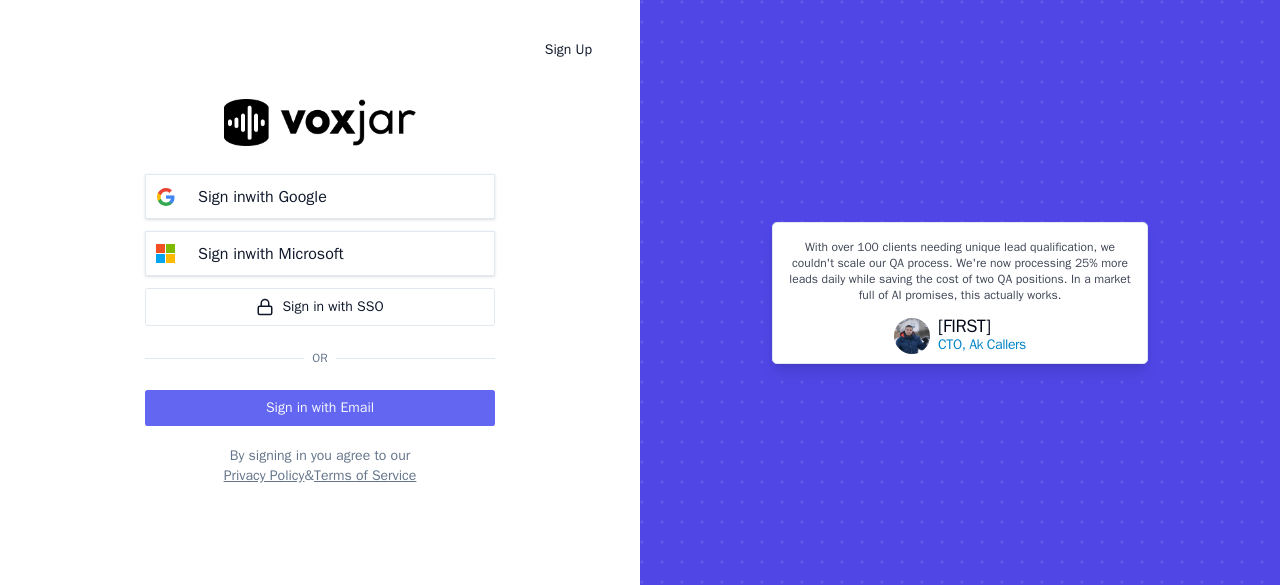 scroll, scrollTop: 0, scrollLeft: 0, axis: both 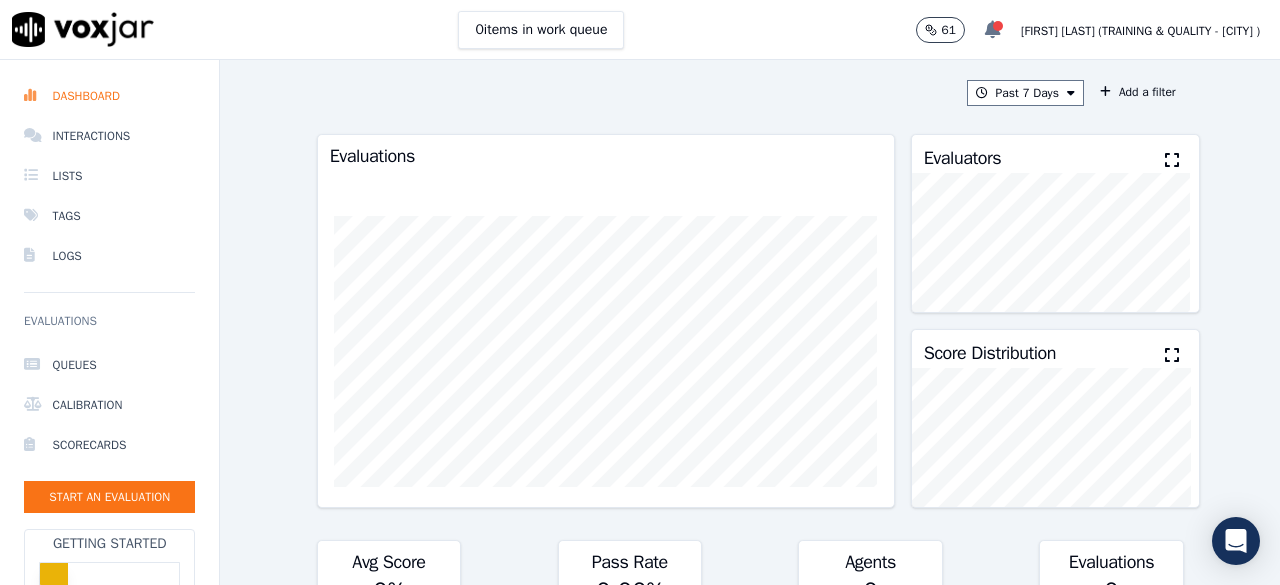 click at bounding box center [998, 26] 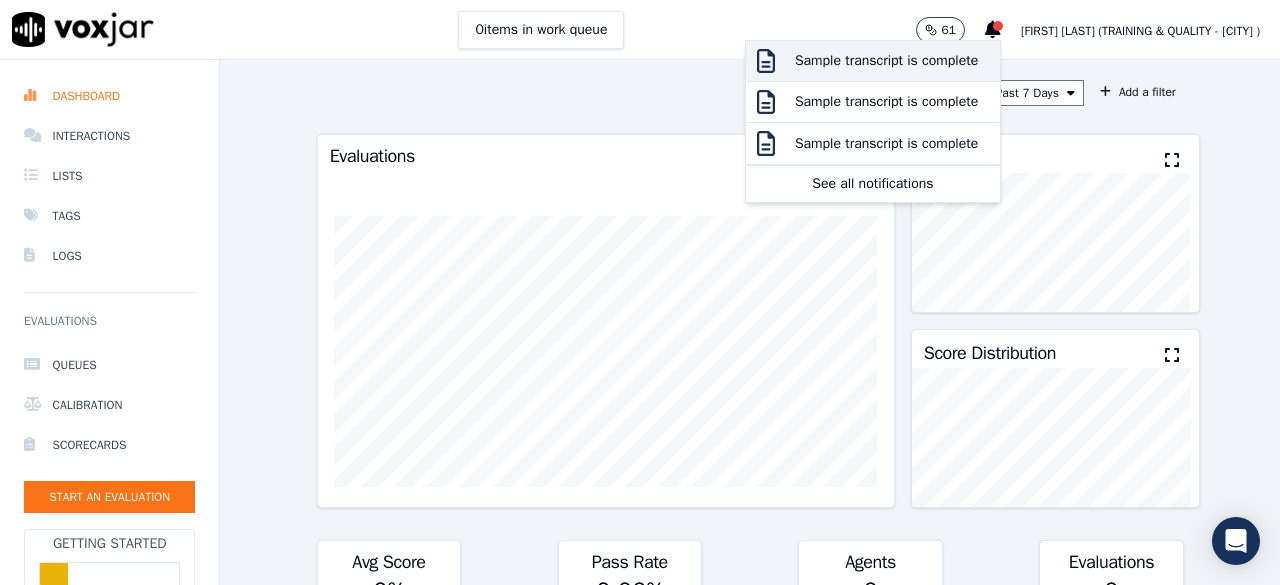 click on "Sample transcript is complete" at bounding box center (897, 61) 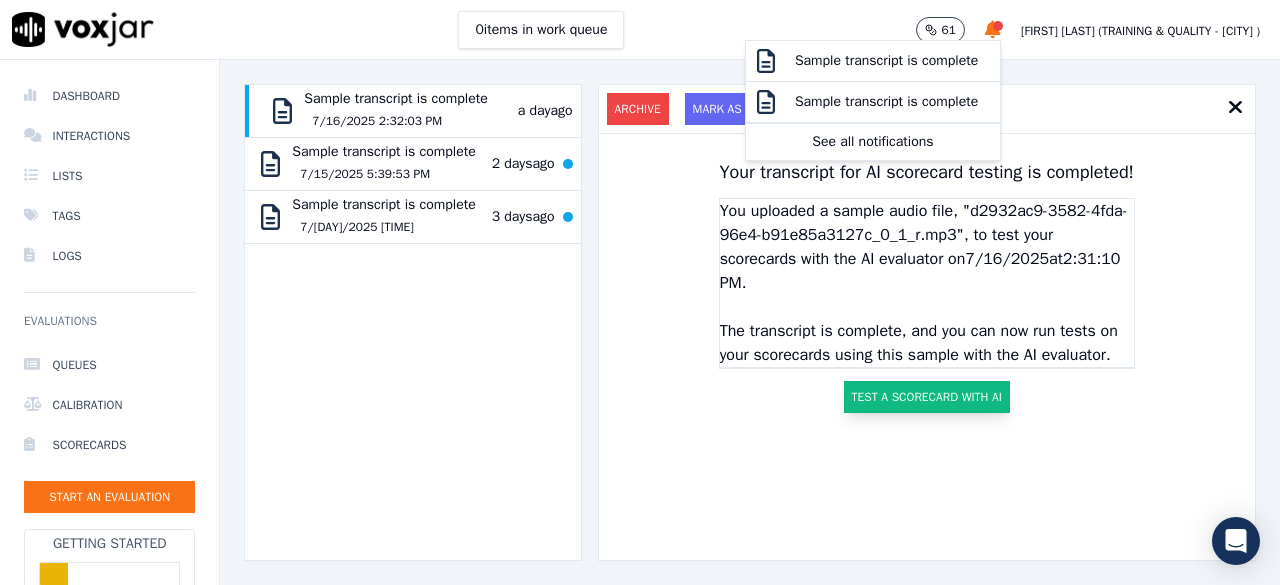 click on "Test a Scorecard with AI" at bounding box center (927, 397) 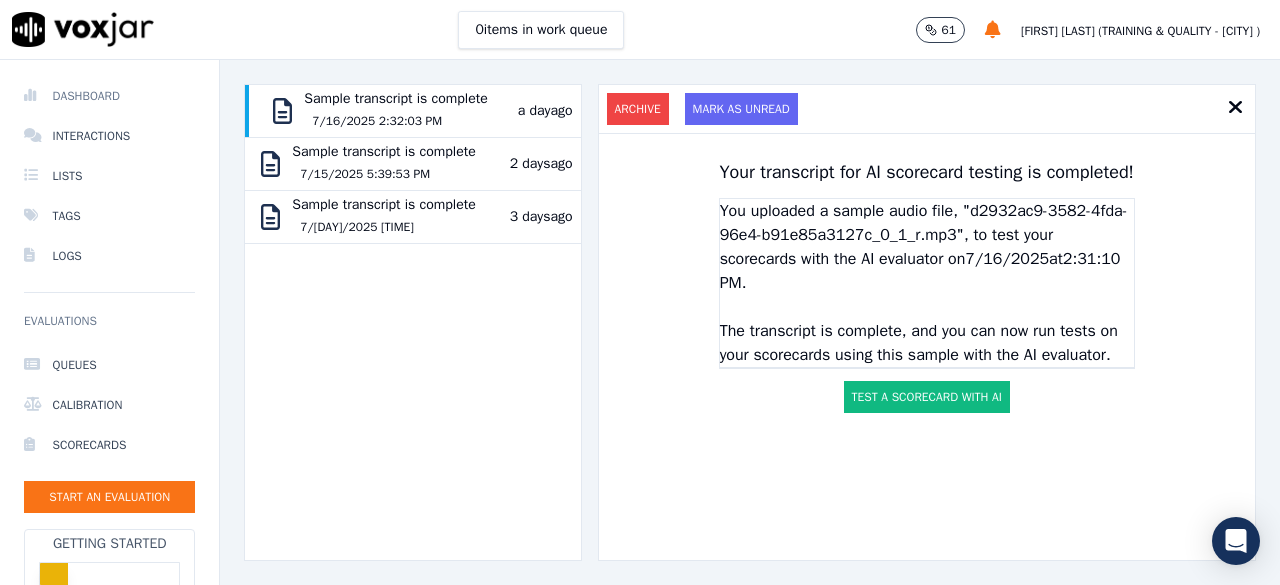click on "Dashboard" at bounding box center (109, 96) 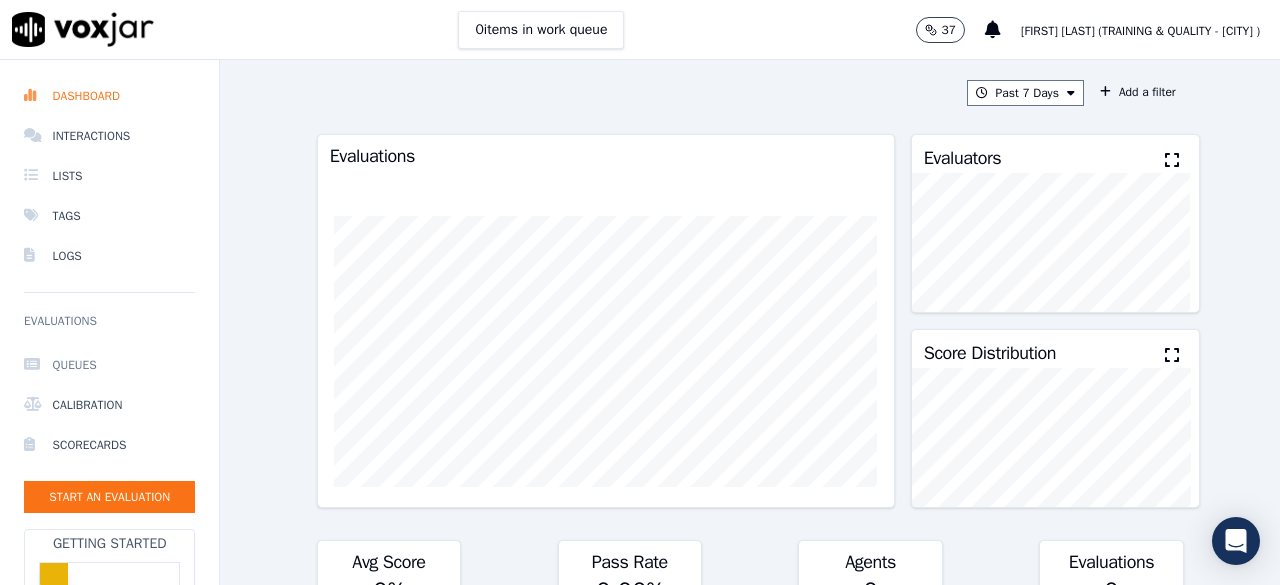 click on "Queues" at bounding box center (109, 365) 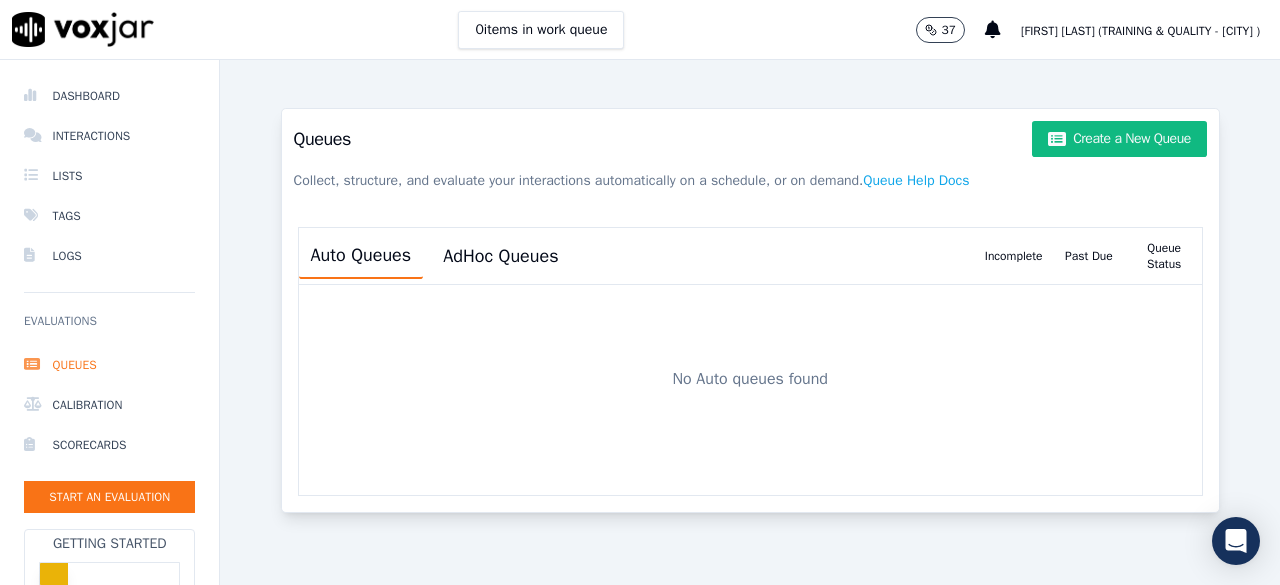 scroll, scrollTop: 0, scrollLeft: 0, axis: both 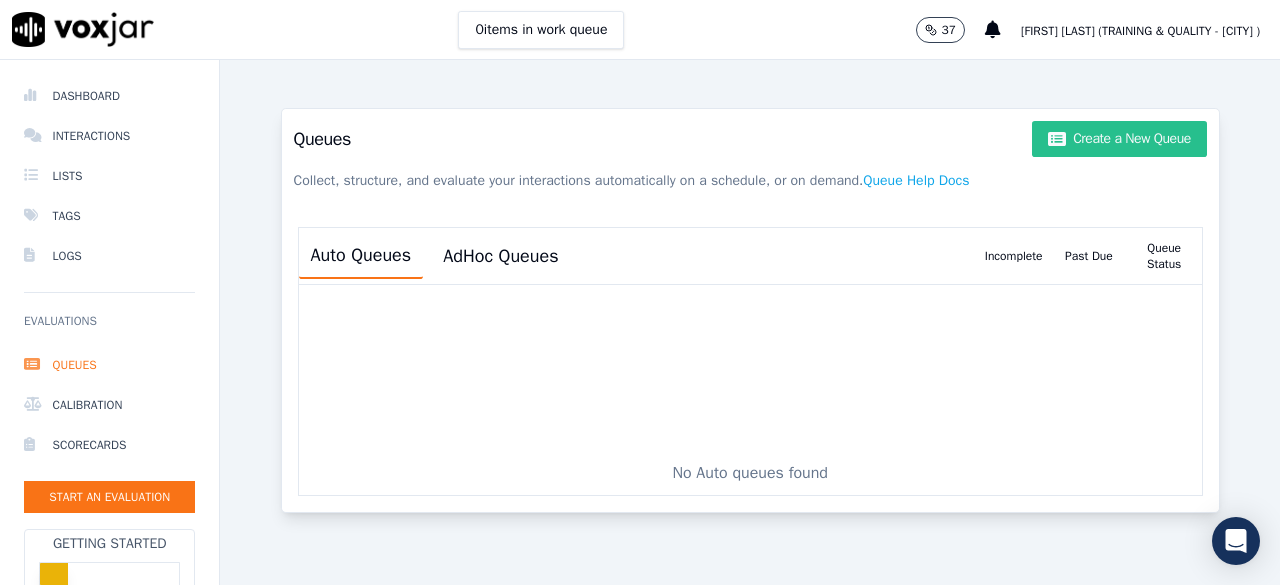 click on "Create a New Queue" at bounding box center [1119, 139] 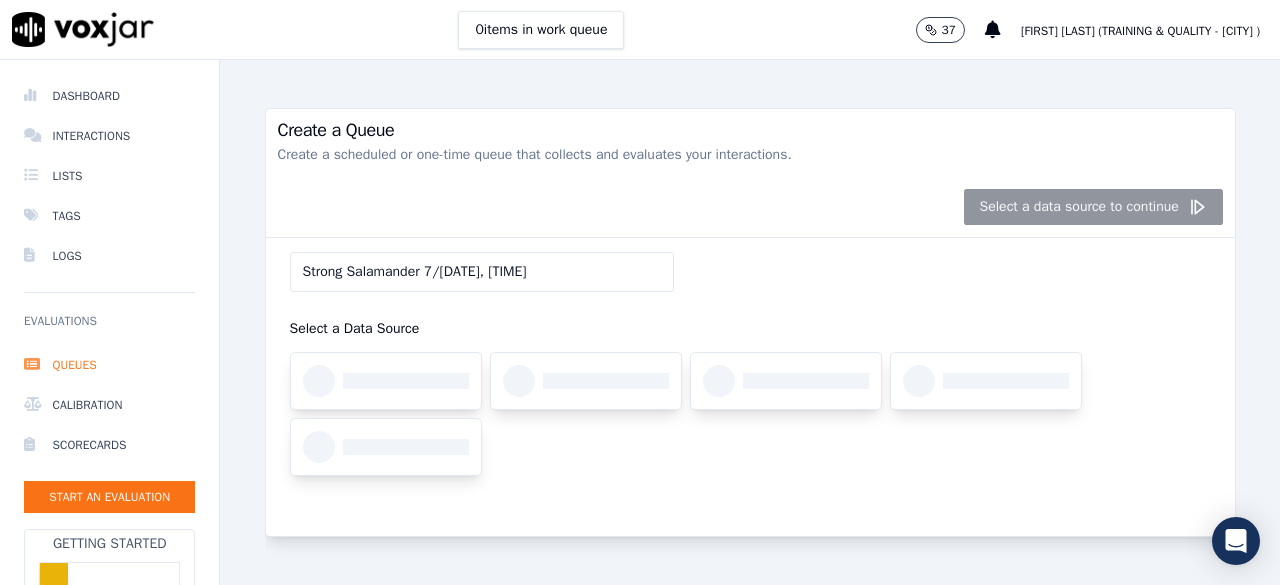scroll, scrollTop: 76, scrollLeft: 0, axis: vertical 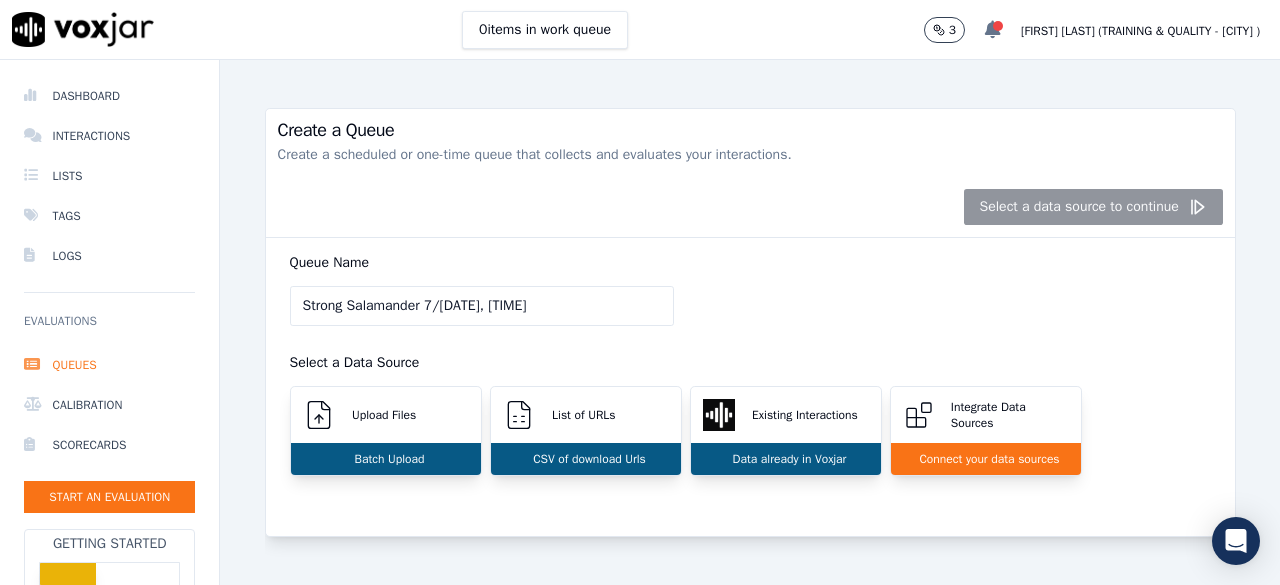click at bounding box center [993, 30] 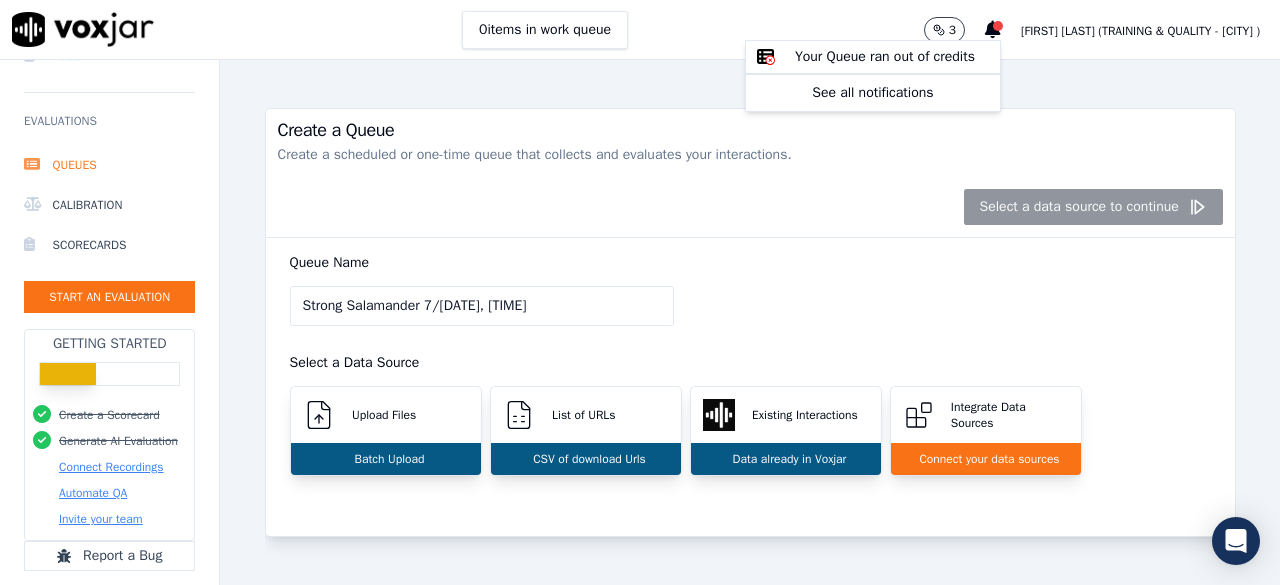 scroll, scrollTop: 293, scrollLeft: 0, axis: vertical 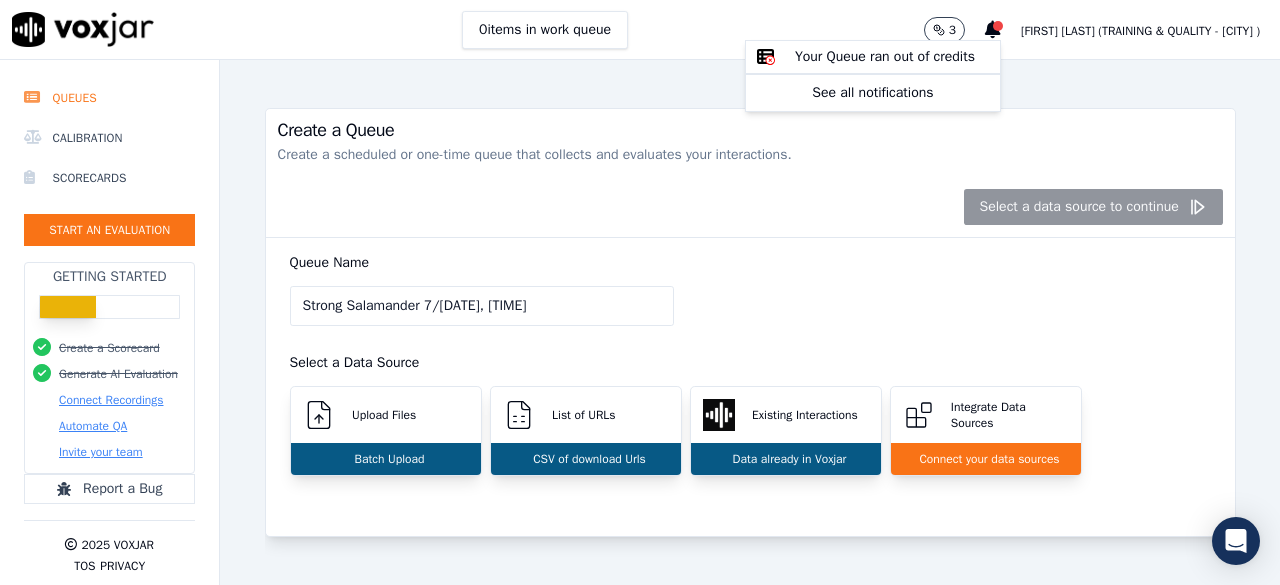 click on "Getting Started" at bounding box center [110, 277] 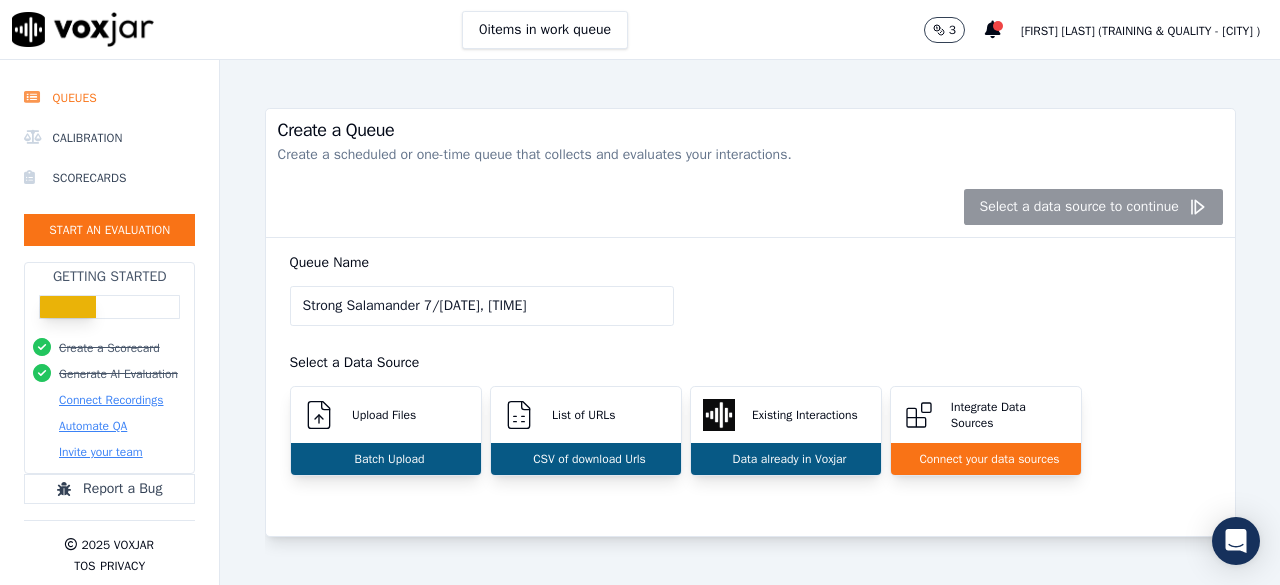 click on "Getting Started" at bounding box center [110, 277] 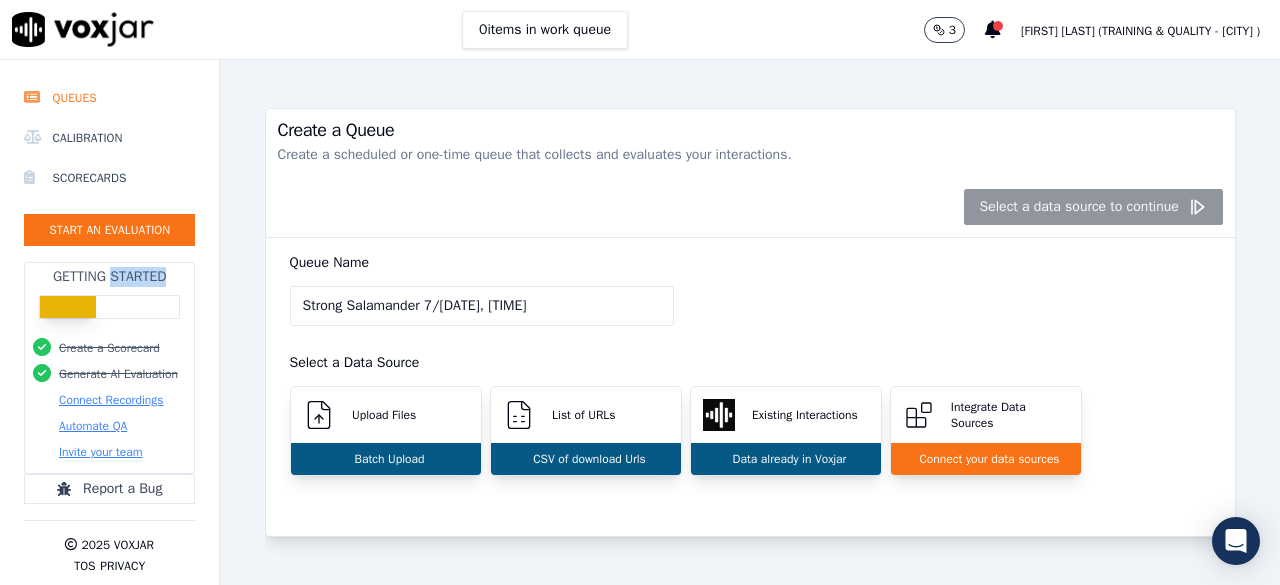 click on "Getting Started" at bounding box center [110, 277] 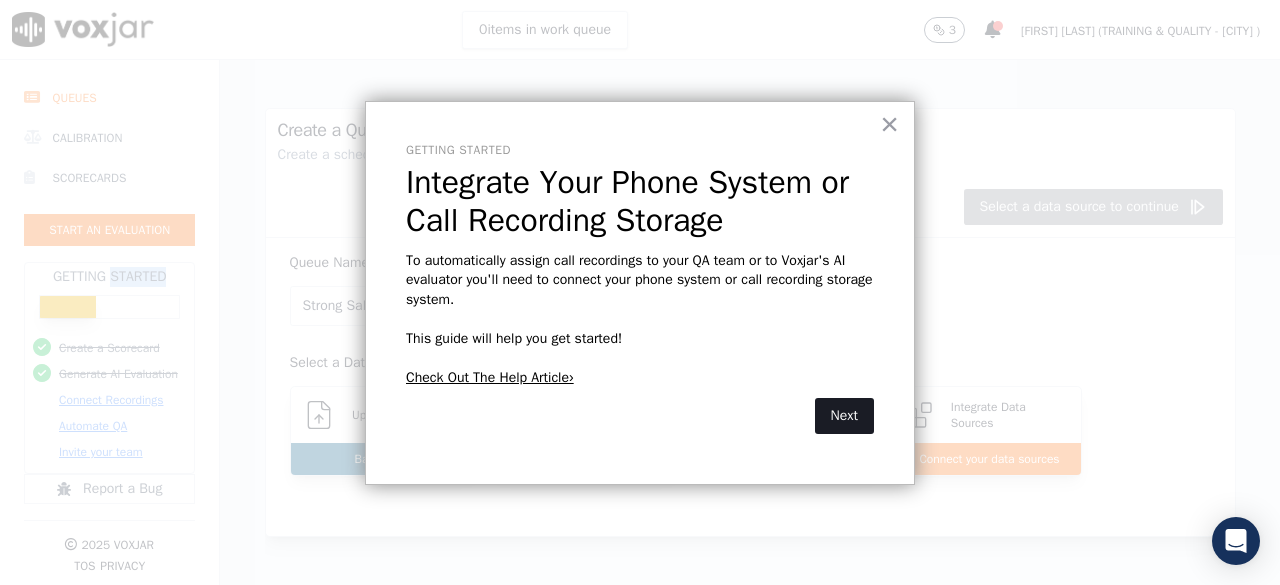 click on "Next" at bounding box center [844, 416] 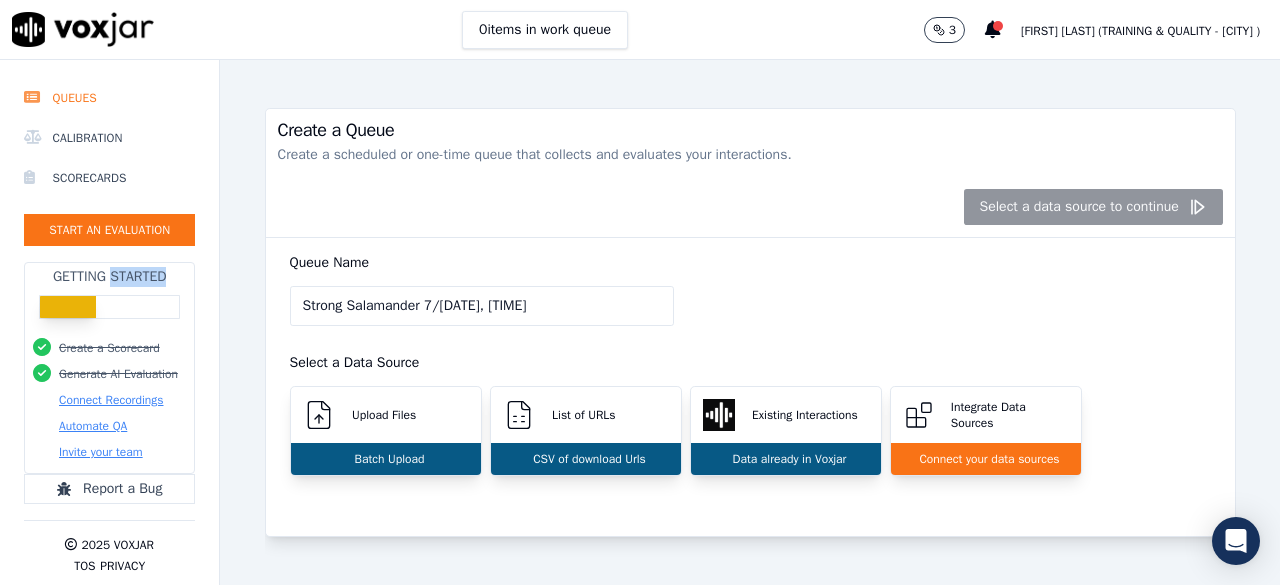 scroll, scrollTop: 0, scrollLeft: 0, axis: both 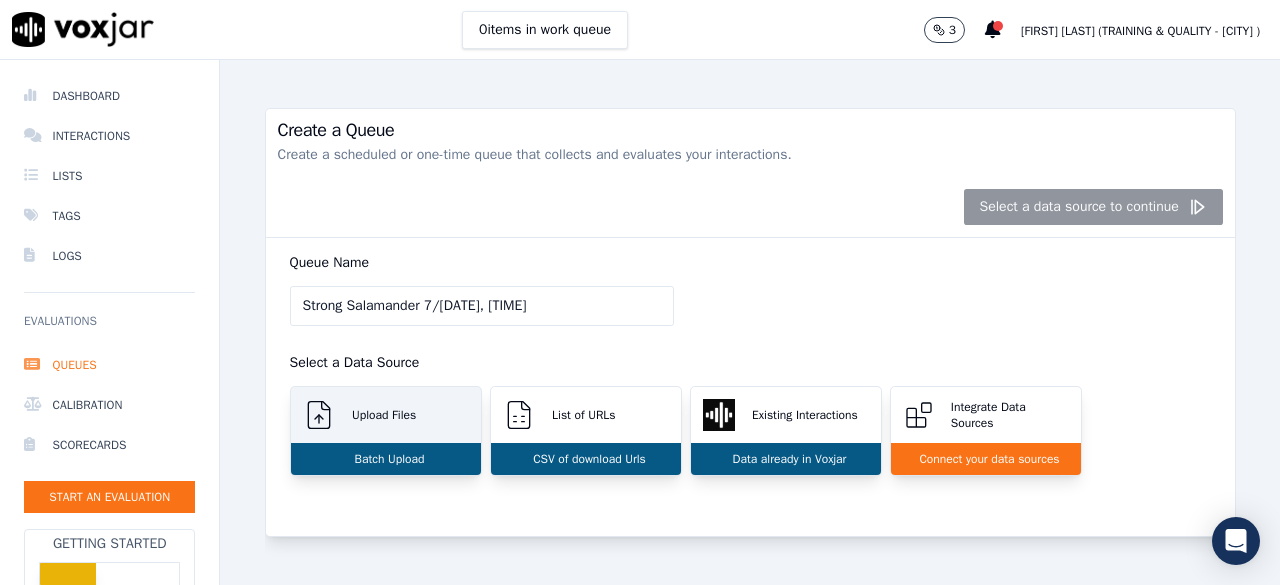 click on "Batch Upload" at bounding box center [386, 459] 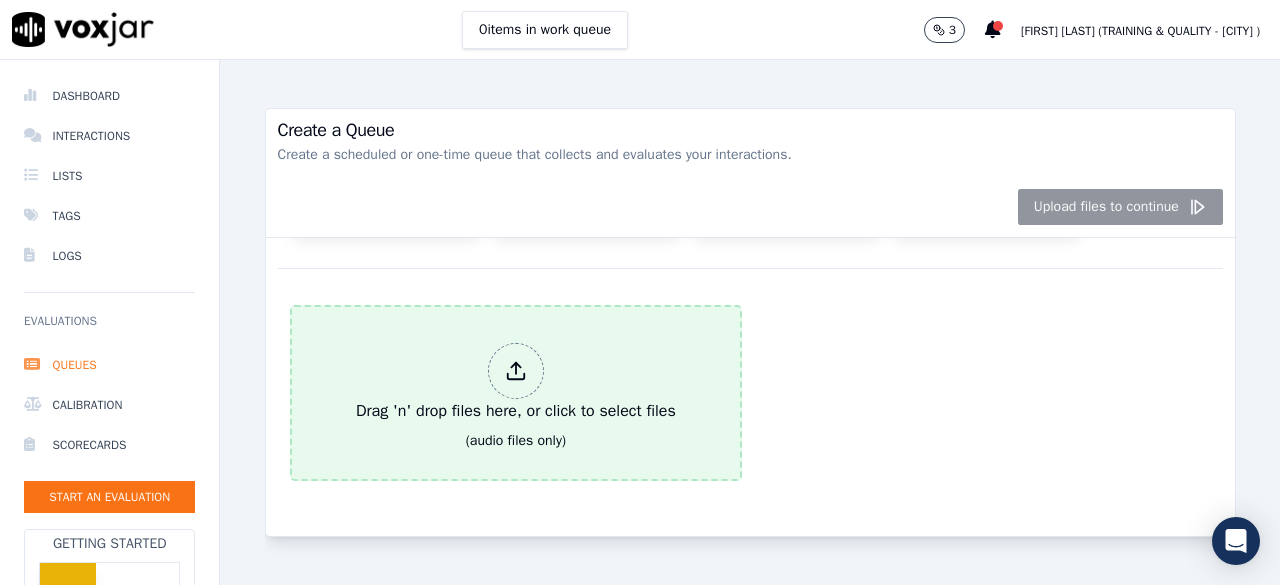 scroll, scrollTop: 274, scrollLeft: 0, axis: vertical 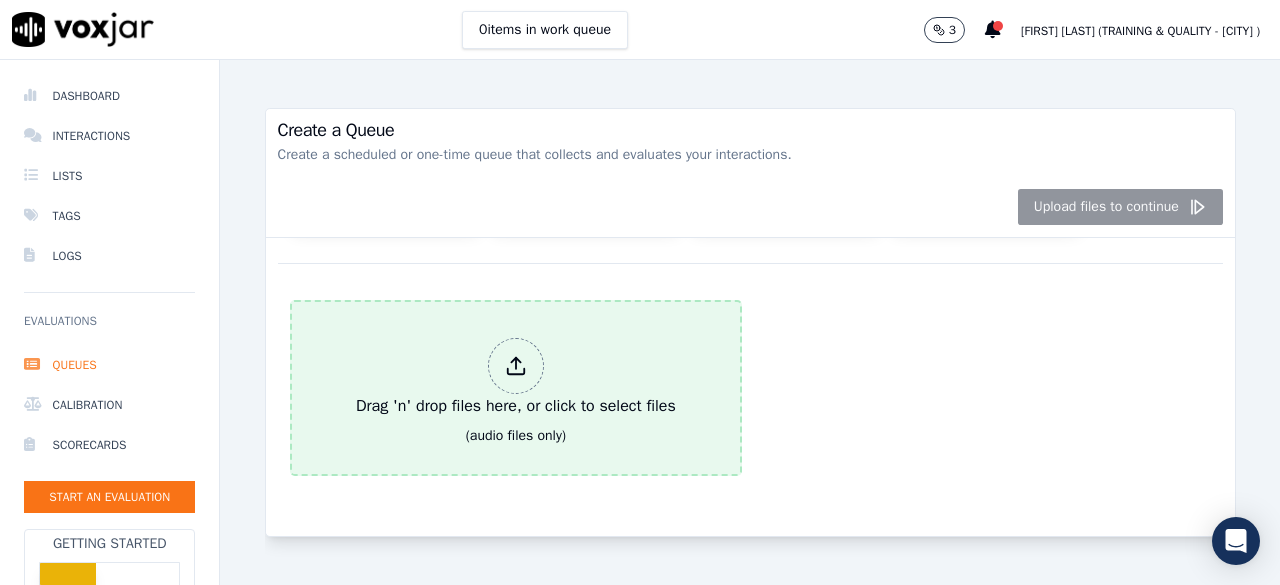 click at bounding box center [516, 366] 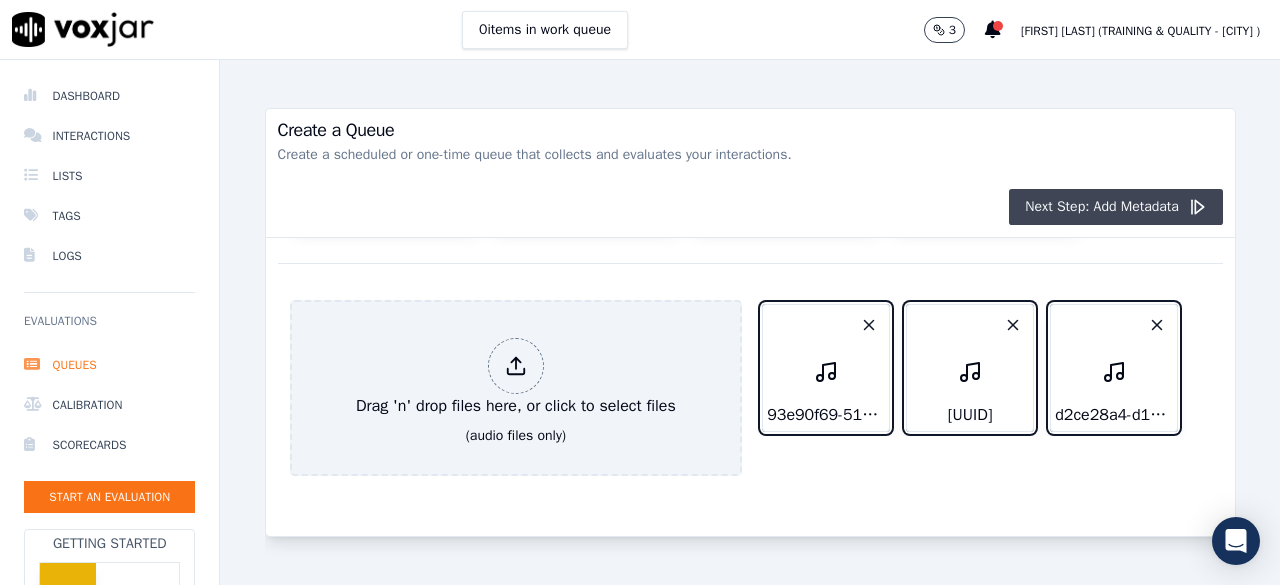 click on "Next Step: Add Metadata" at bounding box center (1116, 207) 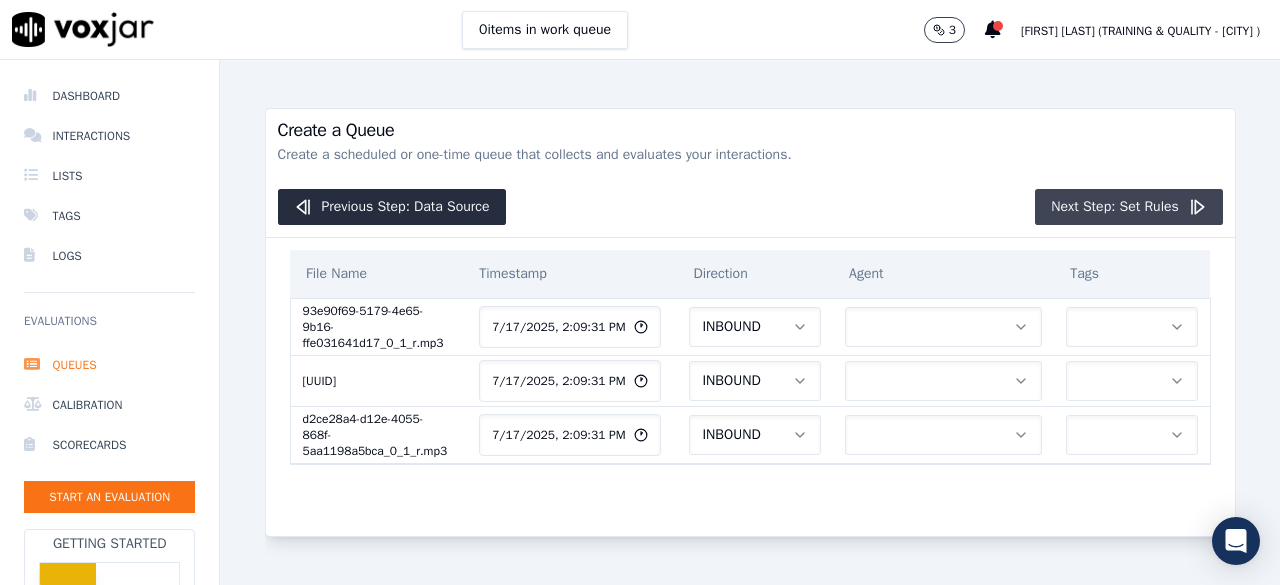 scroll, scrollTop: 0, scrollLeft: 0, axis: both 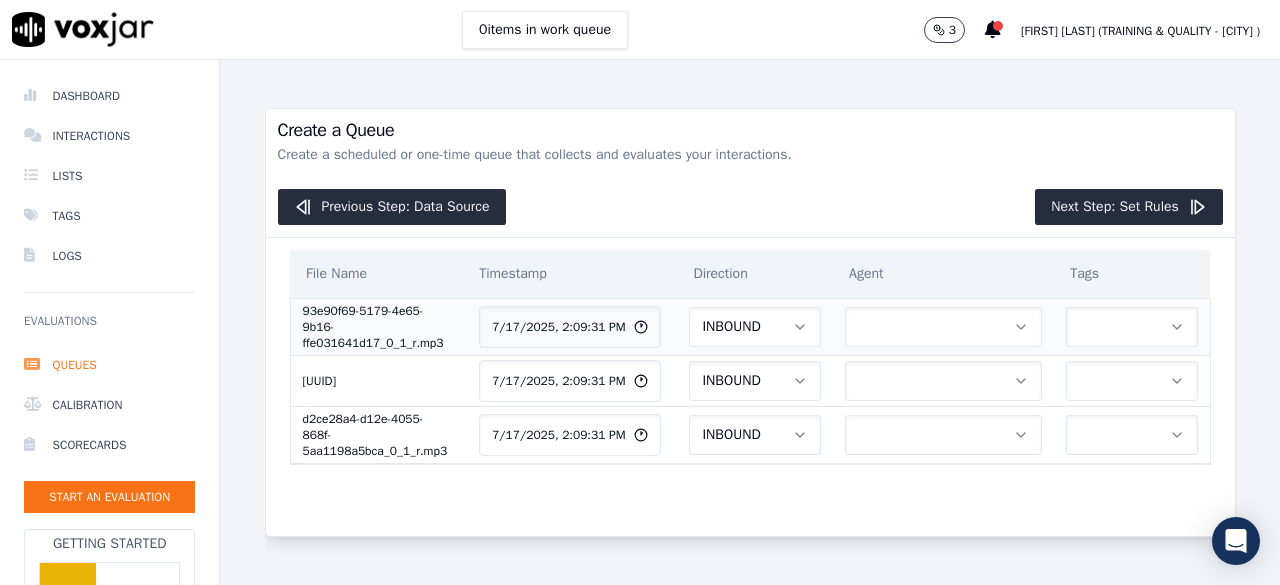 click on "INBOUND" at bounding box center [755, 327] 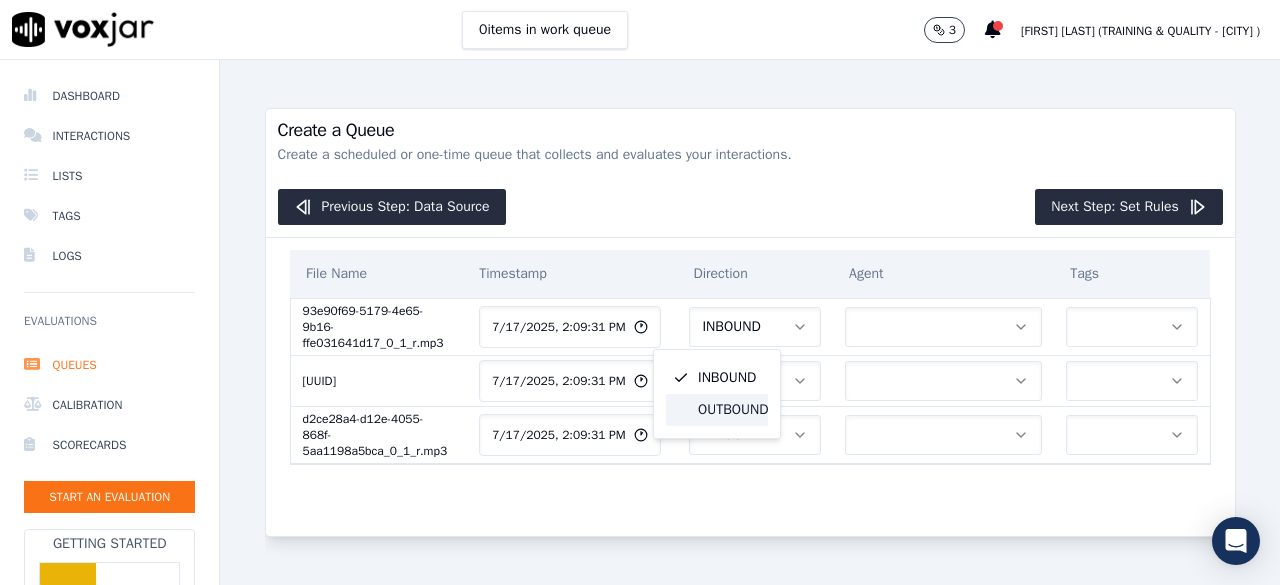 drag, startPoint x: 725, startPoint y: 419, endPoint x: 740, endPoint y: 410, distance: 17.492855 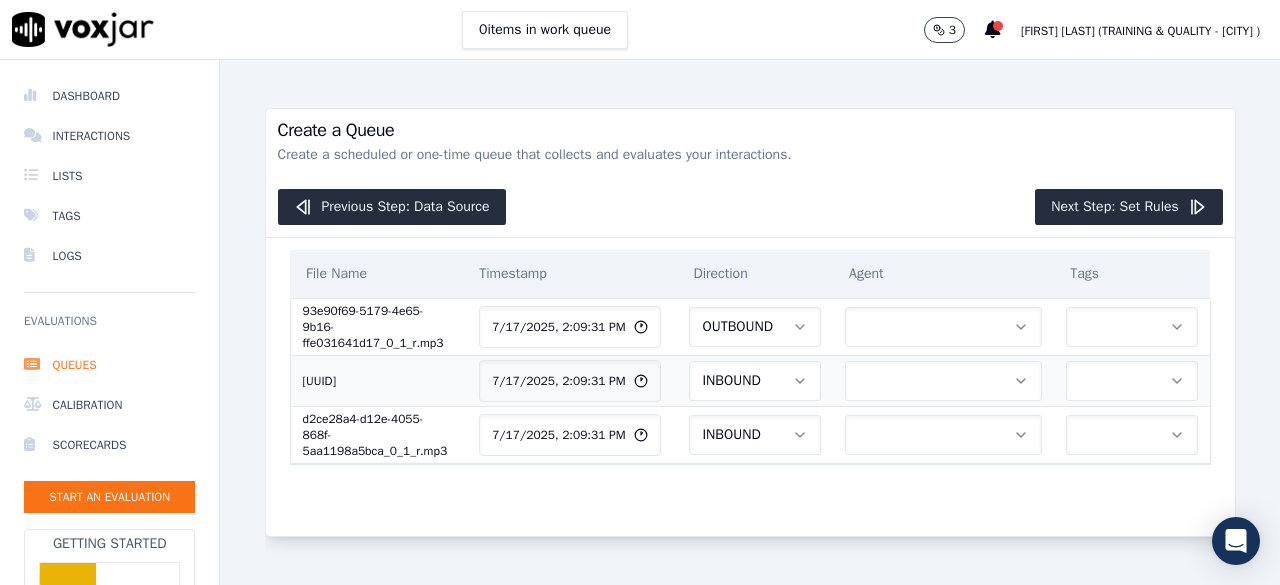 drag, startPoint x: 750, startPoint y: 378, endPoint x: 750, endPoint y: 395, distance: 17 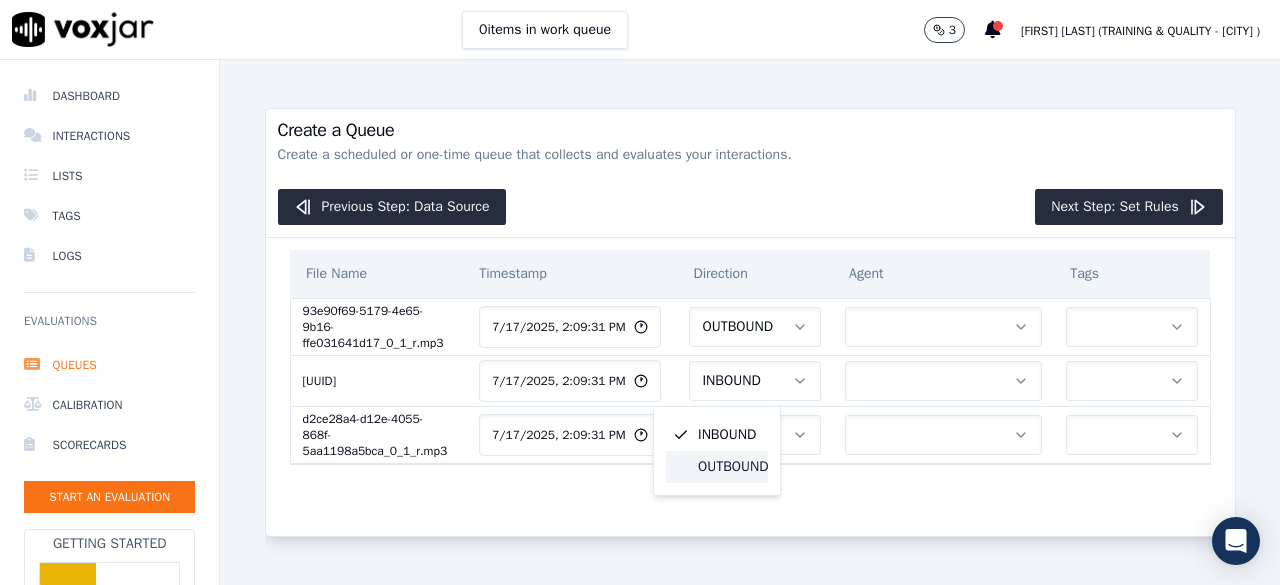 drag, startPoint x: 724, startPoint y: 467, endPoint x: 734, endPoint y: 451, distance: 18.867962 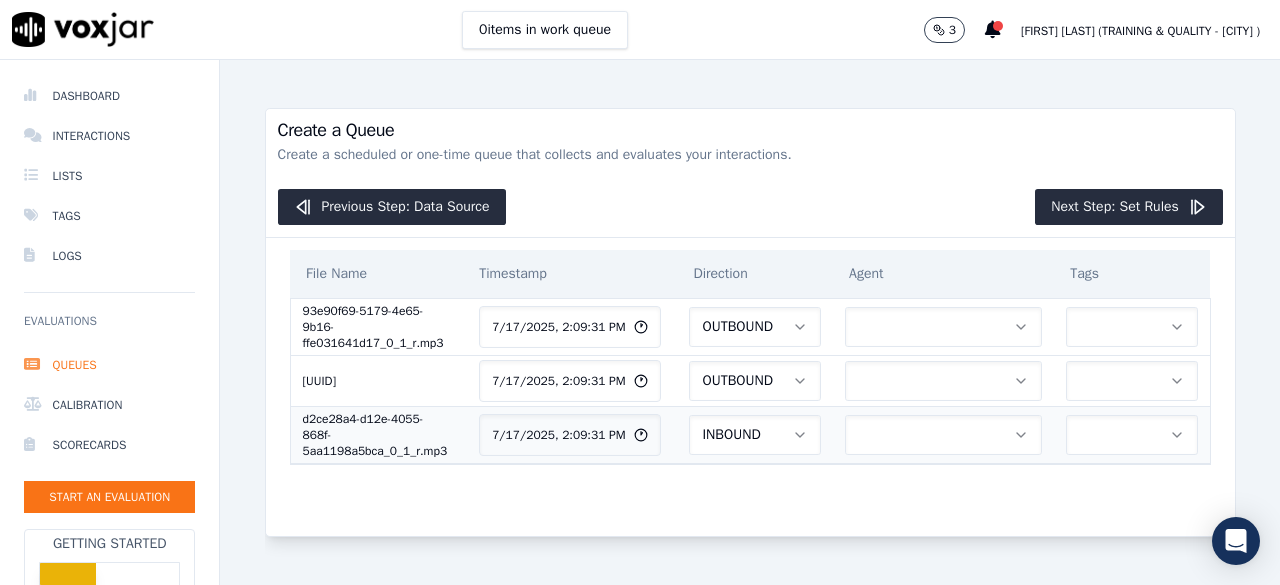click on "INBOUND" at bounding box center (755, 435) 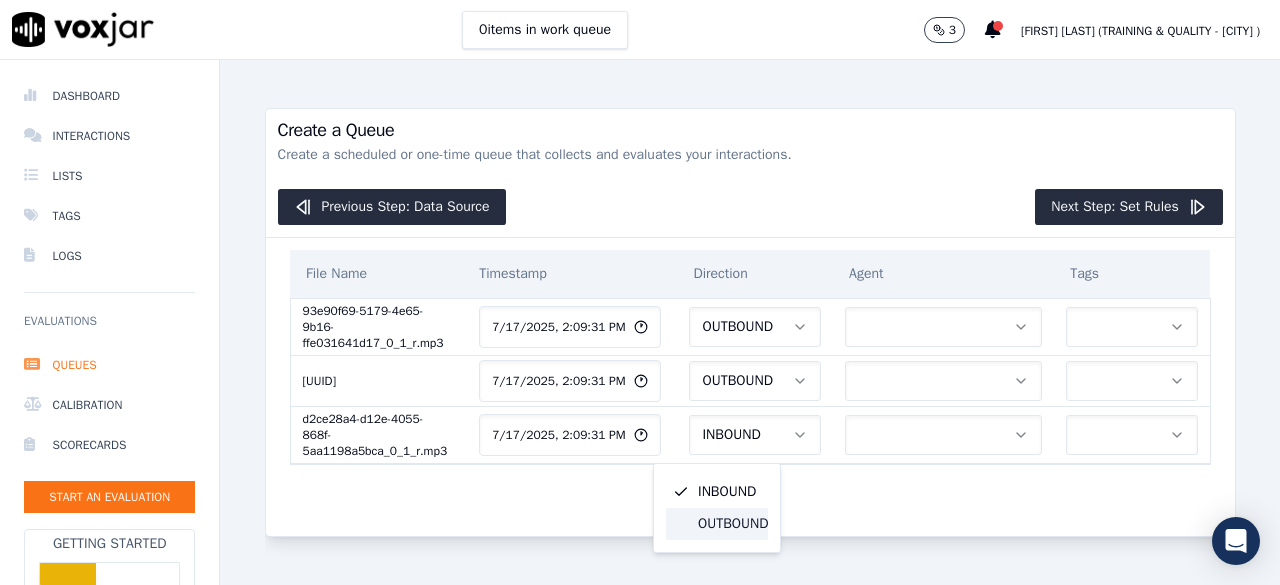 click on "OUTBOUND" 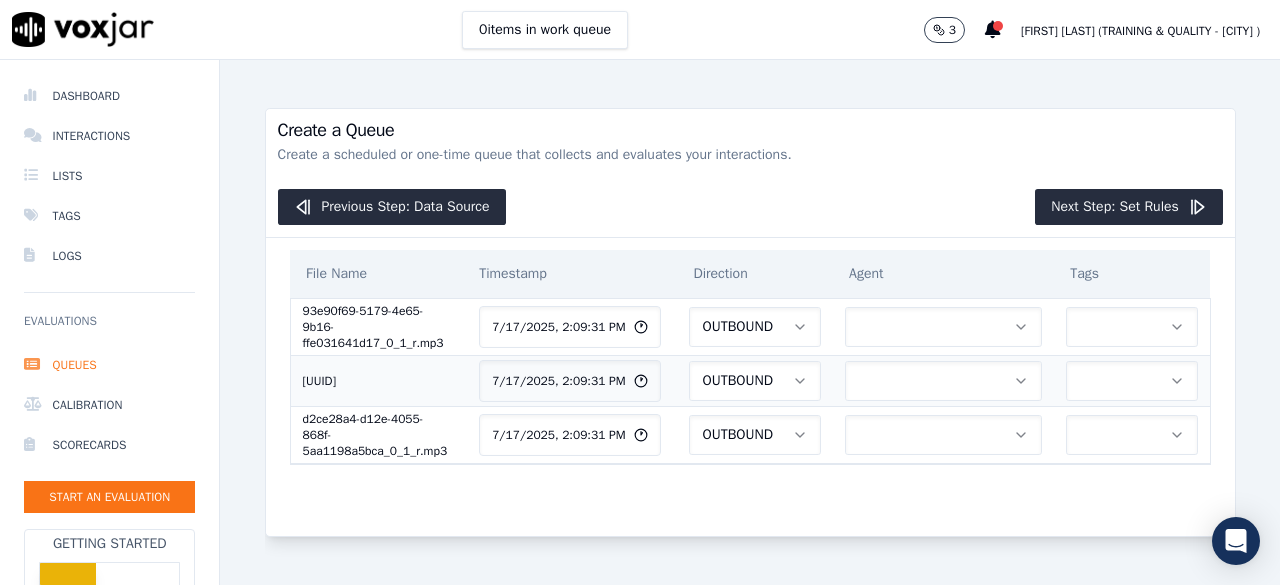 scroll, scrollTop: 52, scrollLeft: 0, axis: vertical 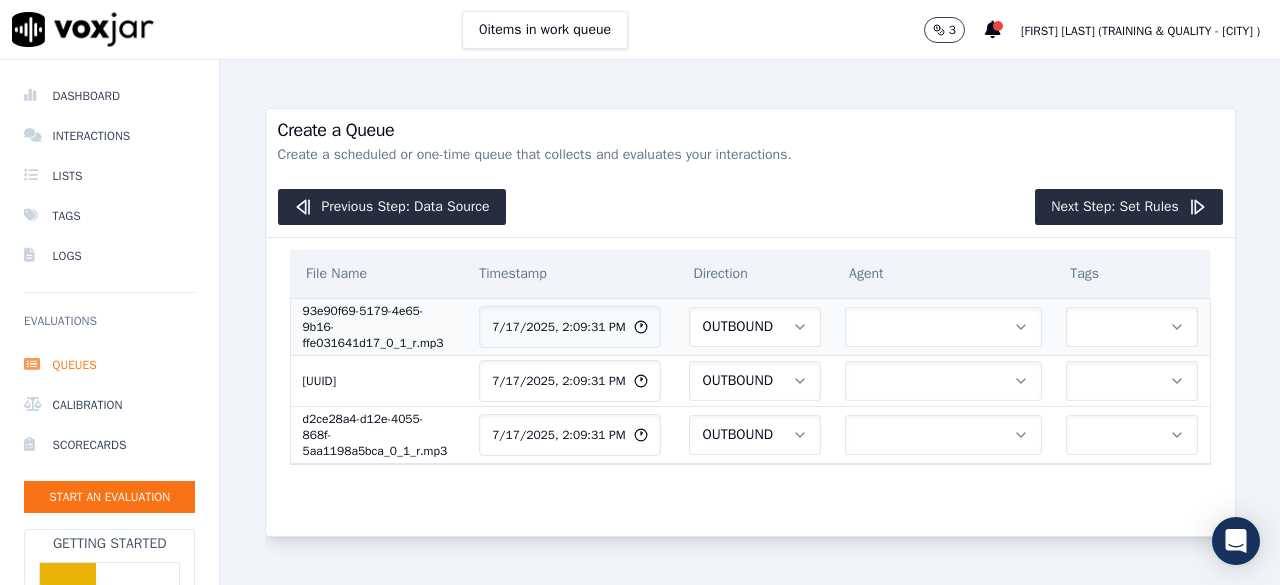 click 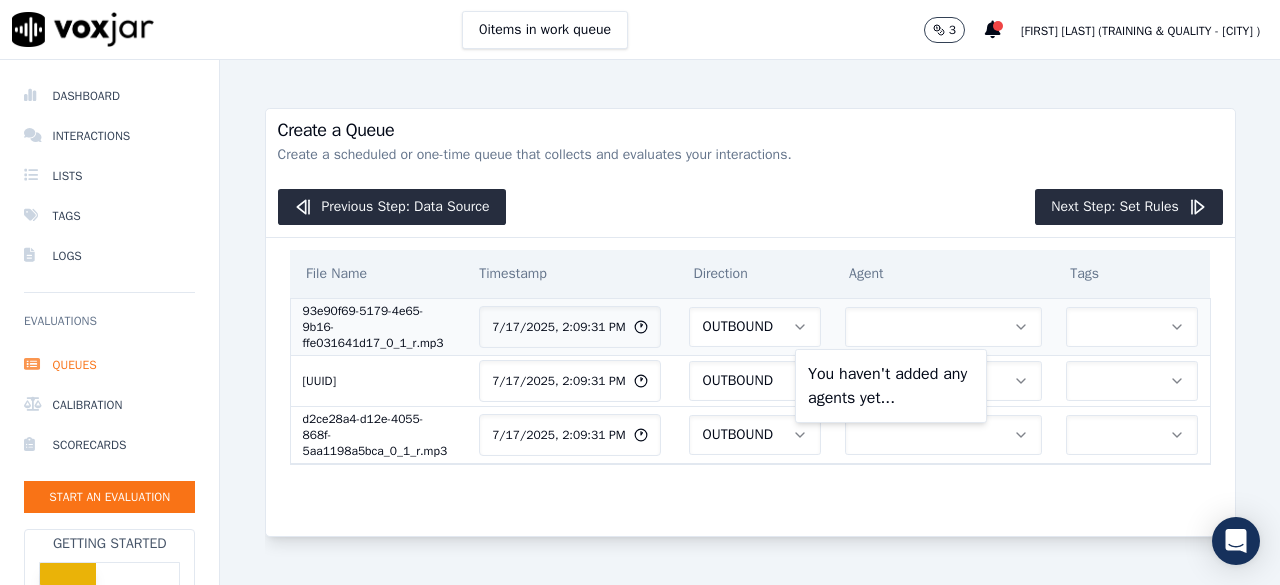 click at bounding box center (1132, 327) 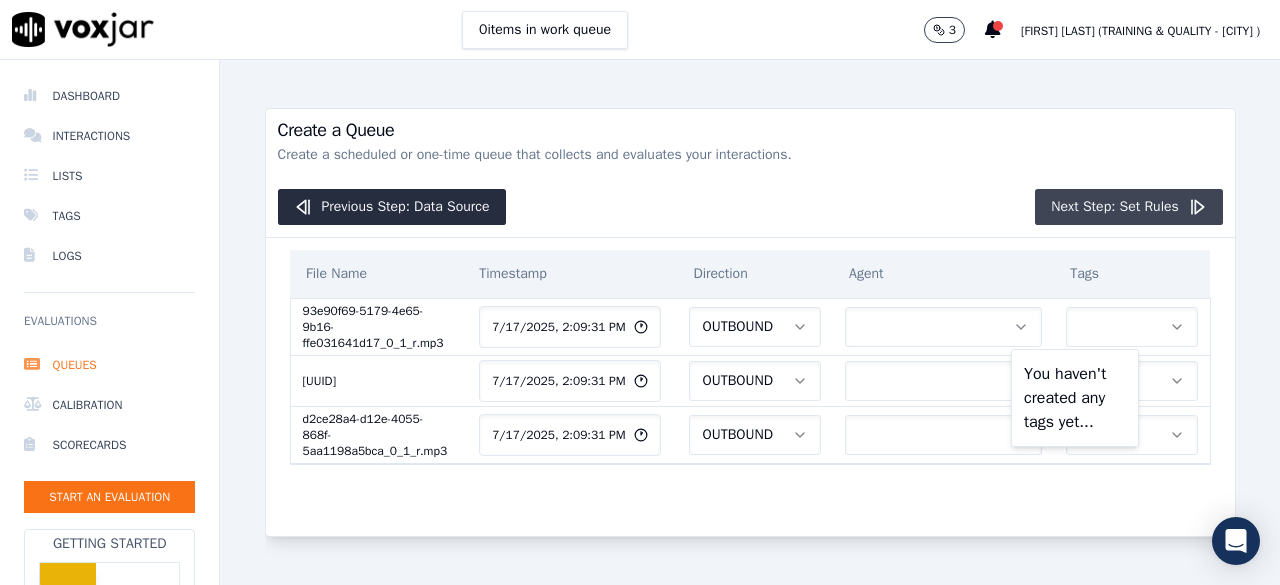 click on "Next Step: Set Rules" 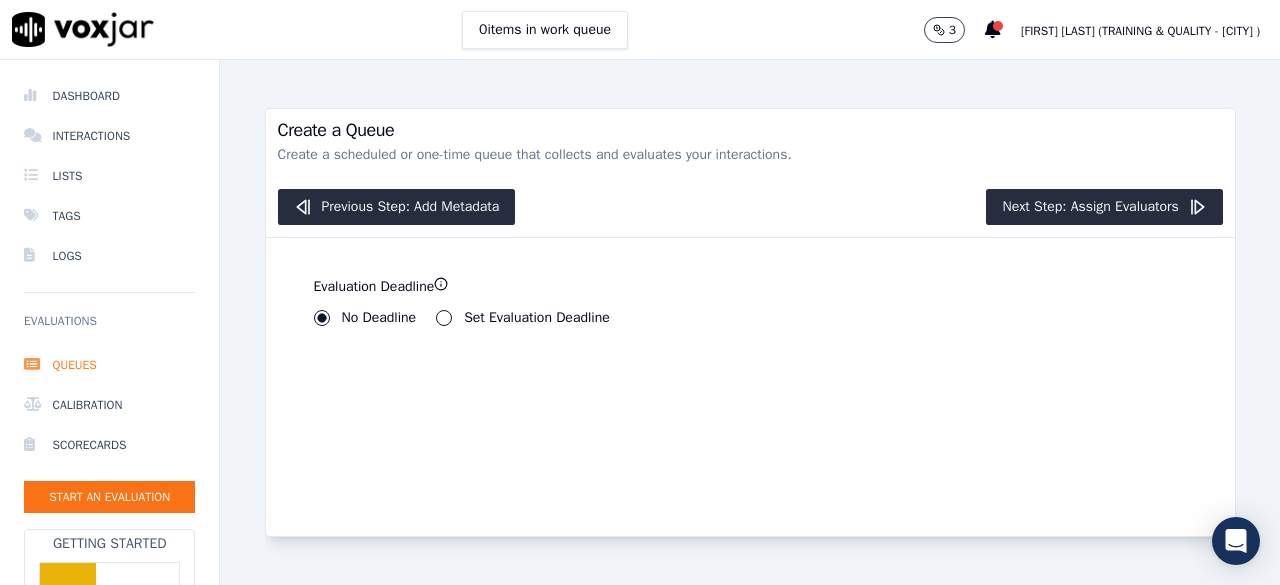 click on "Set Evaluation Deadline" at bounding box center (444, 318) 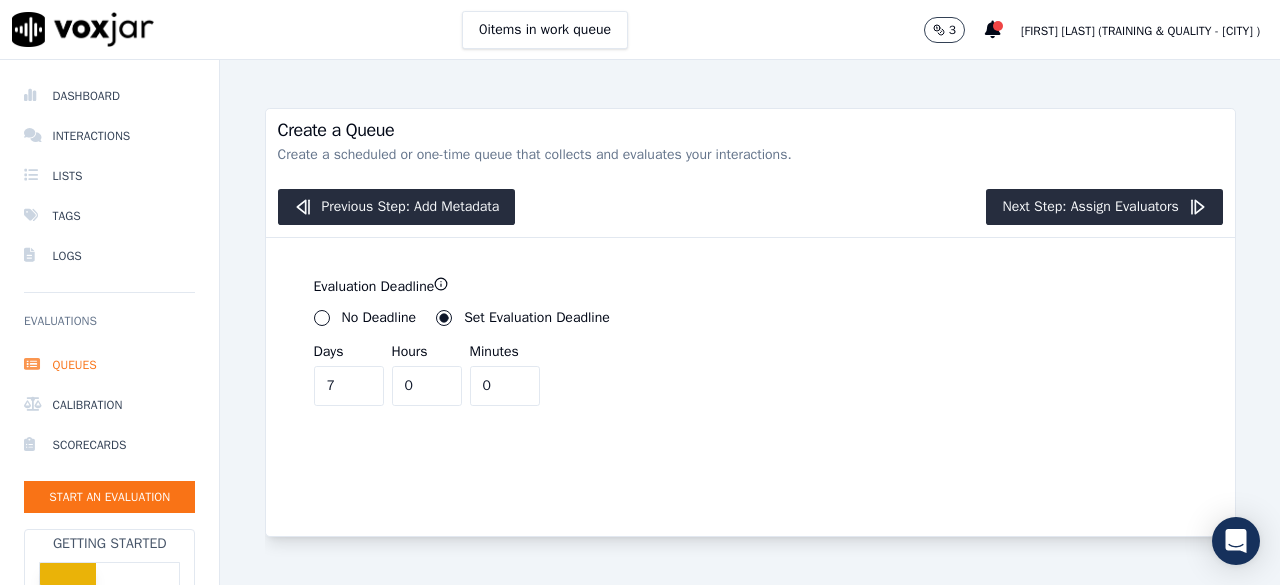 click on "No Deadline" at bounding box center [322, 318] 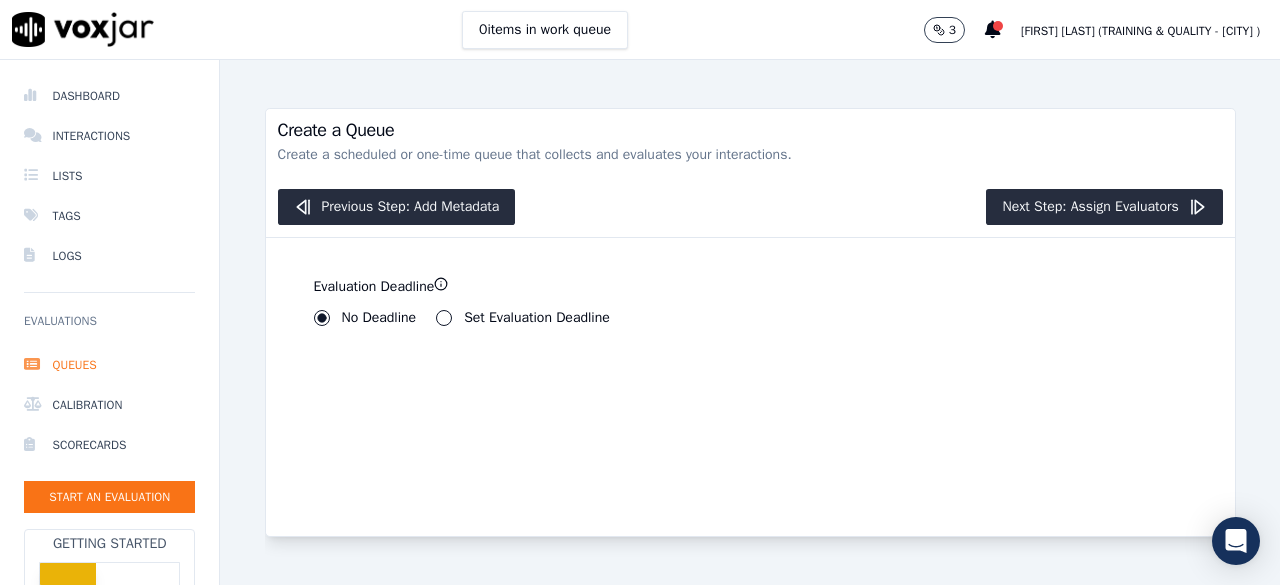click on "Set Evaluation Deadline" at bounding box center (444, 318) 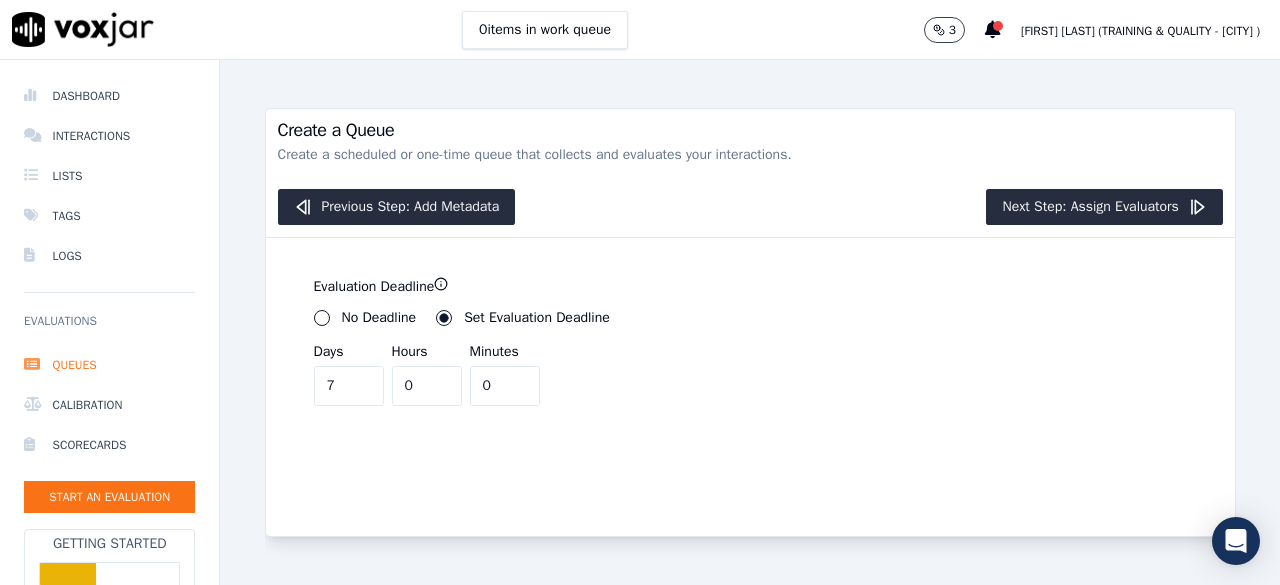 click on "No Deadline" at bounding box center [322, 318] 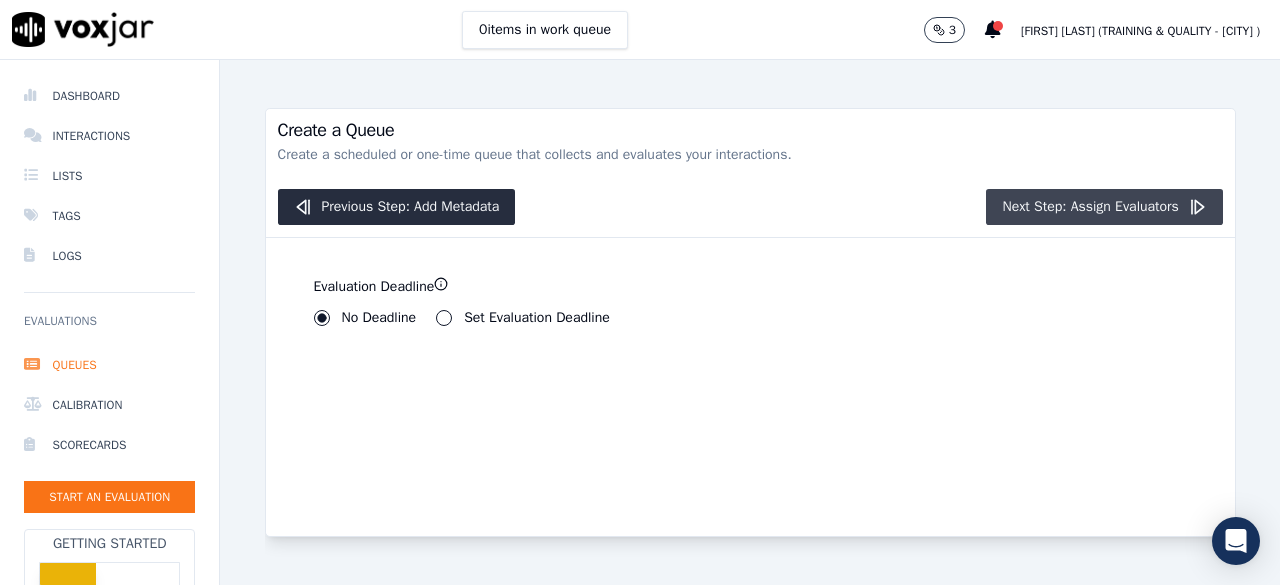 click on "Next Step: Assign Evaluators" 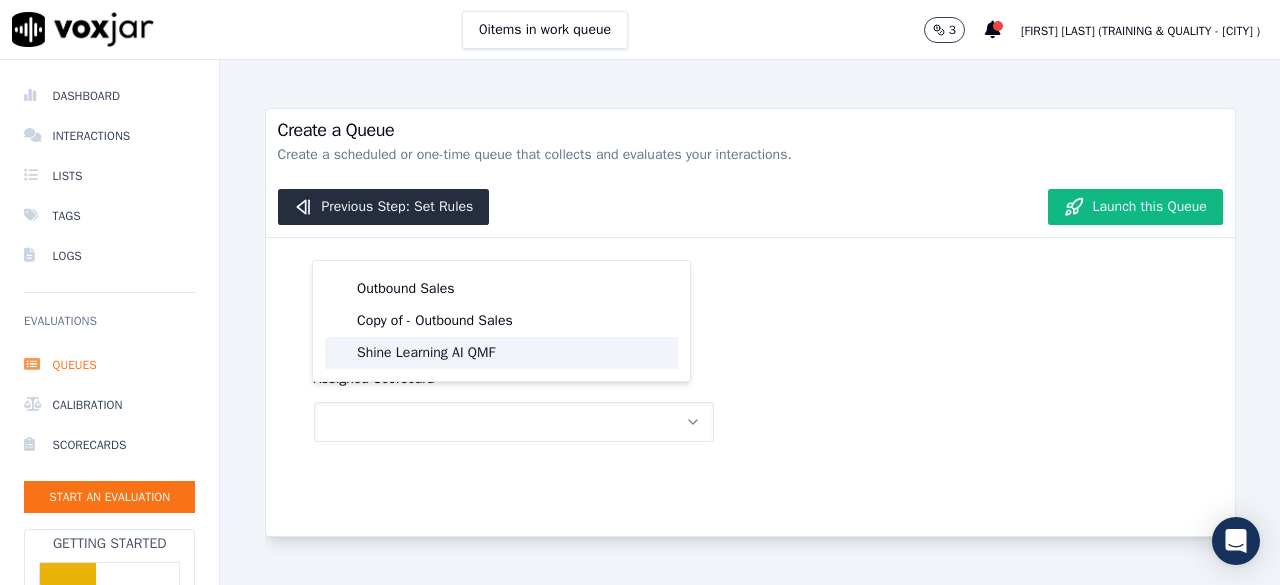 click on "Shine Learning AI QMF" 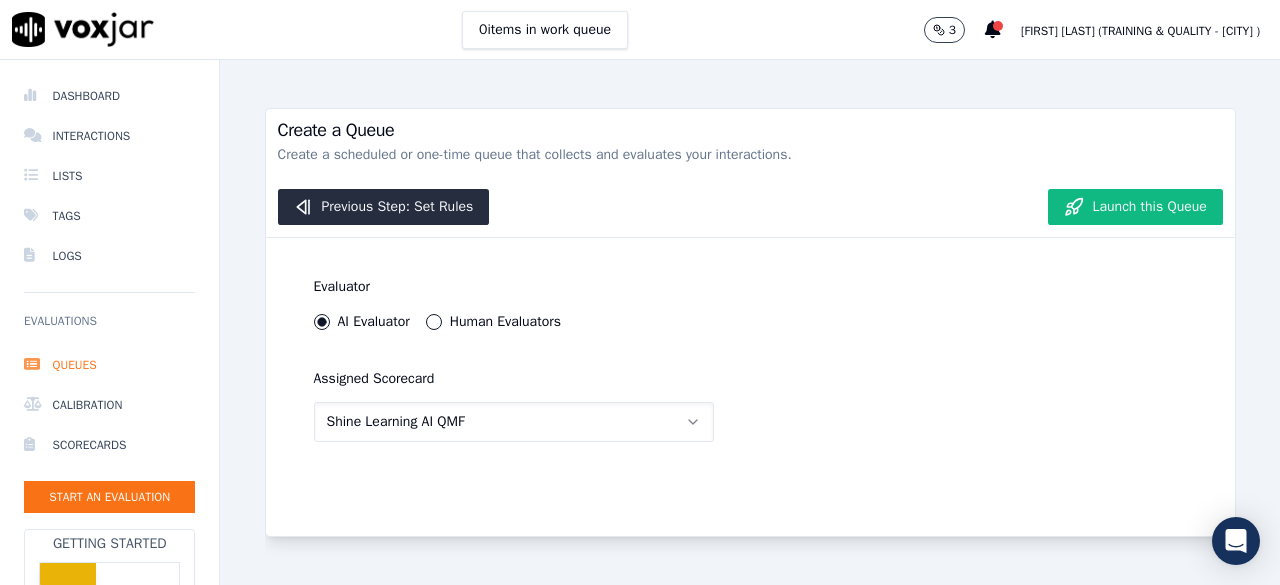 scroll, scrollTop: 22, scrollLeft: 0, axis: vertical 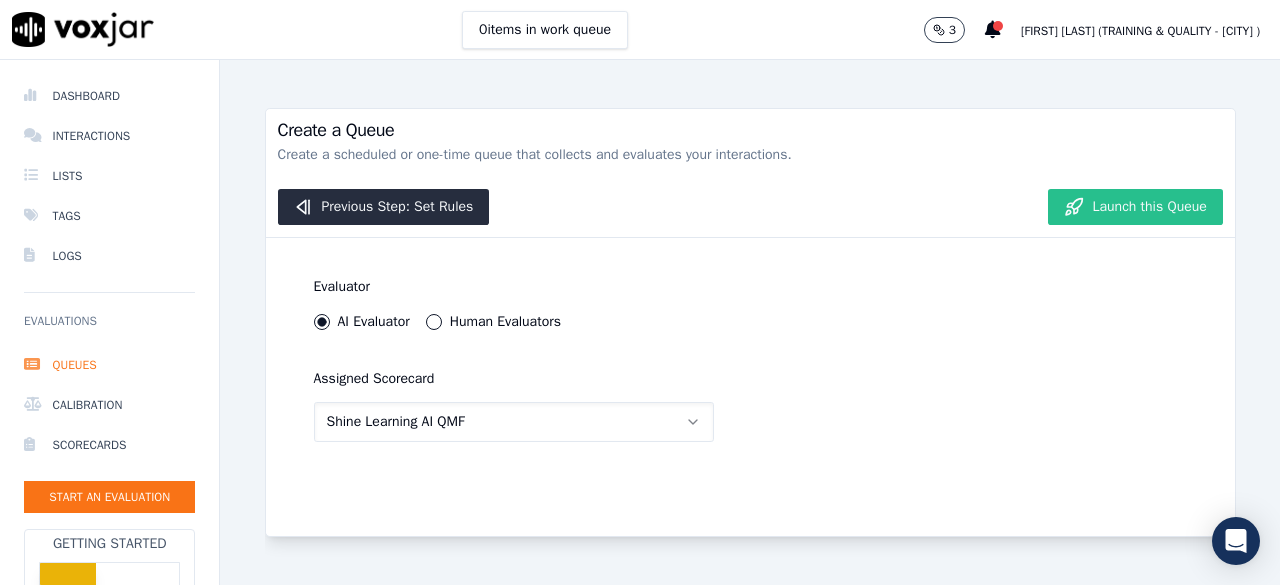 click on "Launch this Queue" 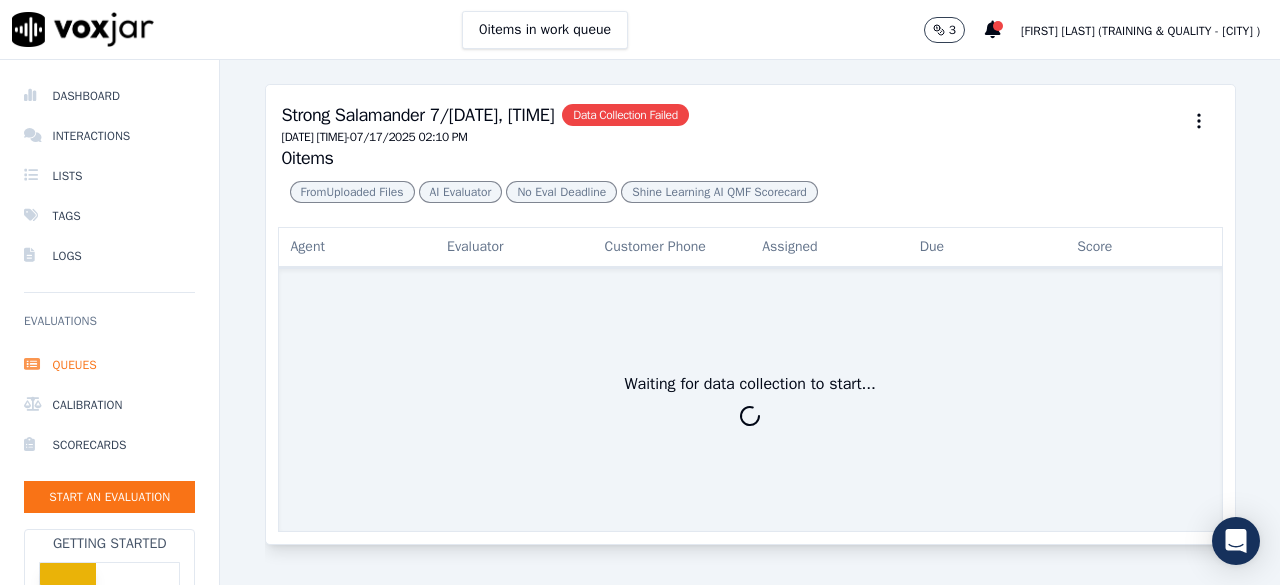 click on "Waiting for data collection to start..." at bounding box center (750, 401) 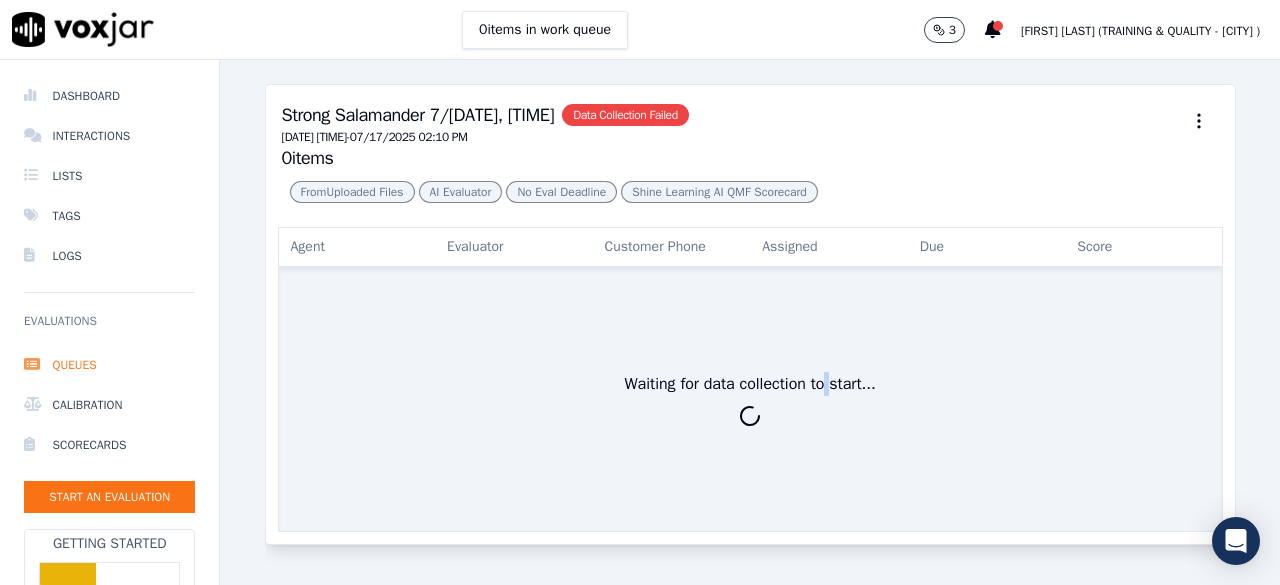 click on "Waiting for data collection to start..." at bounding box center [750, 401] 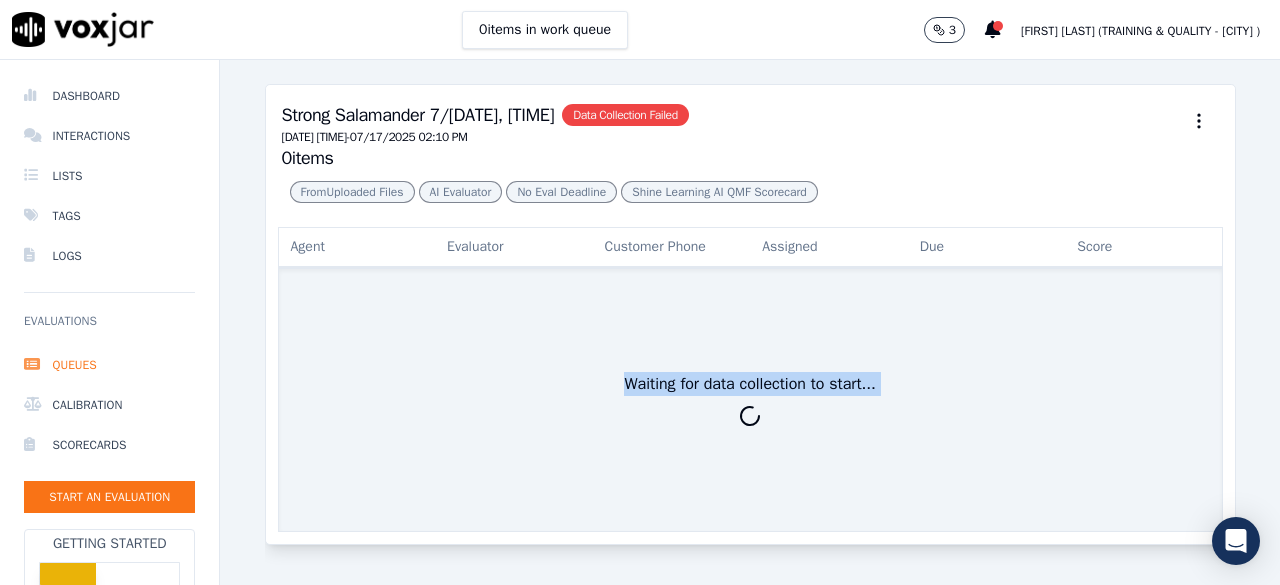 click on "Waiting for data collection to start..." at bounding box center [750, 401] 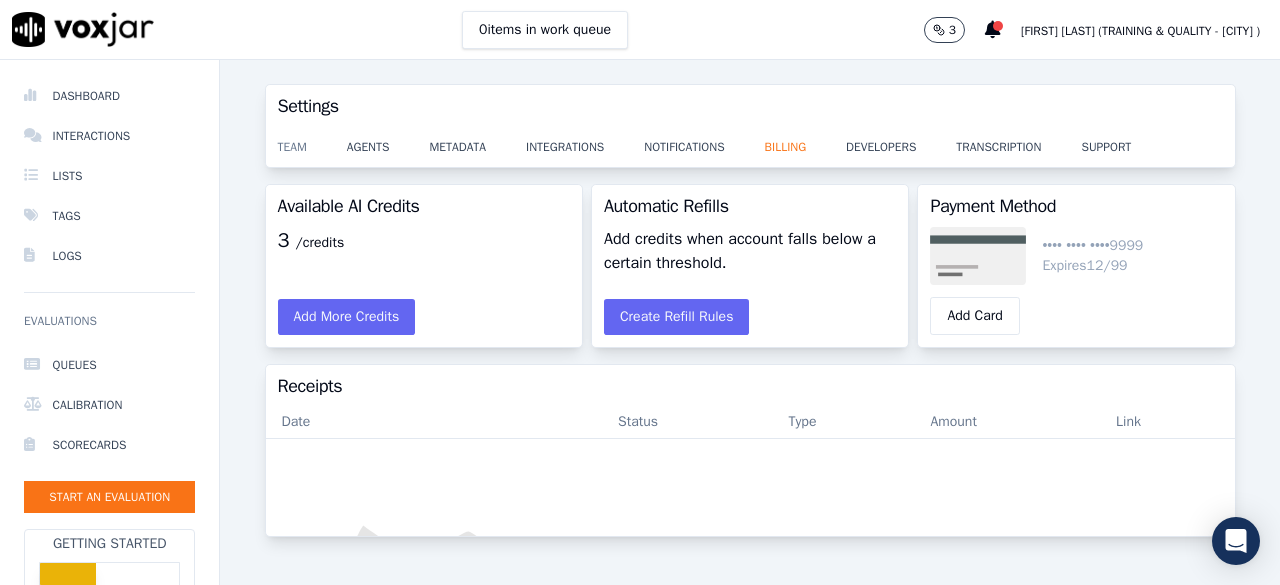 click on "team" at bounding box center [312, 141] 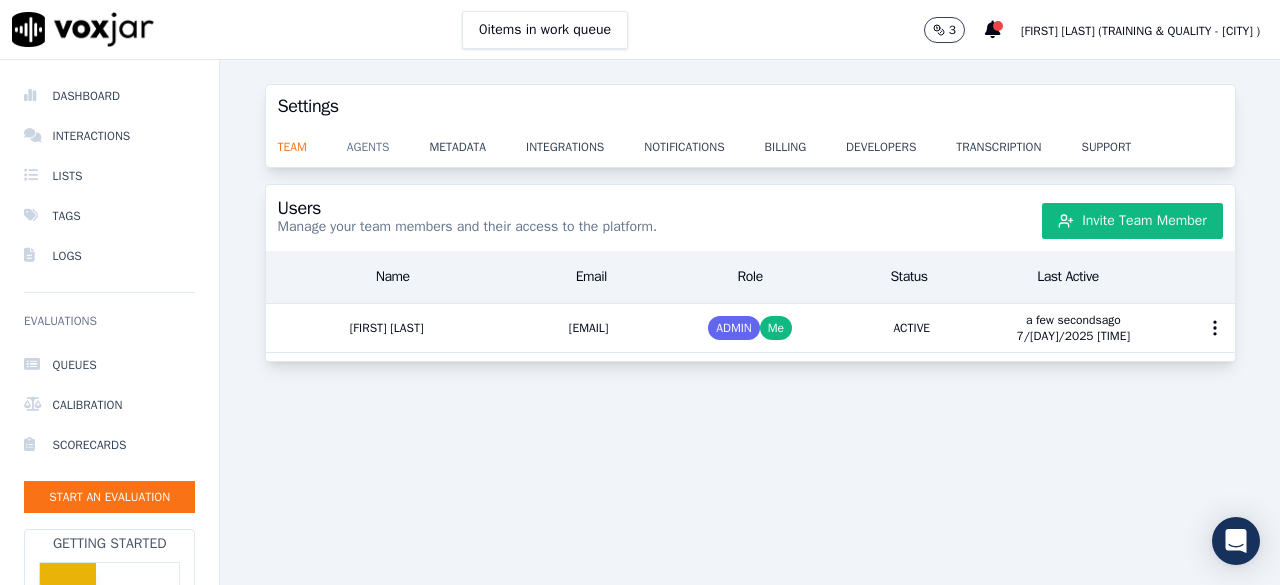 click on "agents" at bounding box center (388, 141) 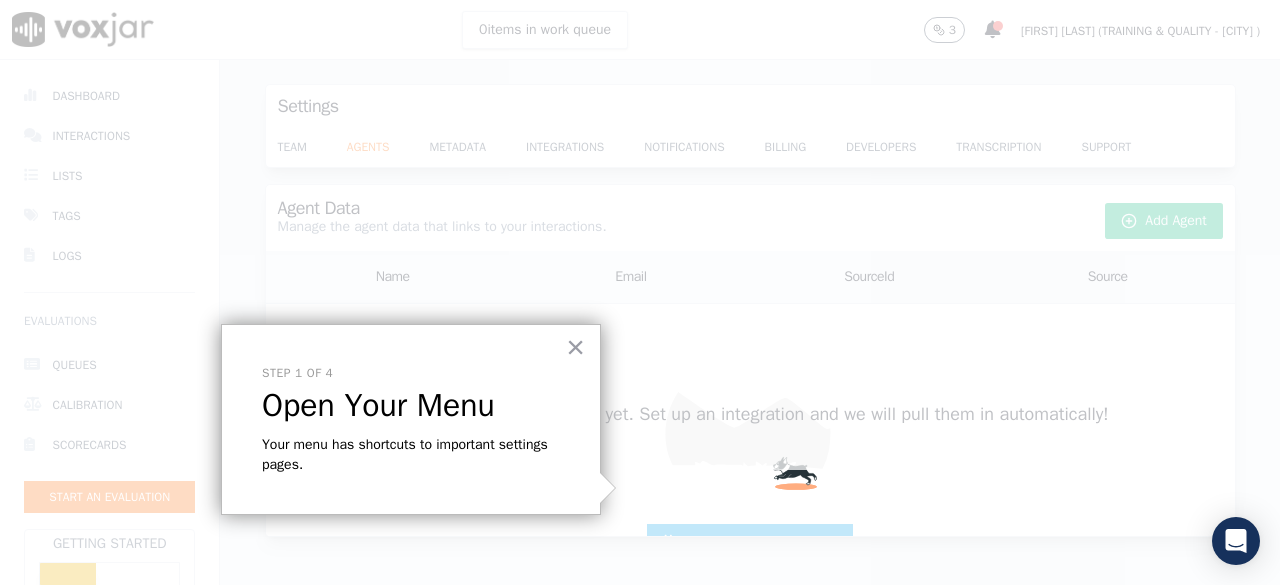scroll, scrollTop: 68, scrollLeft: 0, axis: vertical 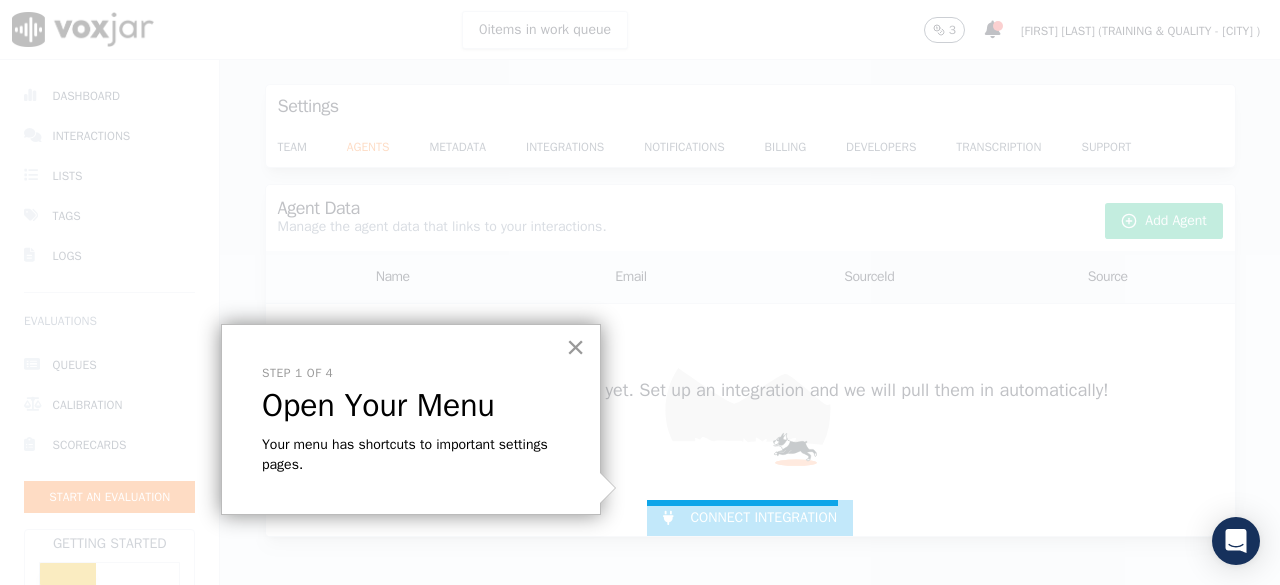 click on "×" at bounding box center (575, 347) 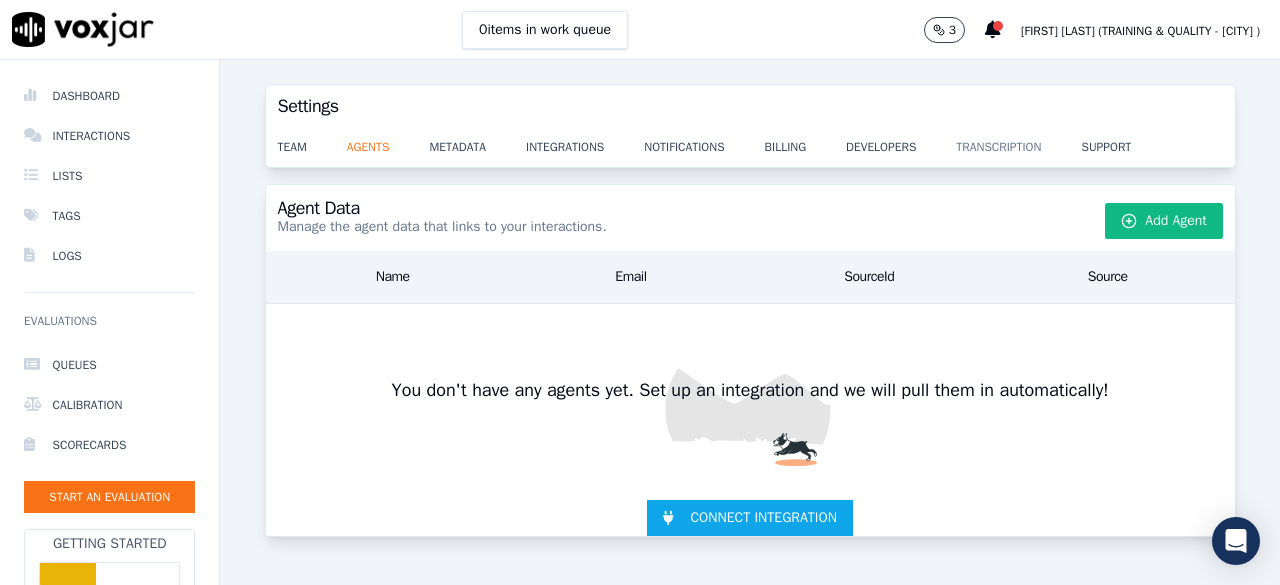click on "transcription" at bounding box center (1018, 141) 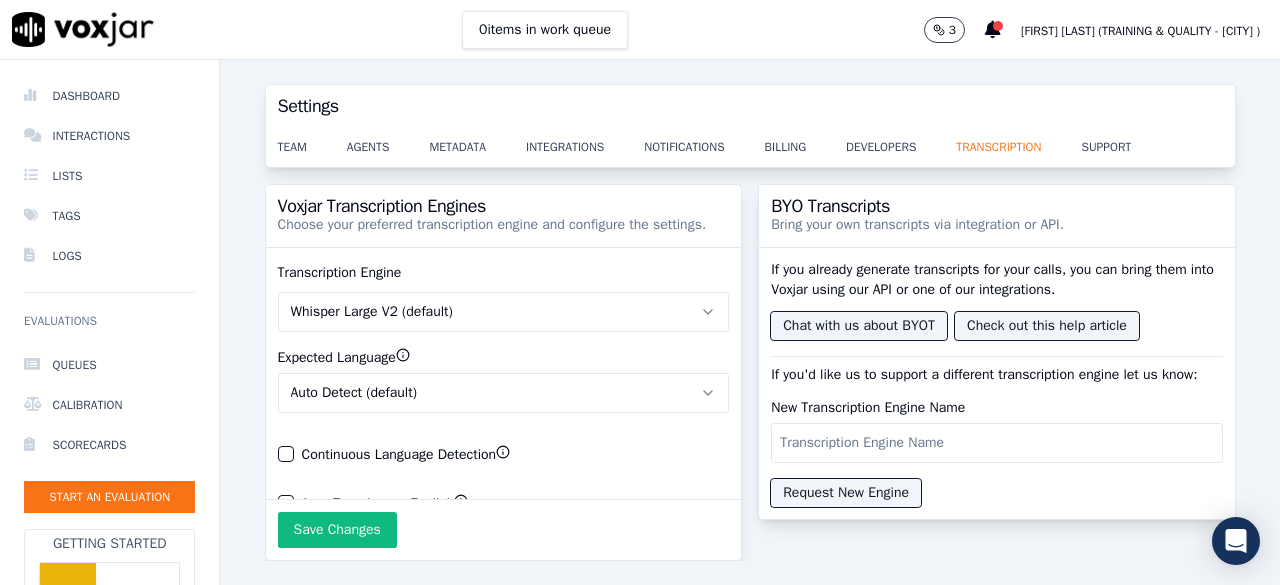 click on "Whisper Large V2 (default)" 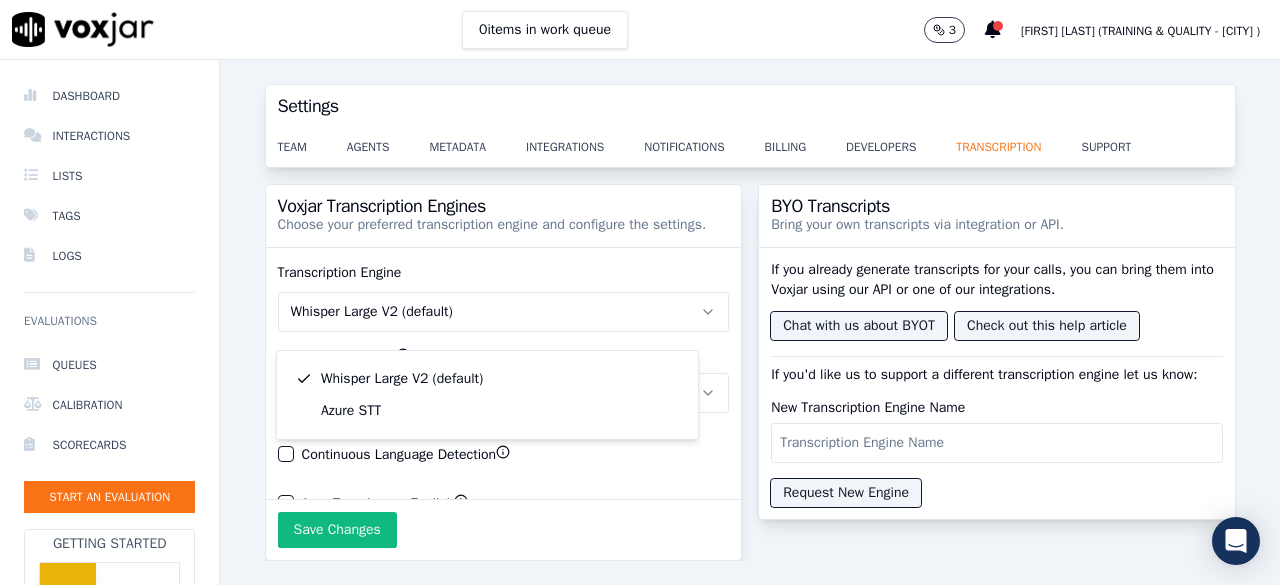 click on "Whisper Large V2 (default)" 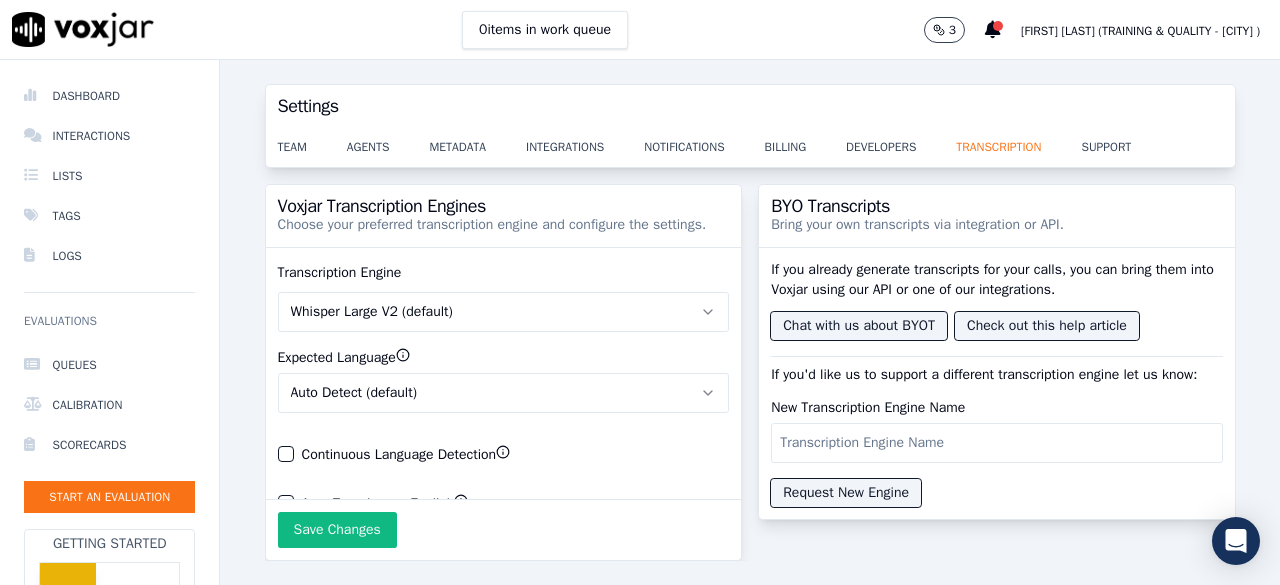 click on "Auto Detect (default)" 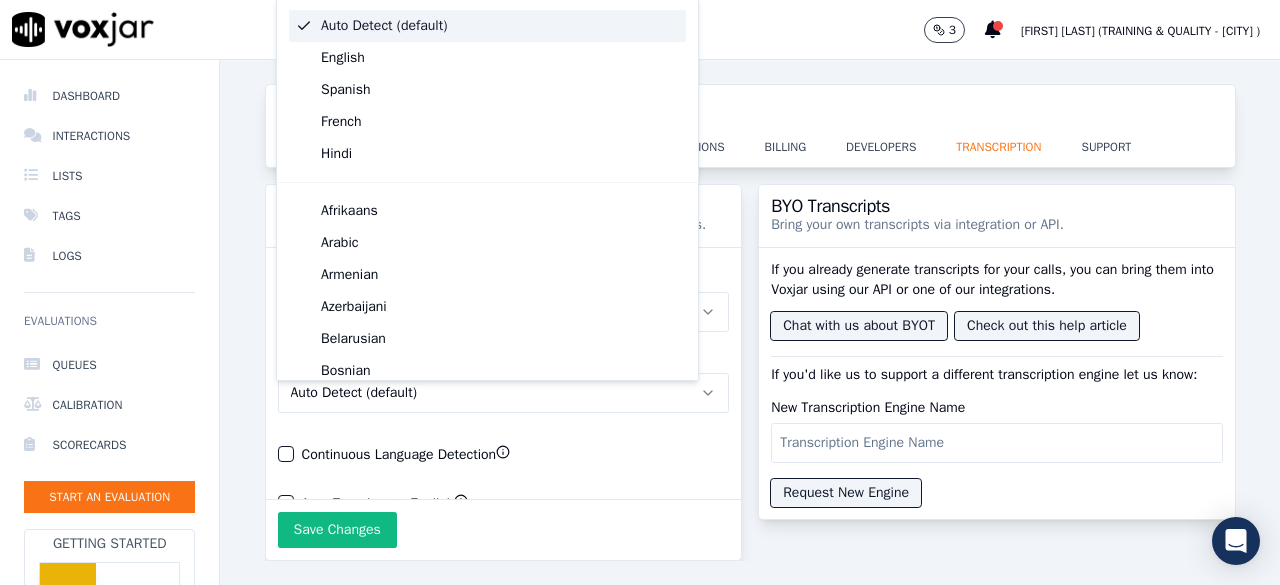 click on "Auto Detect (default)" at bounding box center (487, 26) 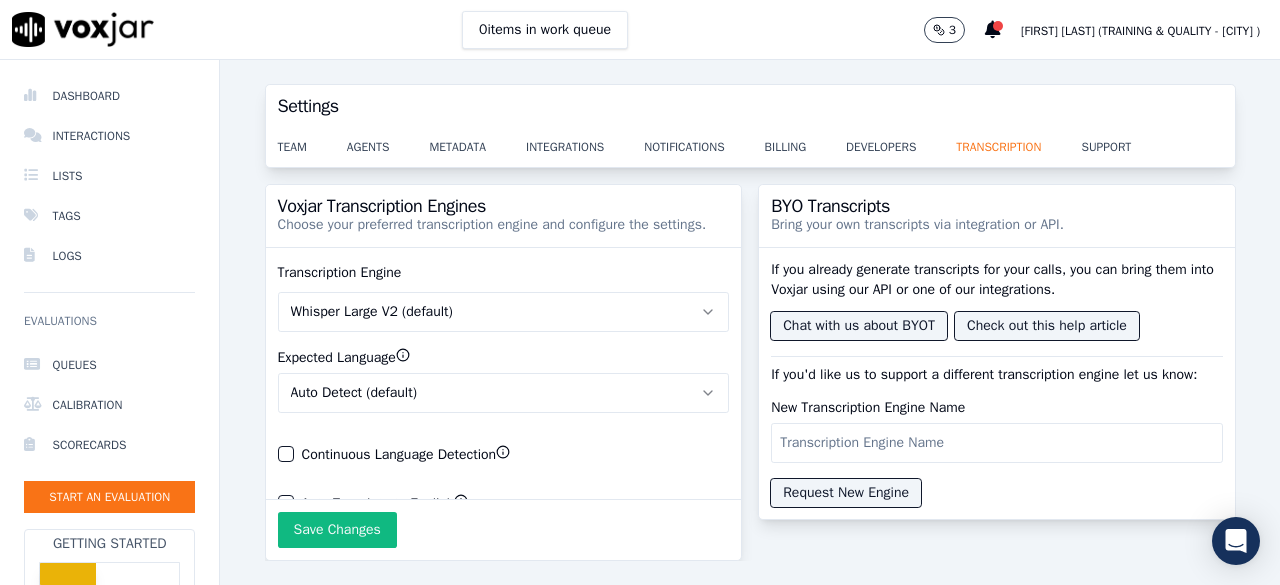 click on "Whisper Large V2 (default)" 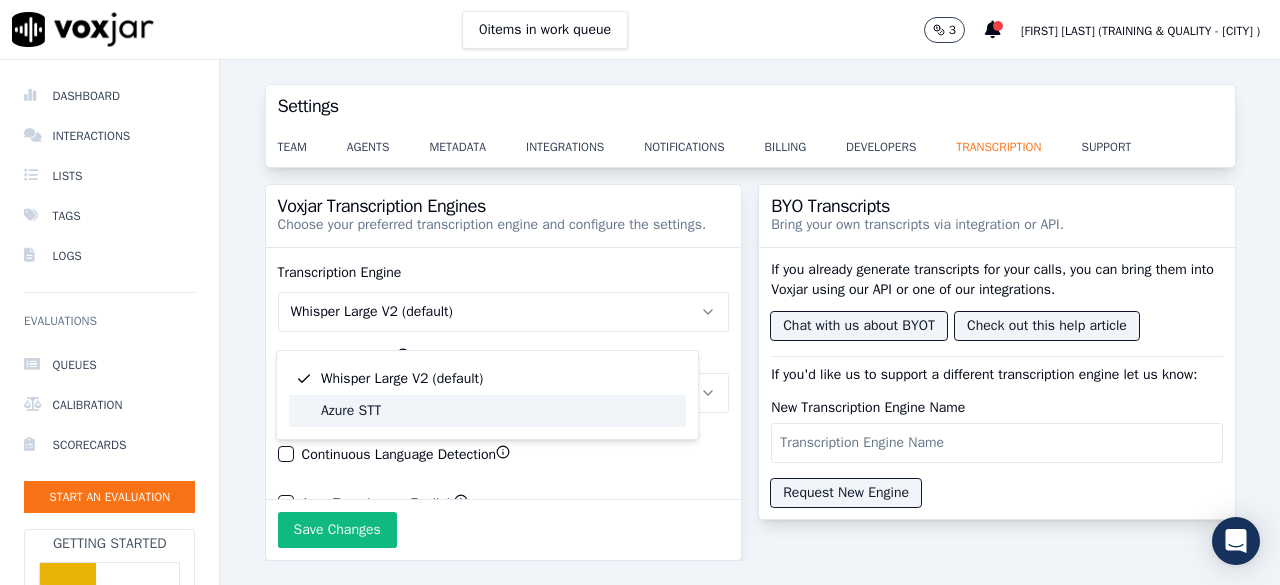 click on "Azure STT" 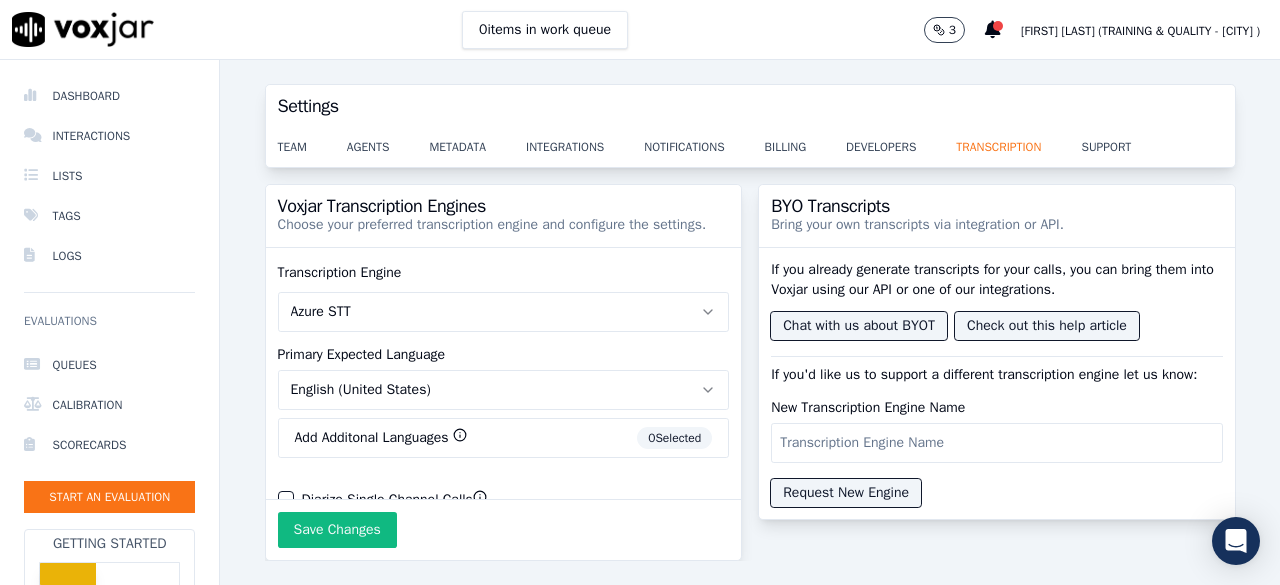 click on "Save Changes" at bounding box center (337, 530) 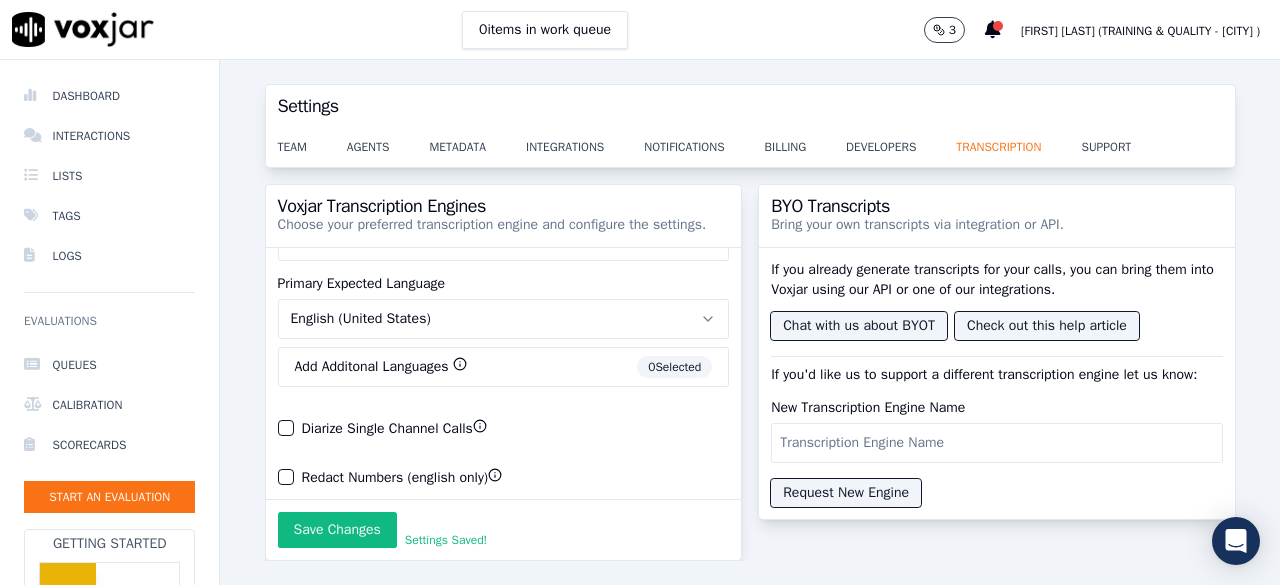 scroll, scrollTop: 142, scrollLeft: 0, axis: vertical 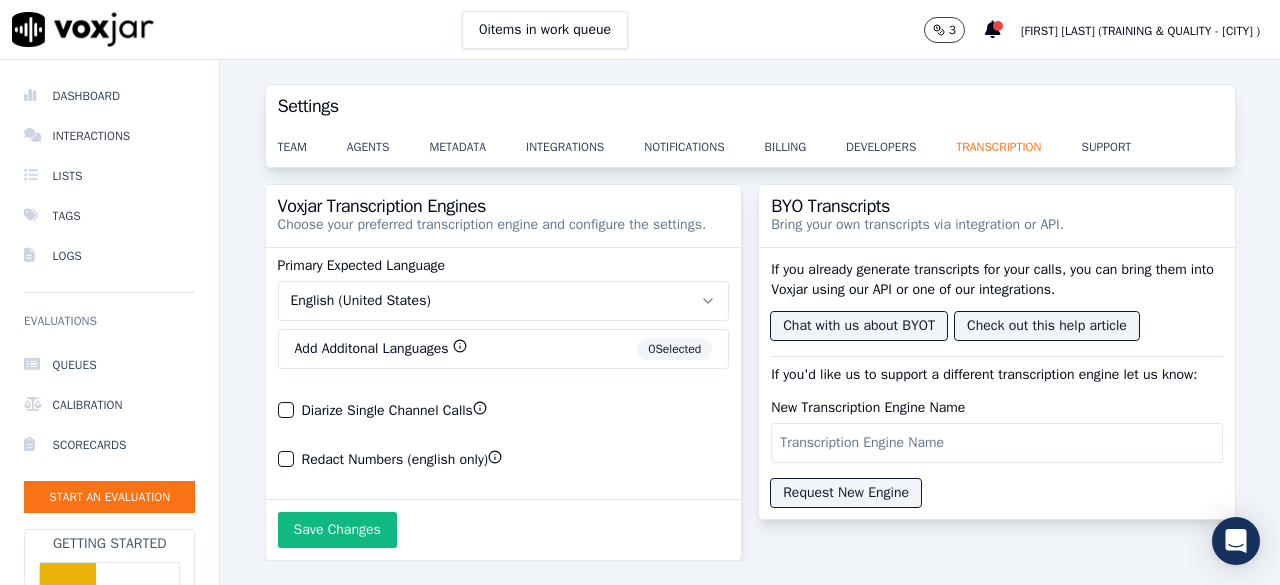 click on "0  items in work queue     3         [FIRST] [LAST] (Training & Quality - [CITY] )" at bounding box center (640, 30) 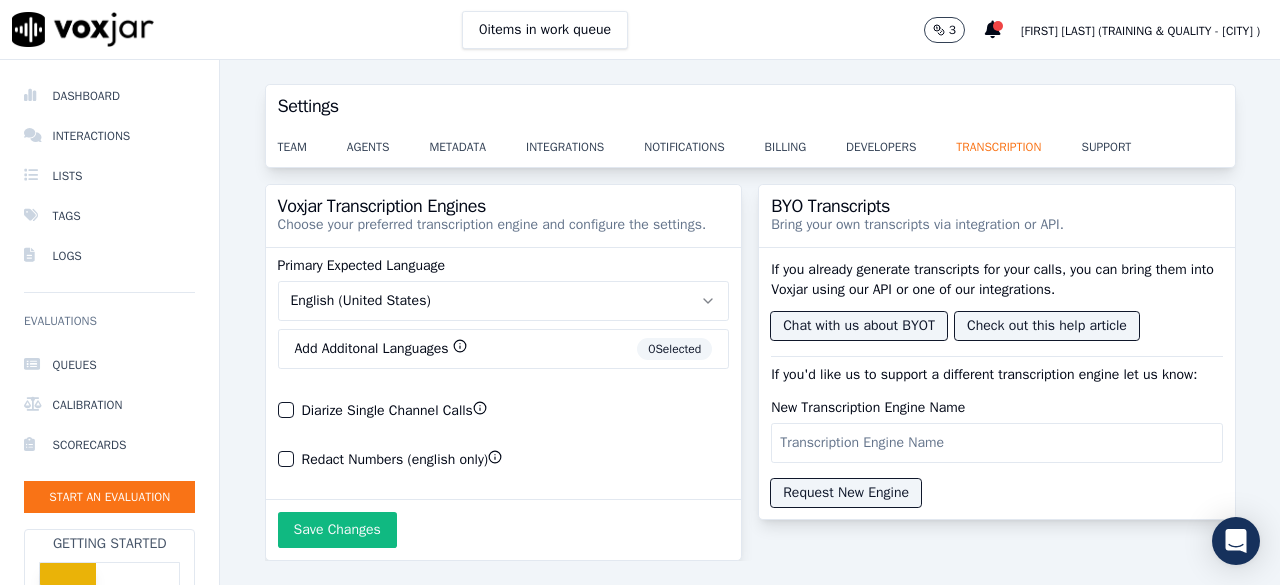 click on "3" at bounding box center [944, 30] 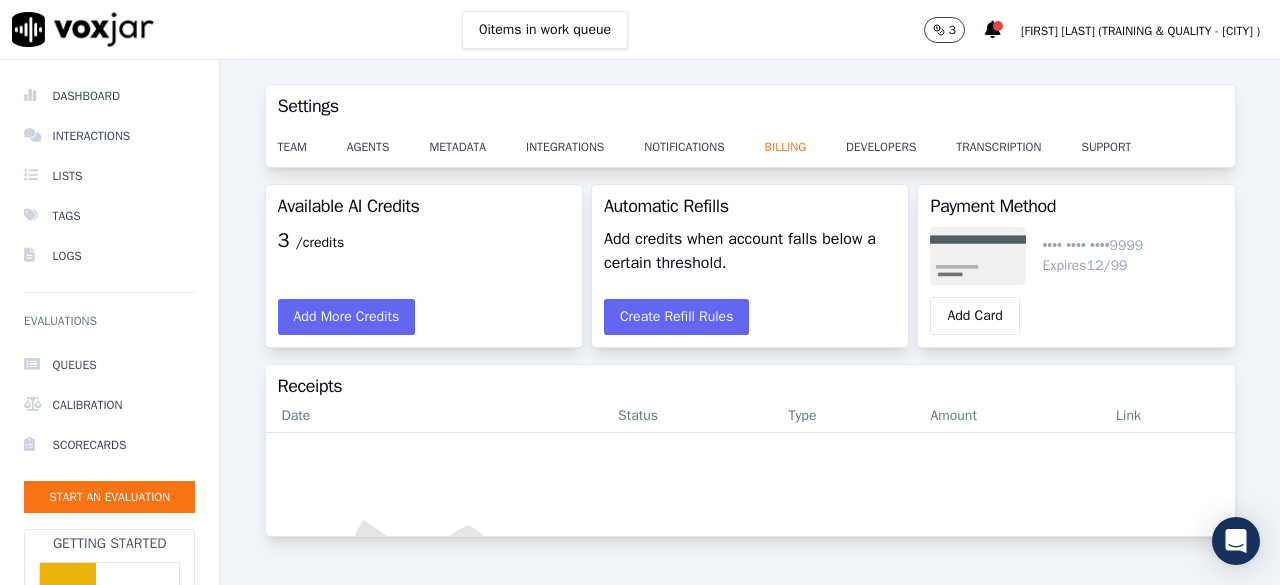 scroll, scrollTop: 0, scrollLeft: 0, axis: both 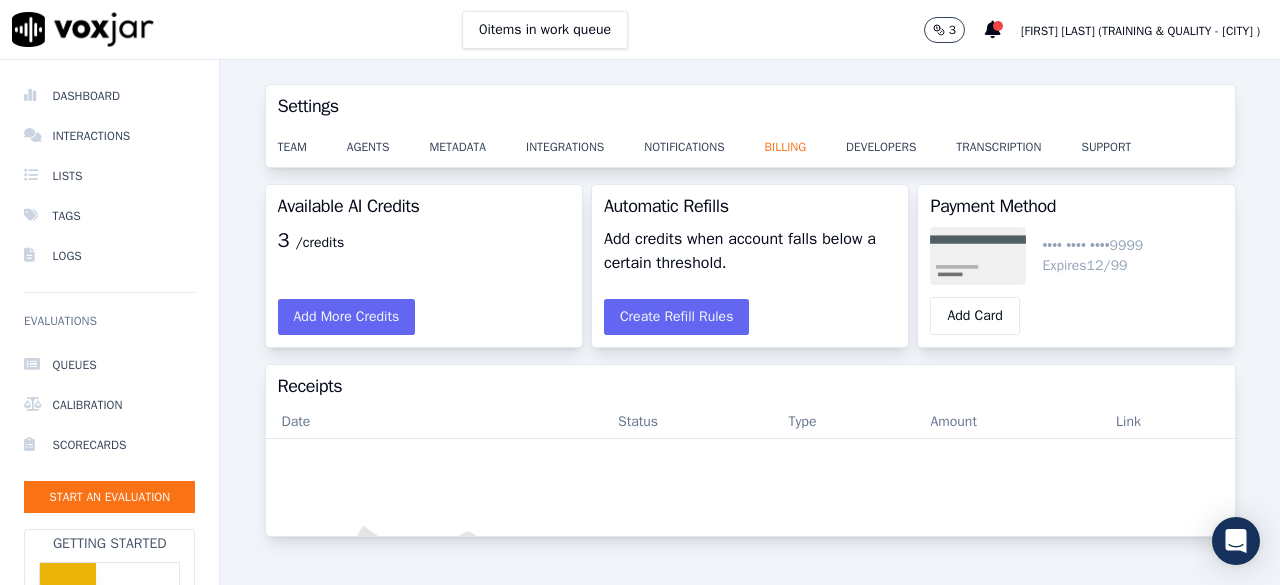 click on "3         [FIRST] [LAST] (Training & Quality - [CITY] )" 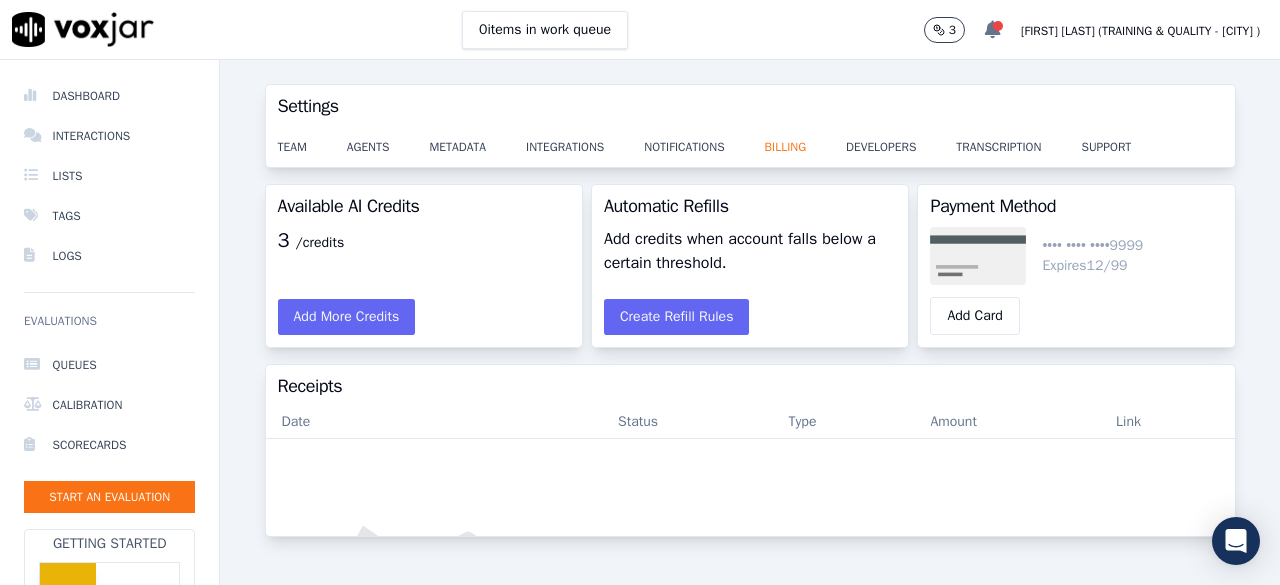click at bounding box center [998, 26] 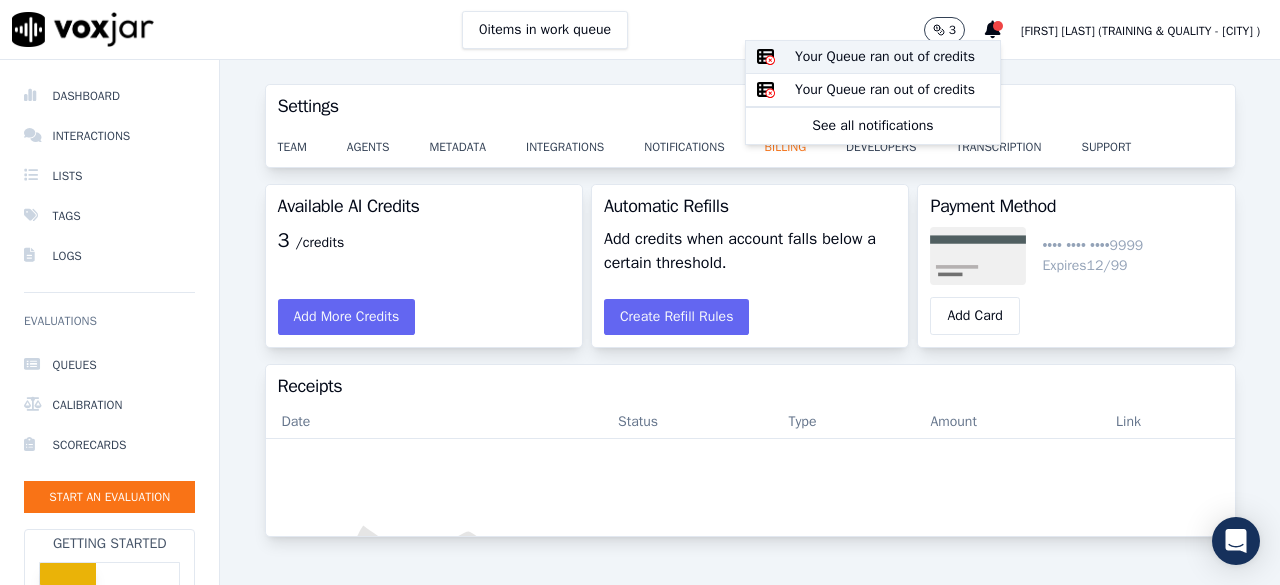 click on "Your Queue    ran out of credits" at bounding box center [897, 57] 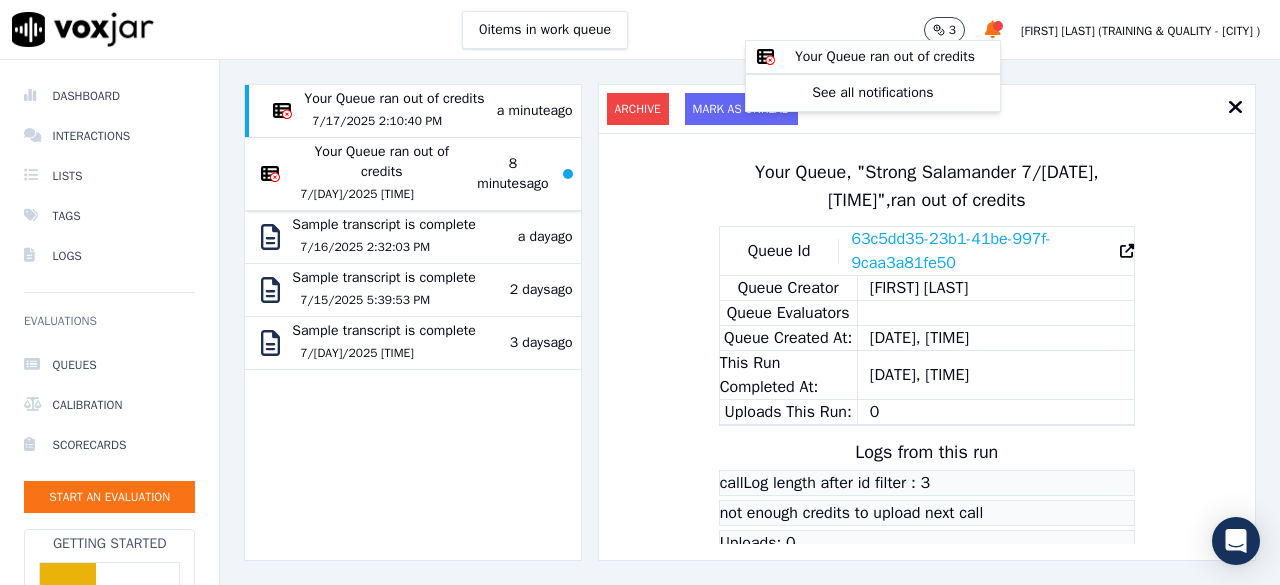 click on "Your Queue ran out of credits   [DATE] [TIME]" at bounding box center (381, 174) 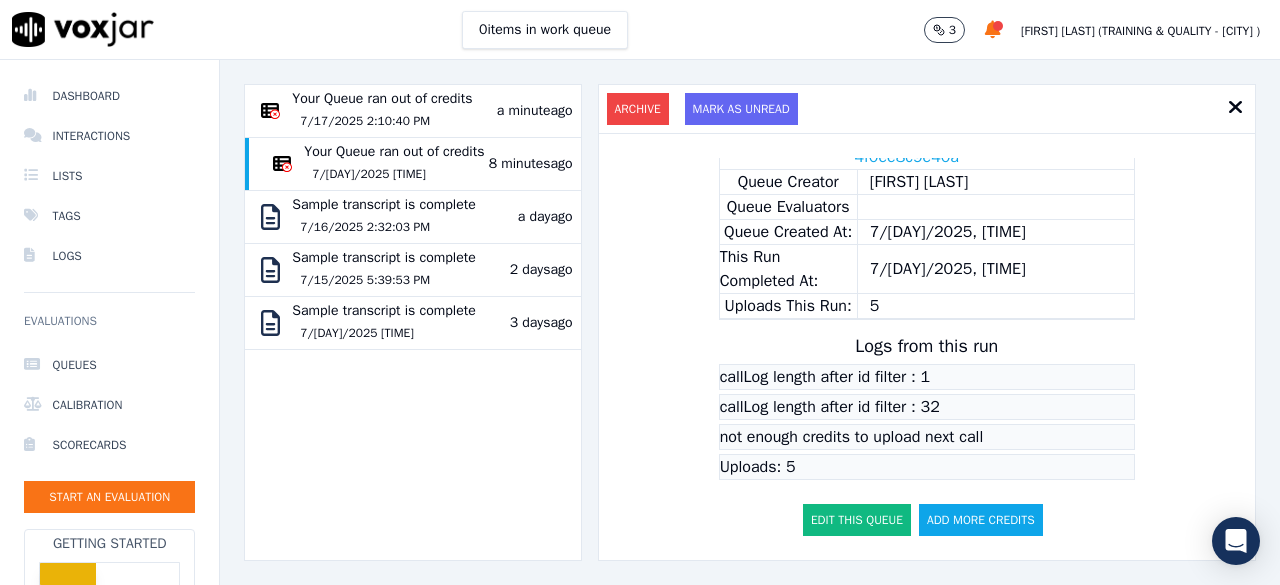 scroll, scrollTop: 232, scrollLeft: 0, axis: vertical 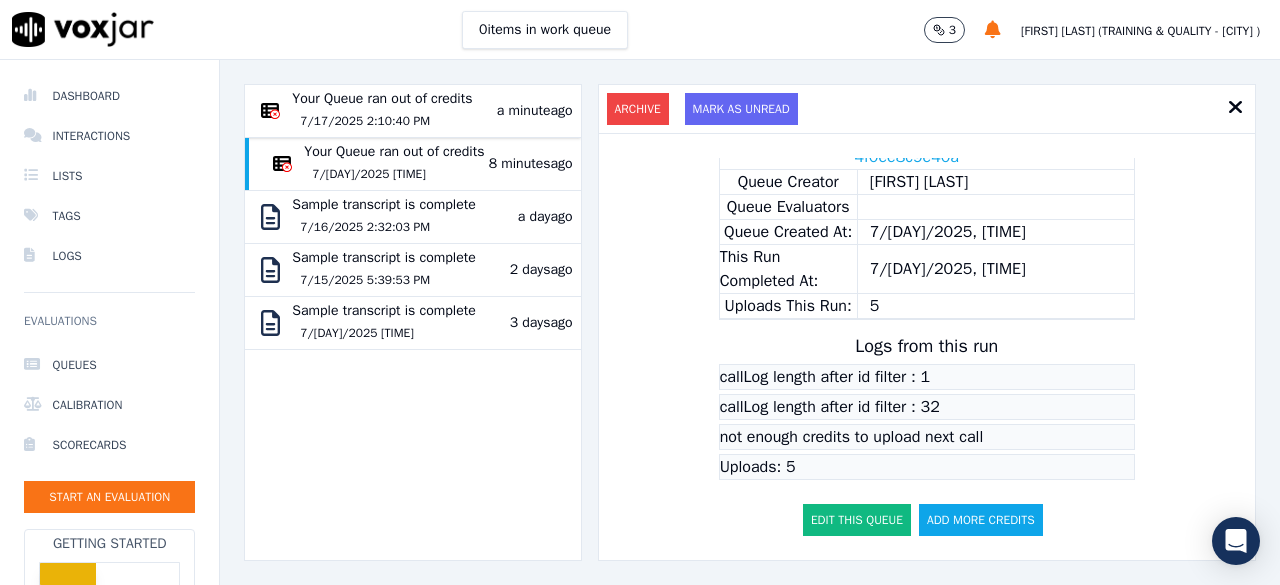 click on "Your Queue ran out of credits   7/[DAY]/2025 [TIME]" at bounding box center [382, 111] 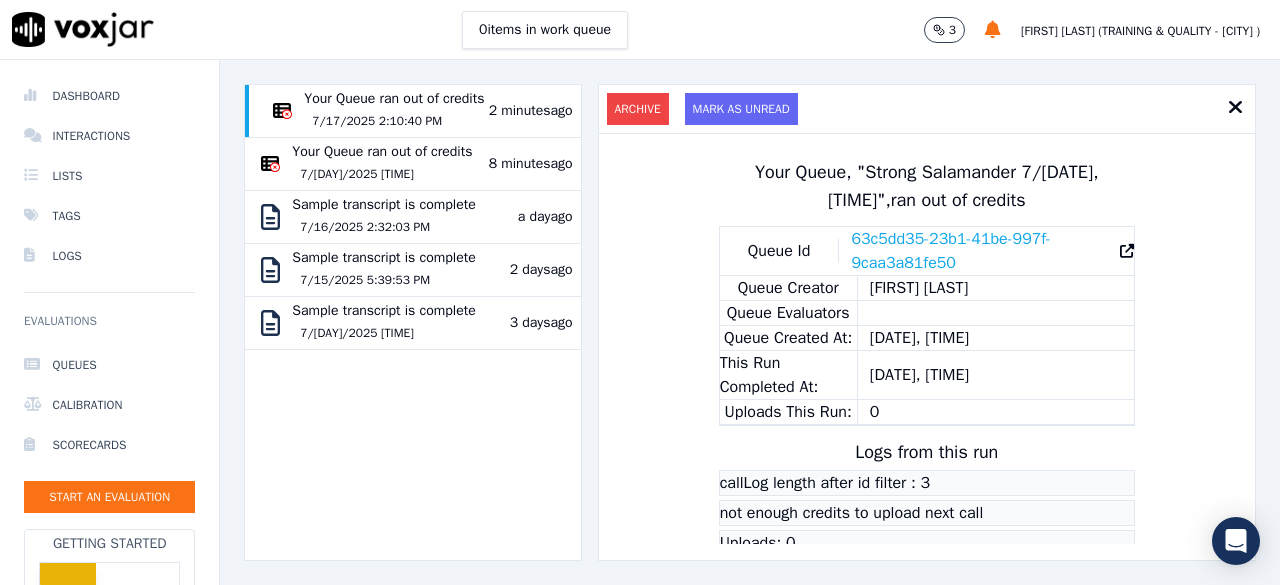 scroll, scrollTop: 202, scrollLeft: 0, axis: vertical 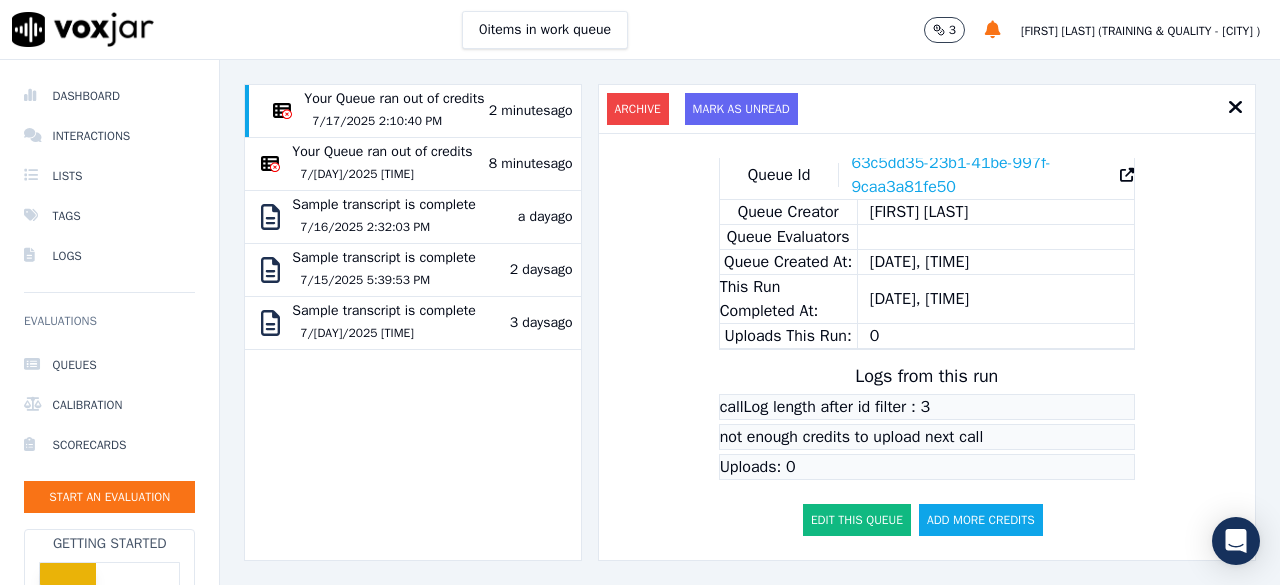 click at bounding box center (1235, 107) 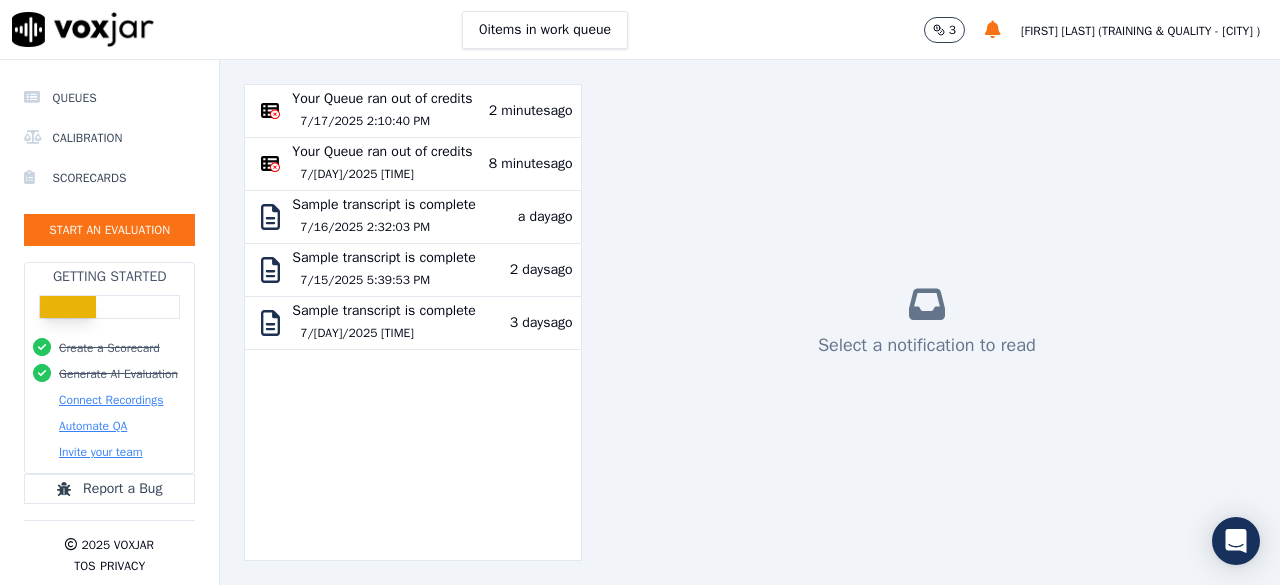scroll, scrollTop: 293, scrollLeft: 0, axis: vertical 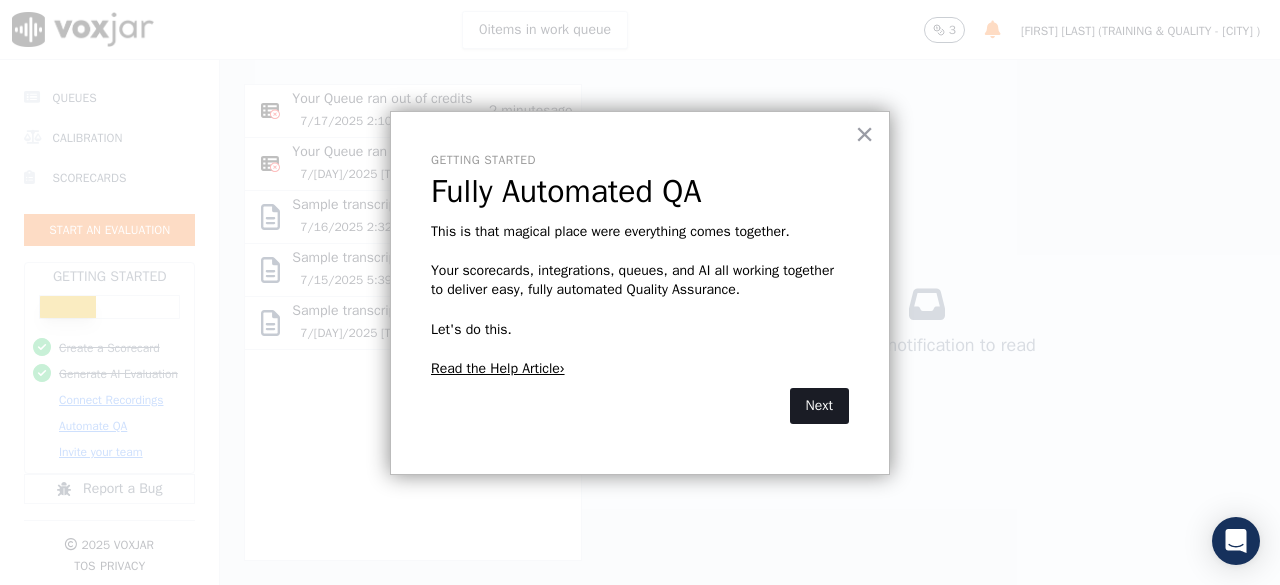 click on "Next" at bounding box center (819, 406) 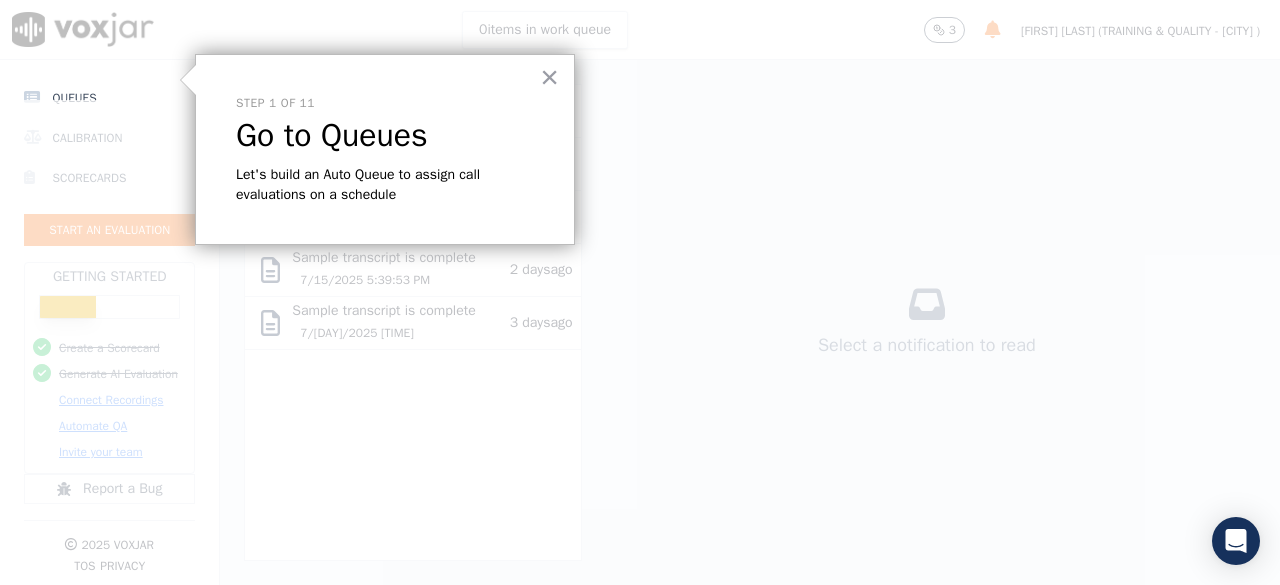 scroll, scrollTop: 284, scrollLeft: 0, axis: vertical 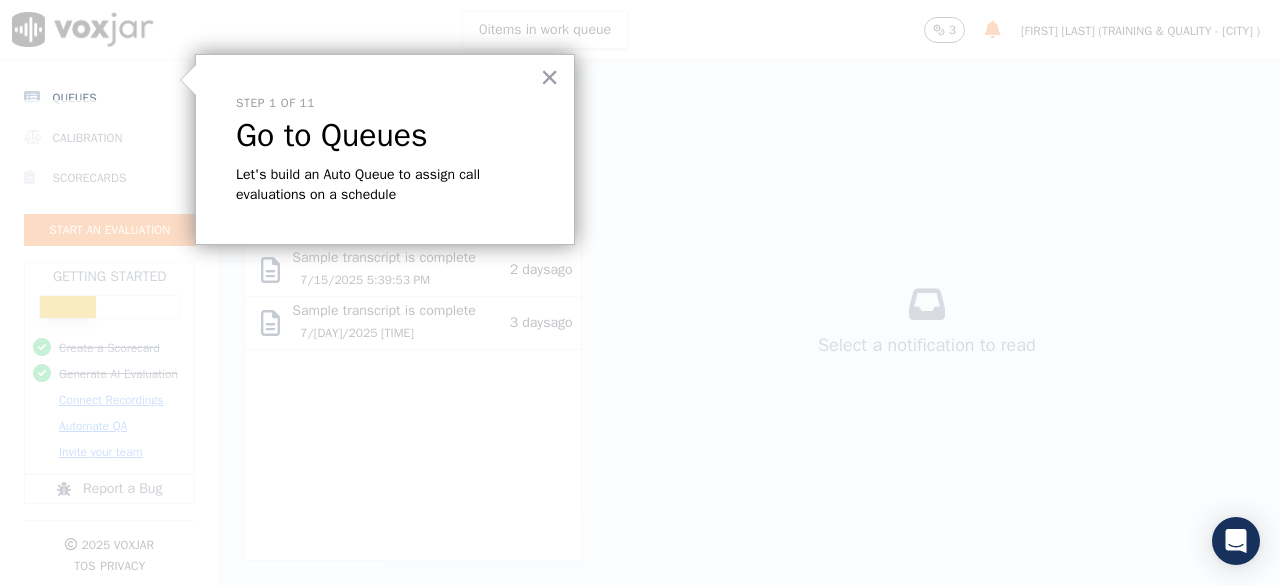 click on "Queues" at bounding box center (109, 98) 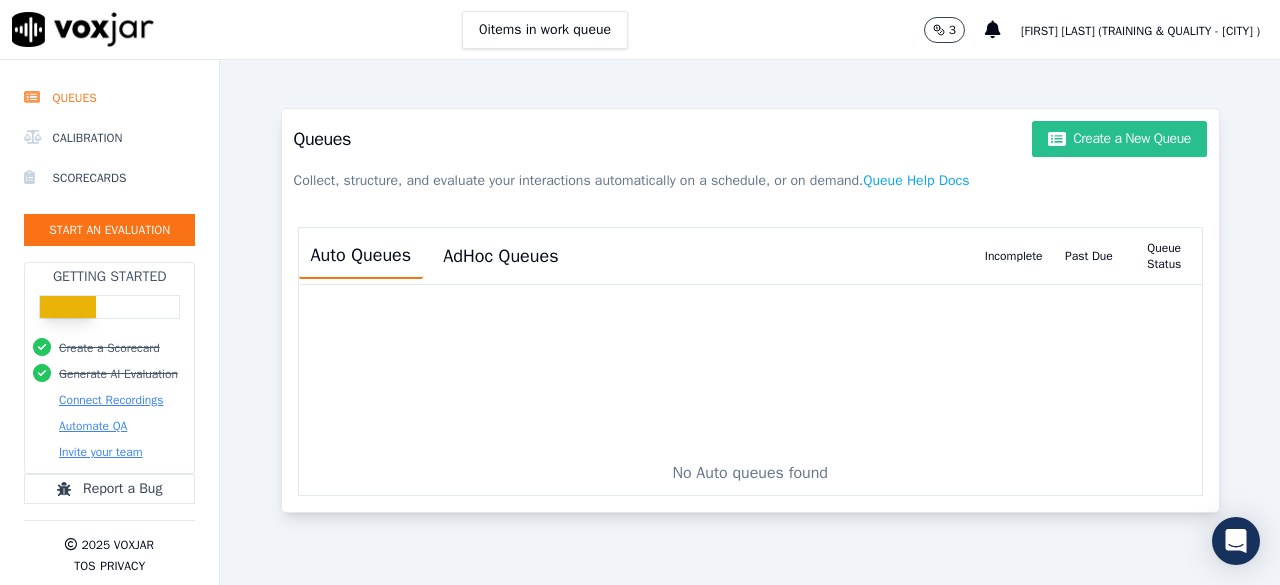 click on "Create a New Queue" at bounding box center [1119, 139] 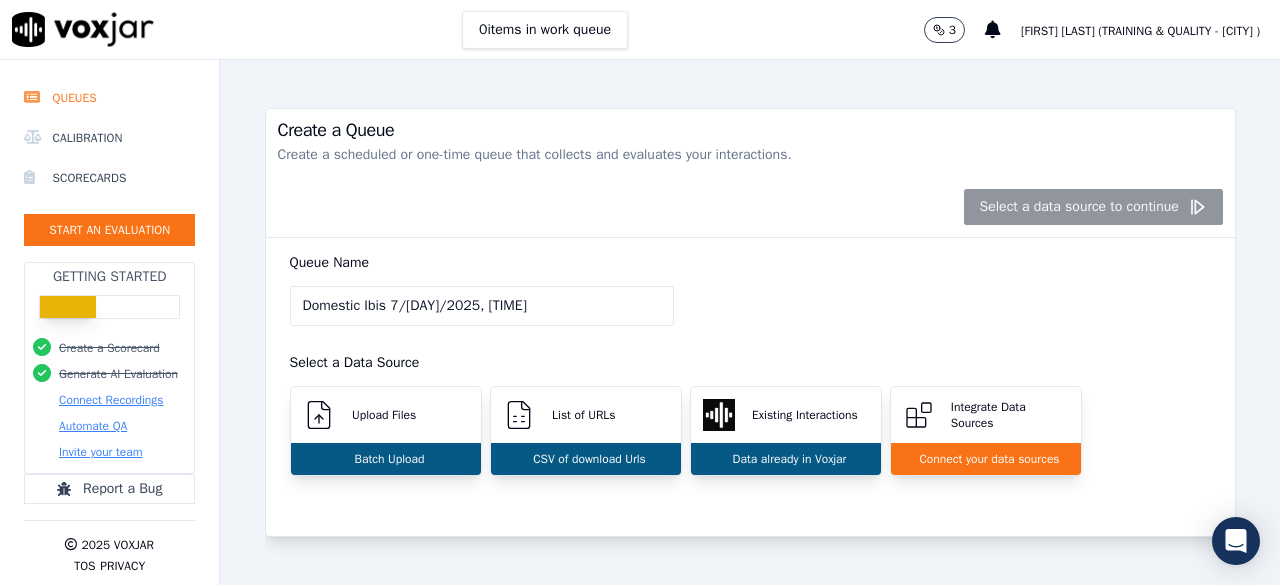 drag, startPoint x: 560, startPoint y: 302, endPoint x: 288, endPoint y: 303, distance: 272.00183 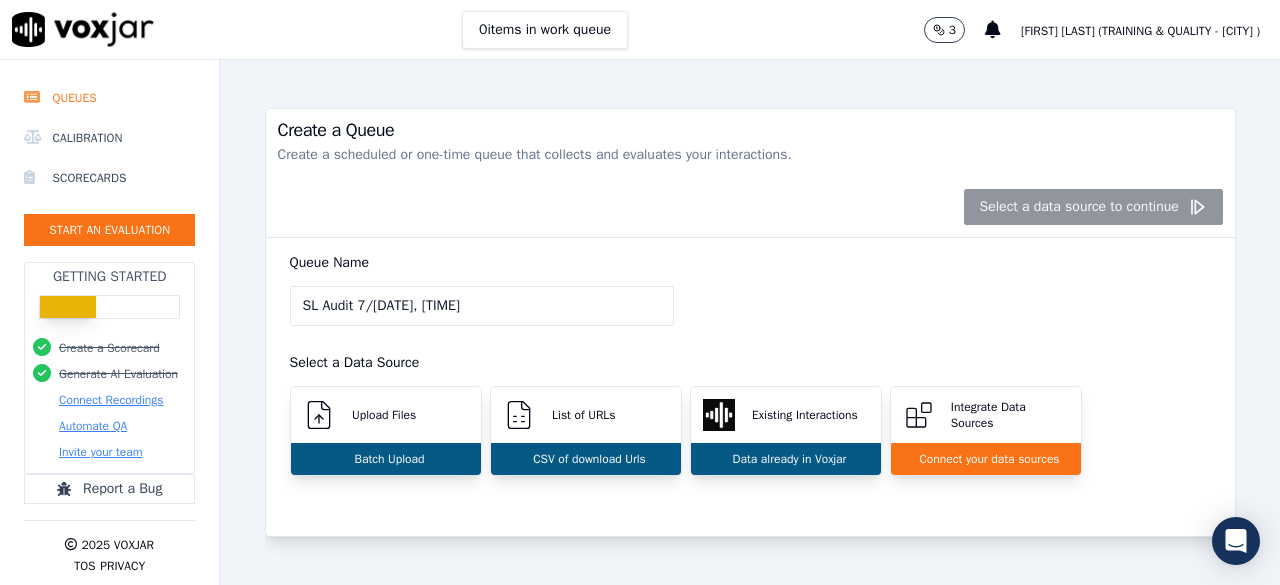 scroll, scrollTop: 43, scrollLeft: 0, axis: vertical 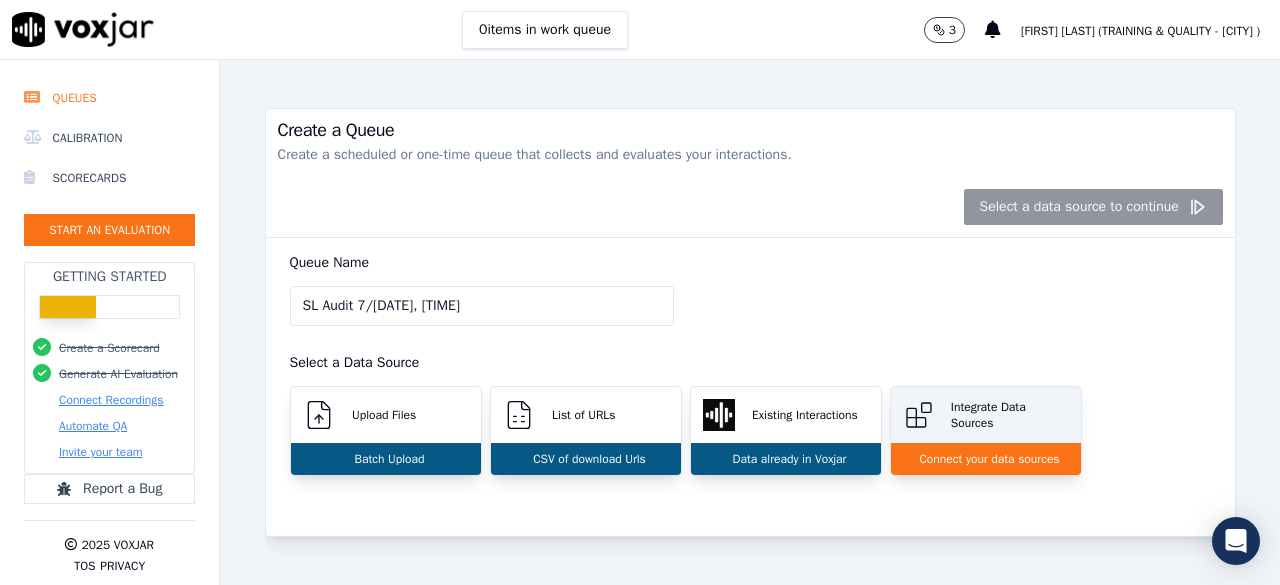 type on "SL Audit 7/[DATE], [TIME]" 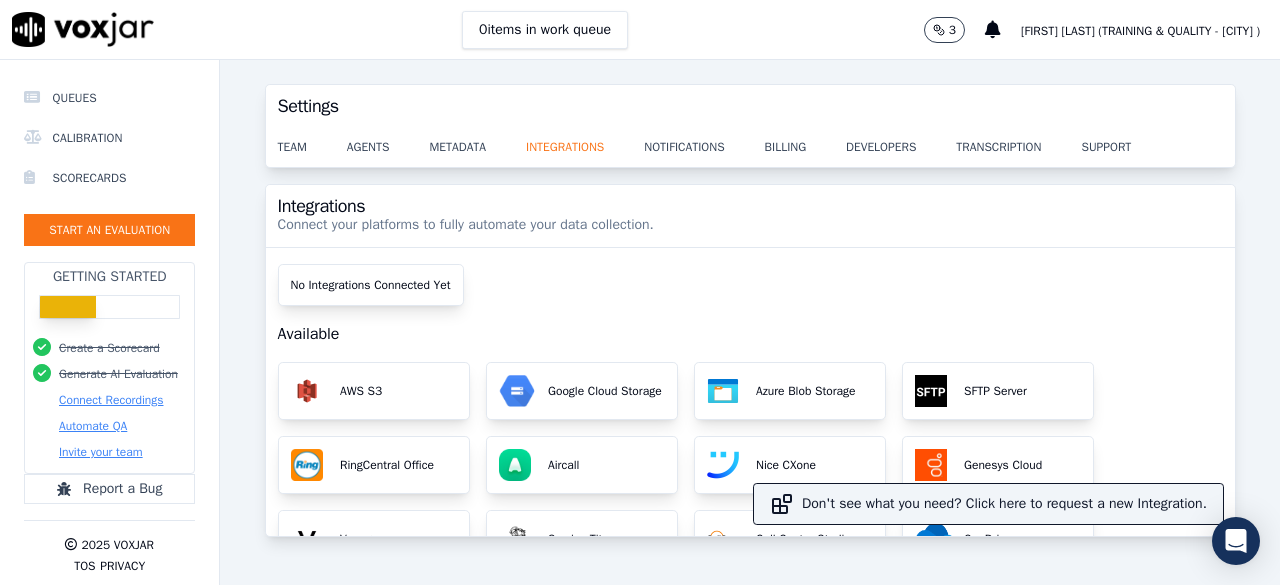 scroll, scrollTop: 140, scrollLeft: 0, axis: vertical 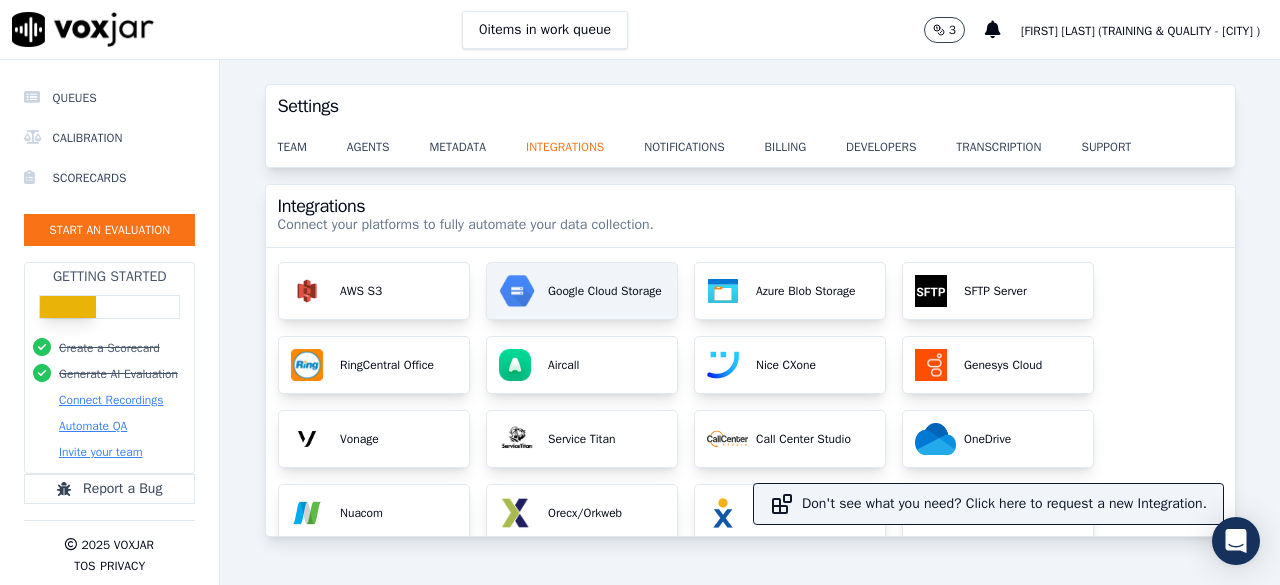 click on "Google Cloud Storage" at bounding box center (601, 291) 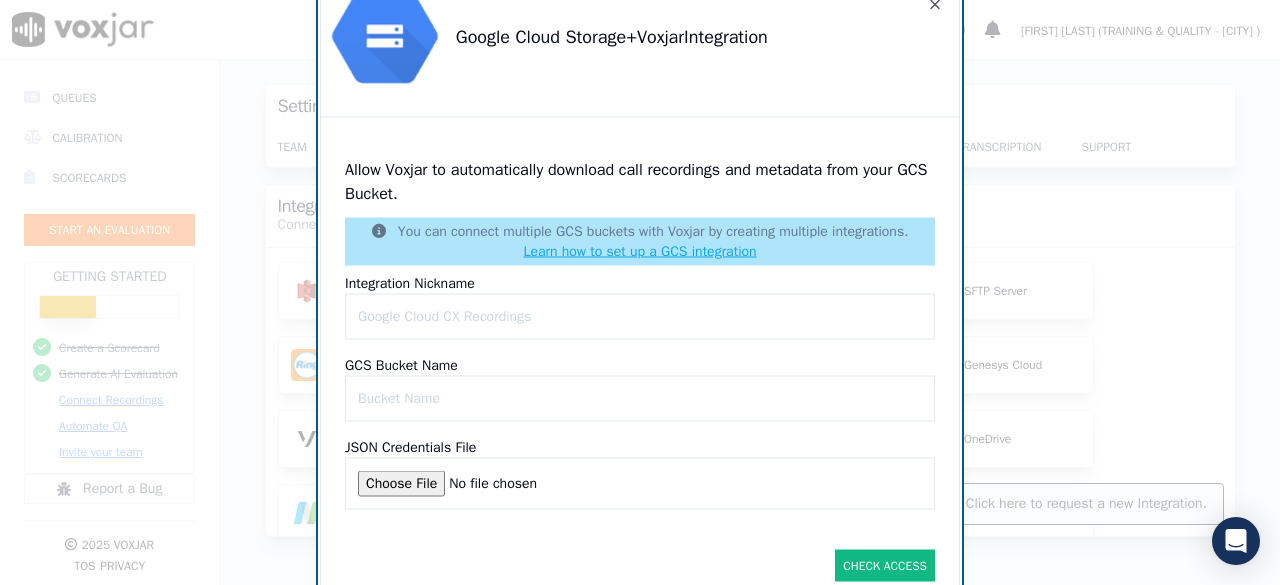 click on "JSON Credentials File" at bounding box center (640, 483) 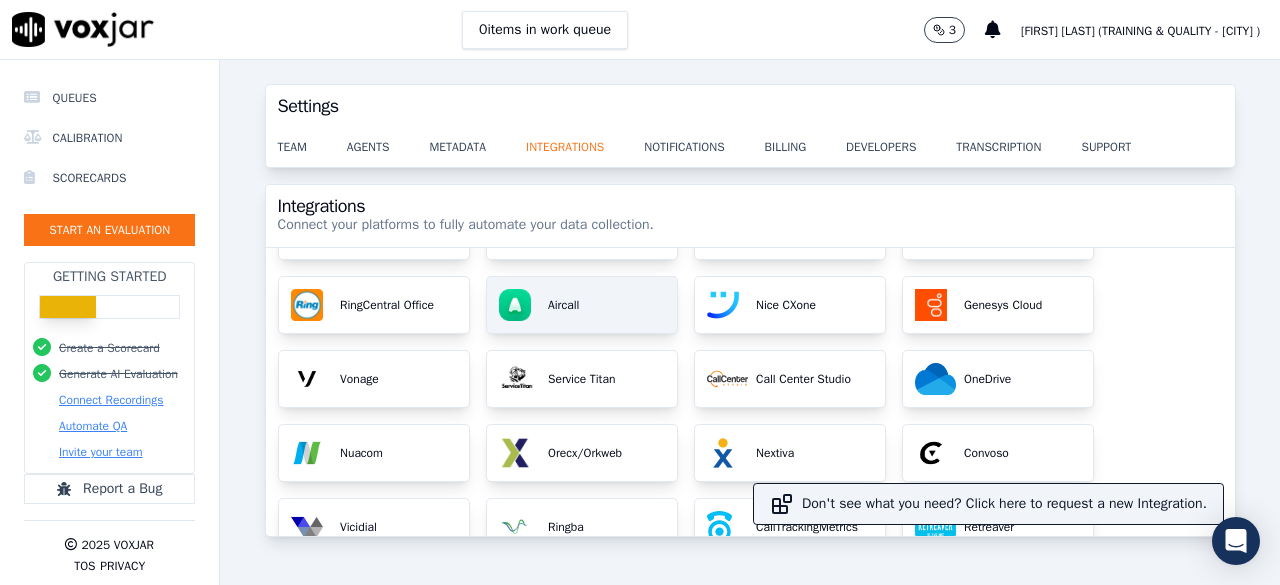 scroll, scrollTop: 0, scrollLeft: 0, axis: both 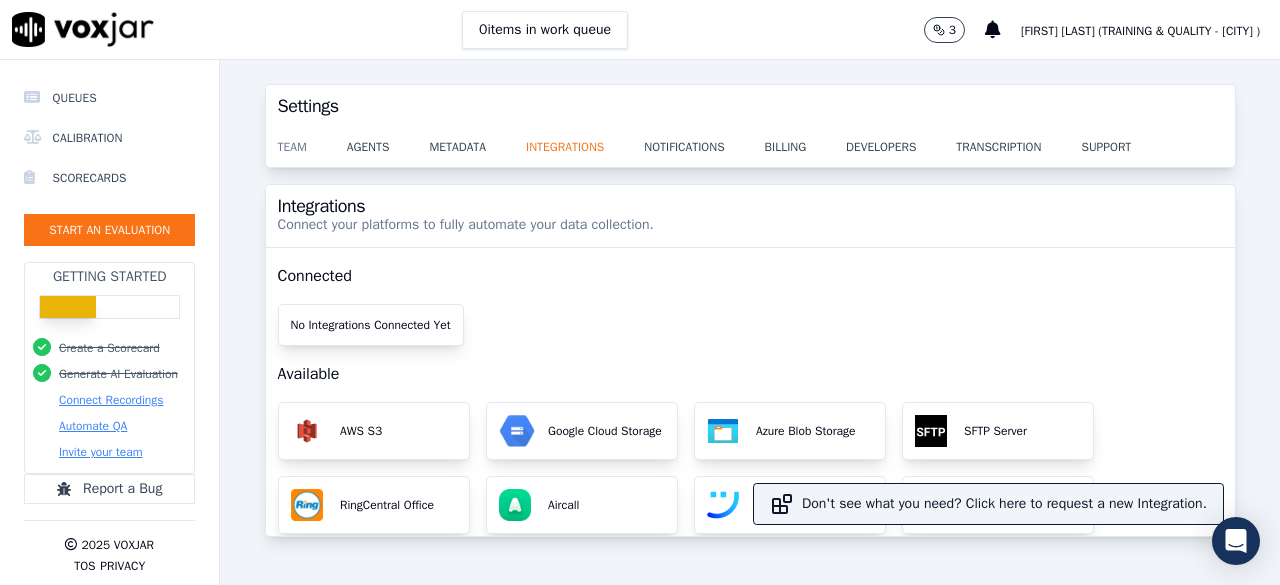 click on "team" at bounding box center (312, 141) 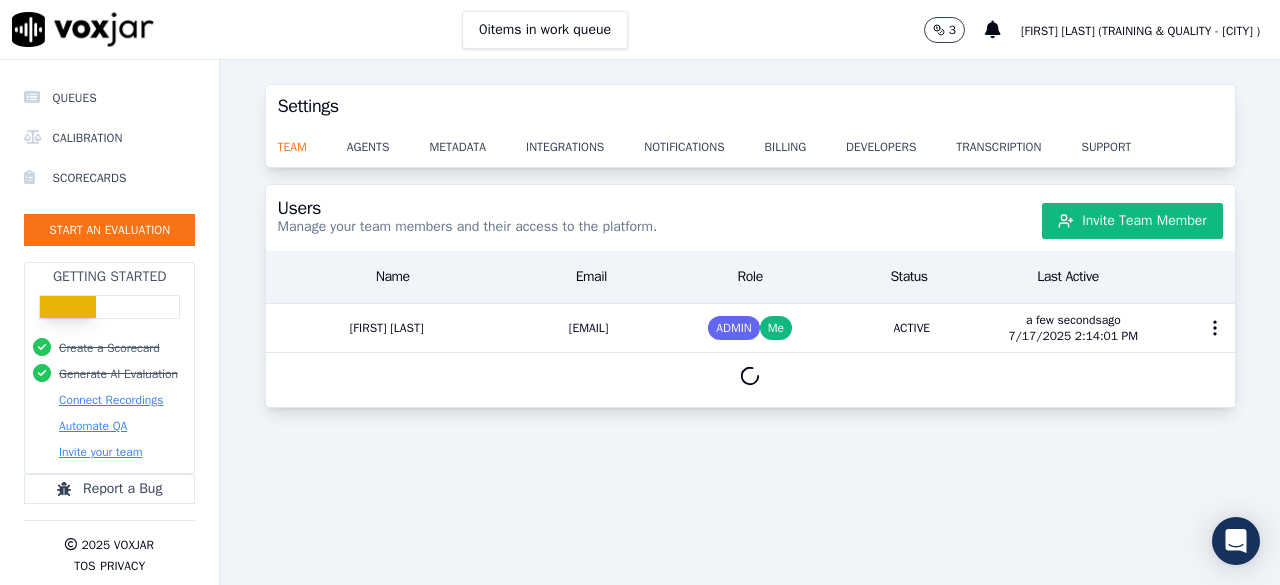 click on "team agents metadata integrations notifications billing developers transcription support" at bounding box center (750, 147) 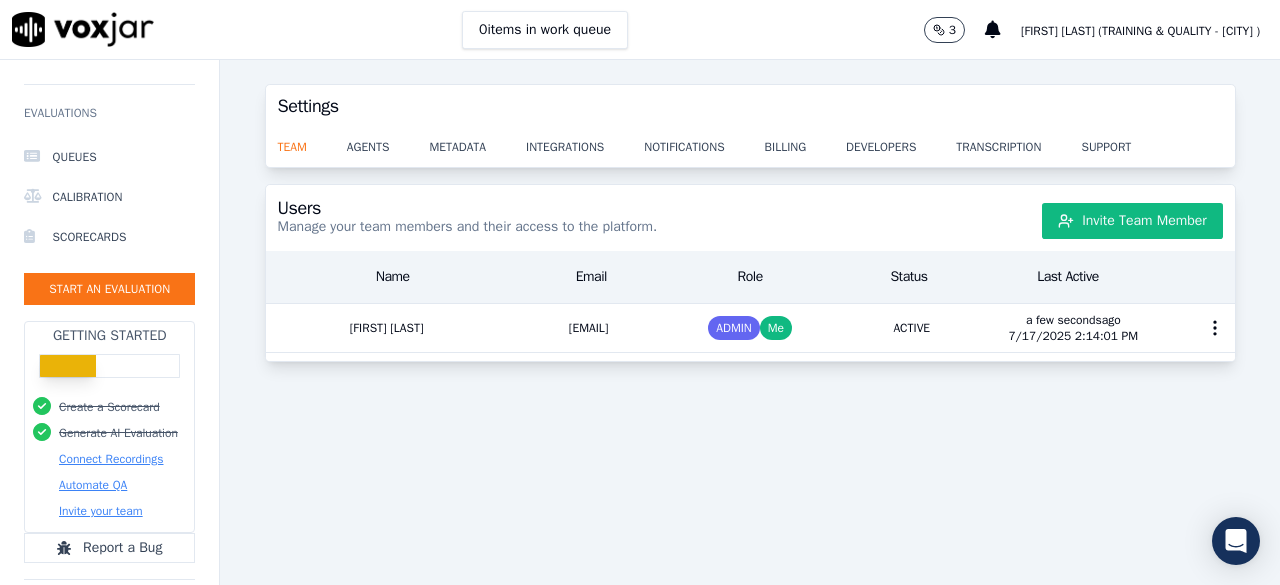 scroll, scrollTop: 0, scrollLeft: 0, axis: both 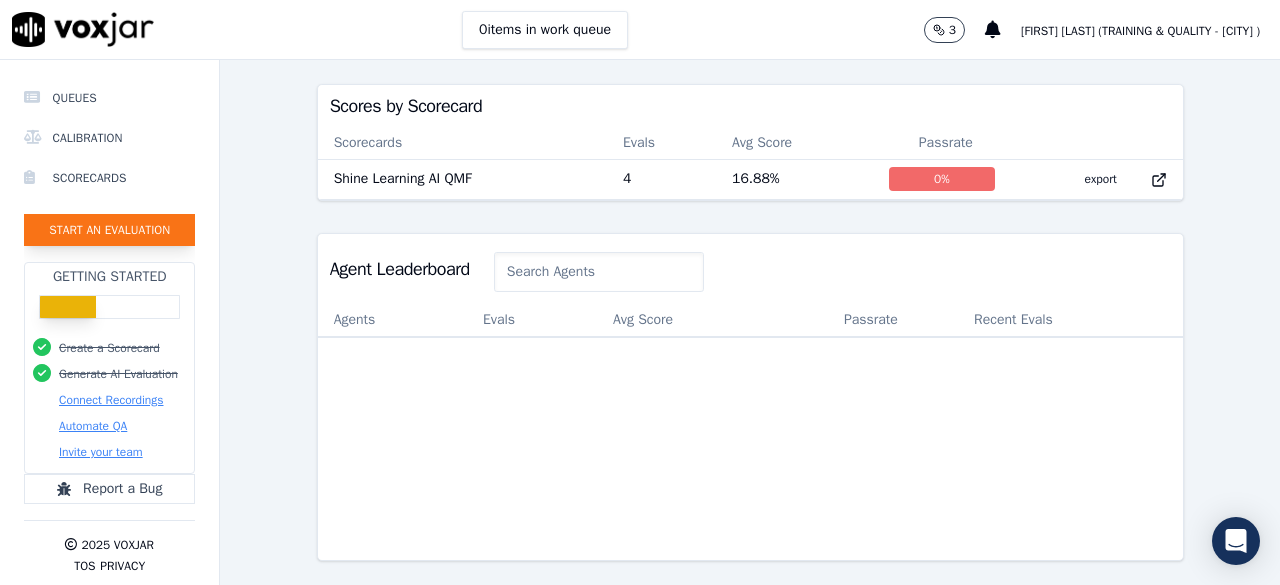 click on "Start an Evaluation" 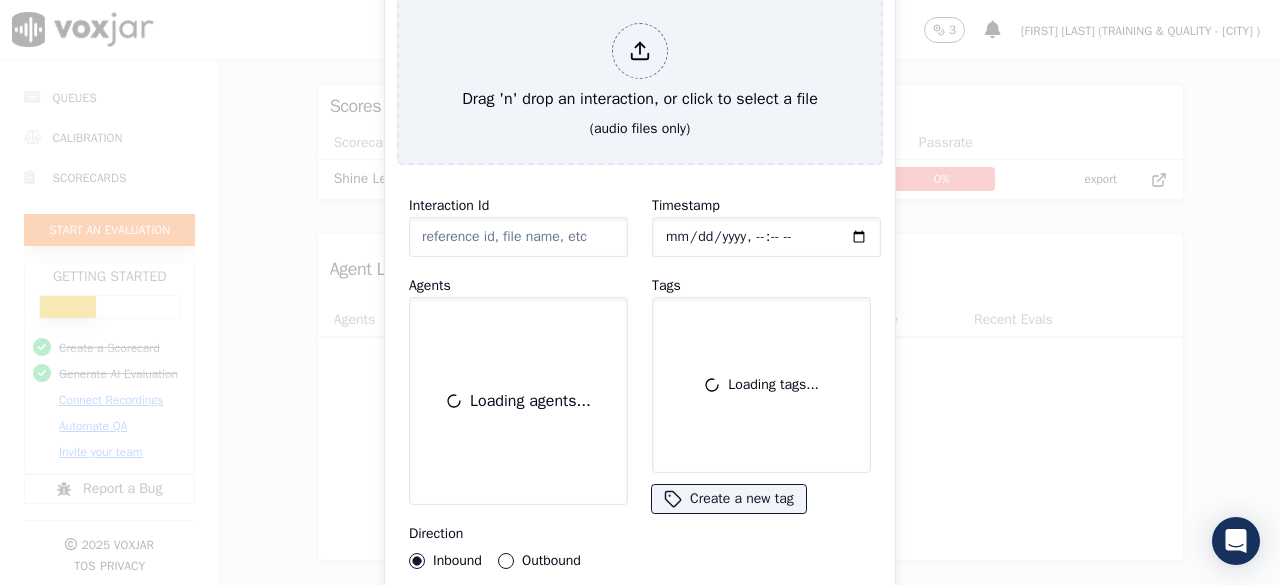 scroll, scrollTop: 122, scrollLeft: 0, axis: vertical 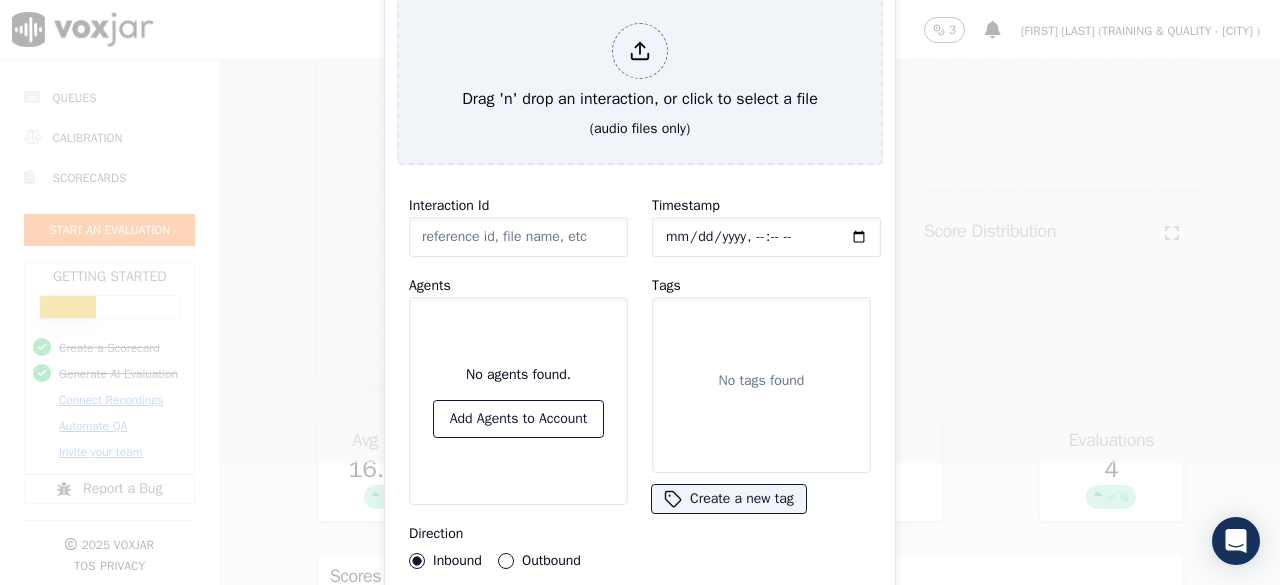 click on "Outbound" at bounding box center [506, 561] 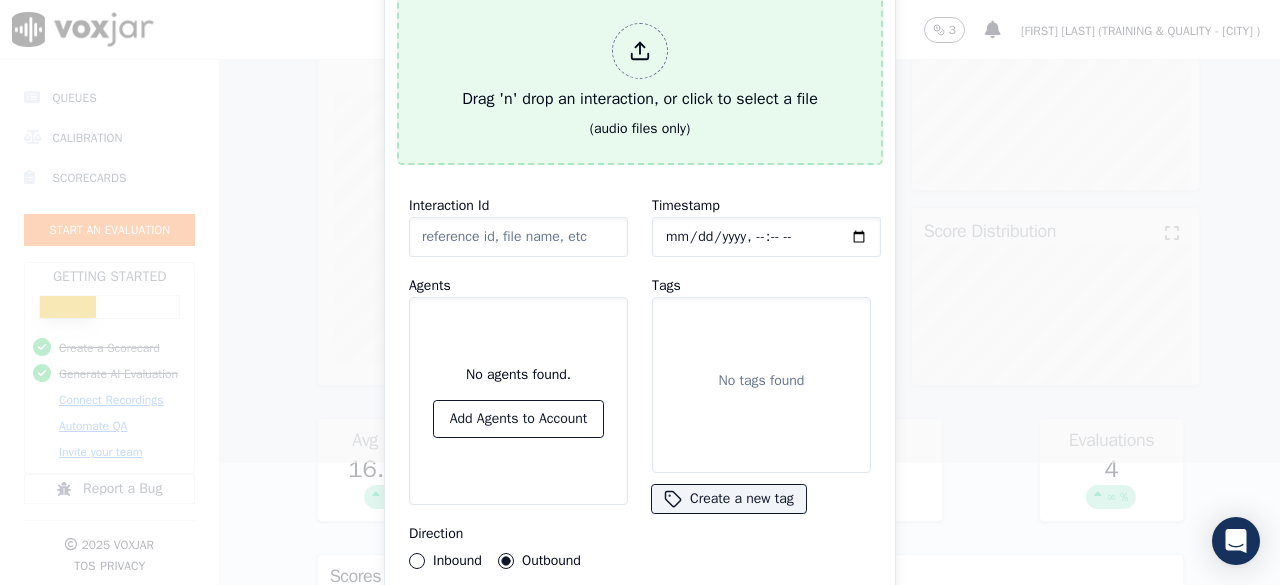 click at bounding box center [640, 51] 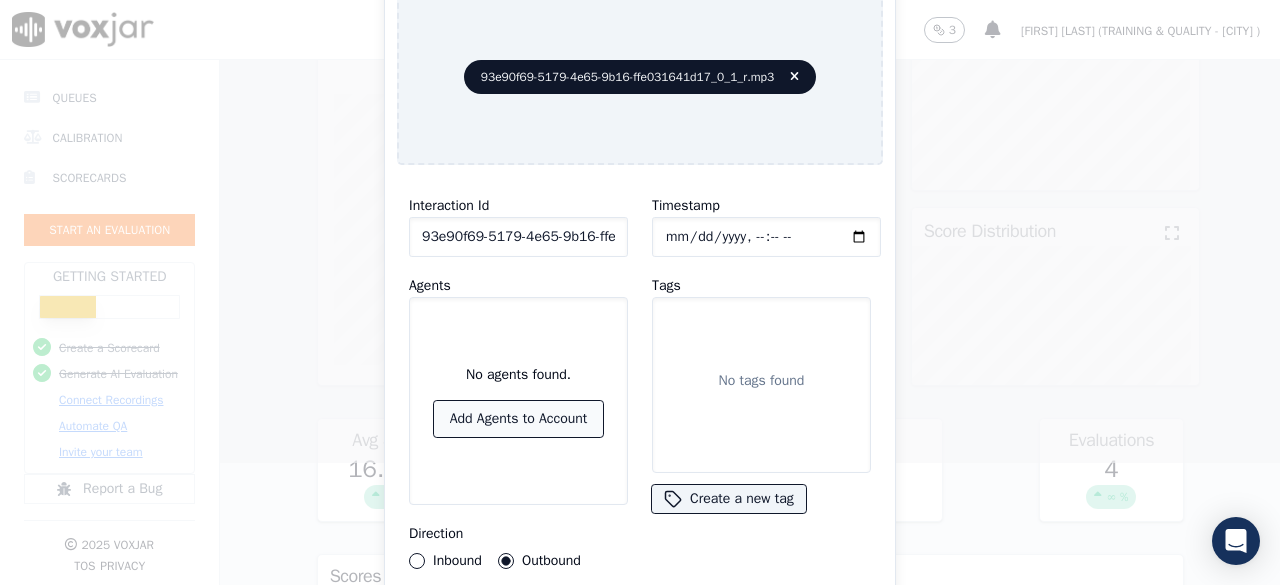 click on "Add Agents to Account" at bounding box center (519, 419) 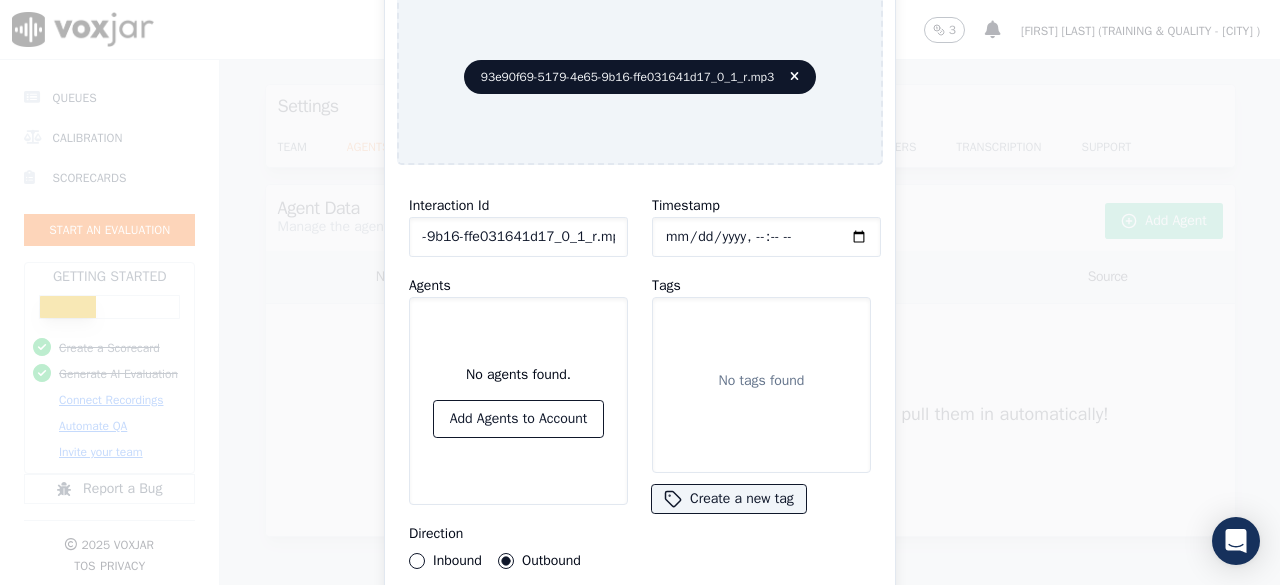 scroll, scrollTop: 0, scrollLeft: 0, axis: both 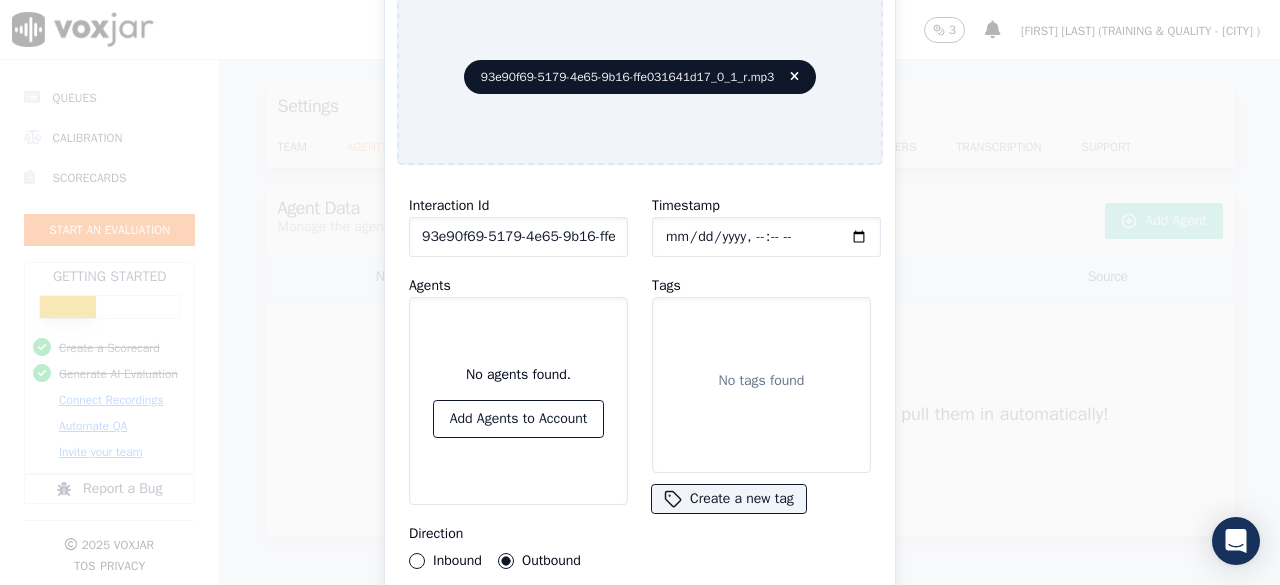 click on "No agents found.   Add Agents to Account" at bounding box center (518, 401) 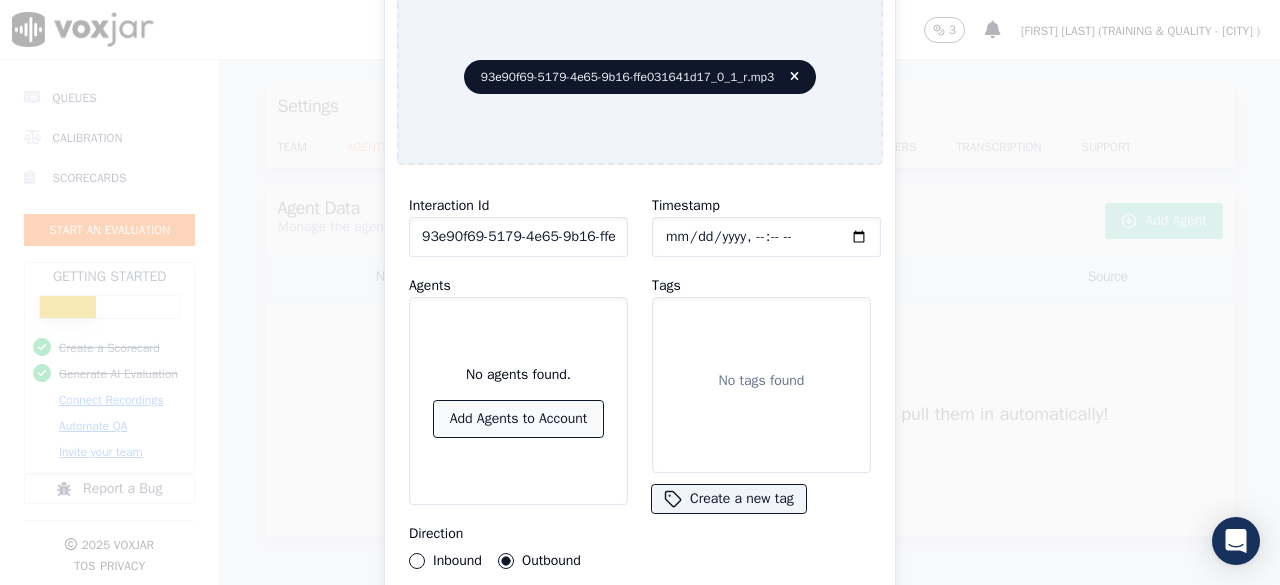 click on "Add Agents to Account" at bounding box center [519, 419] 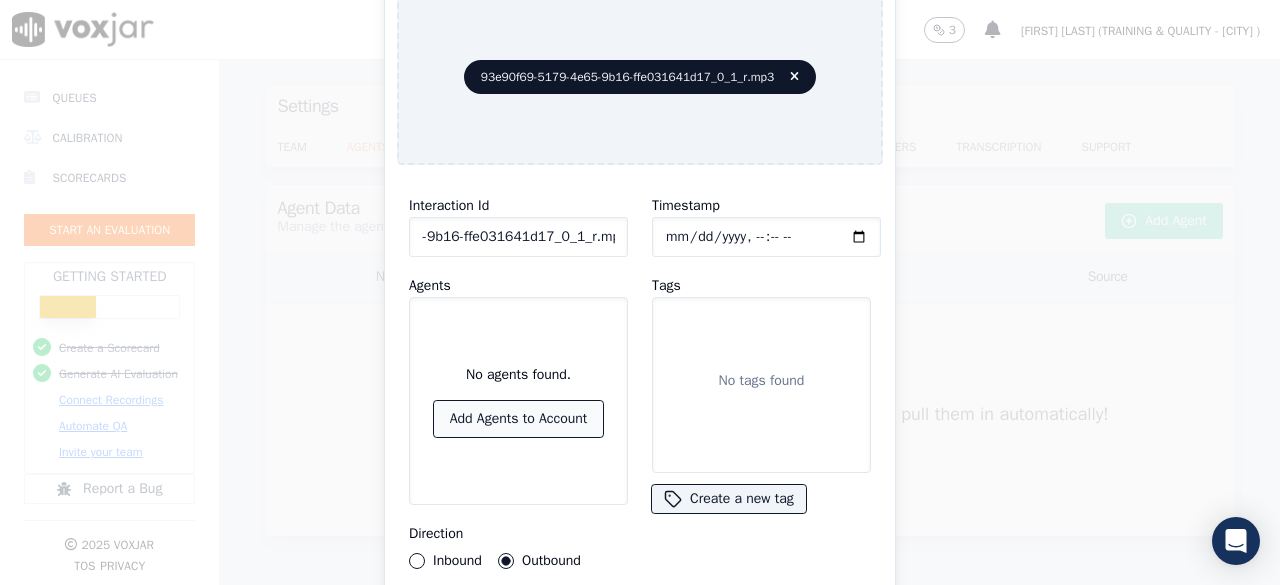 scroll, scrollTop: 0, scrollLeft: 0, axis: both 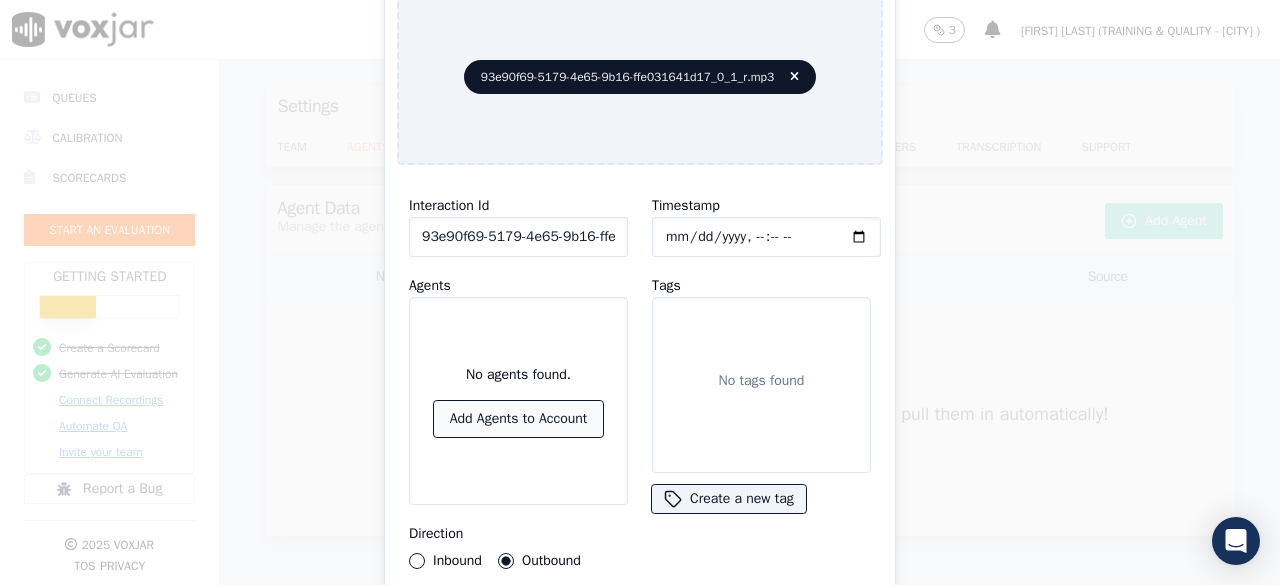 click on "Add Agents to Account" at bounding box center (519, 419) 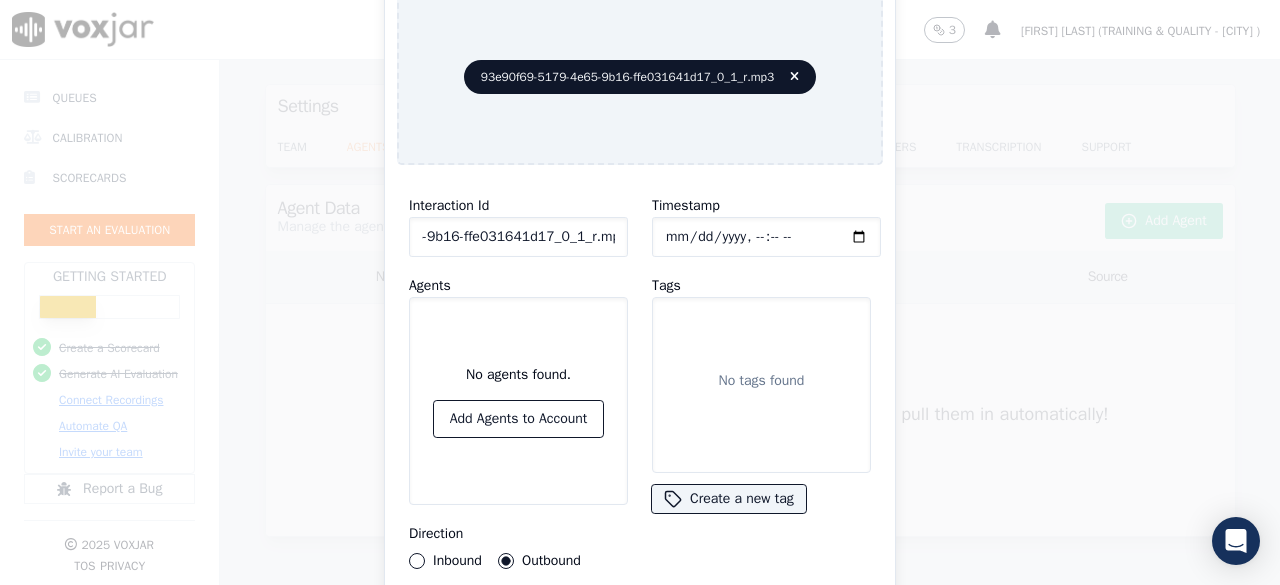 scroll, scrollTop: 0, scrollLeft: 0, axis: both 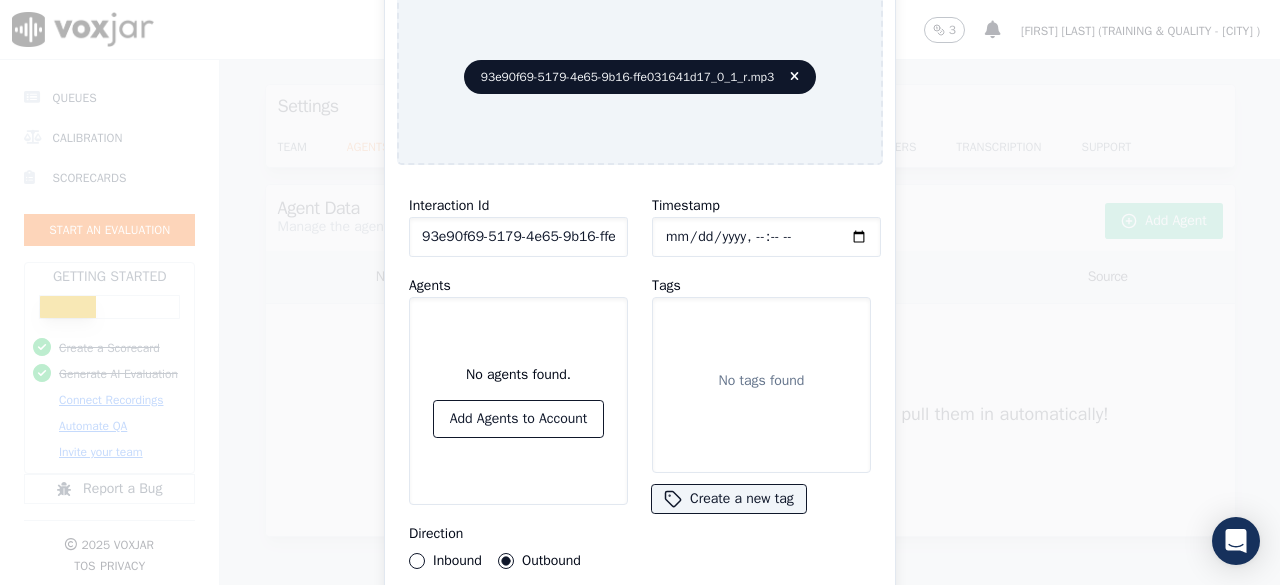 click on "No tags found" at bounding box center [761, 385] 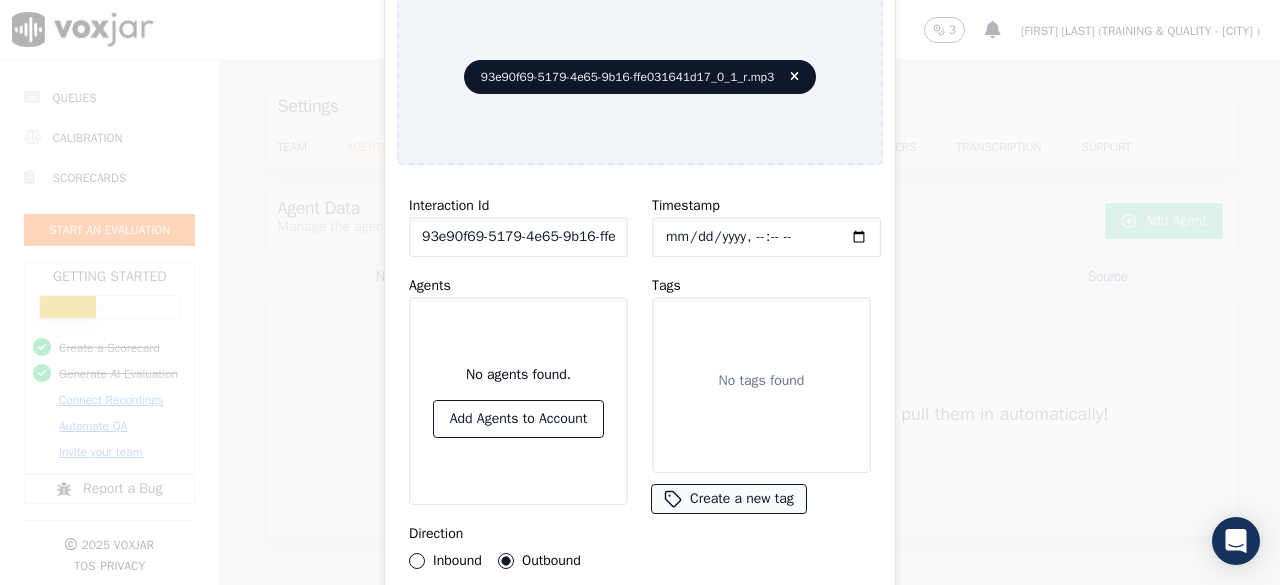 click on "Create a new tag" 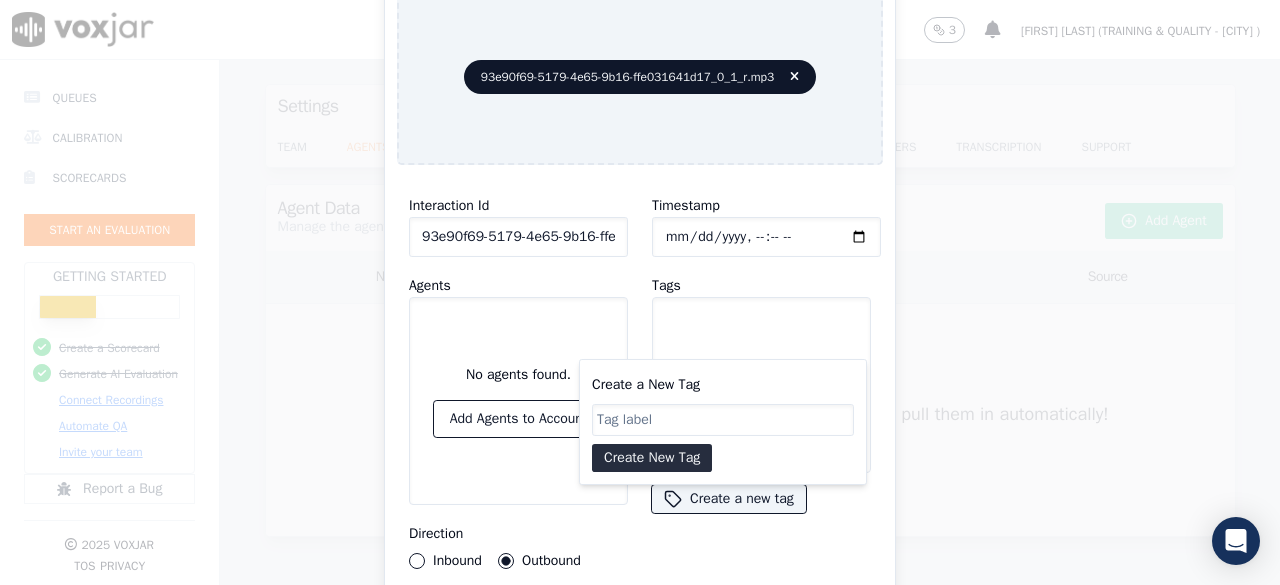 click on "Create a New Tag       Create New Tag" 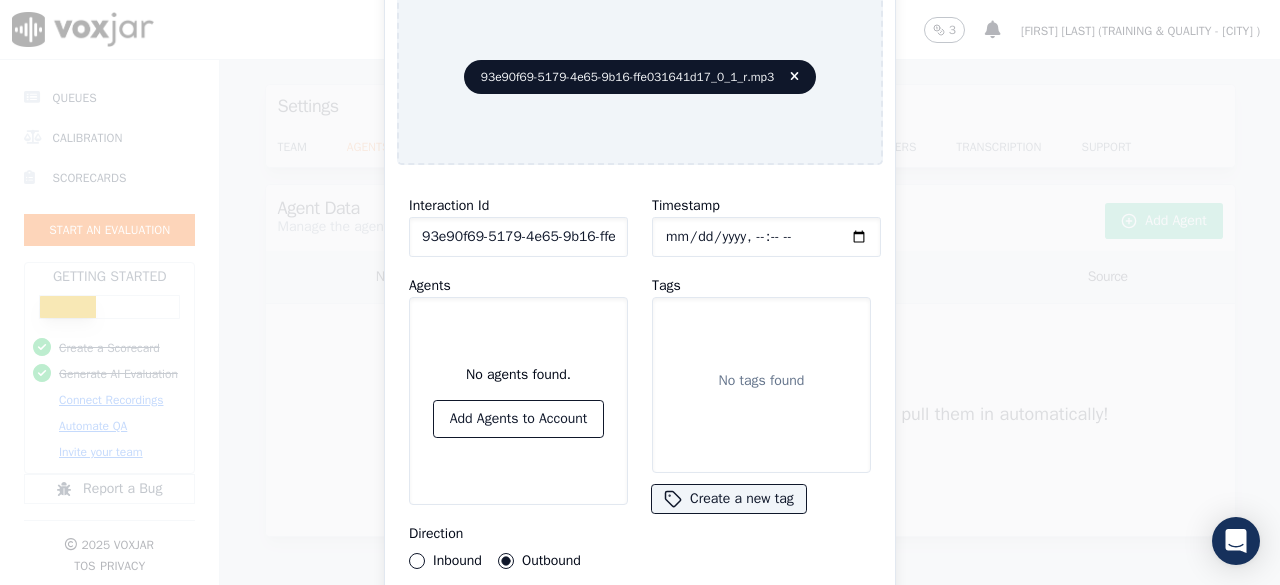 click on "Inbound" at bounding box center (417, 561) 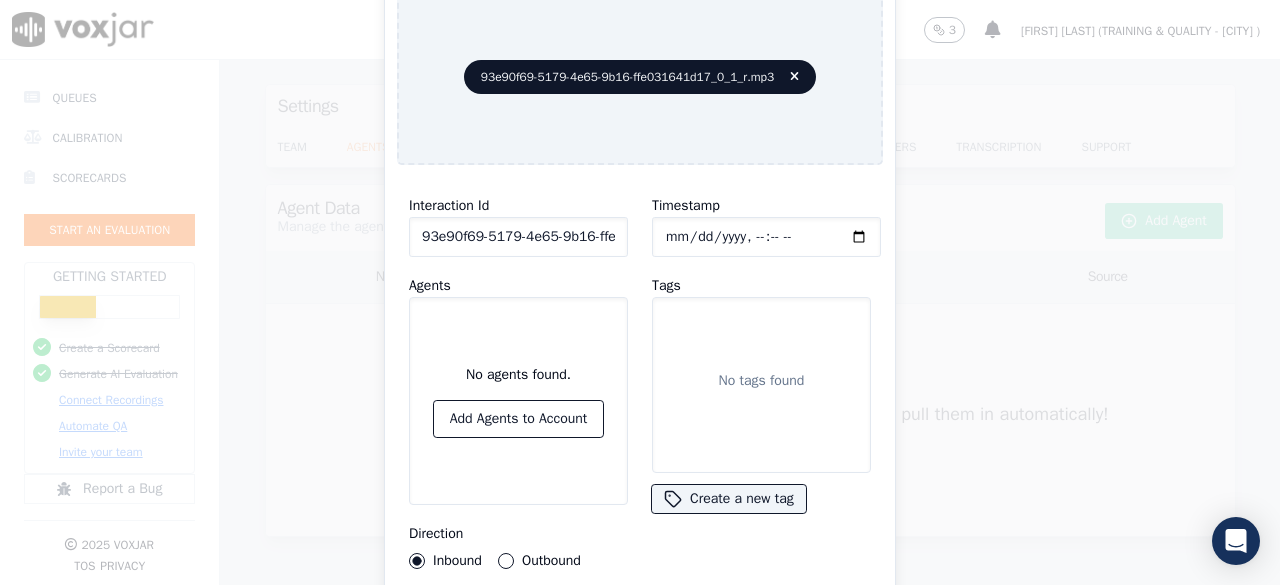 click 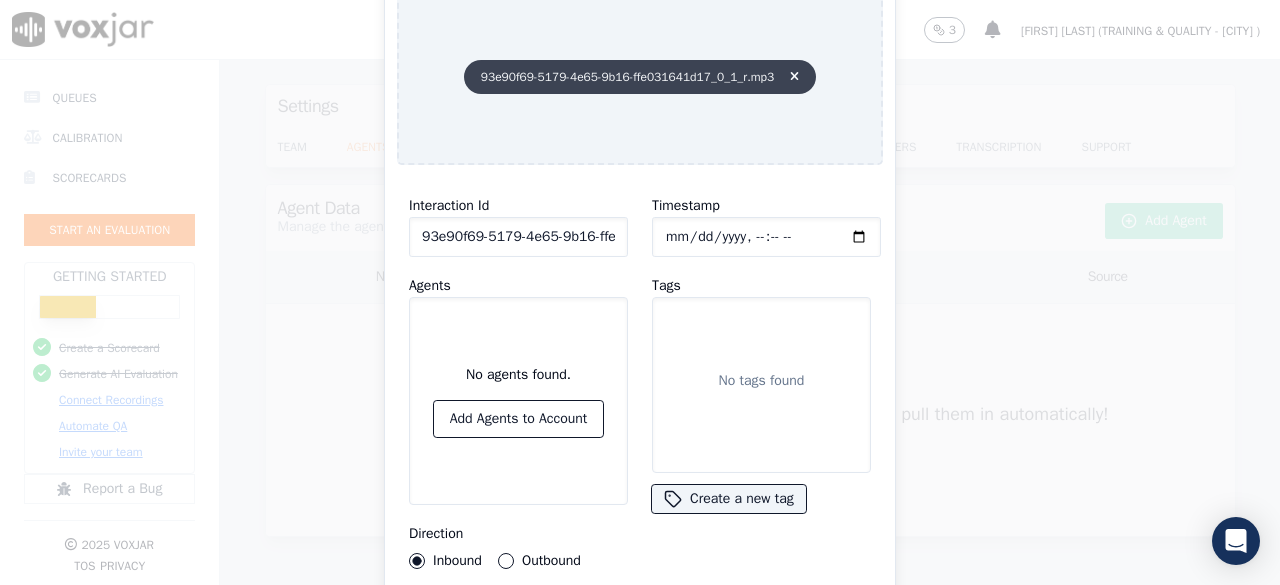 click at bounding box center [790, 77] 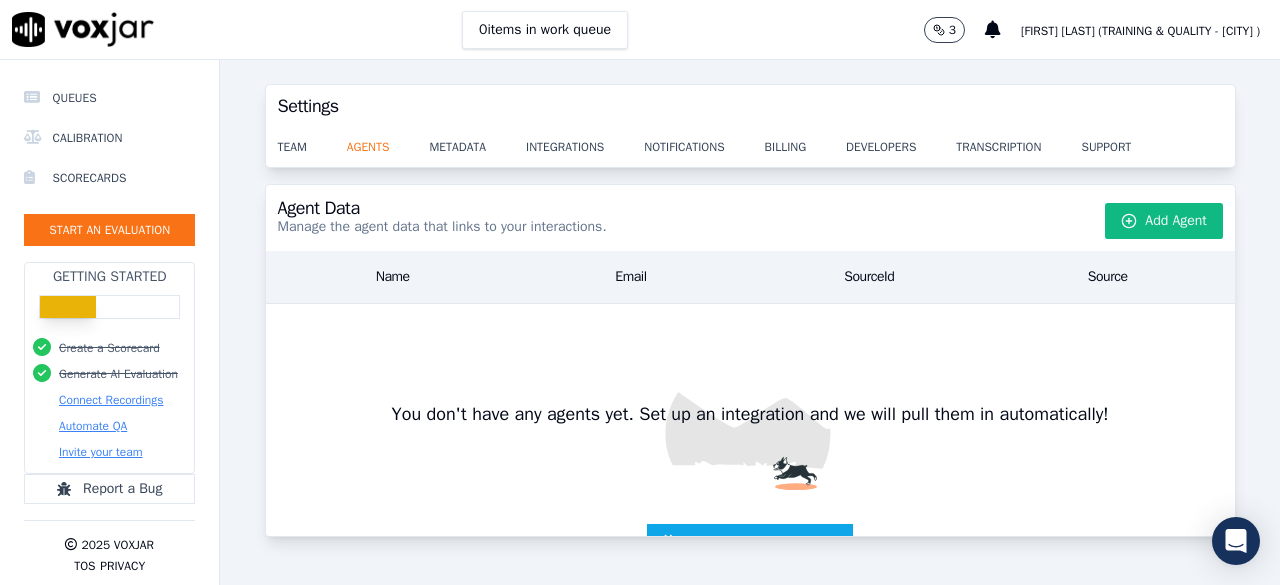 scroll, scrollTop: 82, scrollLeft: 0, axis: vertical 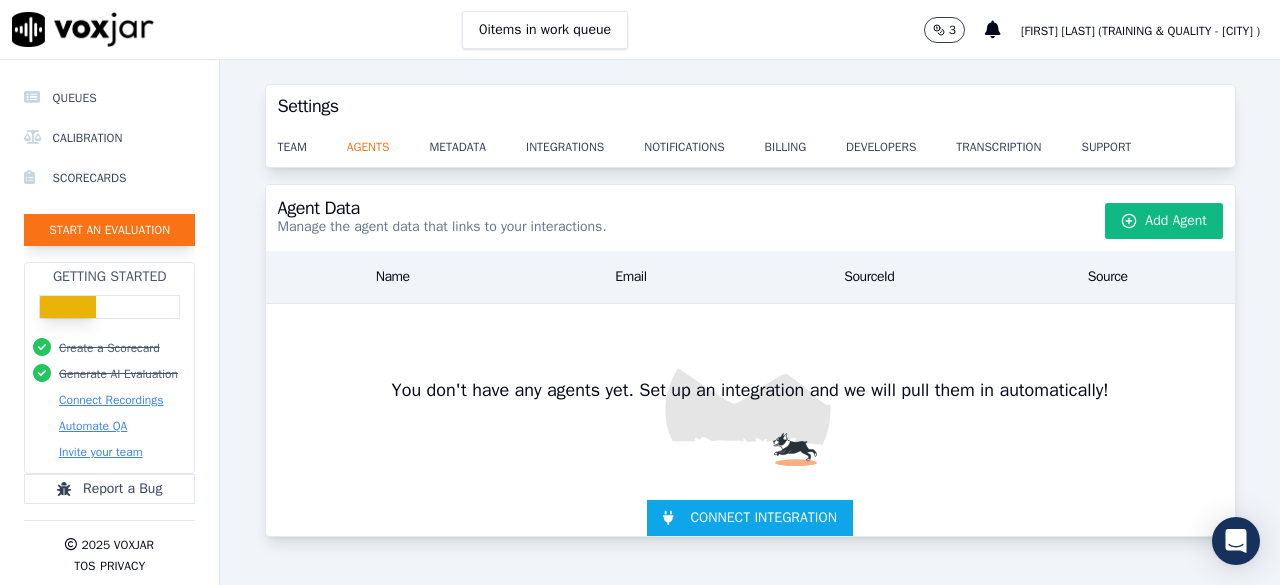 click on "Start an Evaluation" 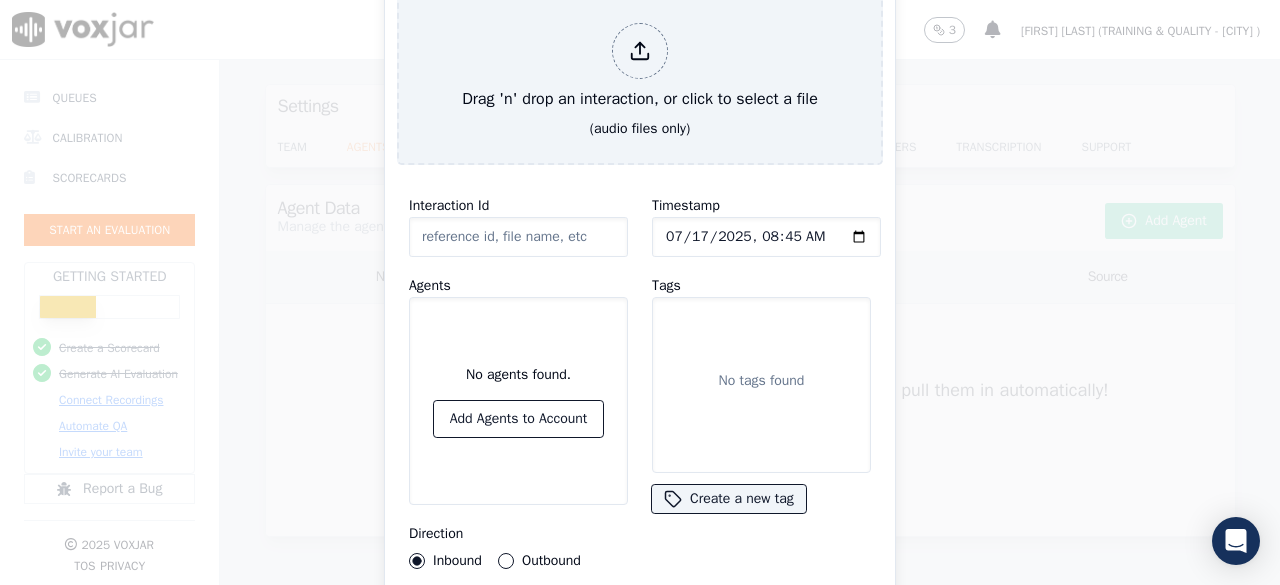 click on "Interaction Id" 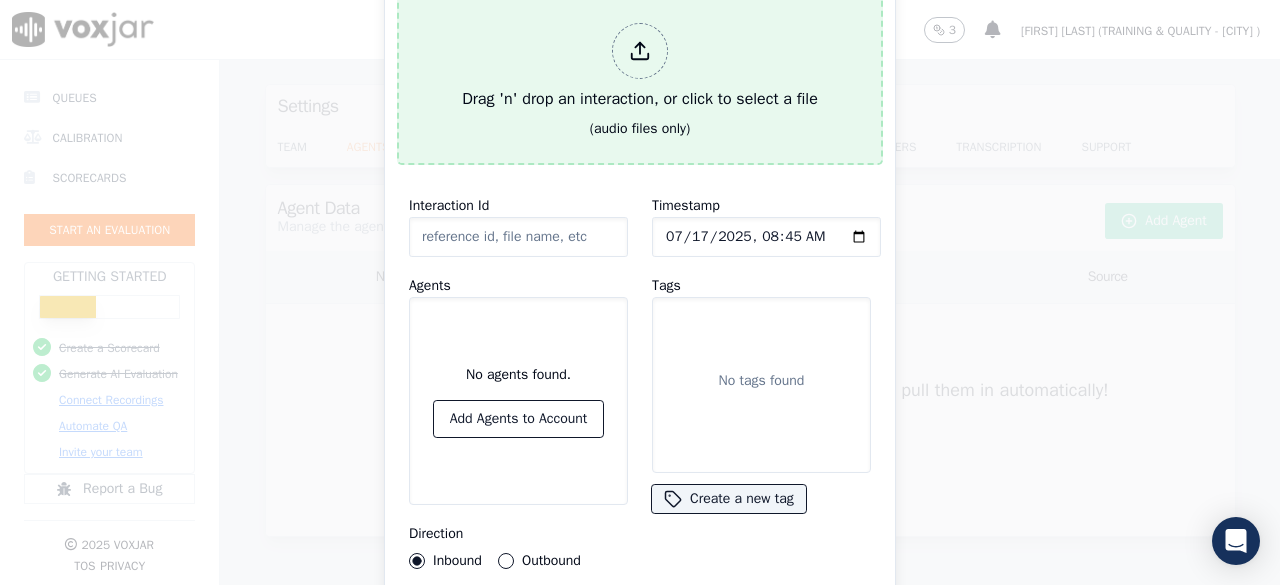 click on "Drag 'n' drop an interaction, or click to select a file" at bounding box center (640, 67) 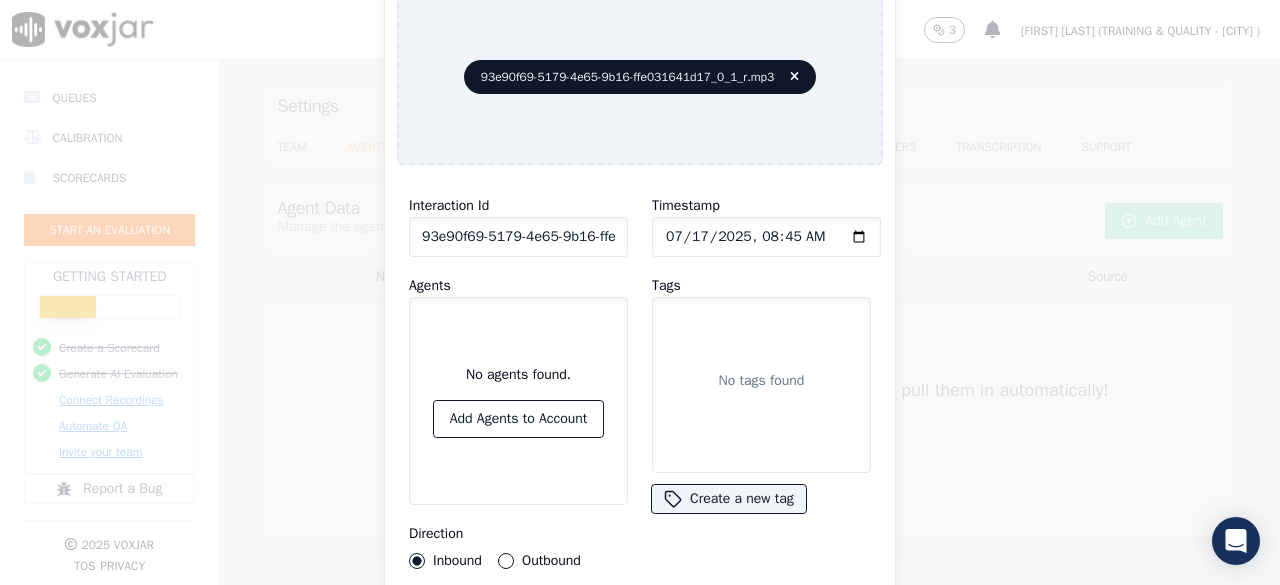 click on "Outbound" at bounding box center [506, 561] 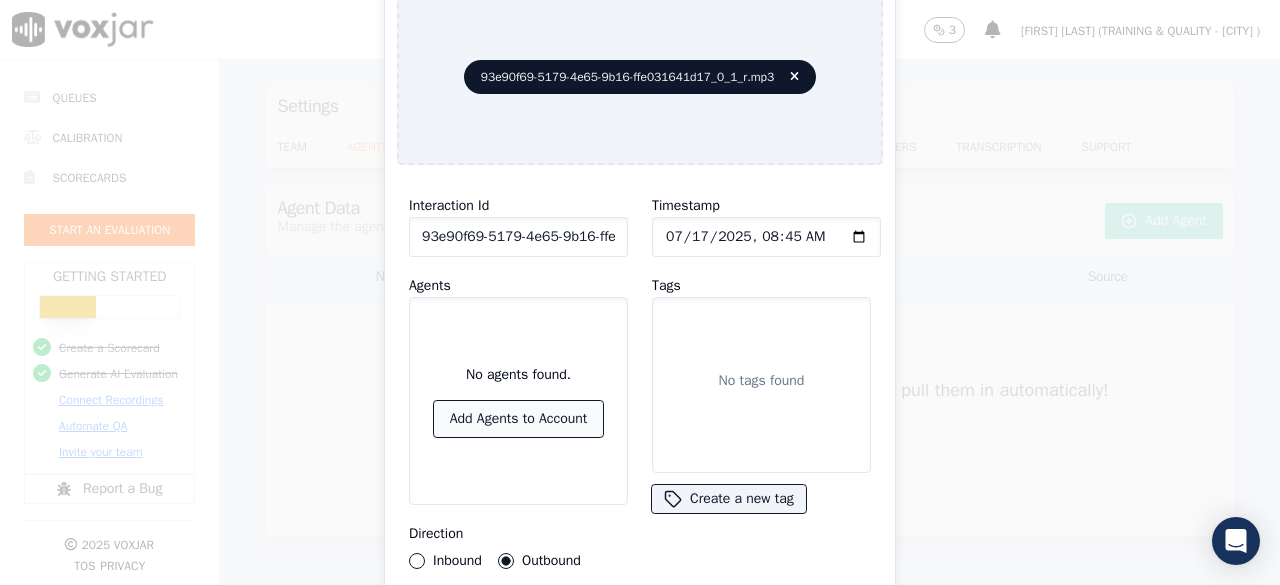 click on "Add Agents to Account" at bounding box center (519, 419) 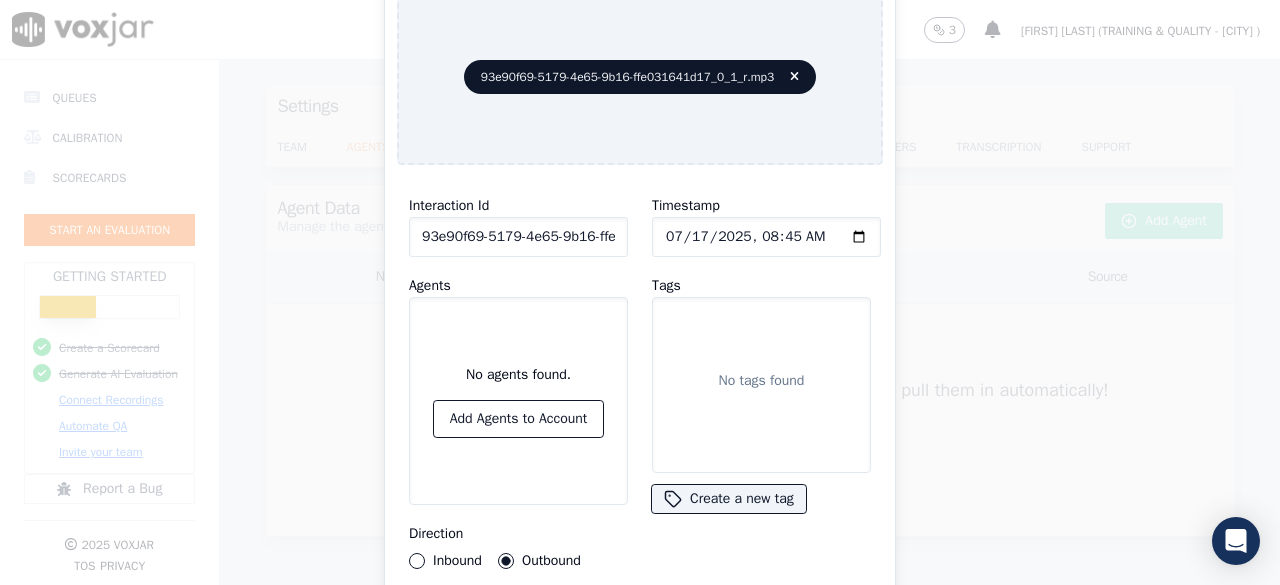 click on "No tags found" at bounding box center (762, 381) 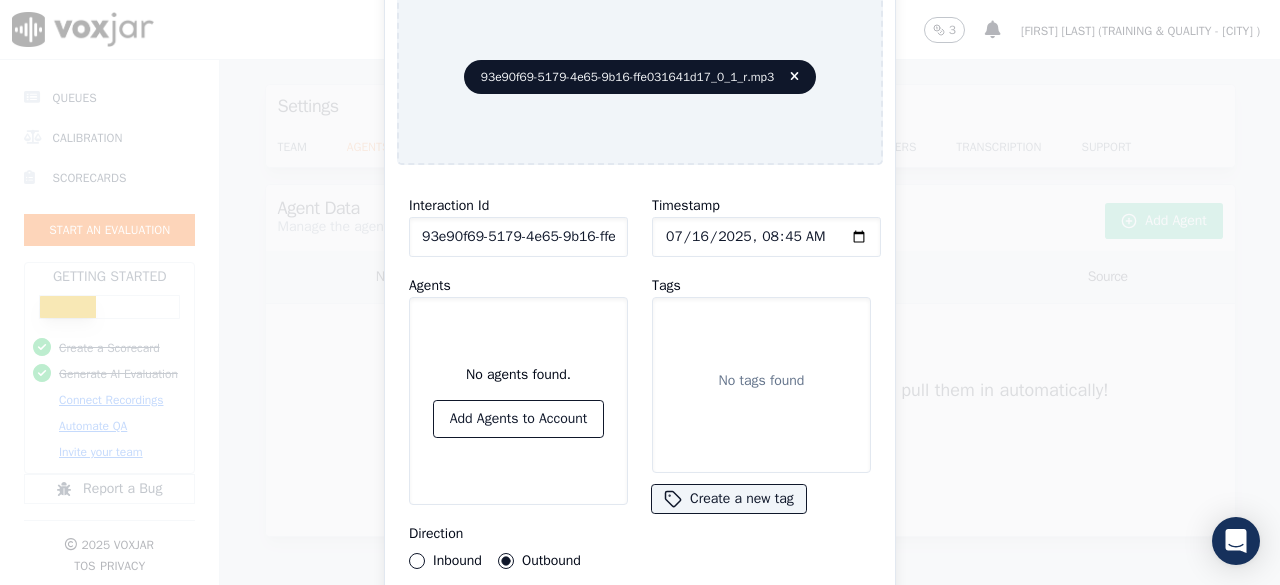 type on "2025-07-17T08:45" 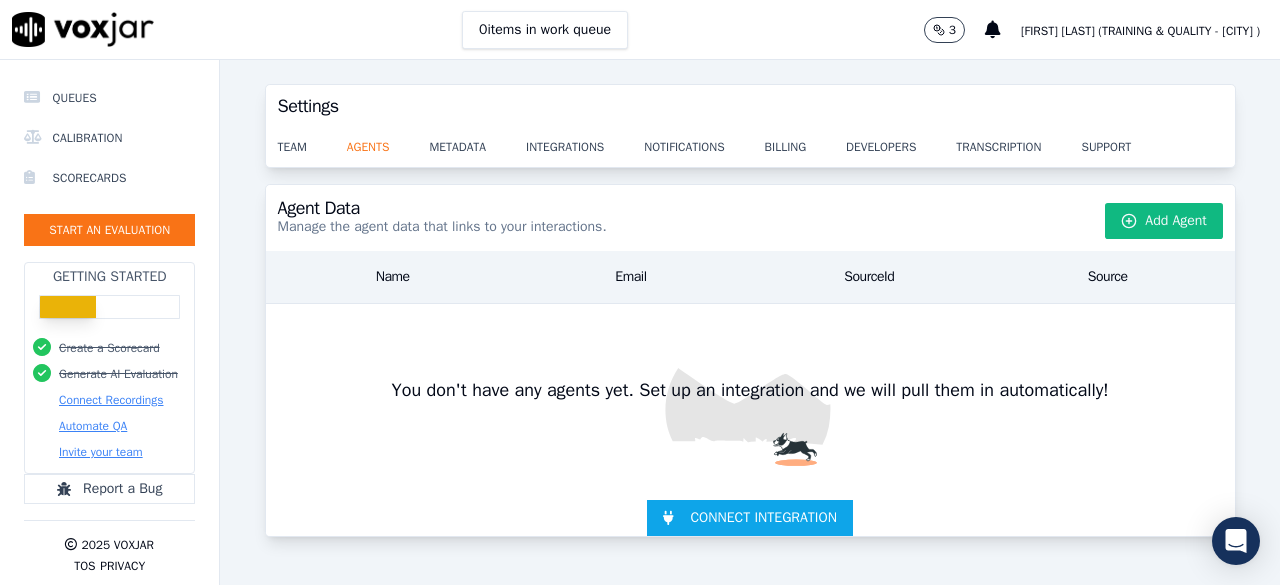 scroll, scrollTop: 82, scrollLeft: 0, axis: vertical 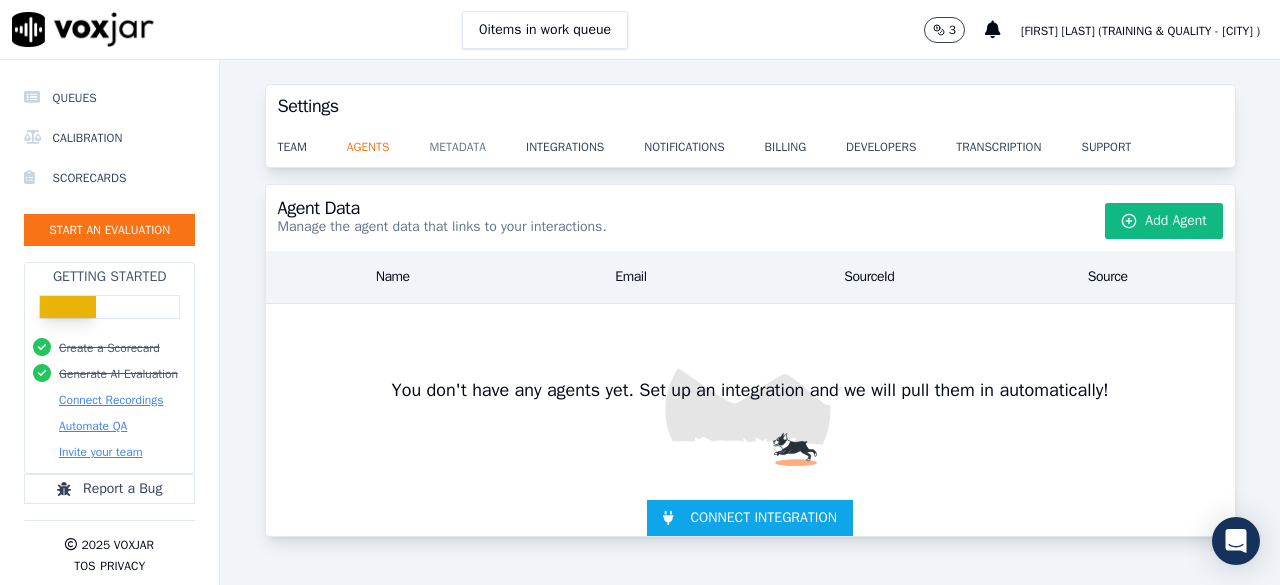 click on "metadata" at bounding box center [477, 141] 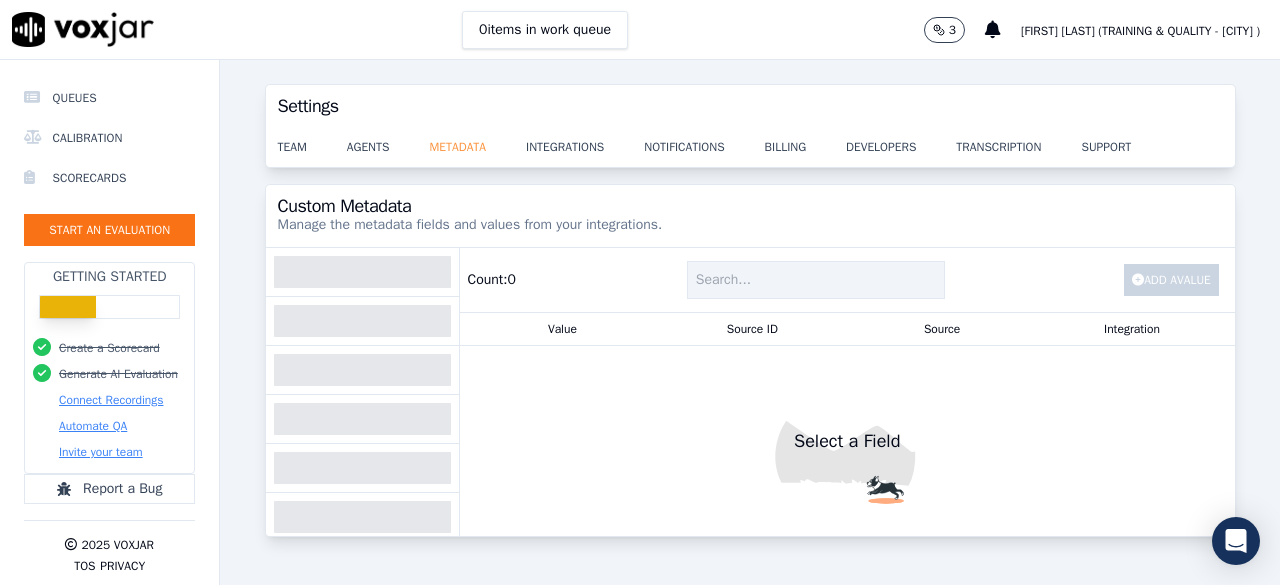 click on "metadata" at bounding box center (477, 141) 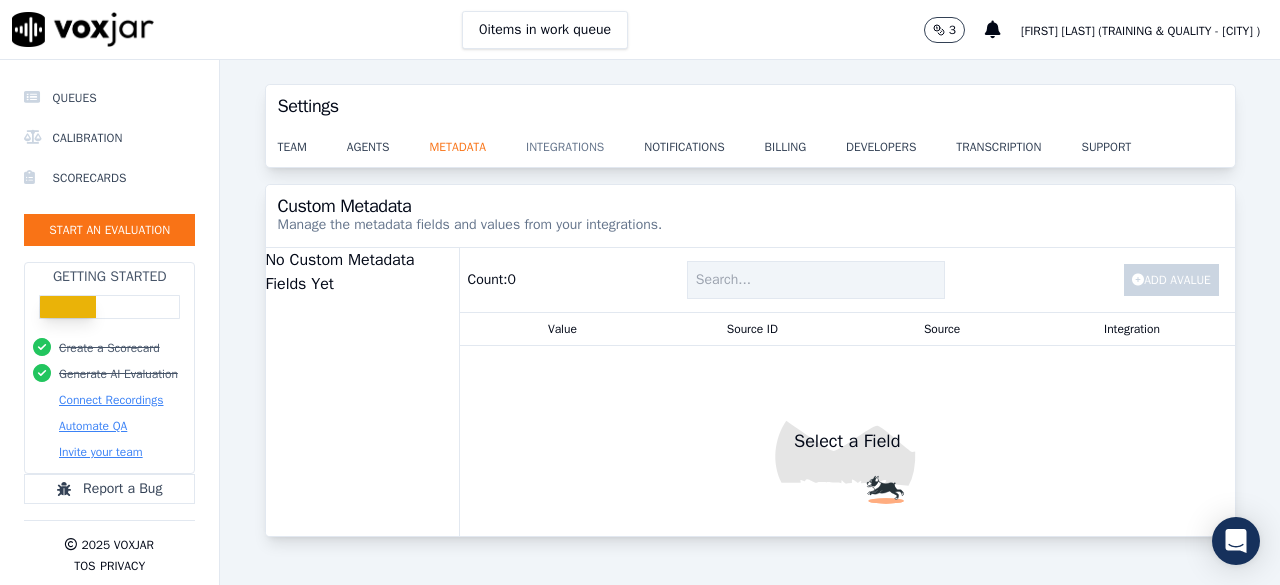 click on "integrations" at bounding box center [585, 141] 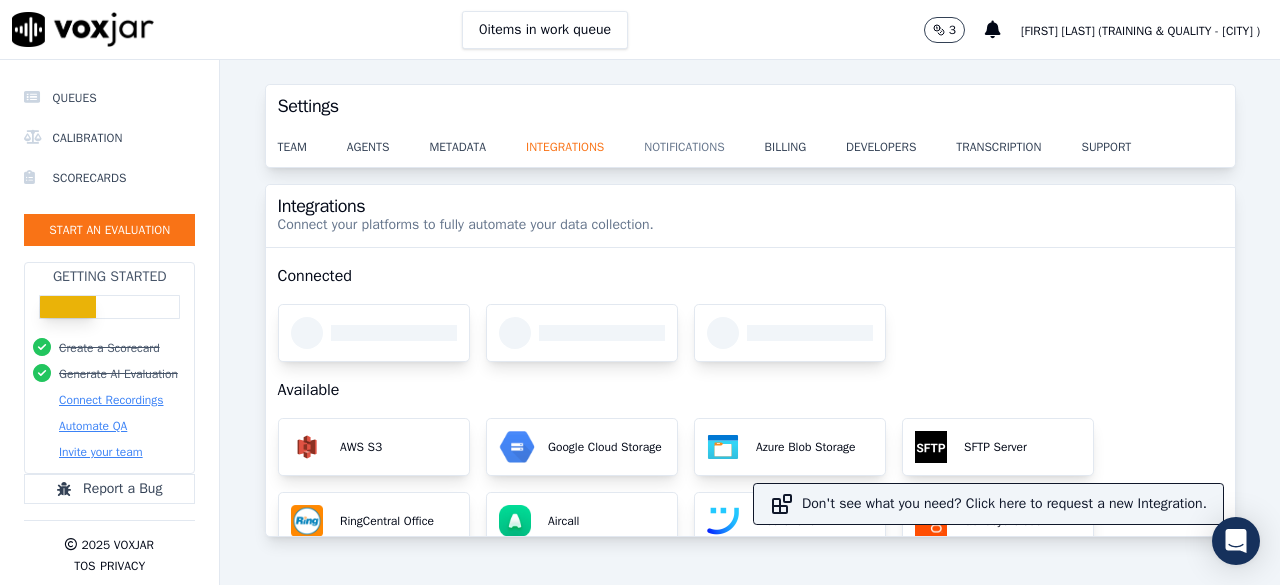 click on "notifications" at bounding box center (704, 141) 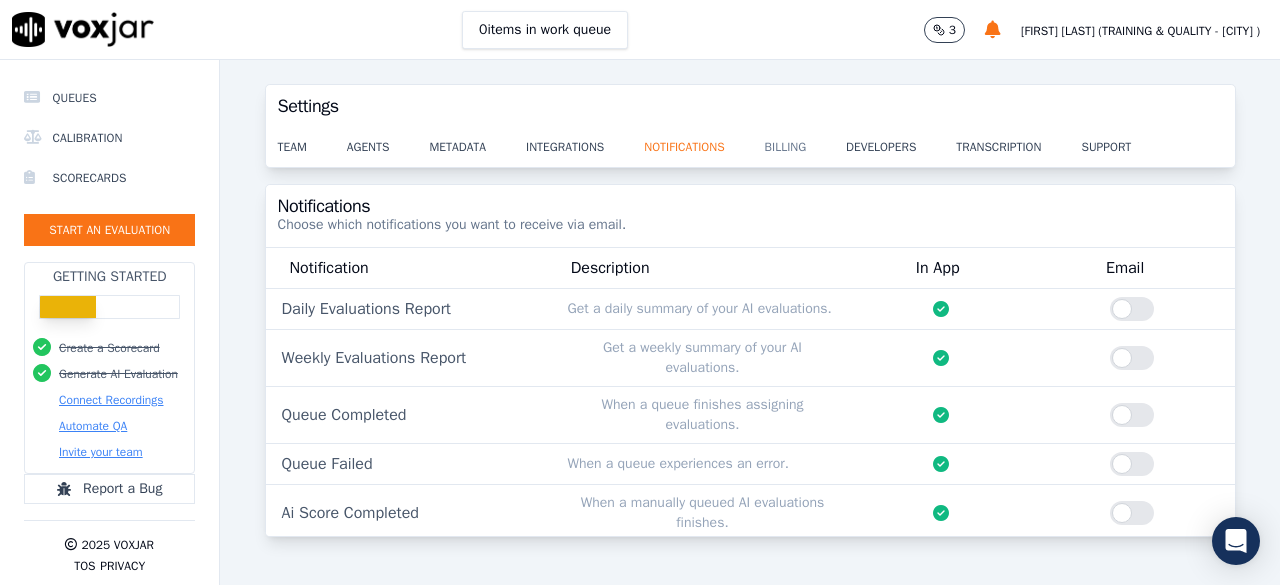 click on "billing" at bounding box center (805, 141) 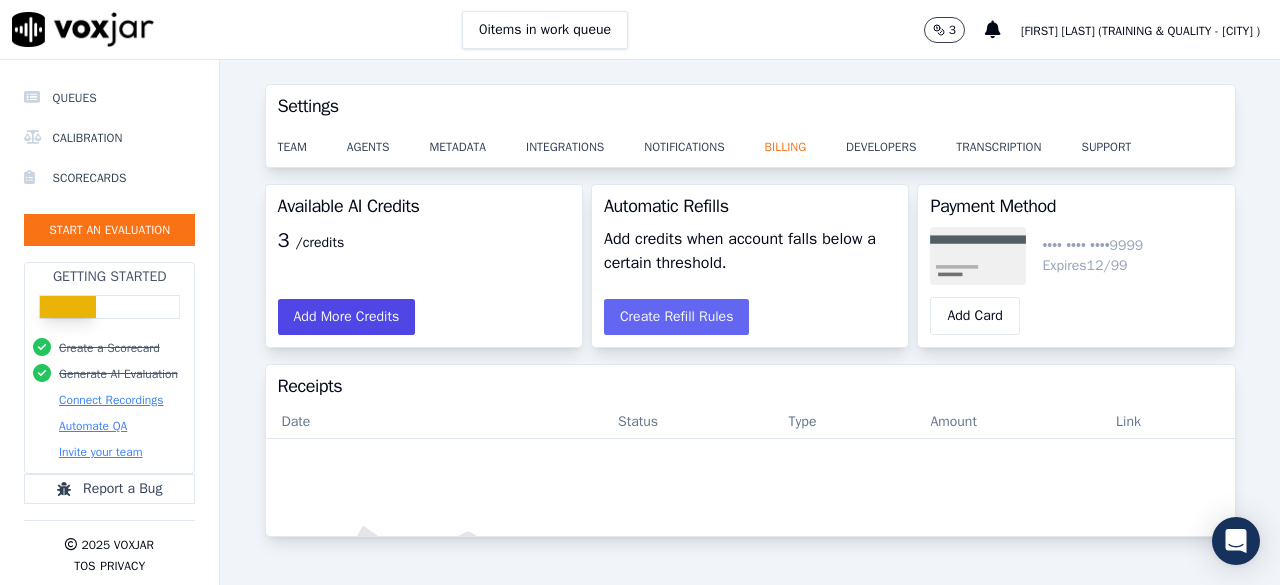click on "Add More Credits" at bounding box center (347, 317) 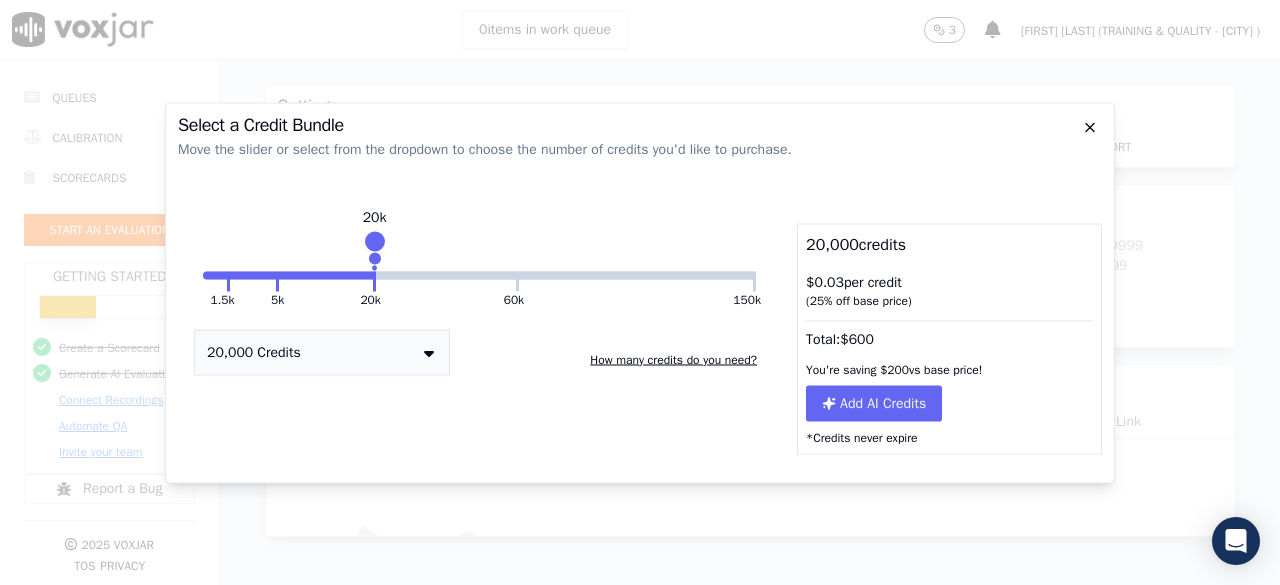 drag, startPoint x: 1102, startPoint y: 130, endPoint x: 1088, endPoint y: 129, distance: 14.035668 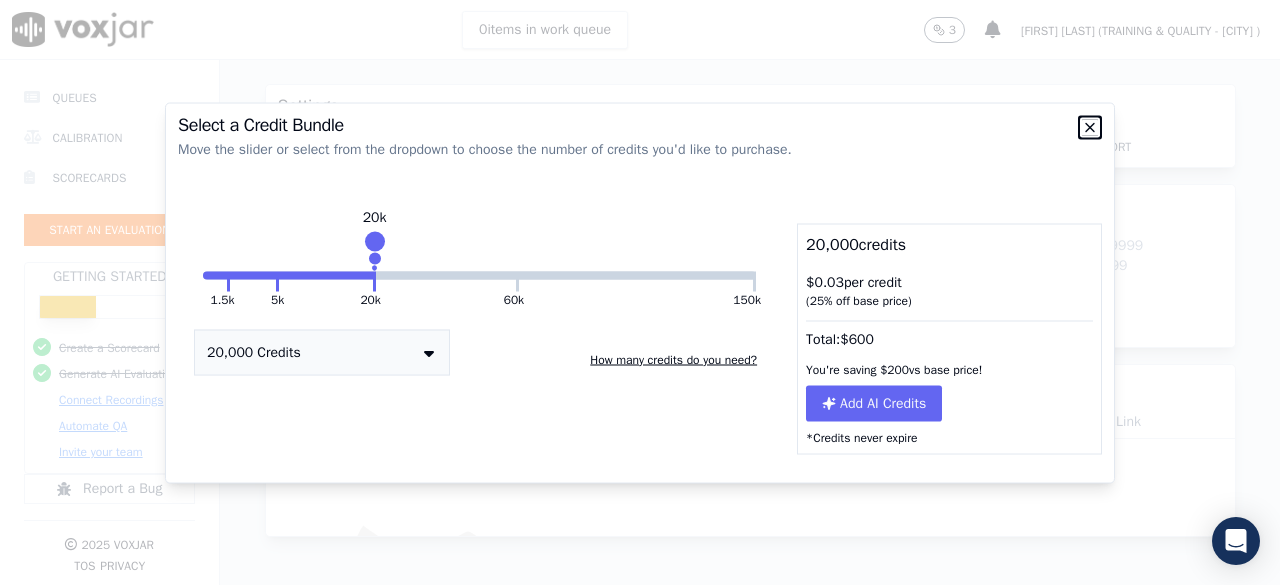 click 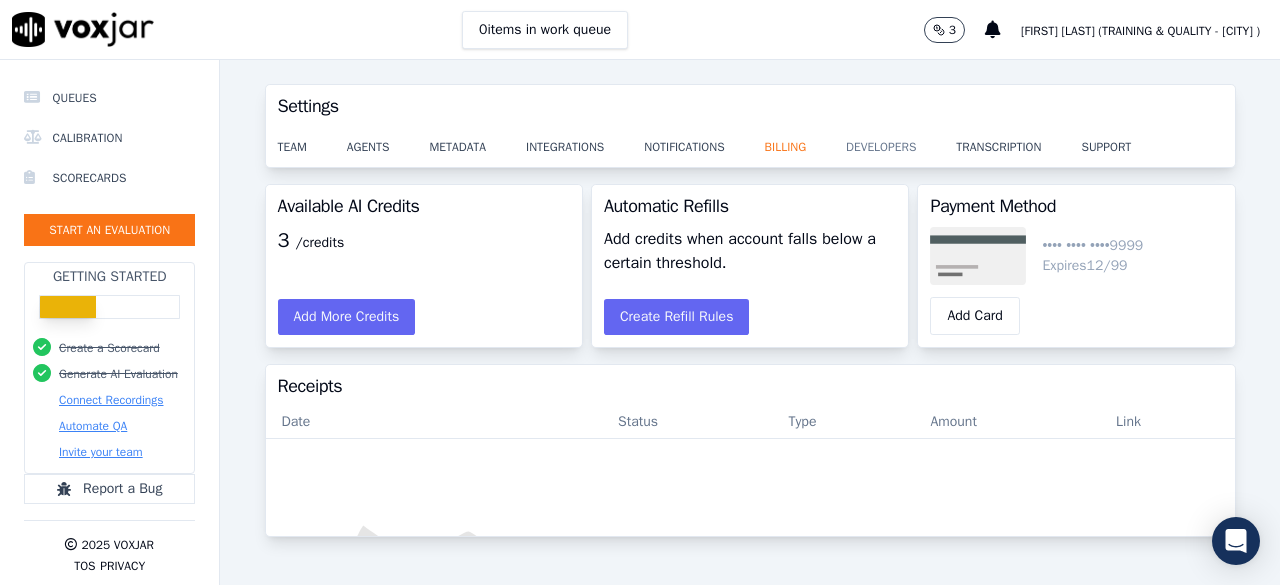 click on "developers" at bounding box center (901, 141) 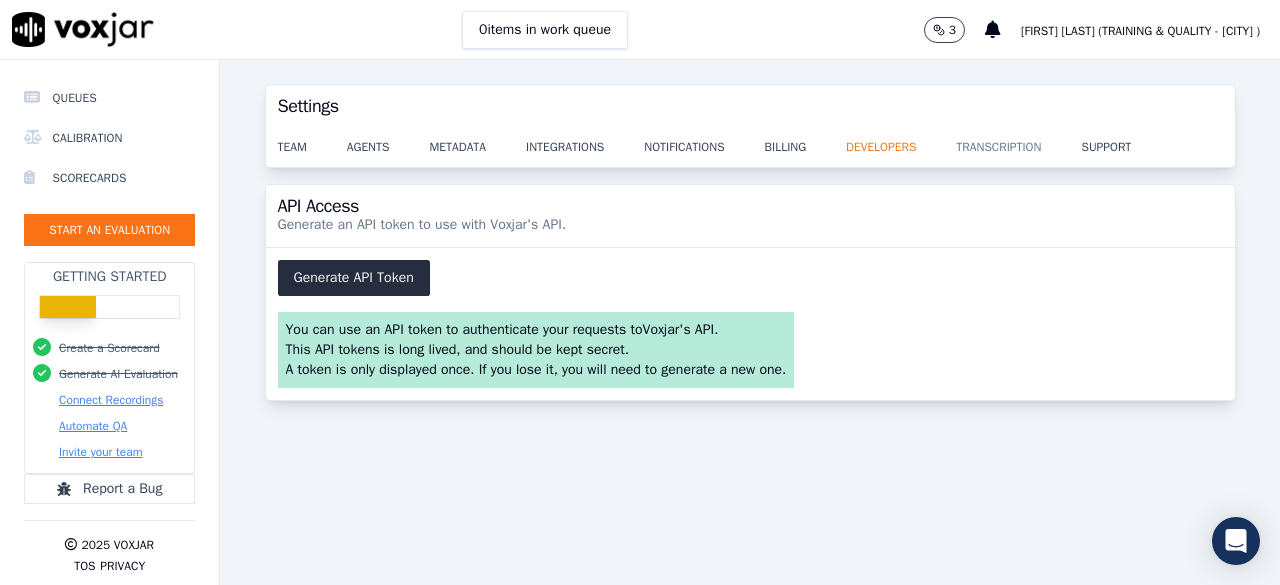 click on "transcription" at bounding box center [1018, 141] 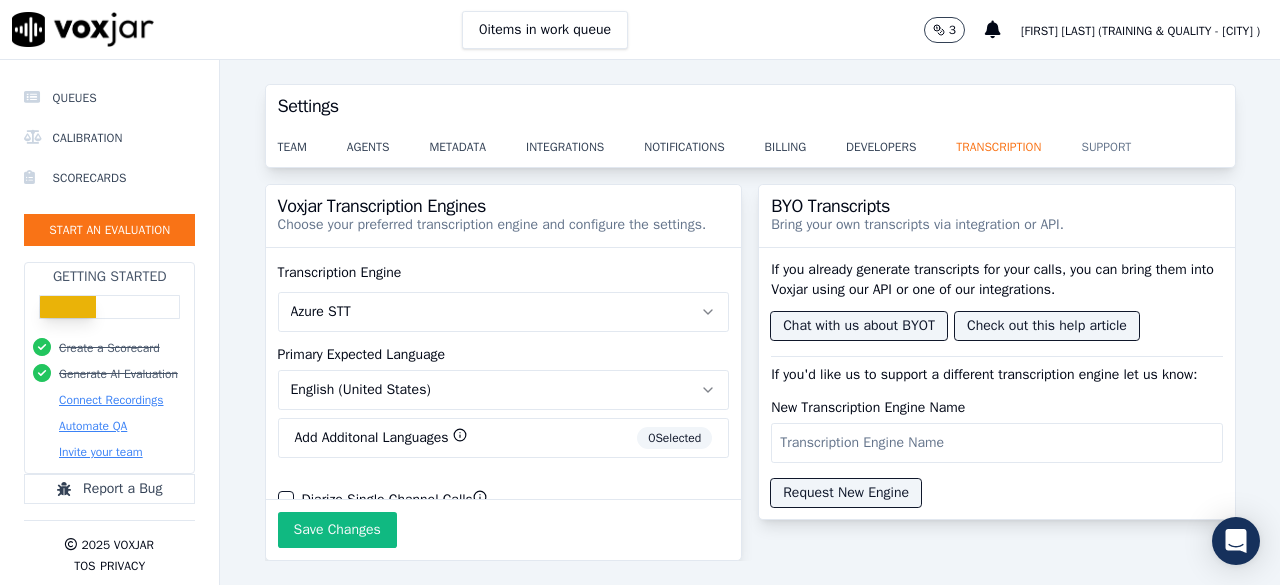 click on "support" at bounding box center [1126, 141] 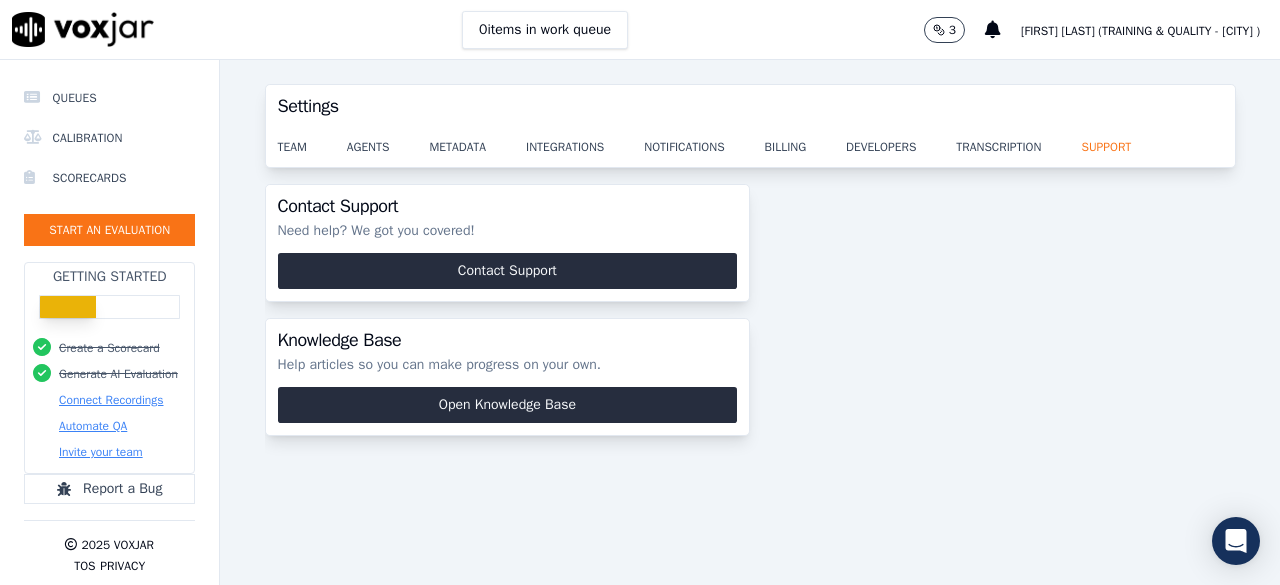 click on "Connect Recordings" at bounding box center (111, 400) 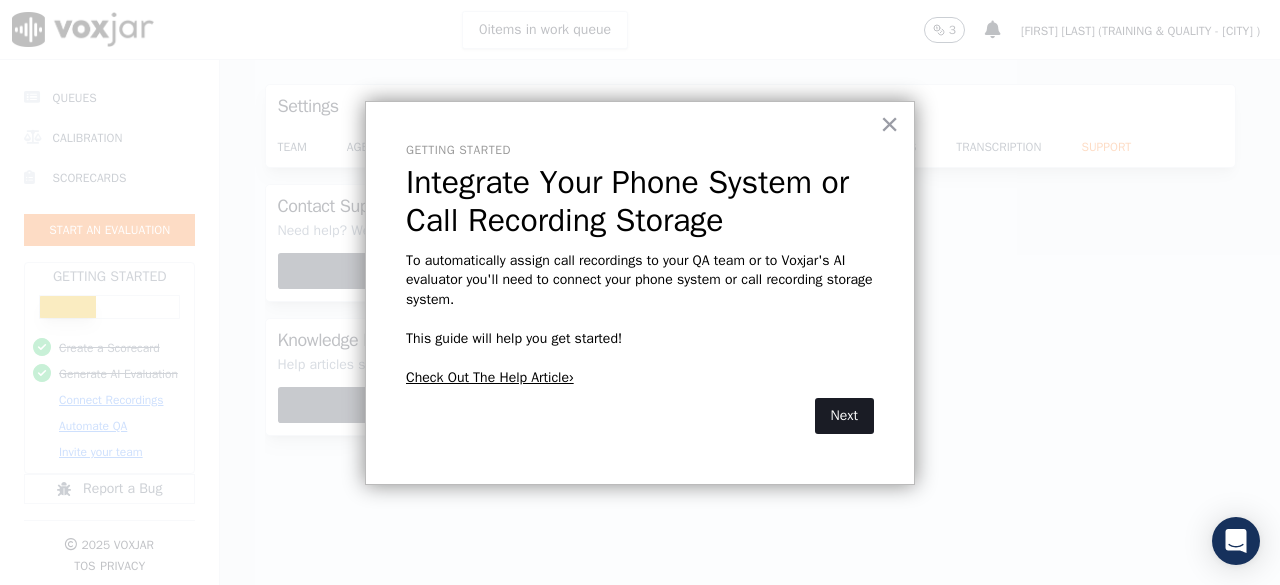 click on "Next" at bounding box center [844, 416] 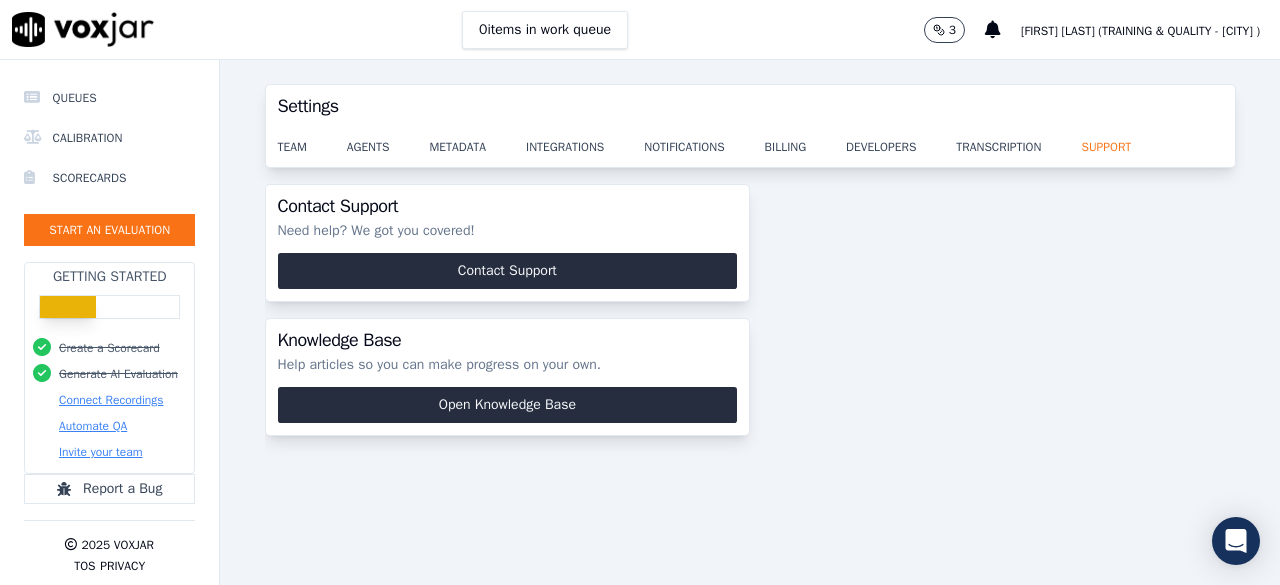 click on "Automate QA" at bounding box center (93, 426) 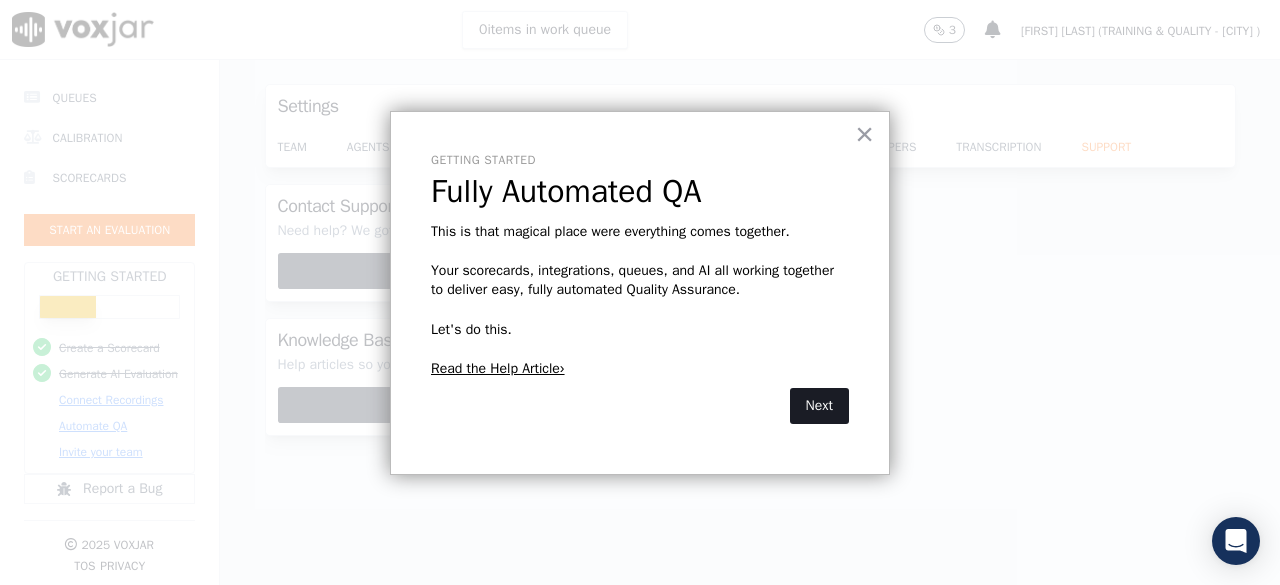 click on "Next" at bounding box center [819, 406] 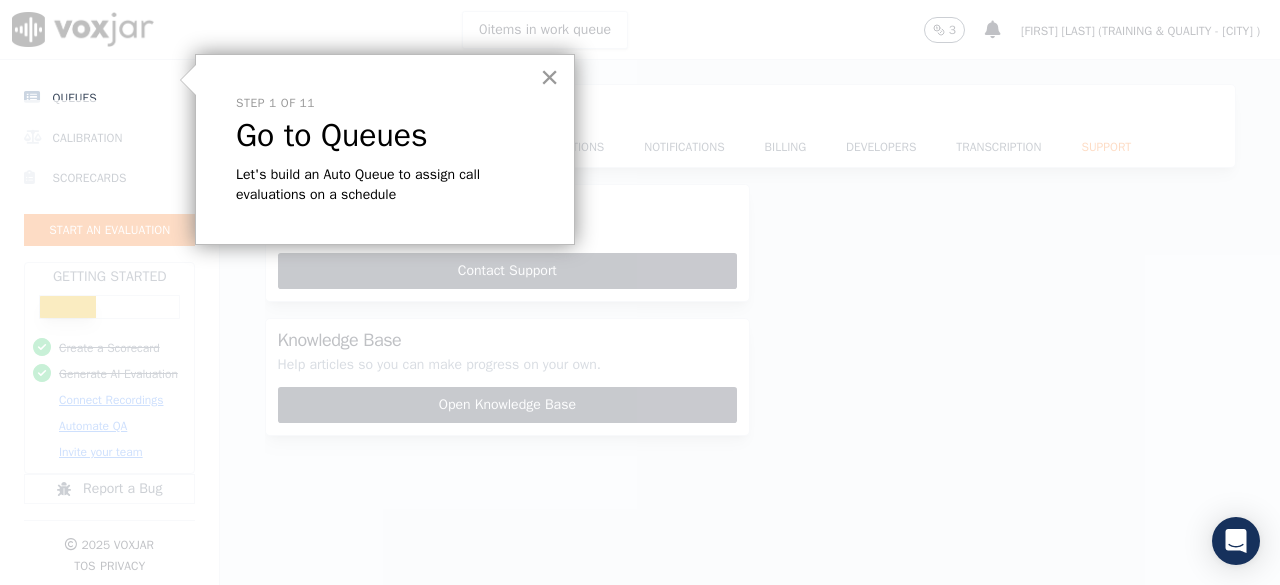 click on "×" at bounding box center [549, 77] 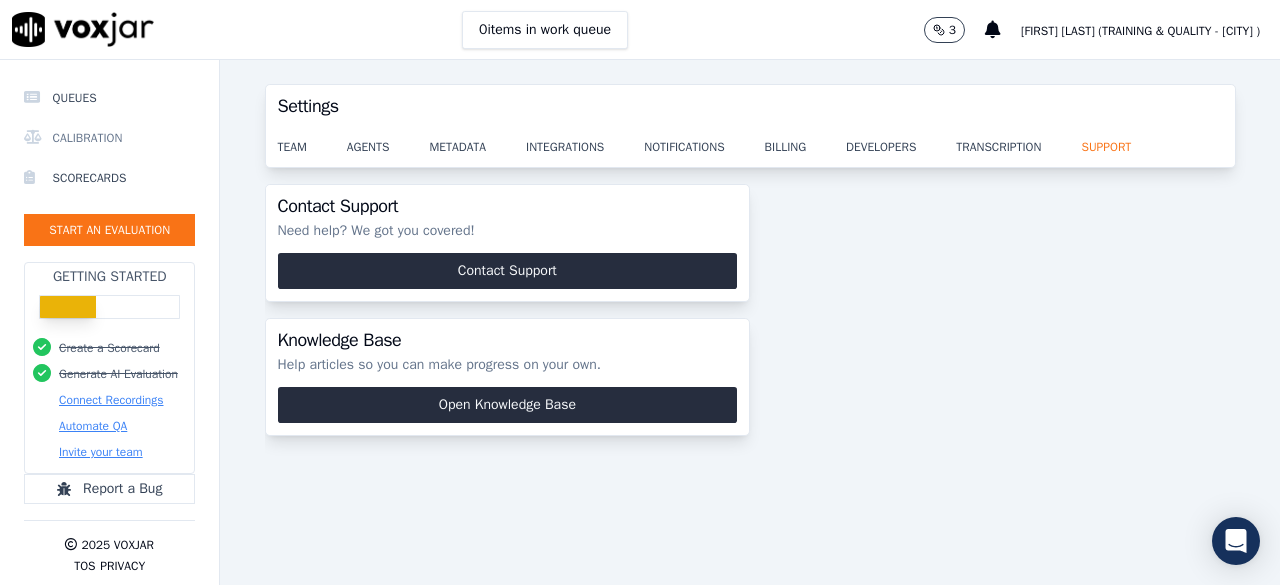 scroll, scrollTop: 0, scrollLeft: 0, axis: both 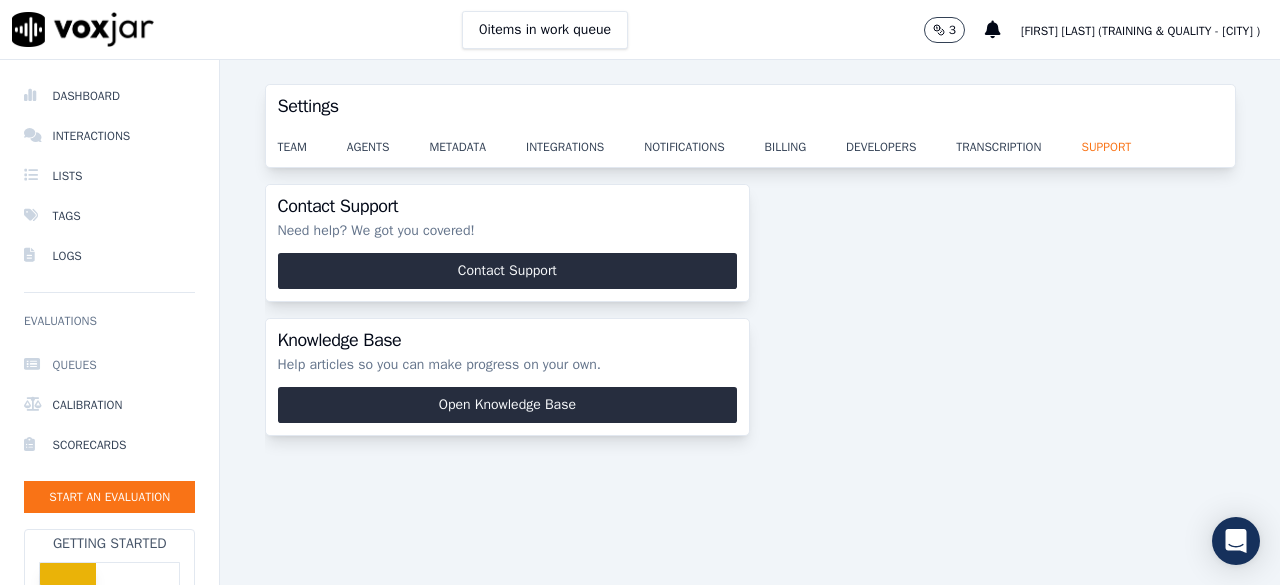 click on "Queues" at bounding box center [109, 365] 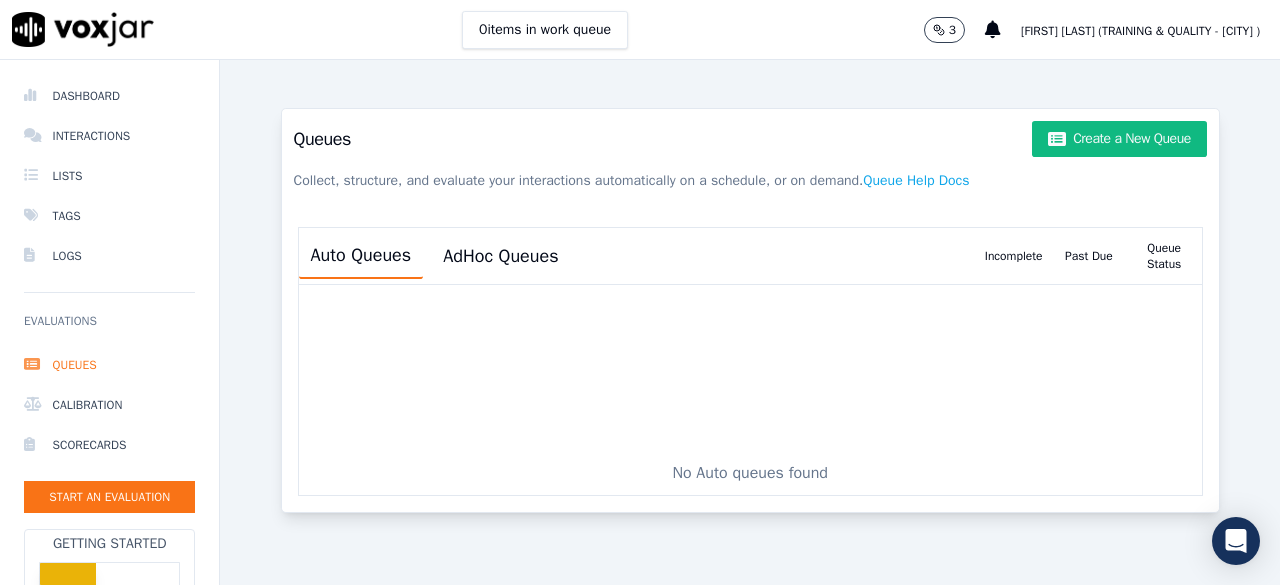 click on "Past Due" at bounding box center (1088, 256) 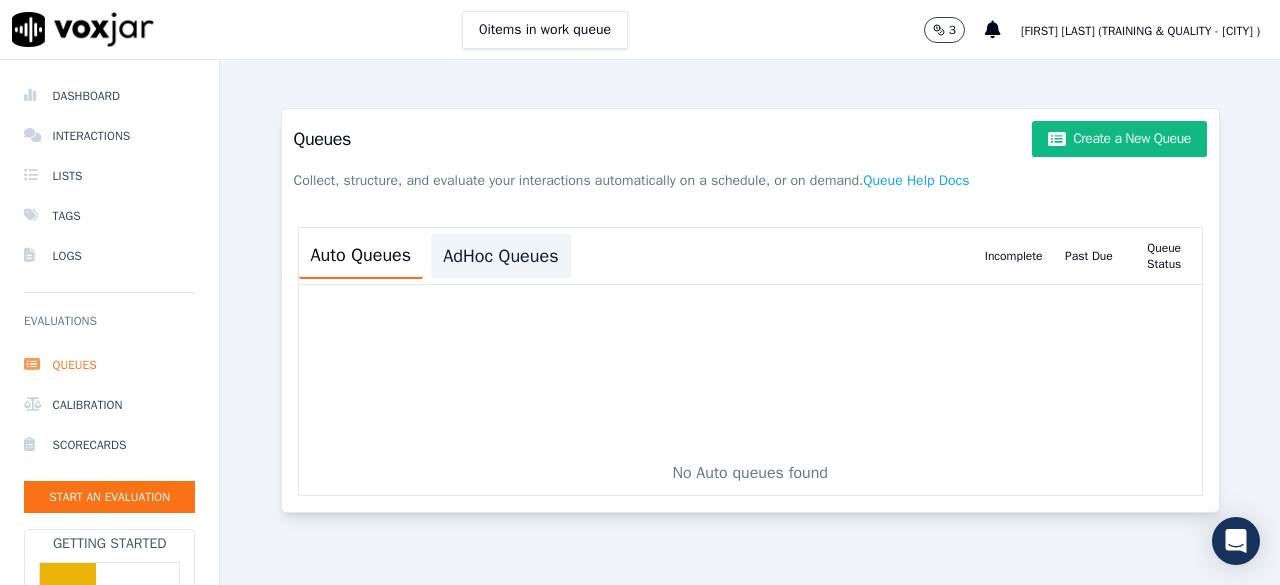 click on "AdHoc Queues" 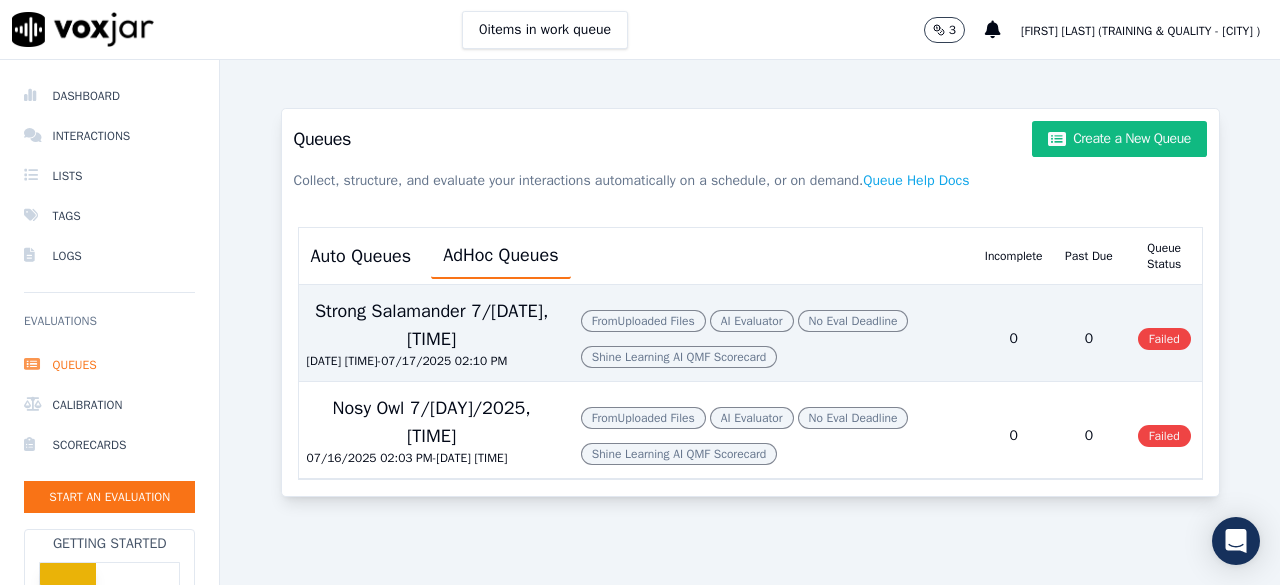 scroll, scrollTop: 0, scrollLeft: 0, axis: both 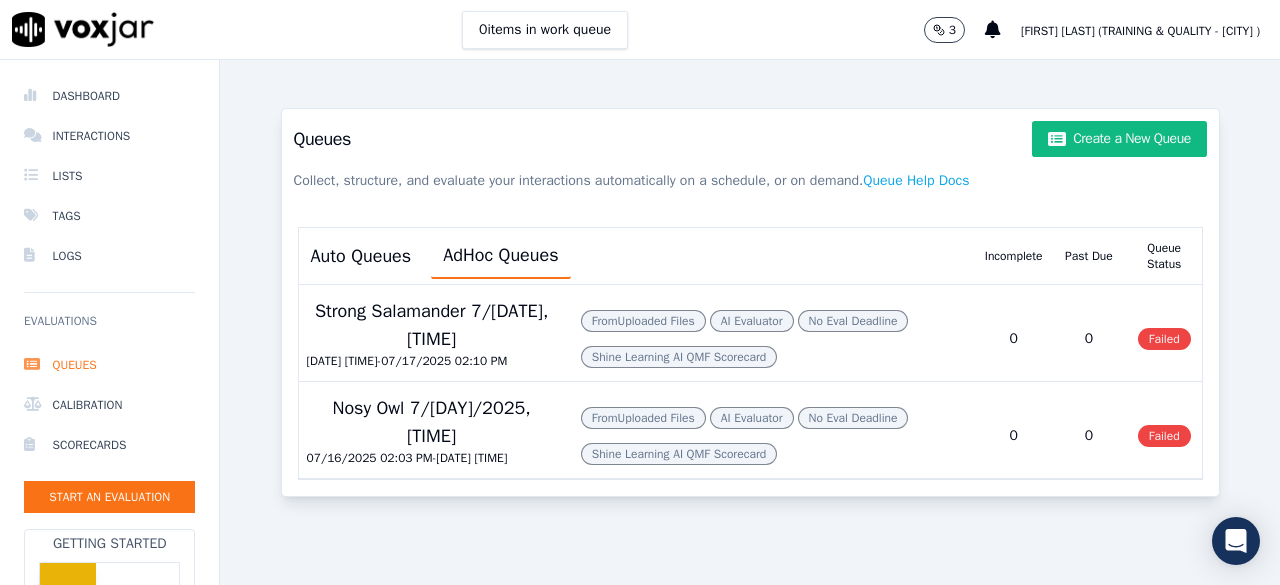 click on "Past Due" at bounding box center [1088, 256] 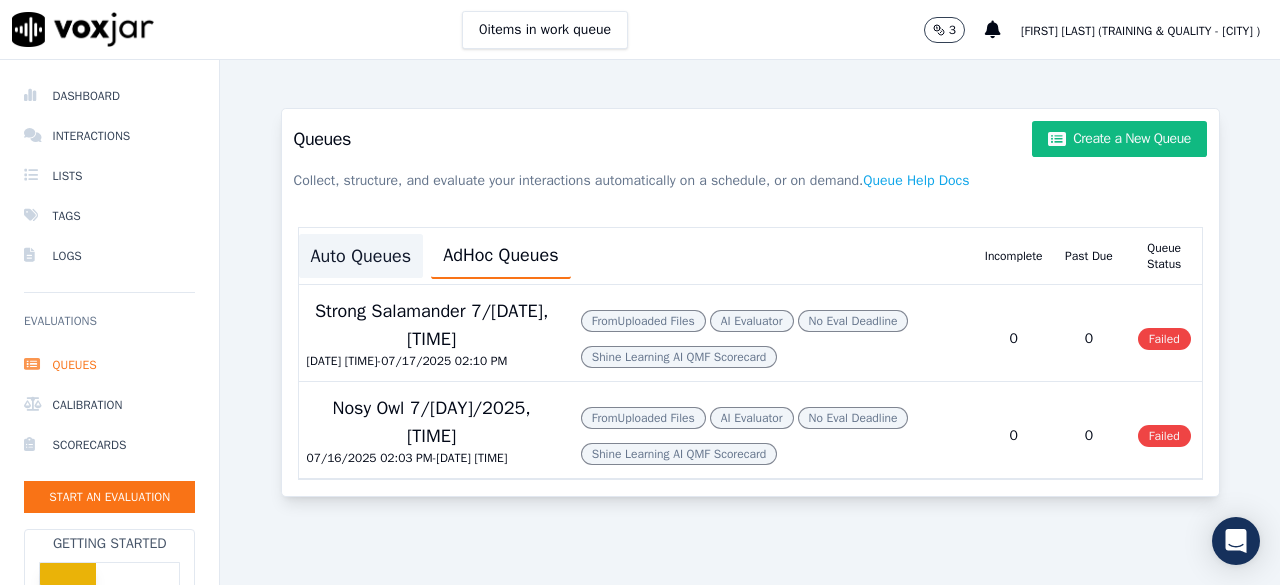 click on "Auto Queues" at bounding box center [361, 256] 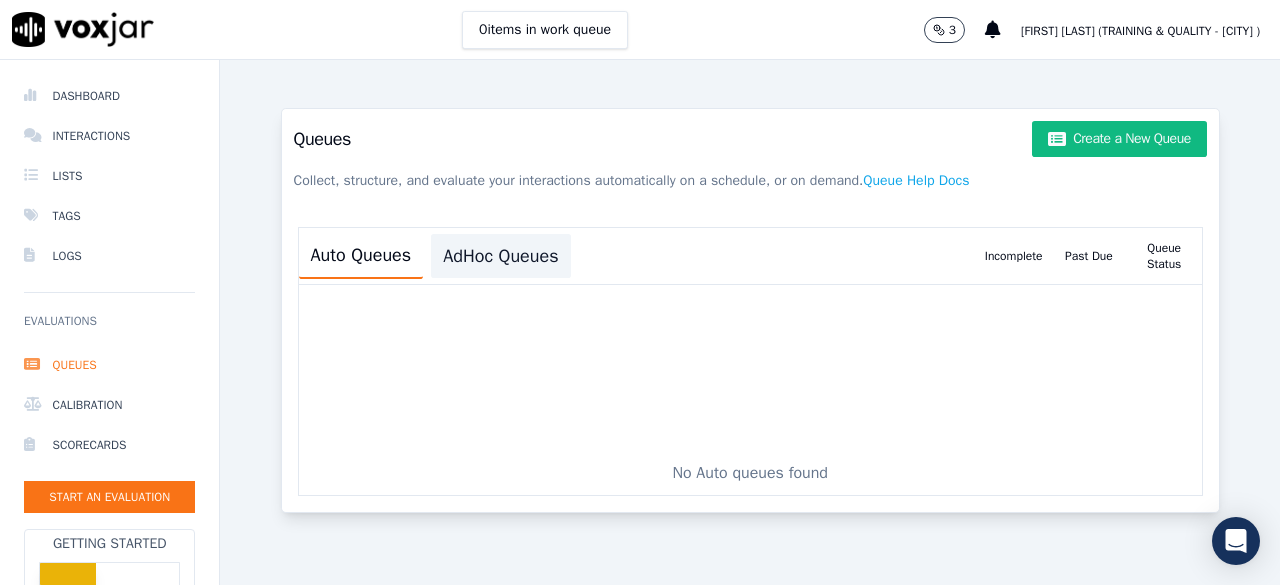 click on "AdHoc Queues" 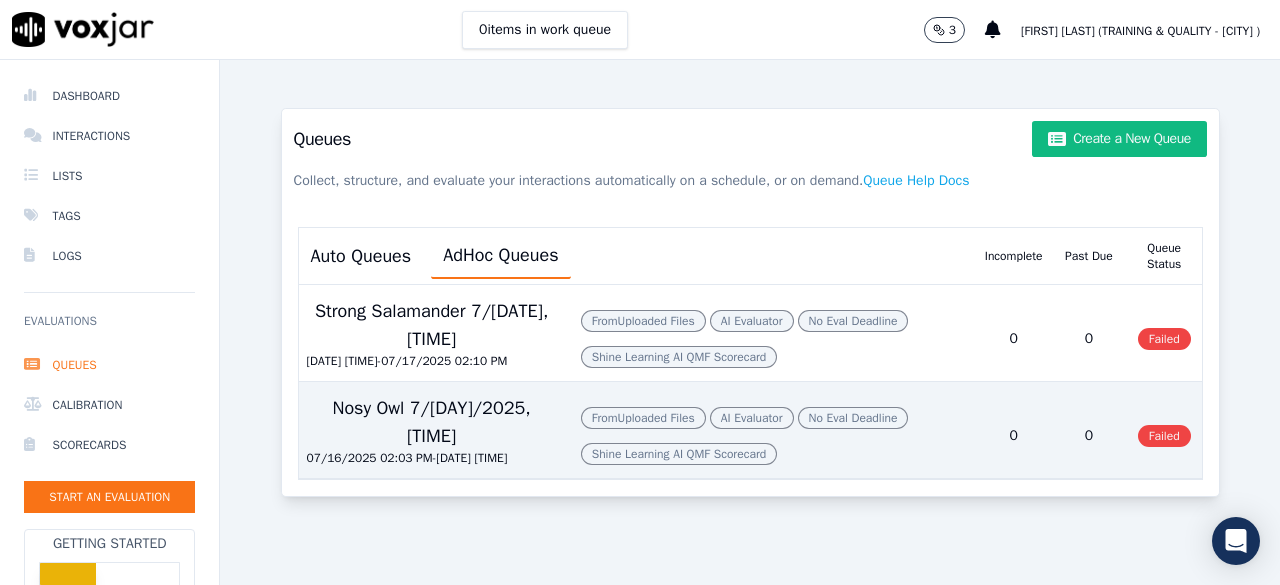 scroll, scrollTop: 0, scrollLeft: 0, axis: both 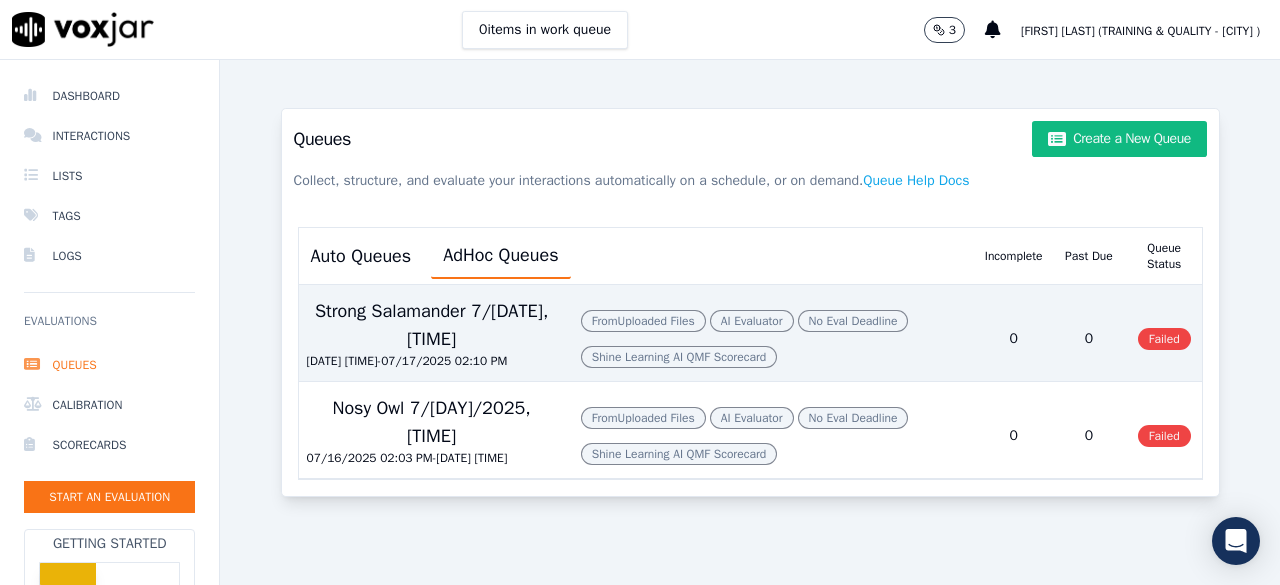 click on "From
Uploaded Files       AI Evaluator   No Eval Deadline   Shine Learning AI QMF Scorecard" at bounding box center [774, 339] 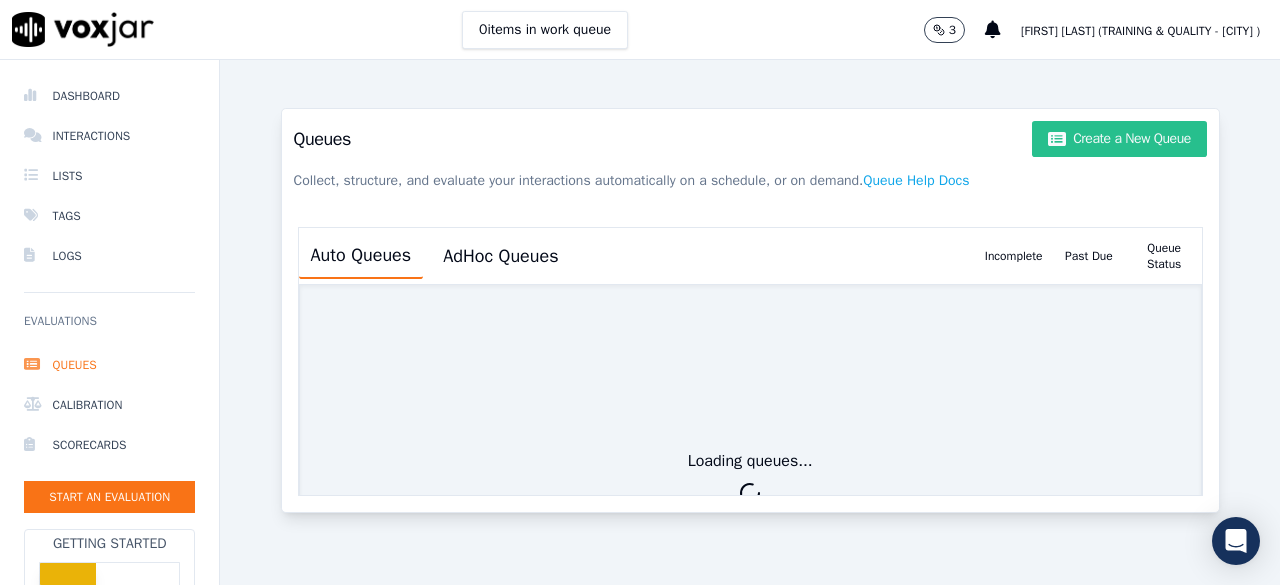 click on "Create a New Queue" at bounding box center [1119, 139] 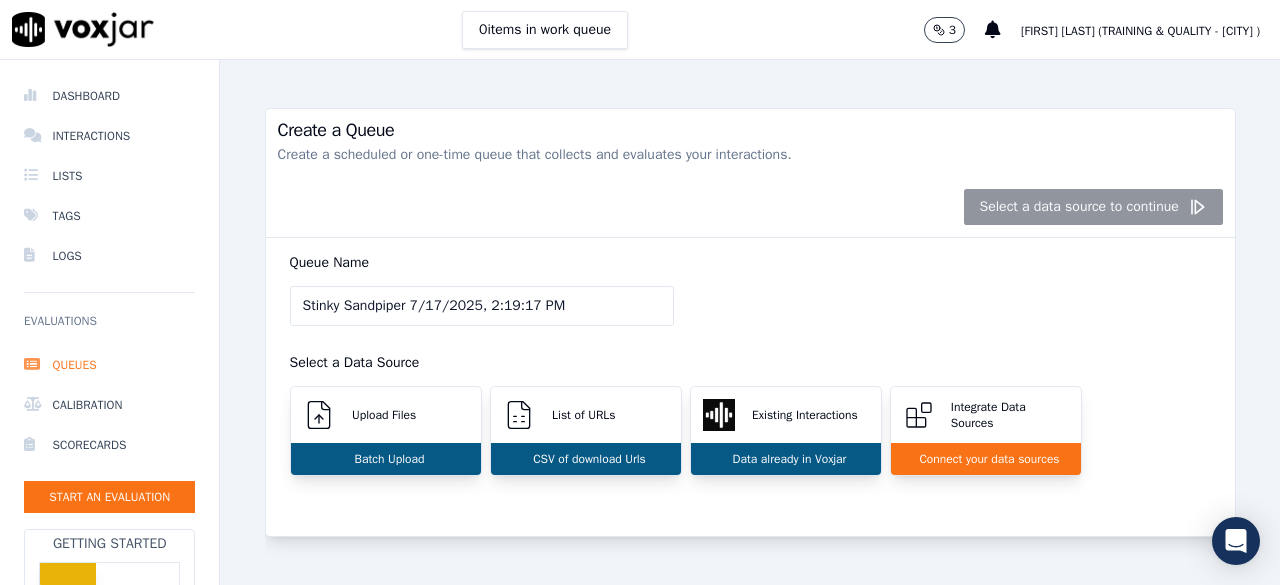 scroll, scrollTop: 43, scrollLeft: 0, axis: vertical 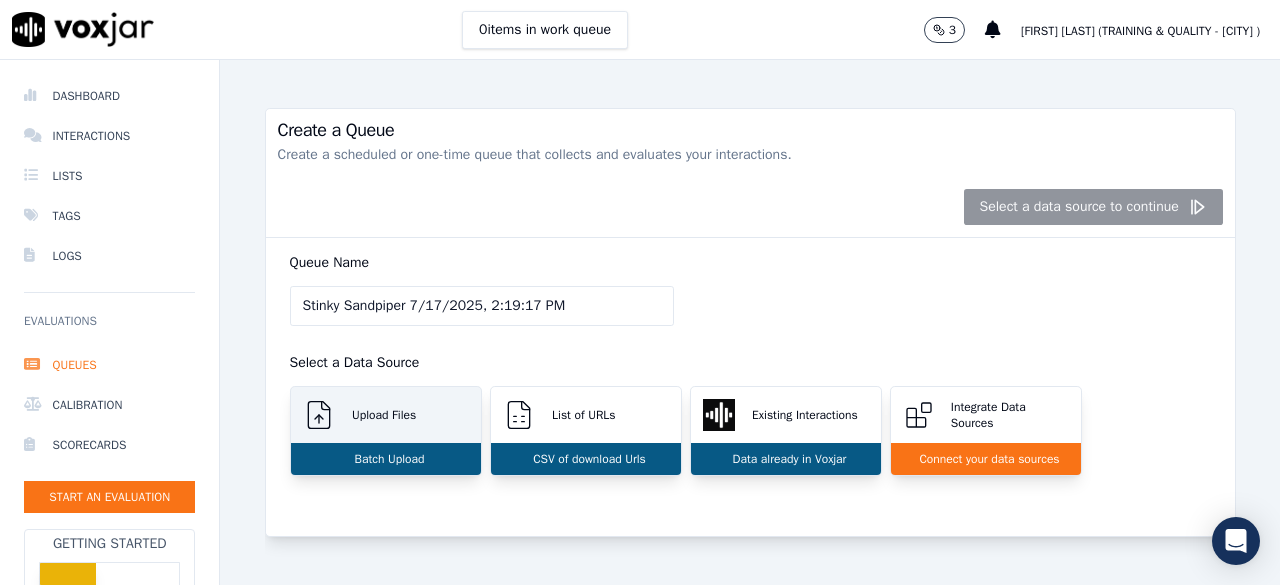 click on "Batch Upload" at bounding box center (386, 459) 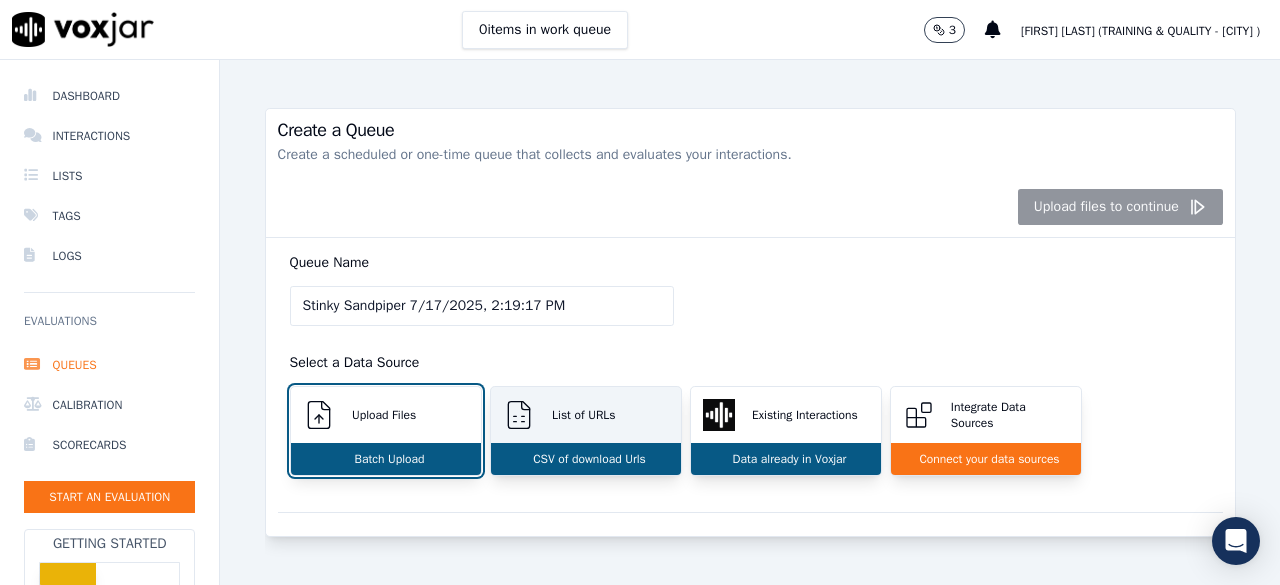 scroll, scrollTop: 100, scrollLeft: 0, axis: vertical 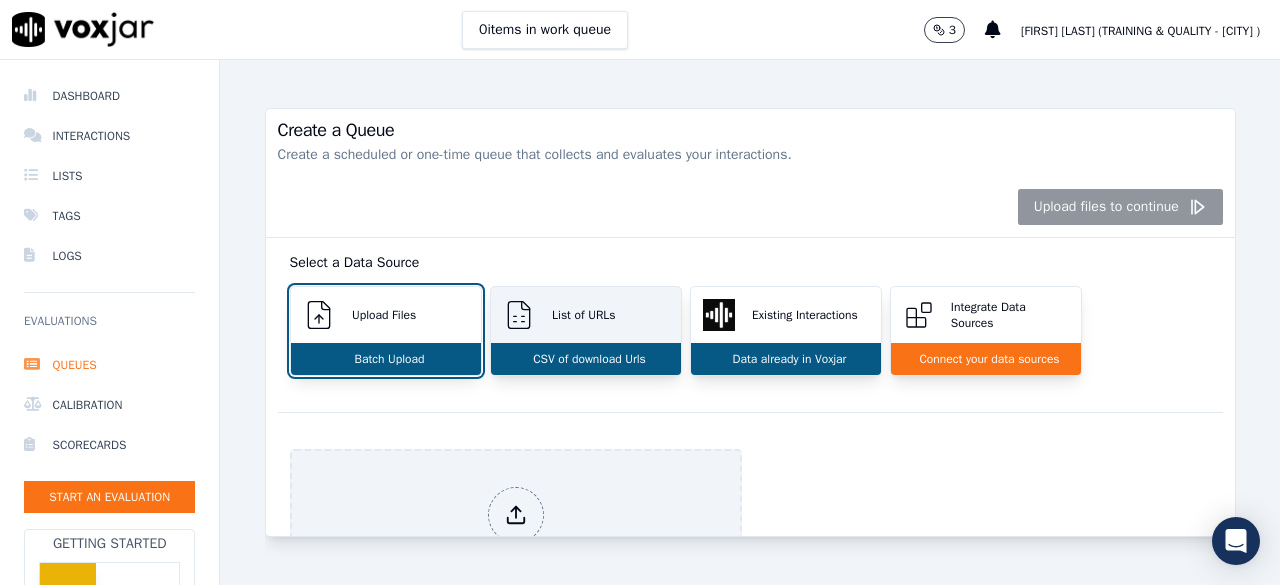 click on "CSV of download Urls" at bounding box center (585, 359) 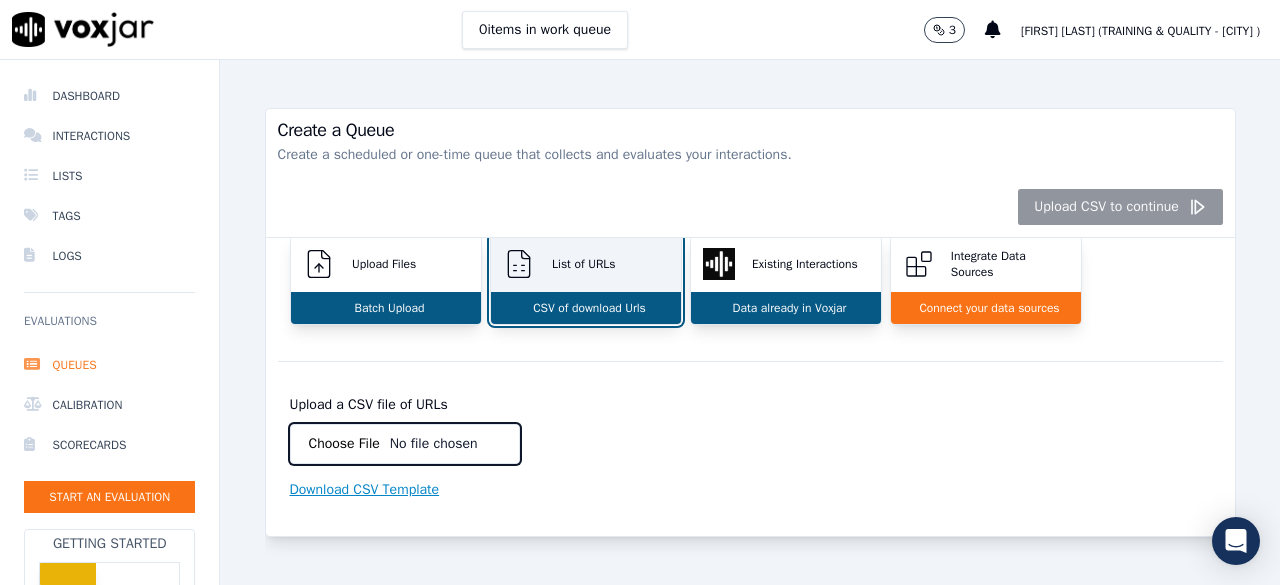 scroll, scrollTop: 194, scrollLeft: 0, axis: vertical 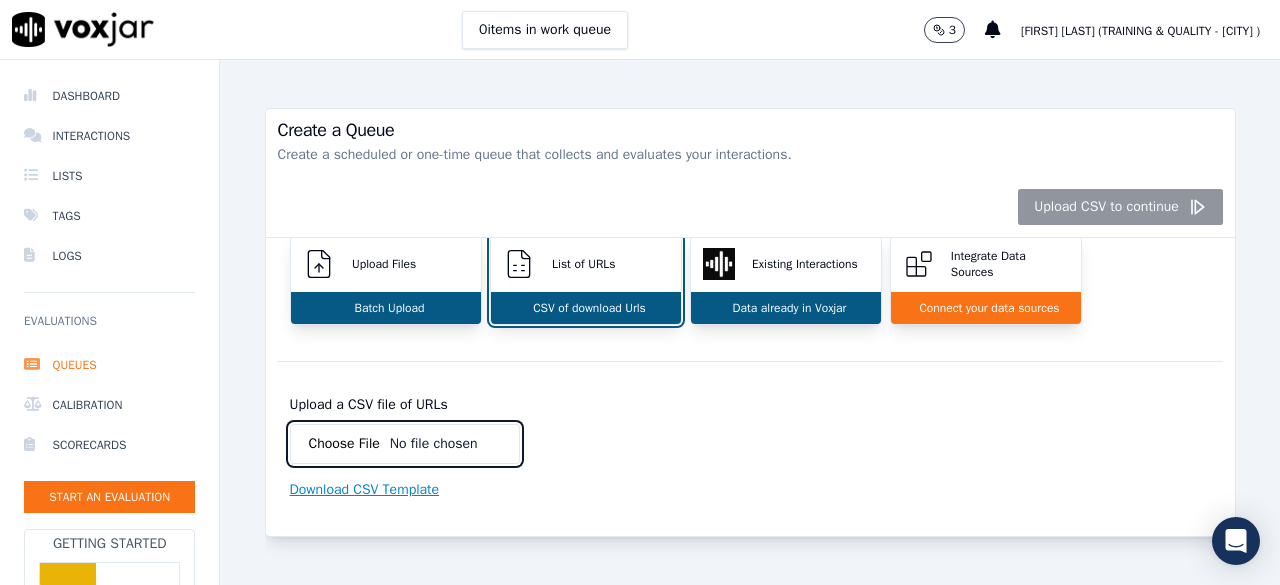 click on "Upload a CSV file of URLs" at bounding box center [405, 444] 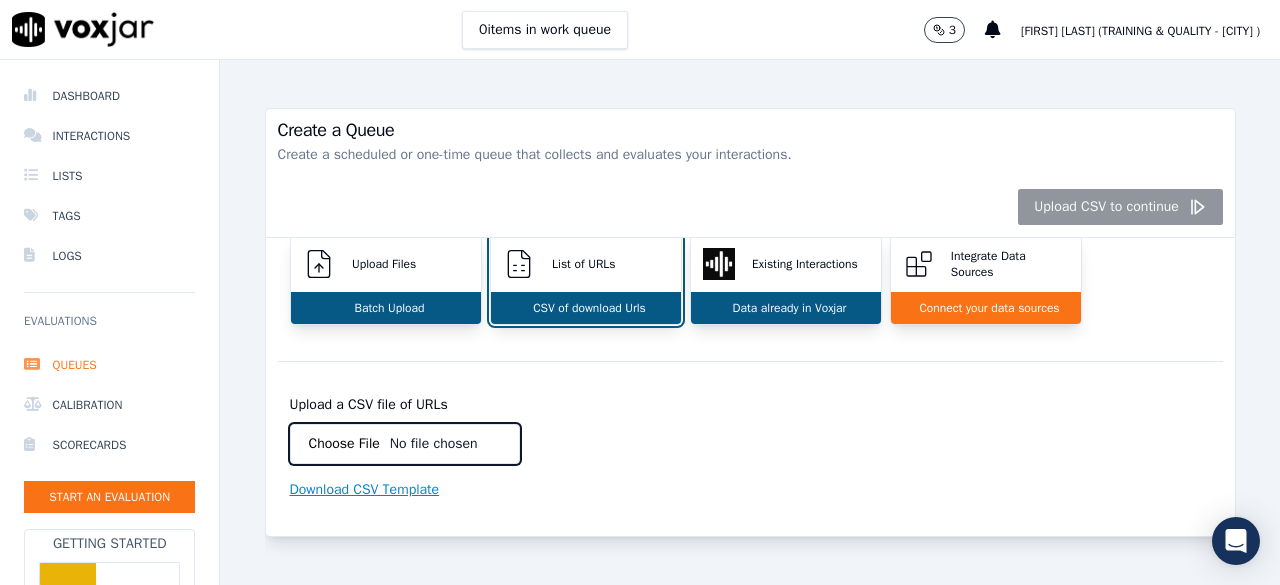 click on "Download CSV Template" at bounding box center [365, 490] 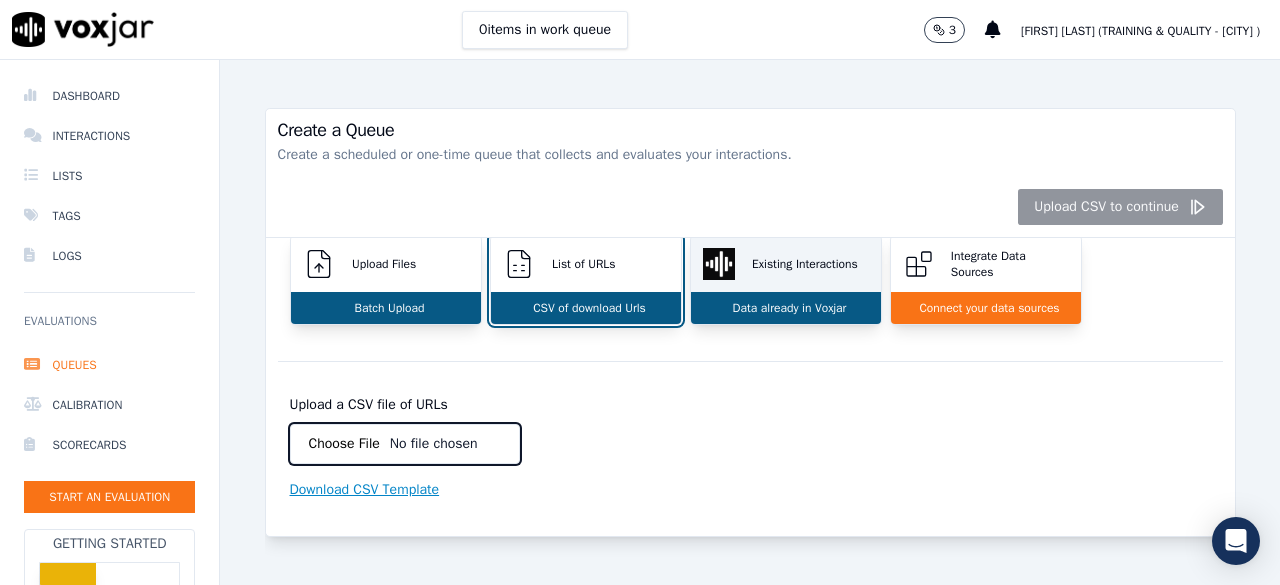 click on "Data already in Voxjar" at bounding box center (786, 308) 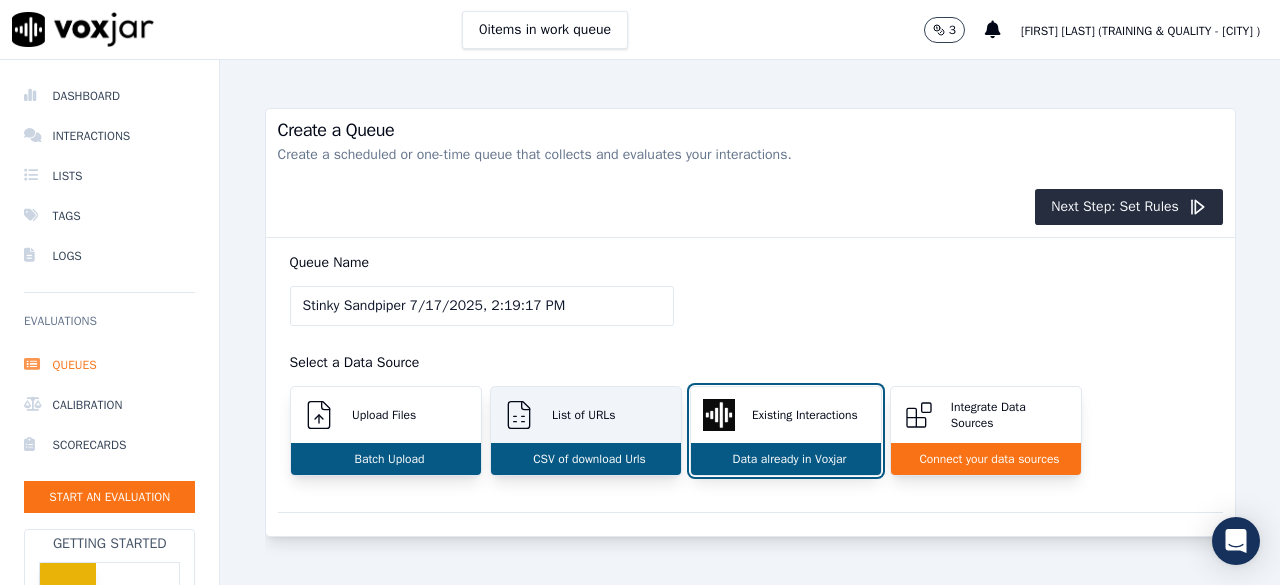 scroll, scrollTop: 100, scrollLeft: 0, axis: vertical 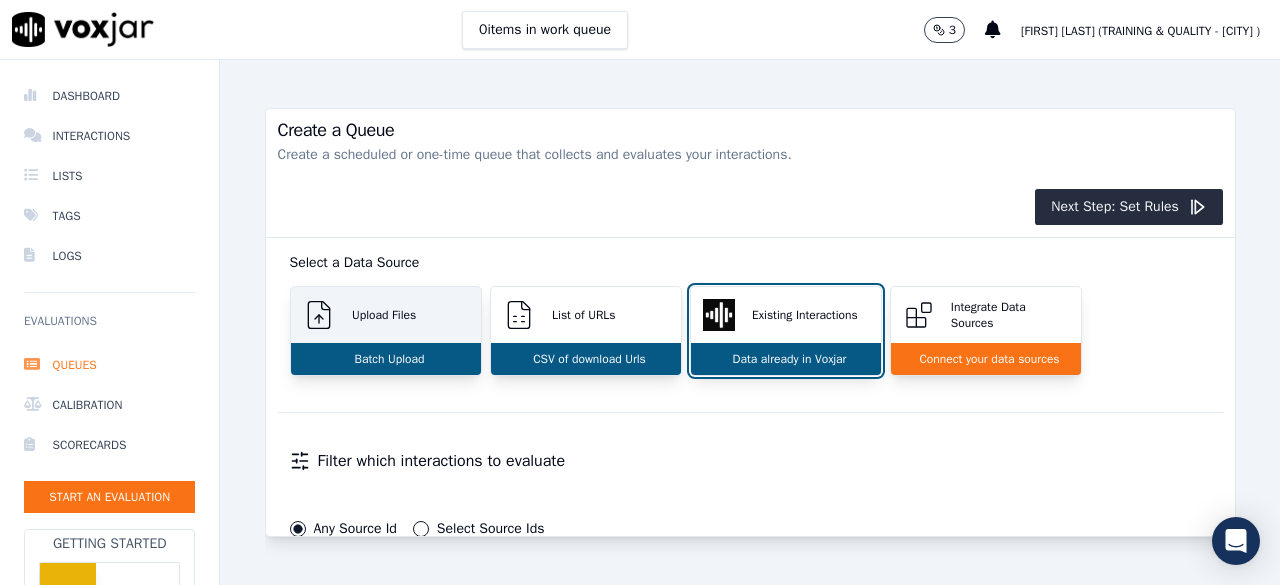 click on "Batch Upload" at bounding box center [386, 359] 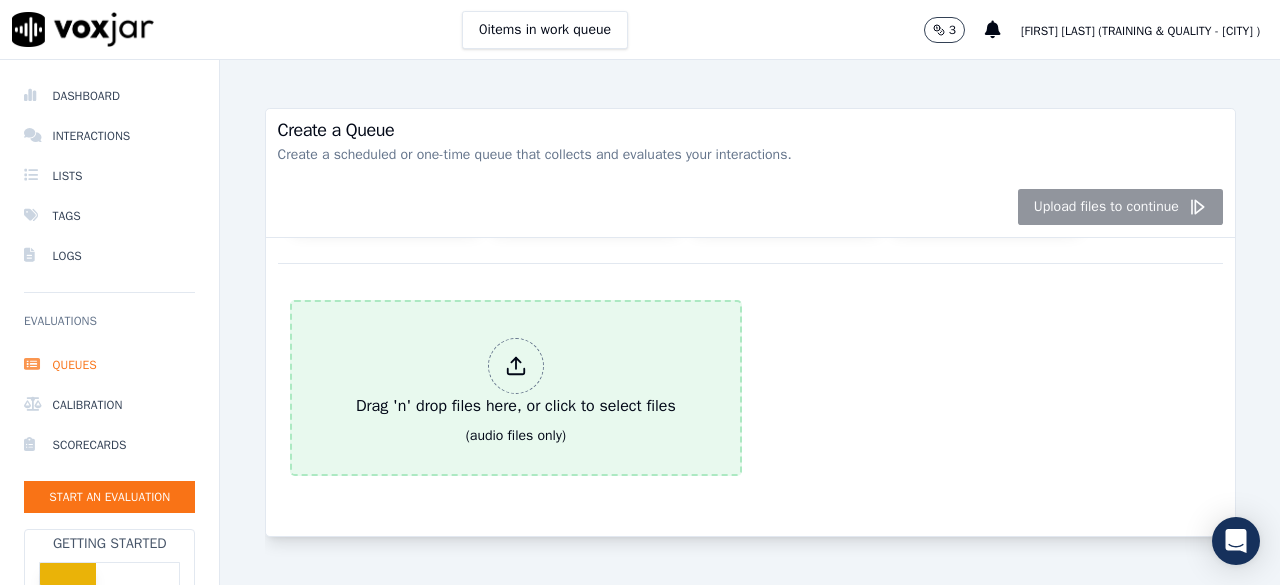 scroll, scrollTop: 274, scrollLeft: 0, axis: vertical 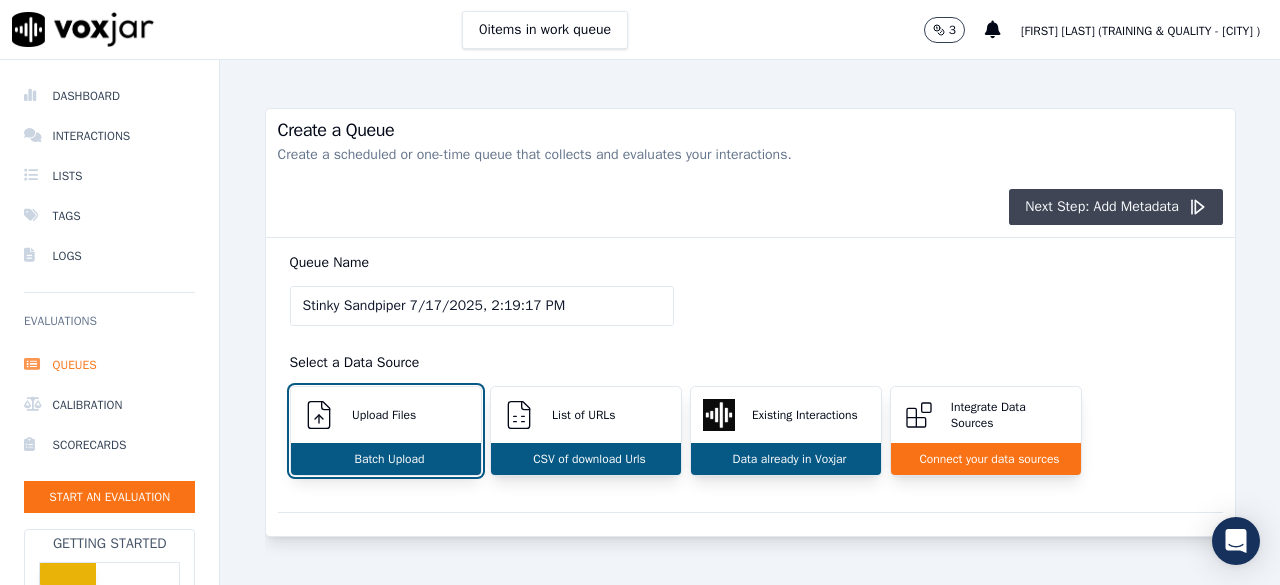 click on "Next Step: Add Metadata" at bounding box center (1116, 207) 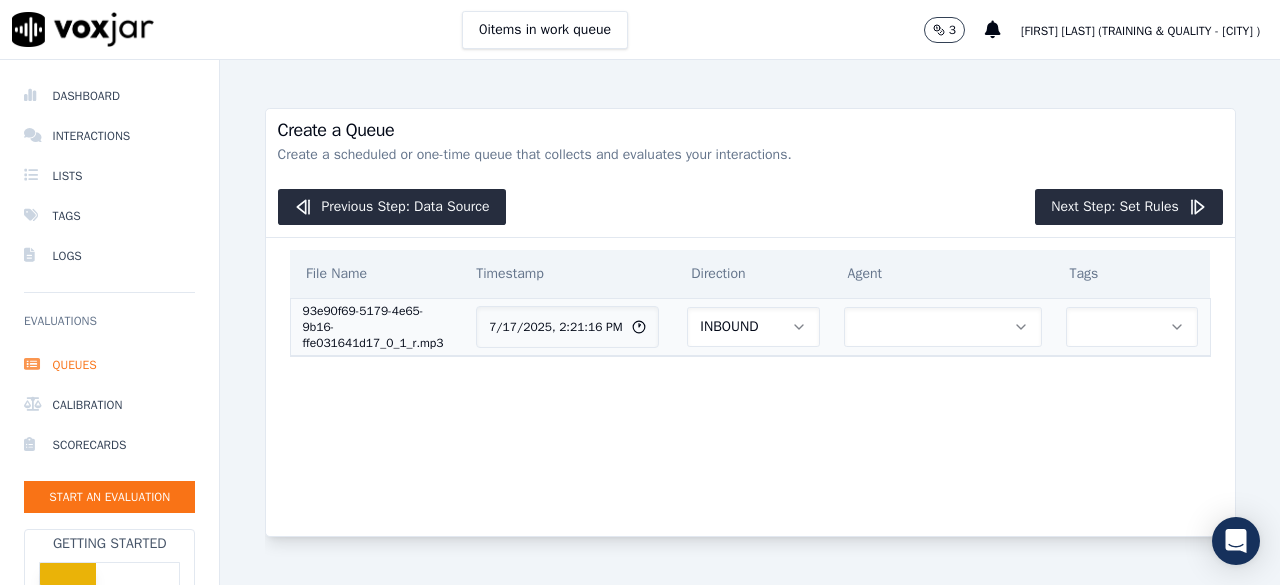 click 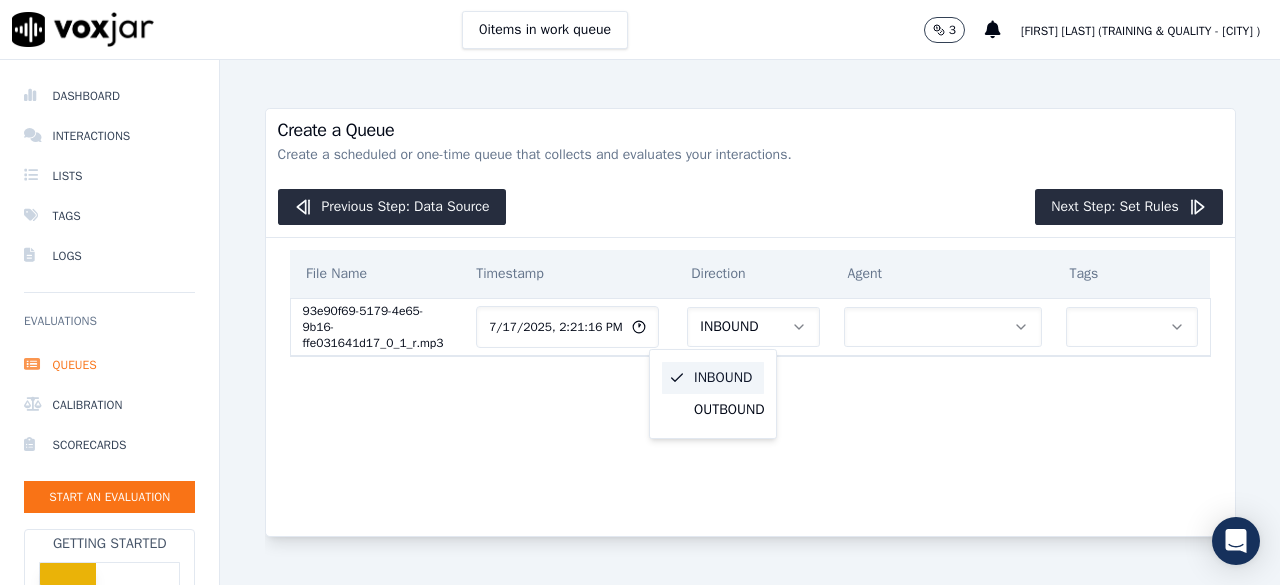 click on "INBOUND" at bounding box center (713, 378) 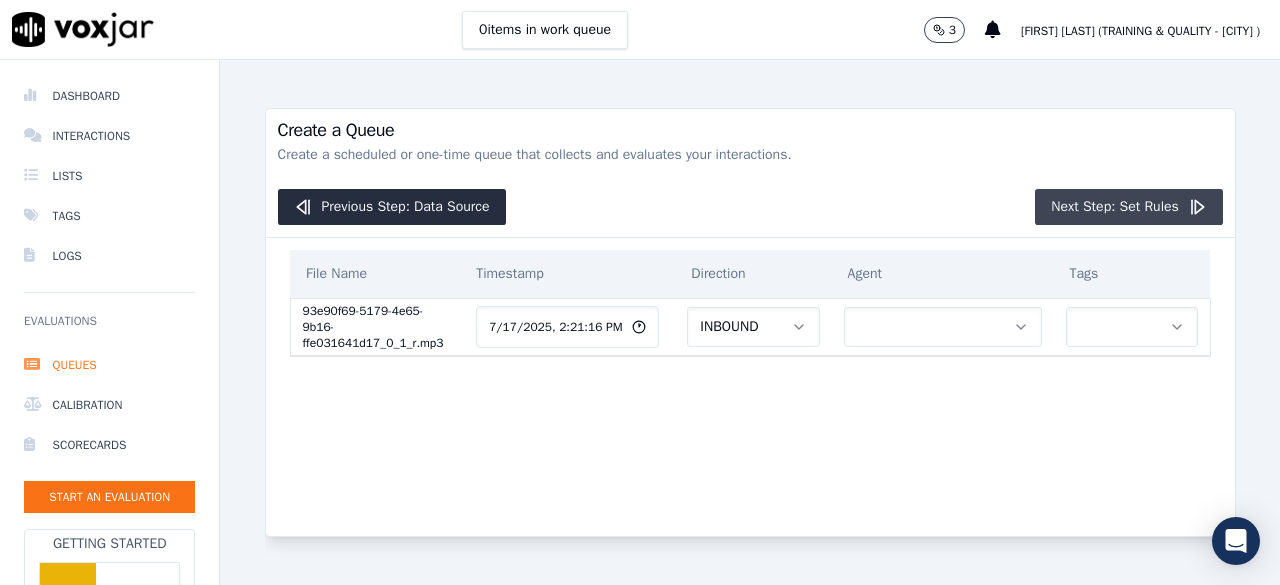 click on "Next Step: Set Rules" 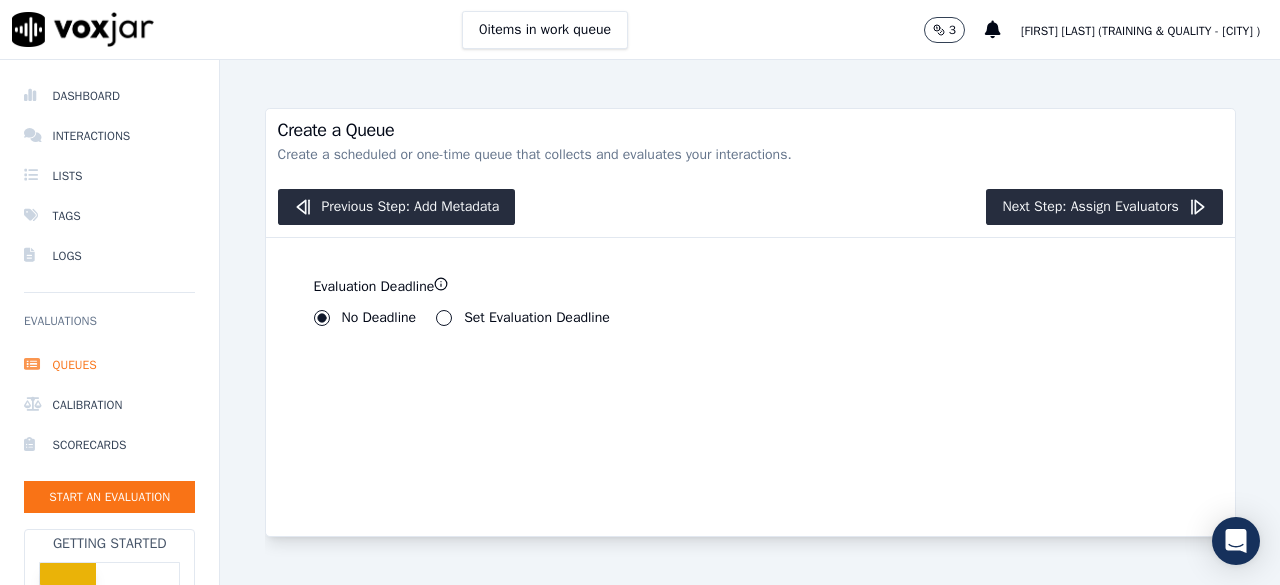 click on "Set Evaluation Deadline" at bounding box center [444, 318] 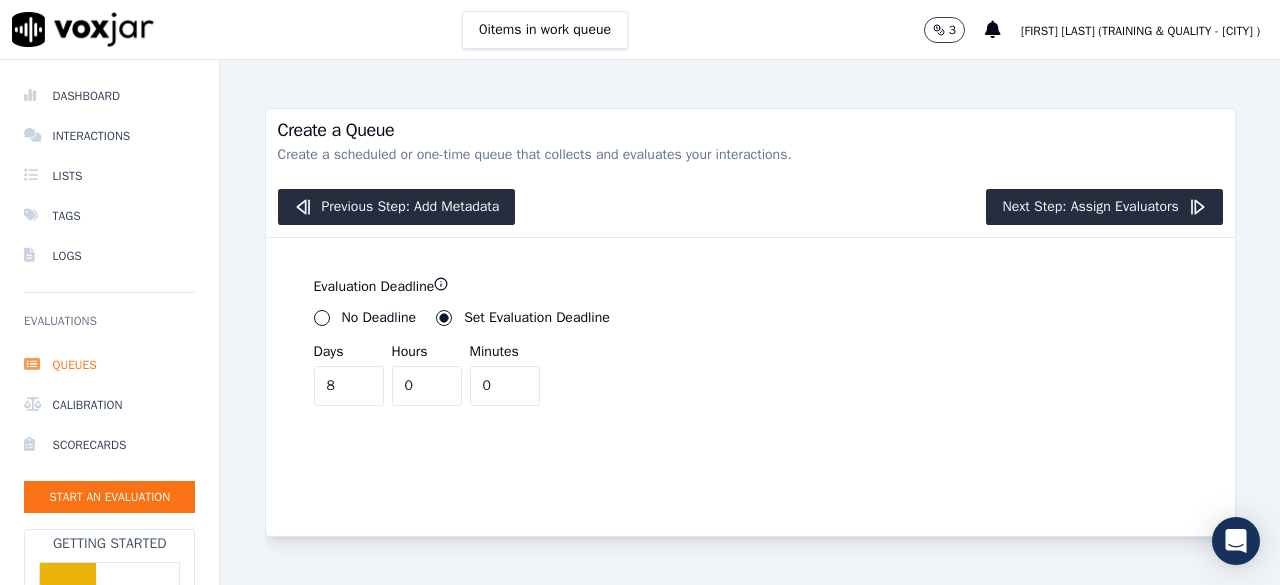 click on "8" 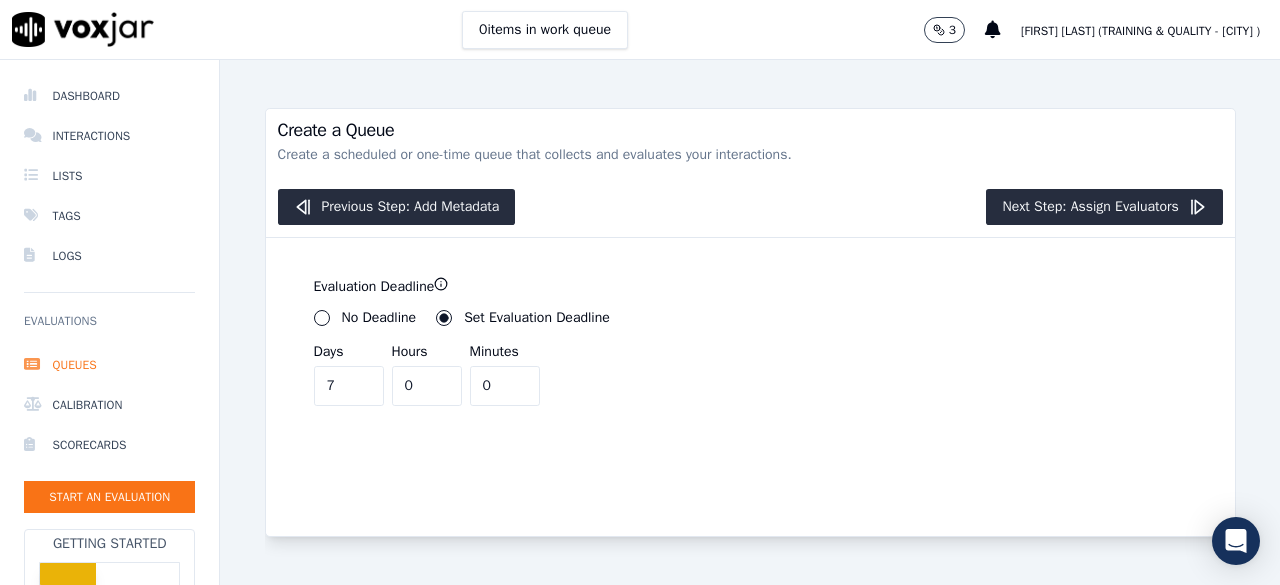 click on "7" 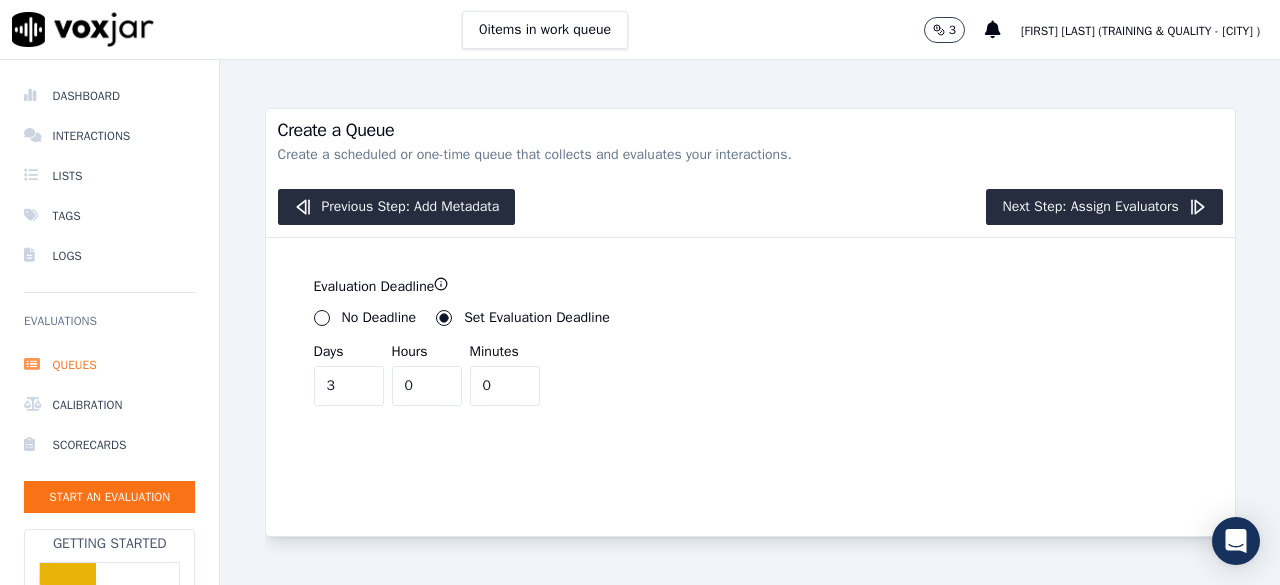 click on "3" 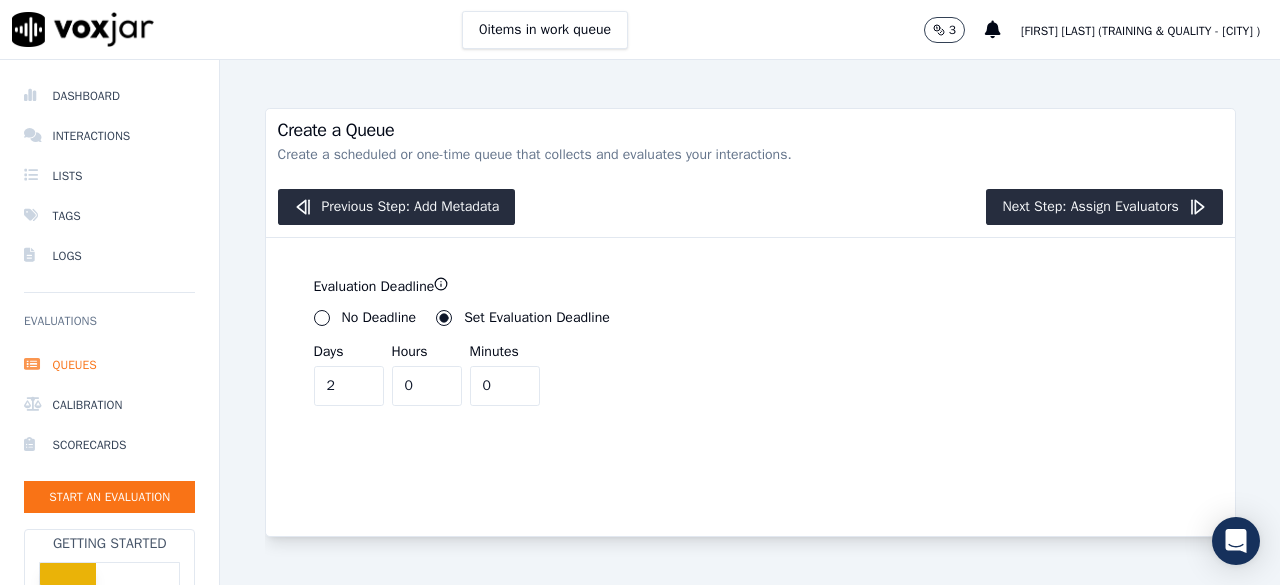 click on "2" 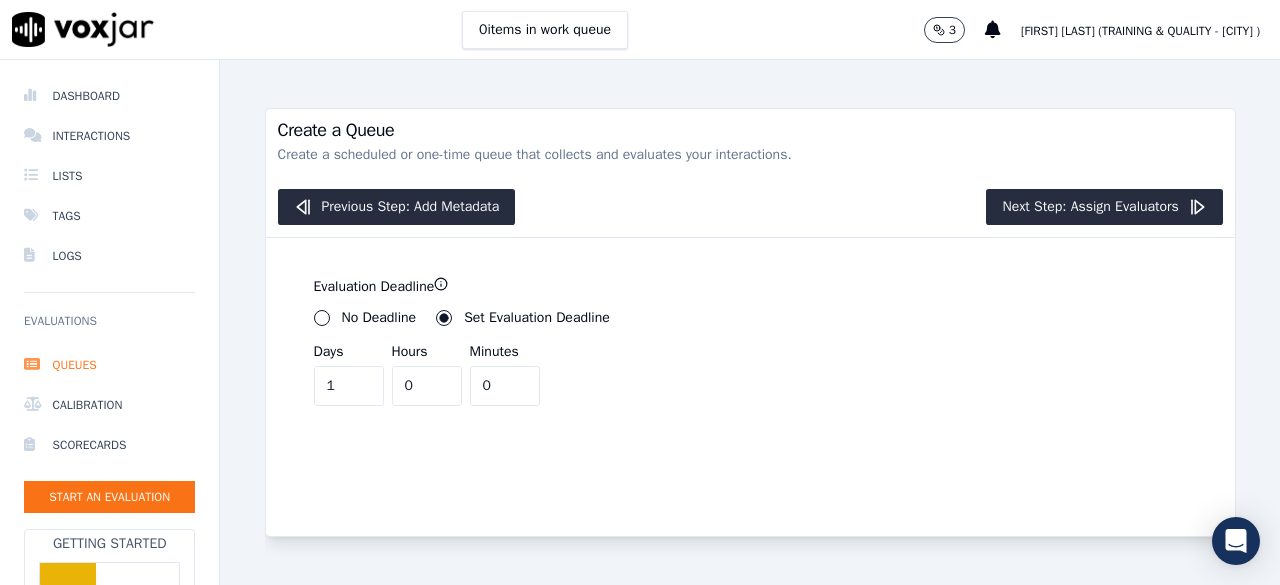 click on "1" 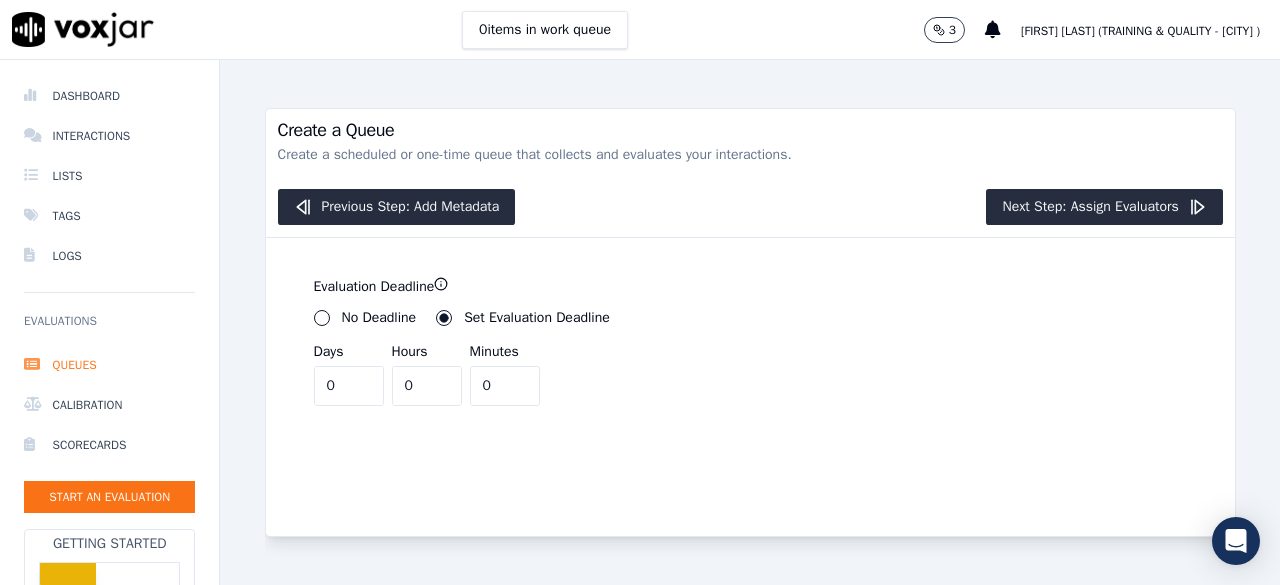 type on "0" 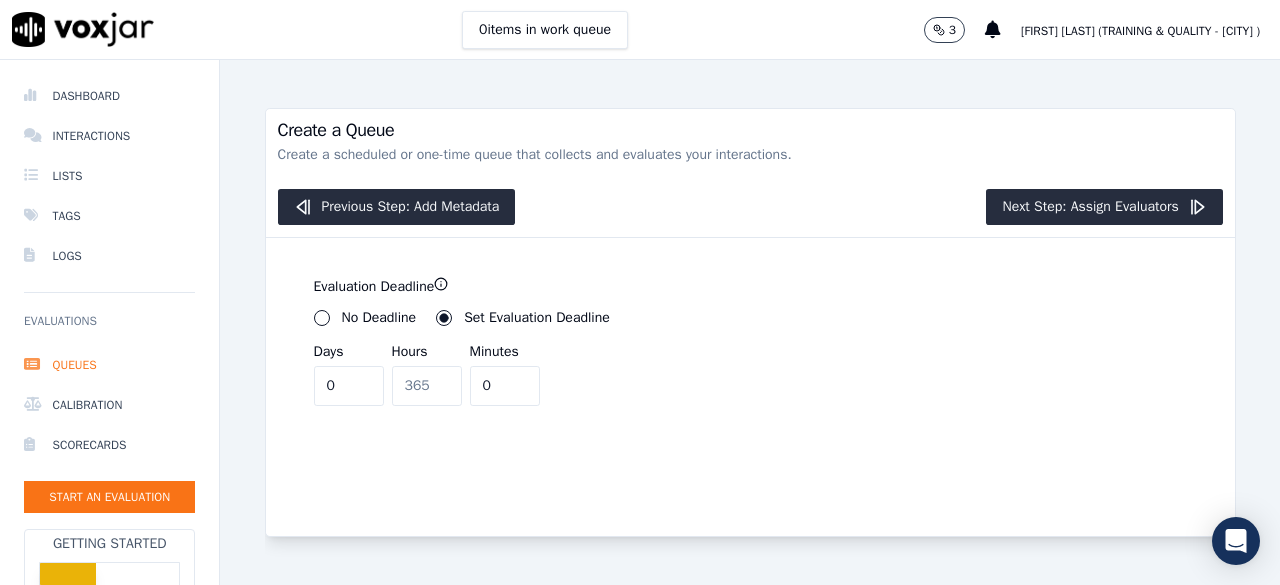 type on "0" 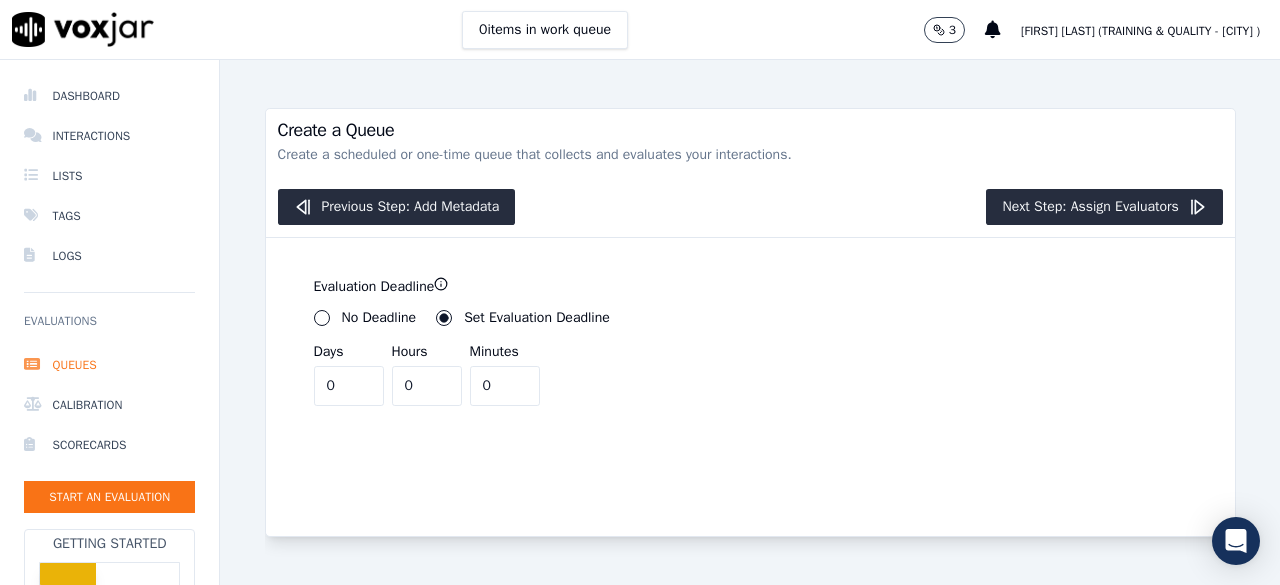 click on "0" 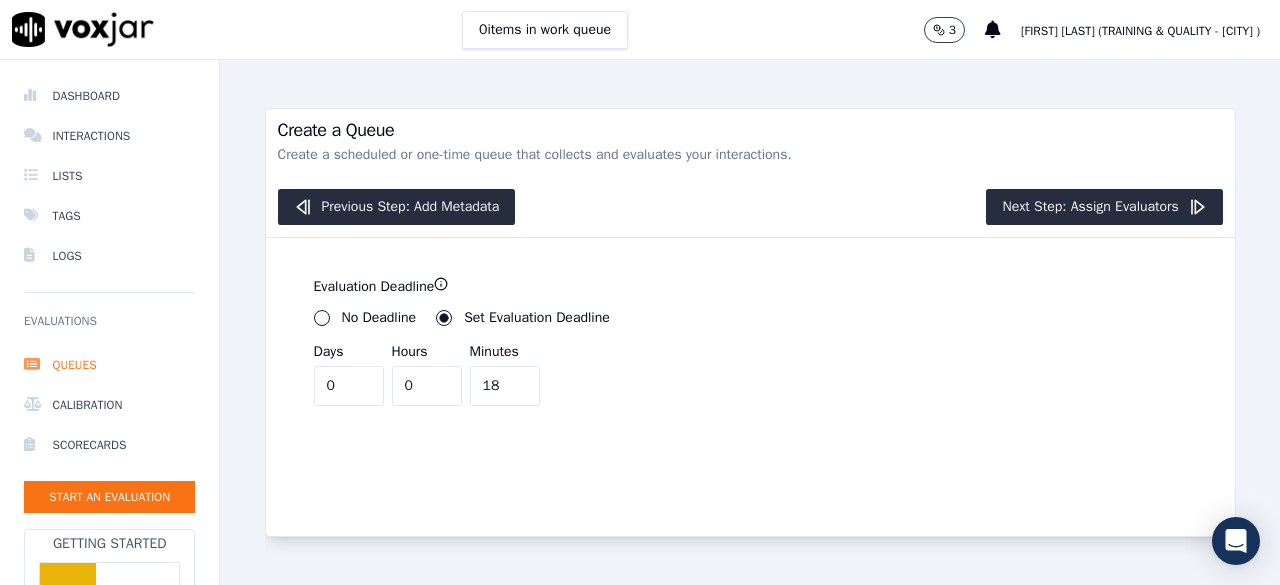 type on "1" 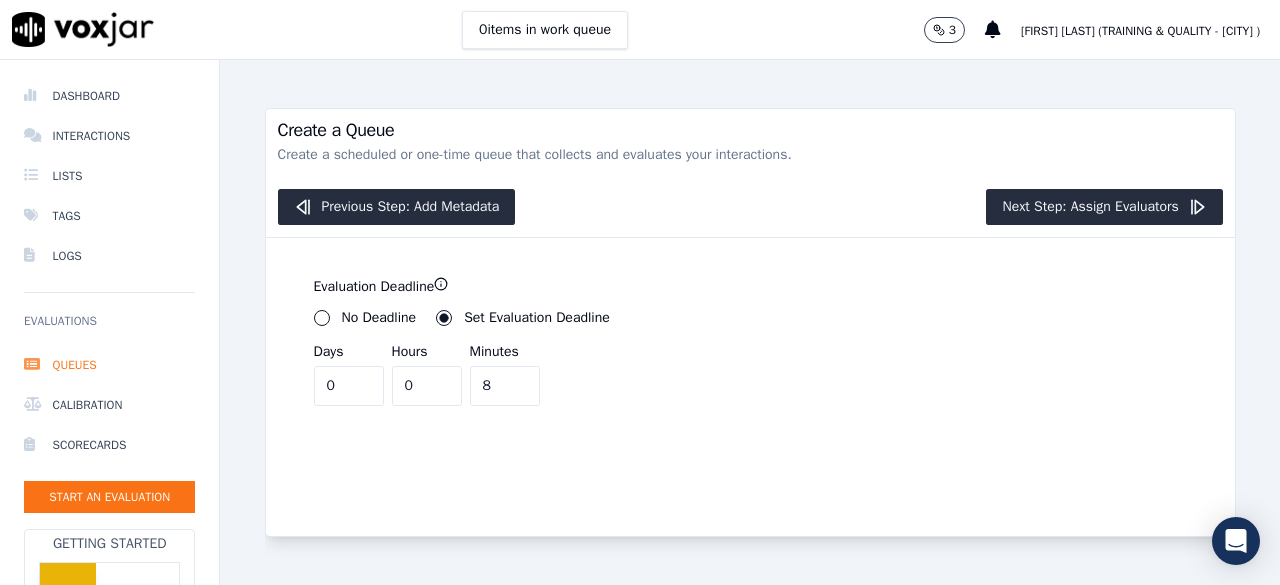 type on "8" 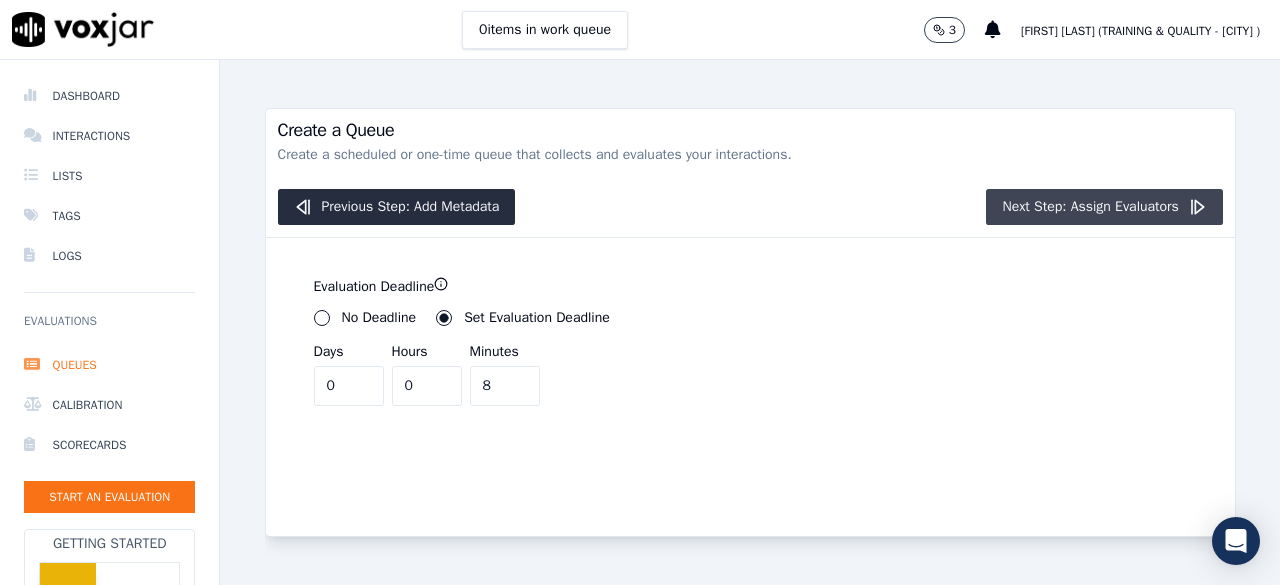 click on "Next Step: Assign Evaluators" 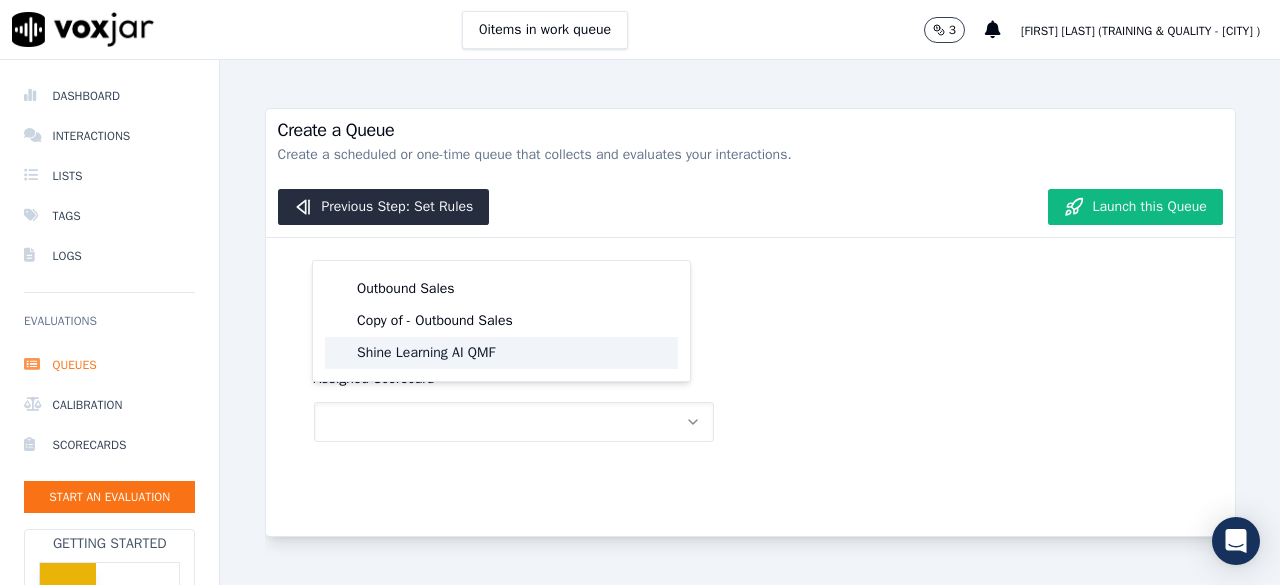 click on "Shine Learning AI QMF" 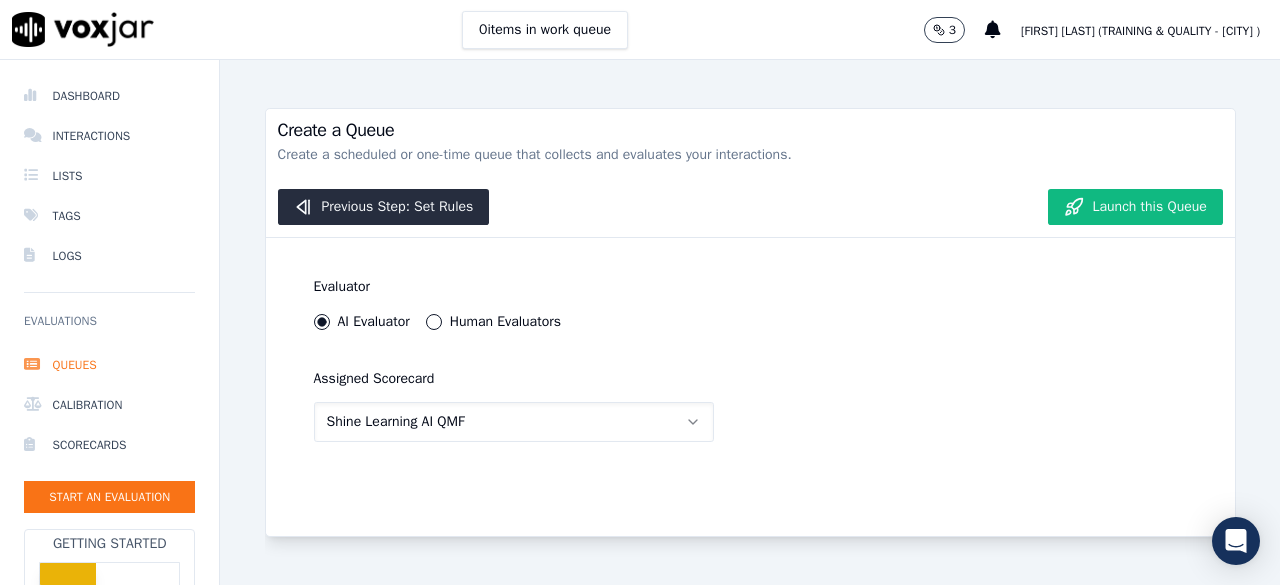 scroll, scrollTop: 22, scrollLeft: 0, axis: vertical 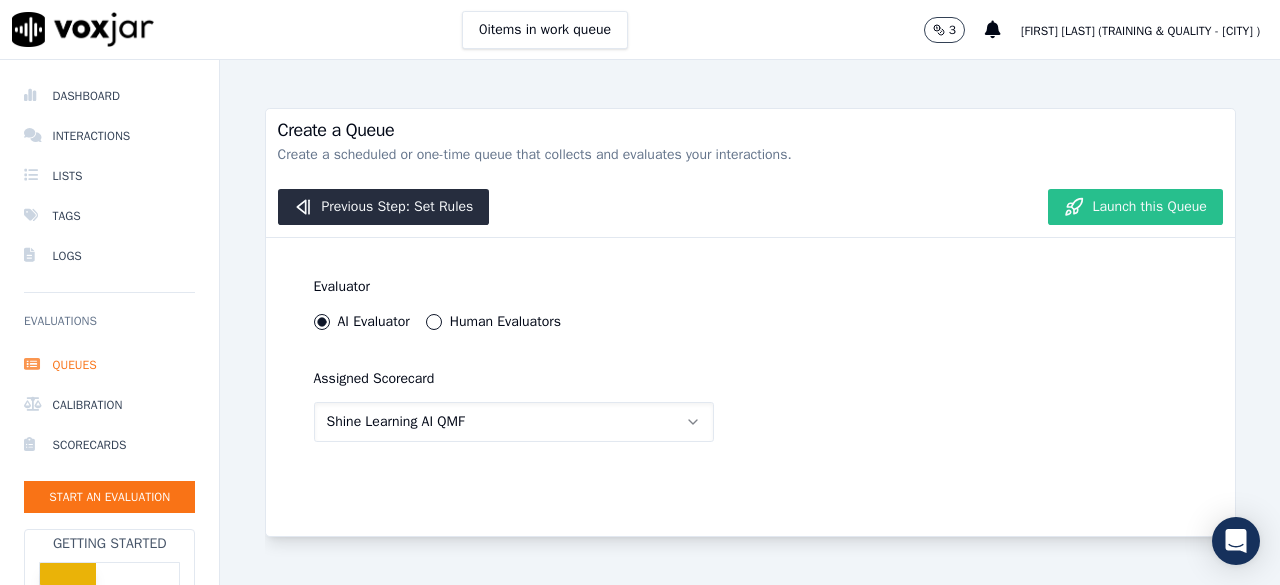 click on "Launch this Queue" 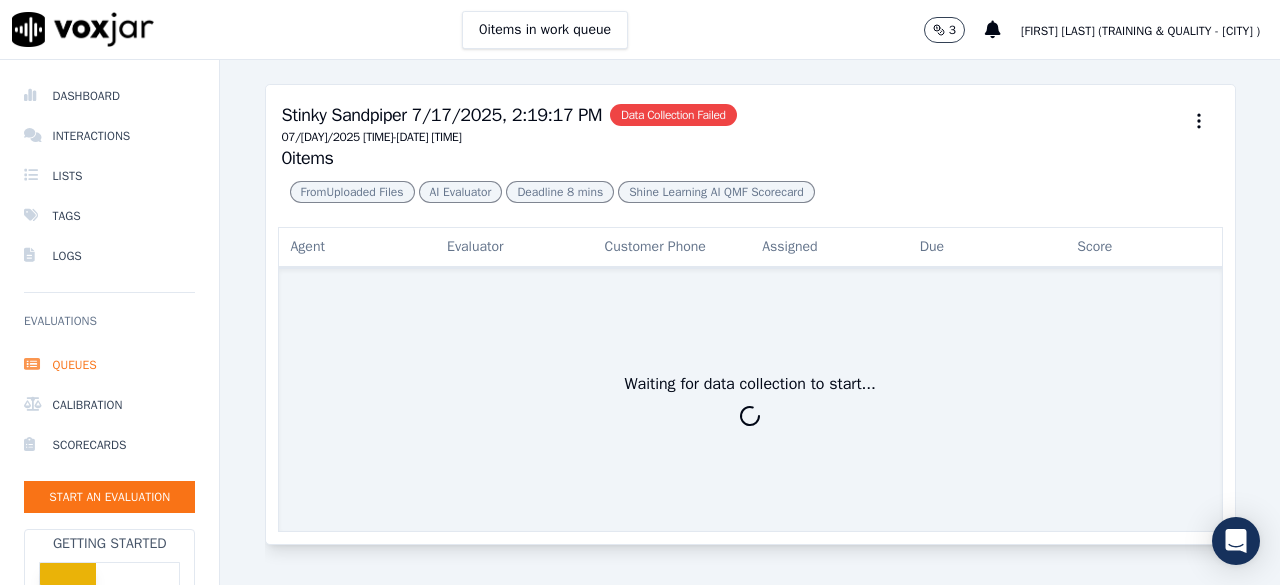 click on "Data Collection Failed" at bounding box center [673, 115] 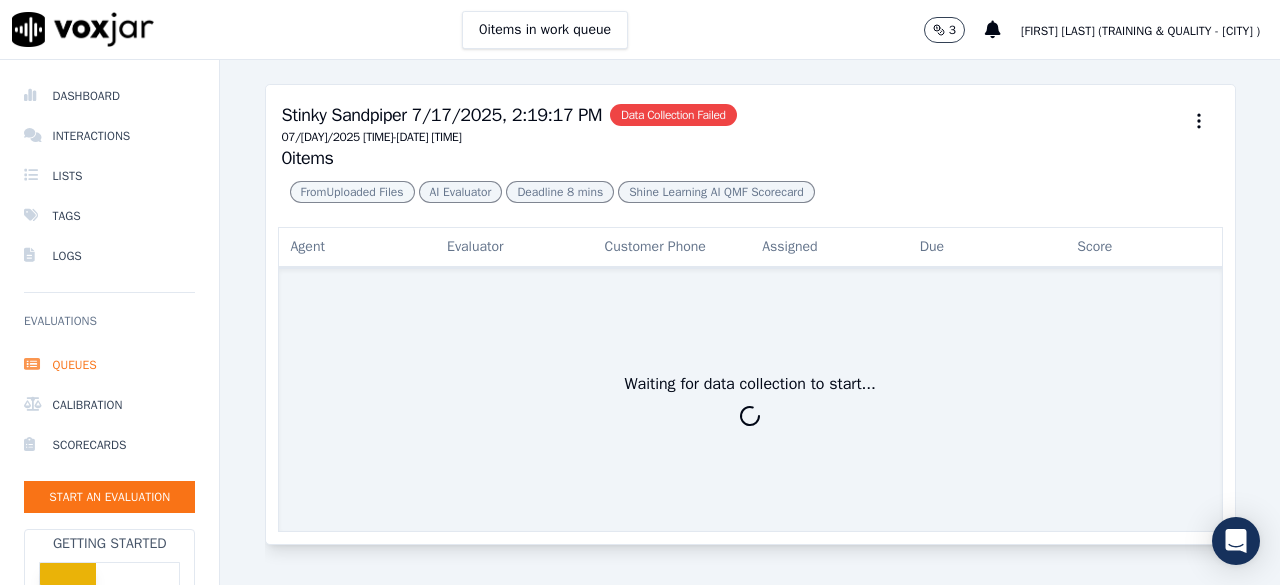 click on "From
Uploaded Files" at bounding box center [352, 192] 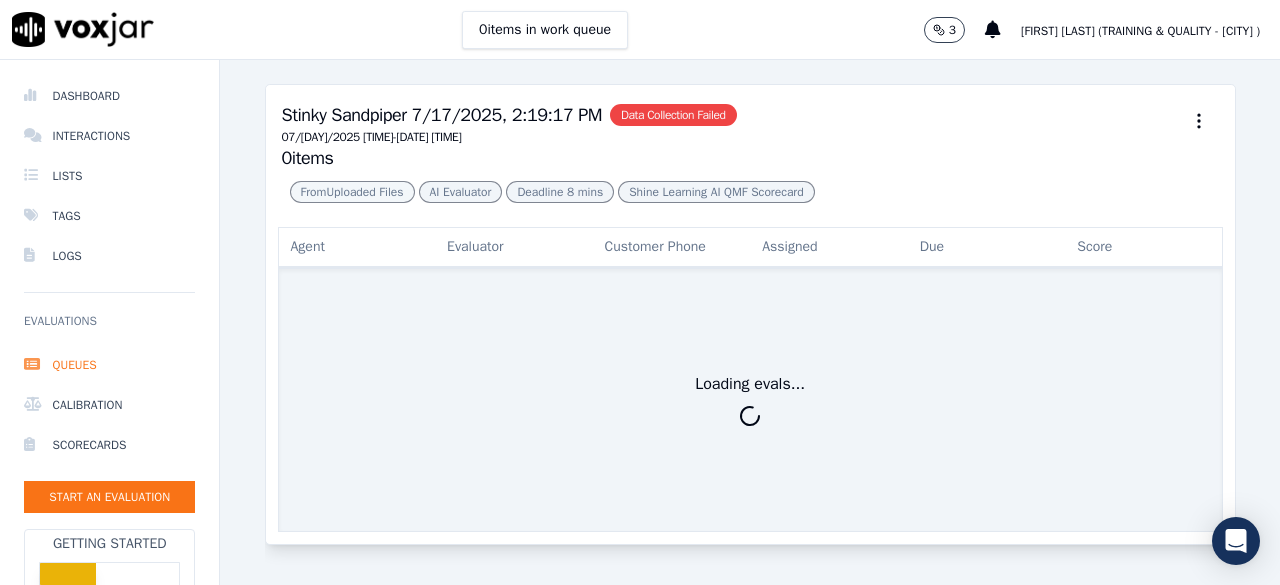 click on "From
Uploaded Files" at bounding box center [352, 192] 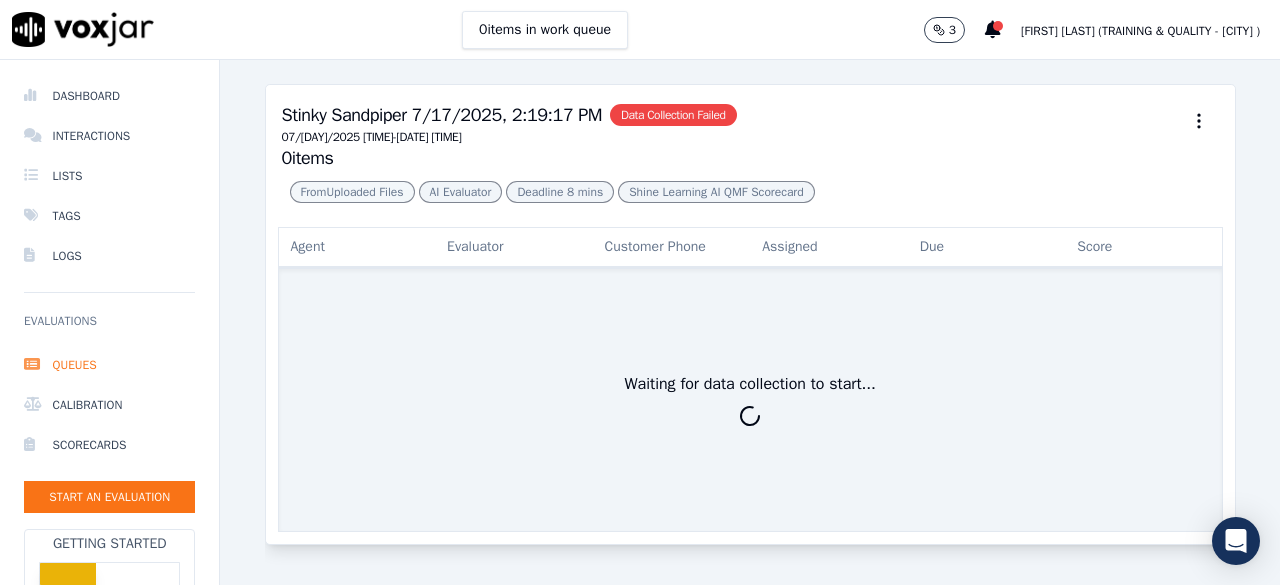 click on "From
Uploaded Files" at bounding box center [352, 192] 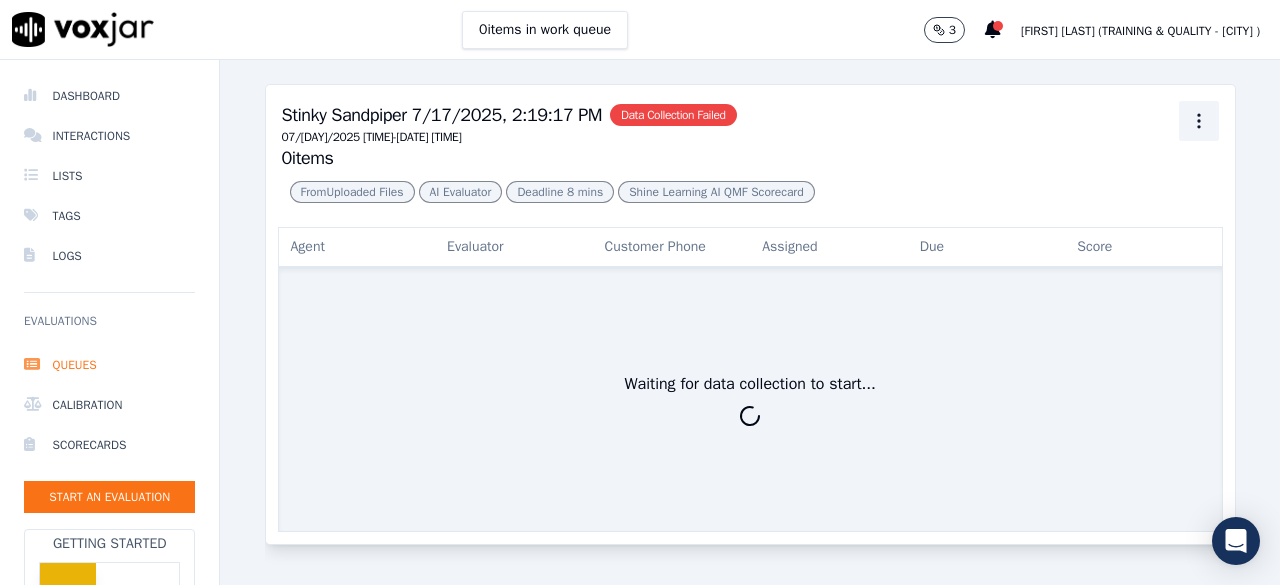 click 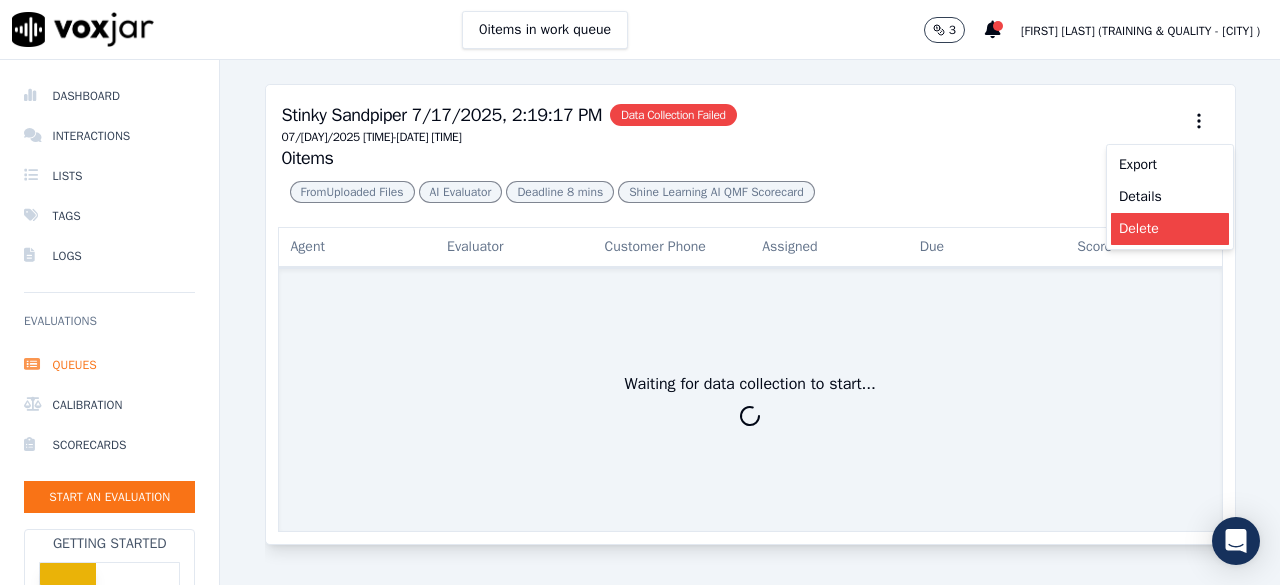 click on "Delete" 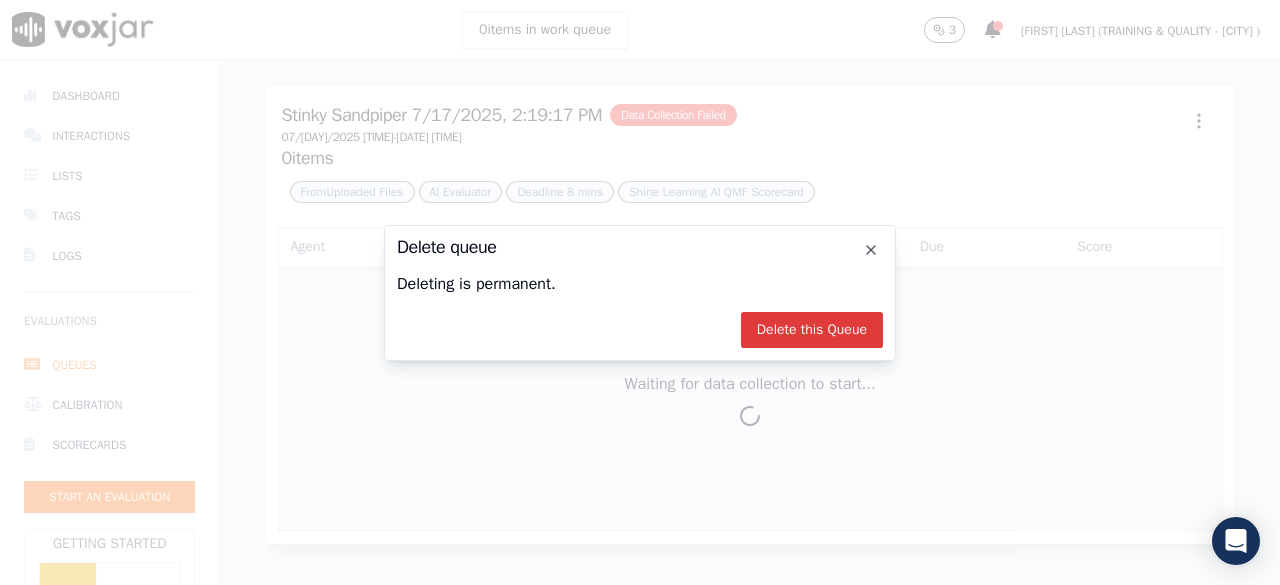 click on "Delete this Queue" at bounding box center [812, 330] 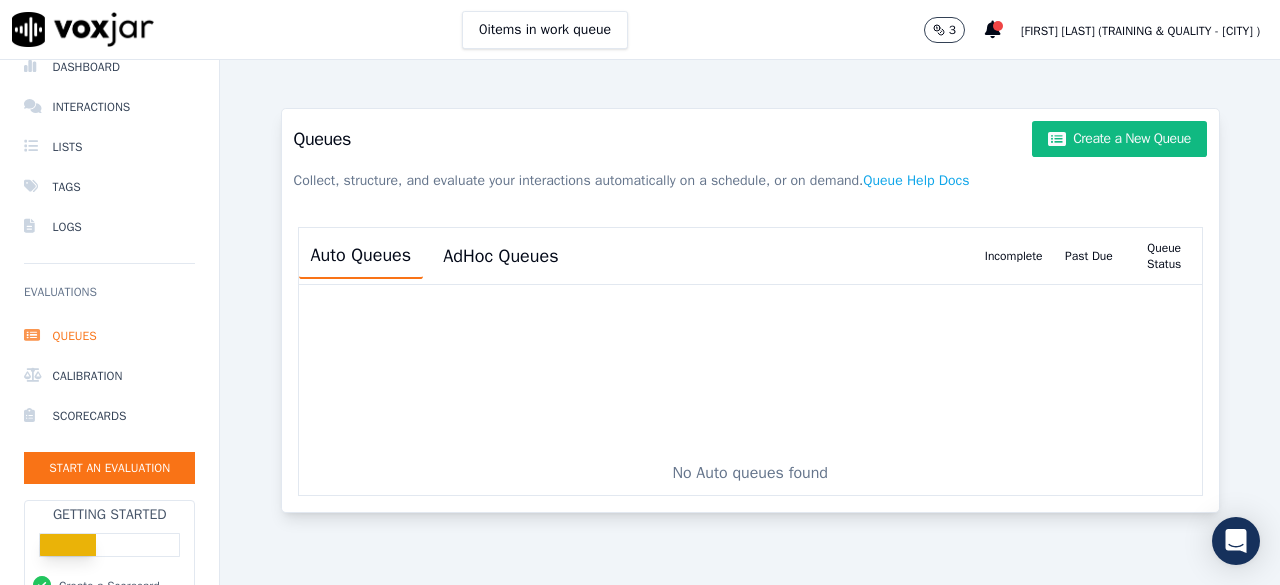 scroll, scrollTop: 0, scrollLeft: 0, axis: both 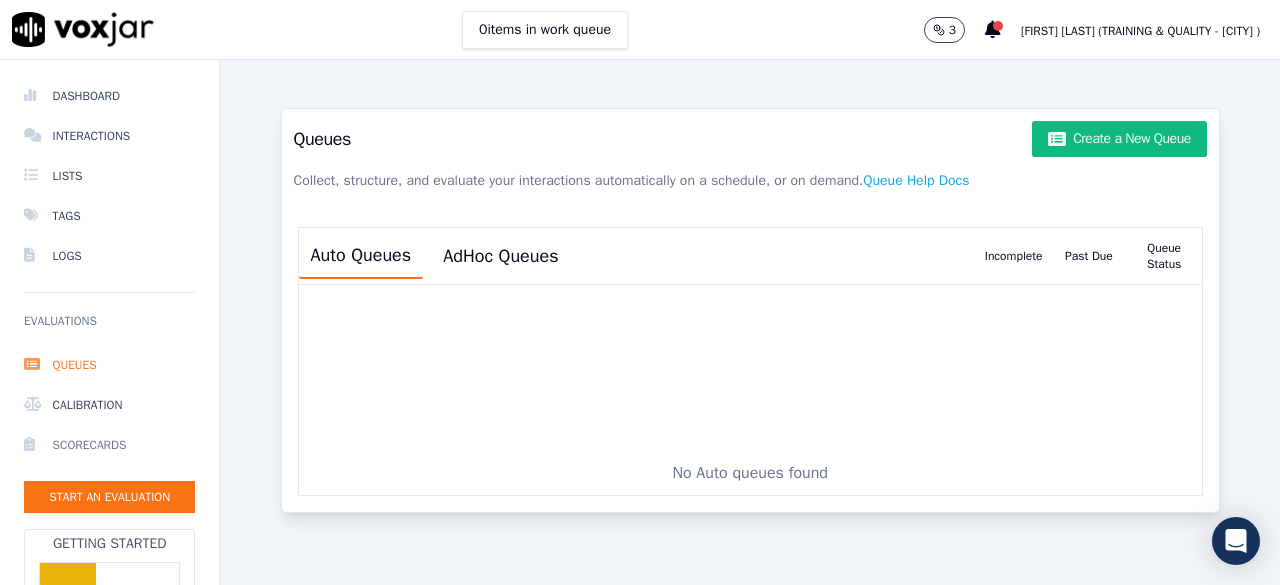 click on "Scorecards" at bounding box center [109, 445] 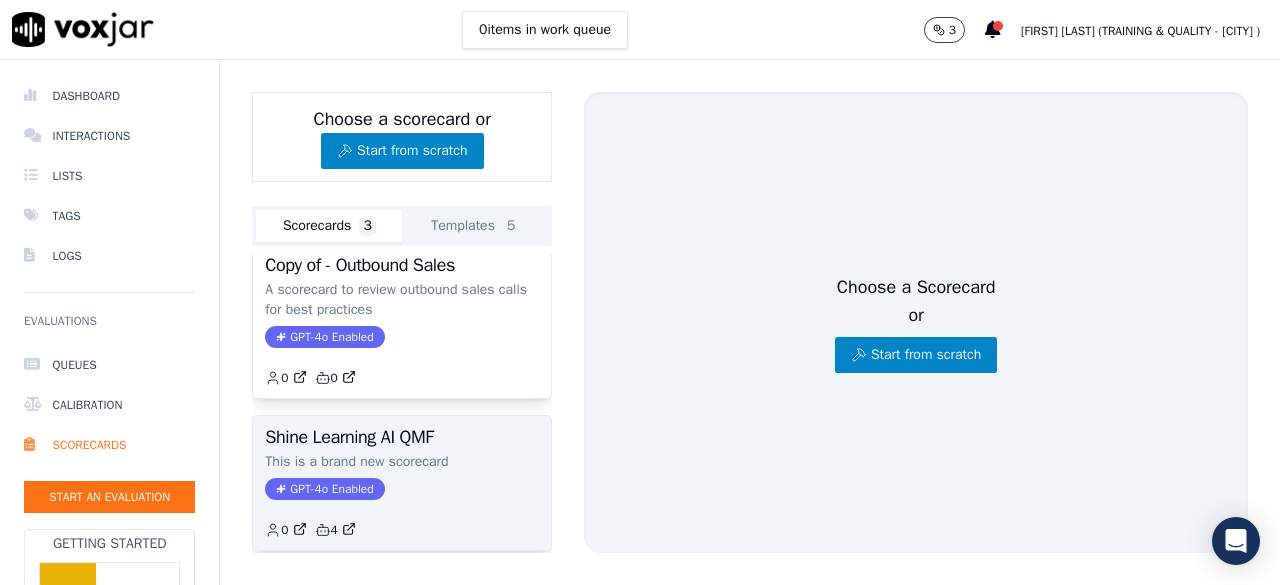 scroll, scrollTop: 253, scrollLeft: 0, axis: vertical 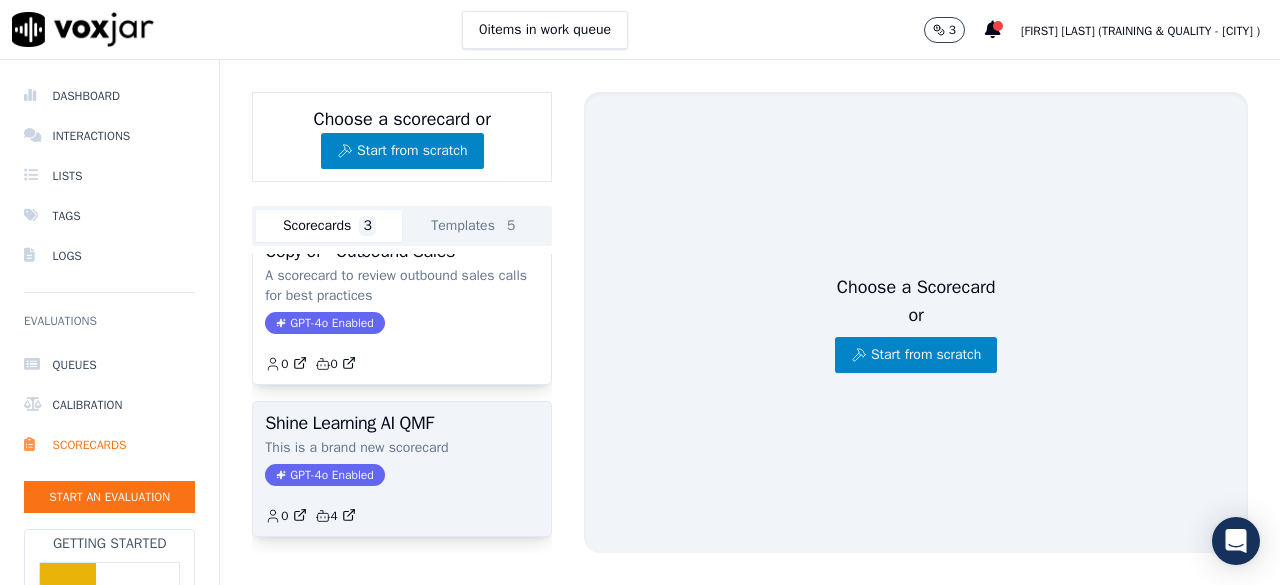 click on "Shine Learning AI QMF" at bounding box center [402, 423] 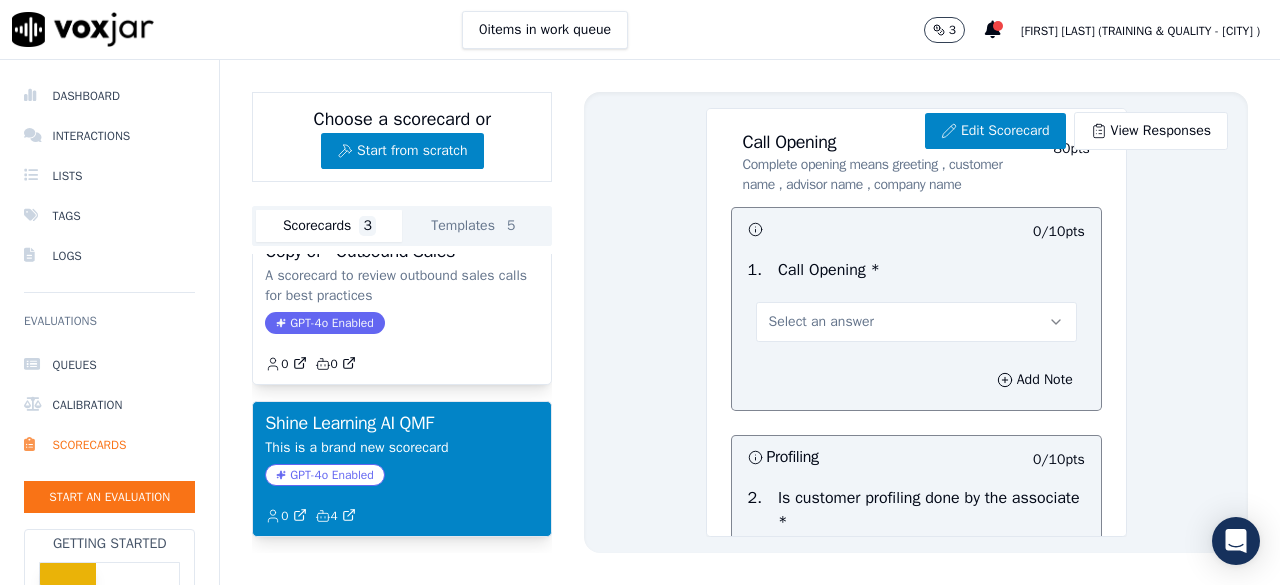 scroll, scrollTop: 0, scrollLeft: 0, axis: both 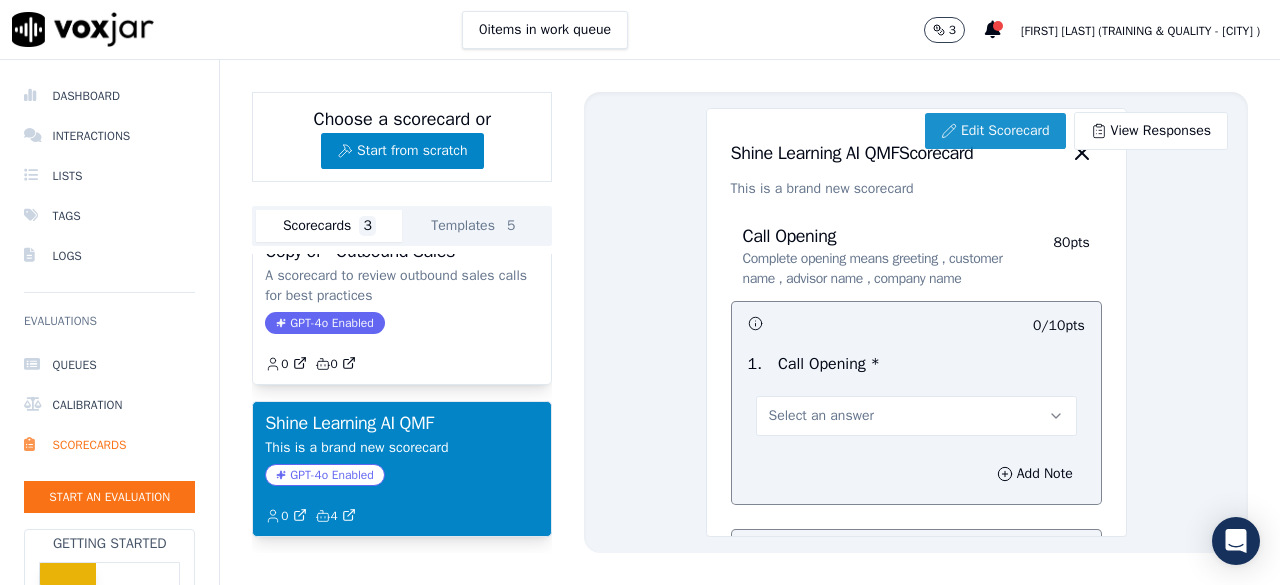 click on "Edit Scorecard" at bounding box center (995, 131) 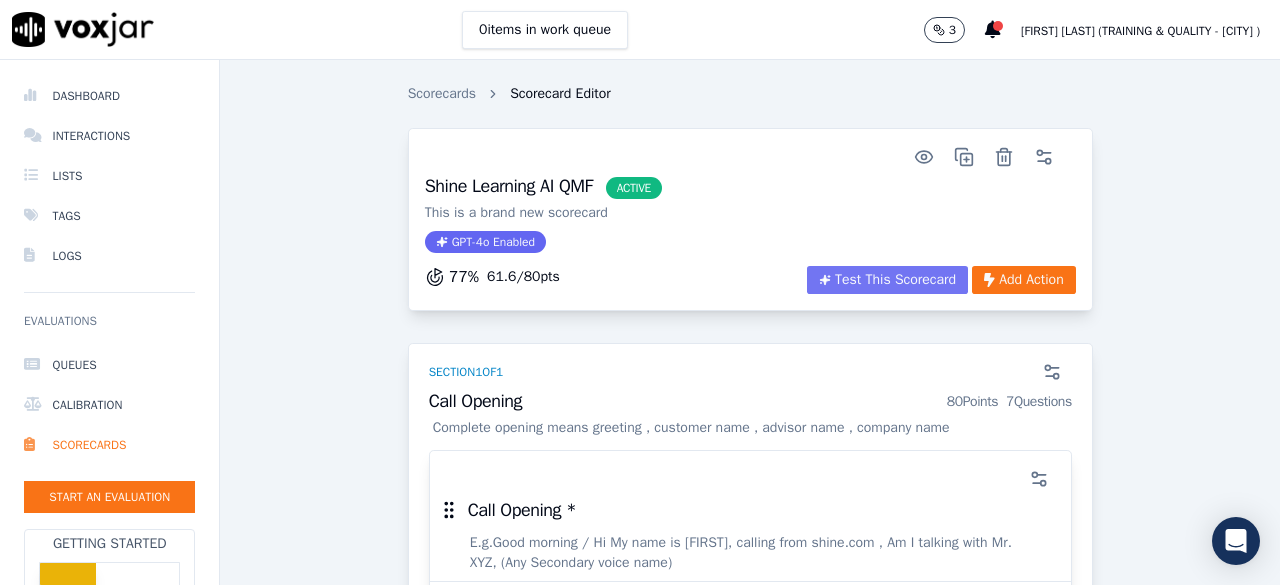 click on "Test This Scorecard" at bounding box center [887, 280] 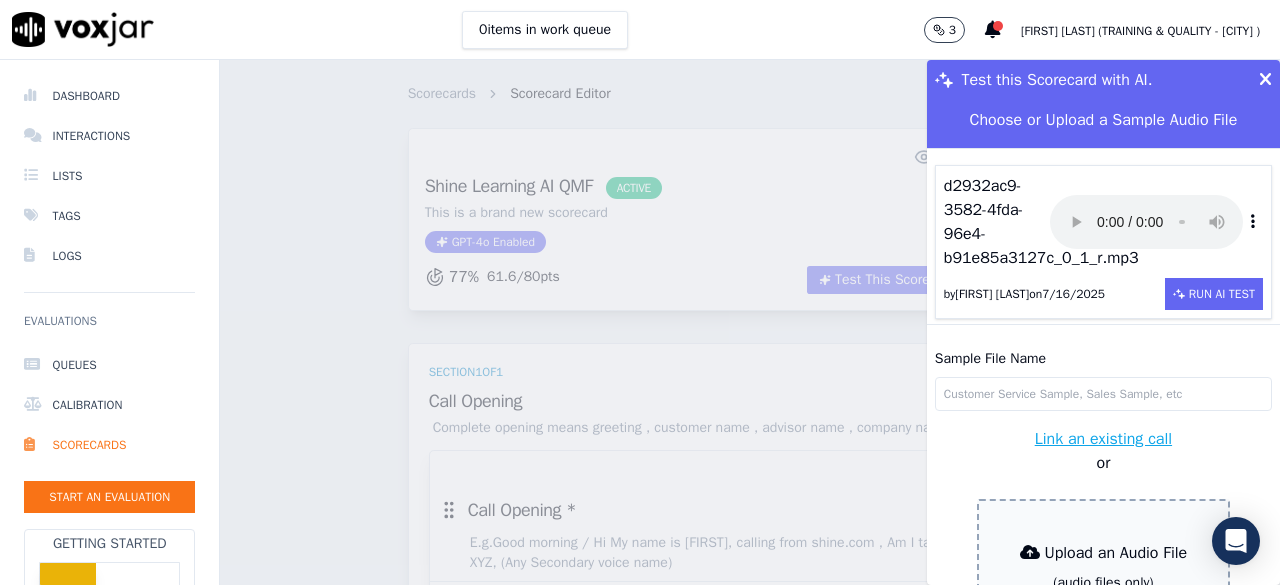 click at bounding box center [1253, 221] 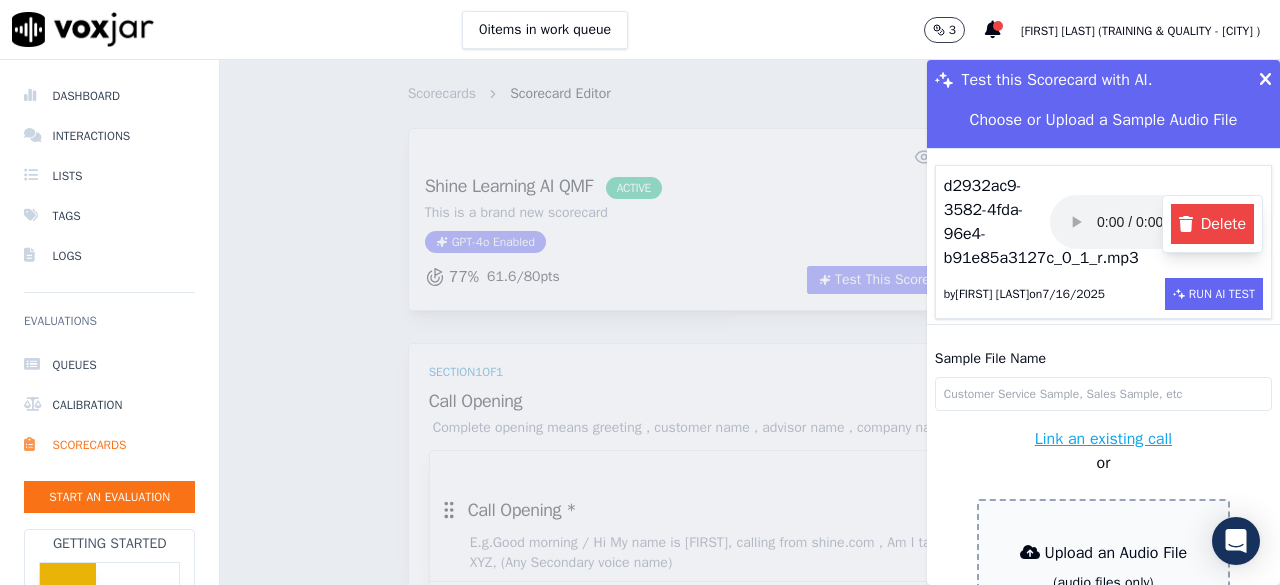 click on "Delete" at bounding box center (1212, 224) 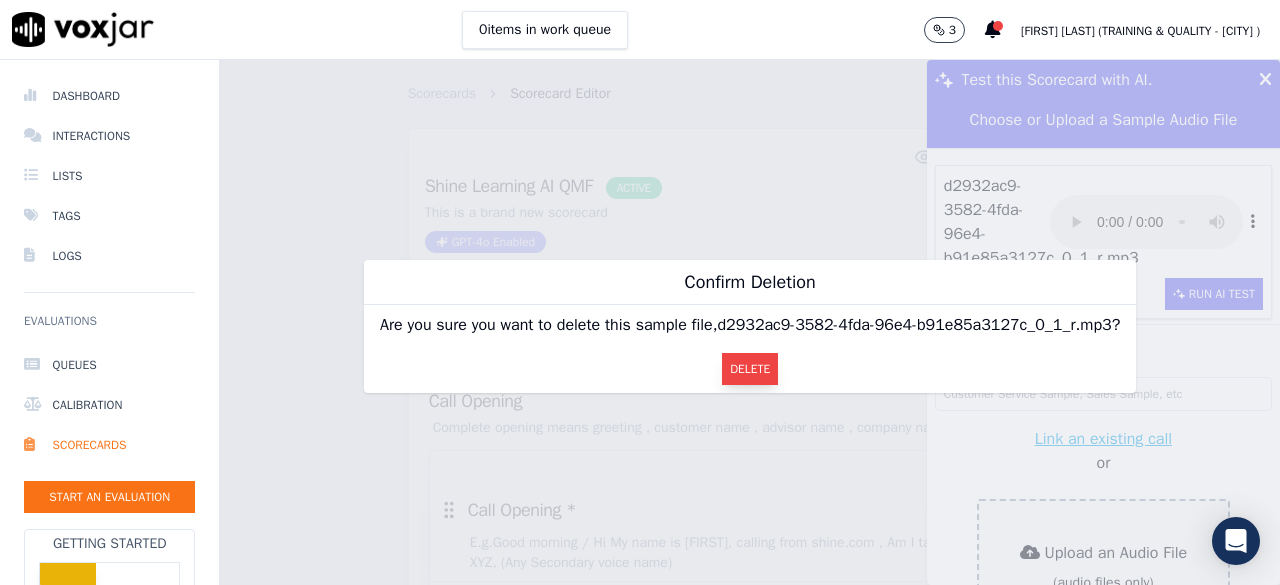 click on "Delete" at bounding box center [750, 369] 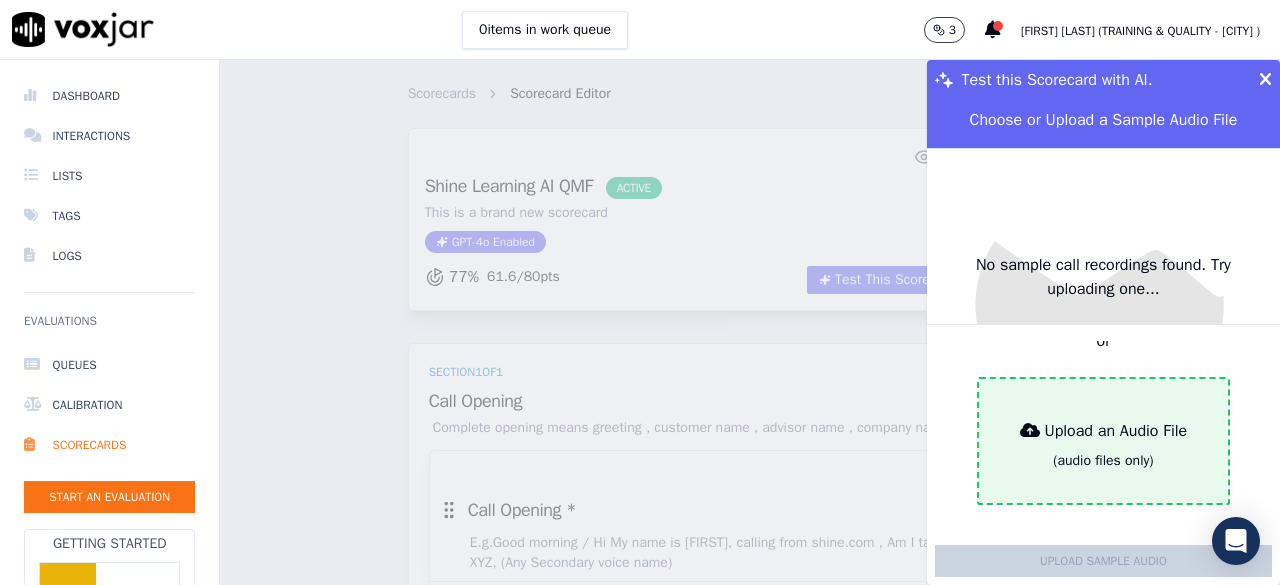 scroll, scrollTop: 152, scrollLeft: 0, axis: vertical 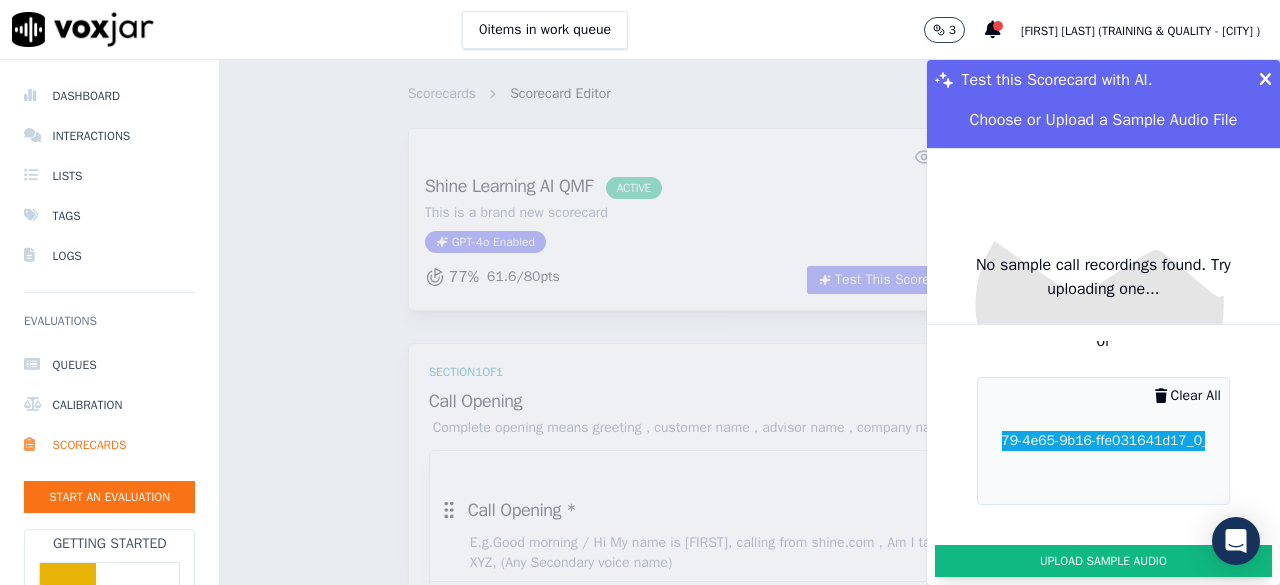 click on "Upload Sample Audio" at bounding box center [1103, 561] 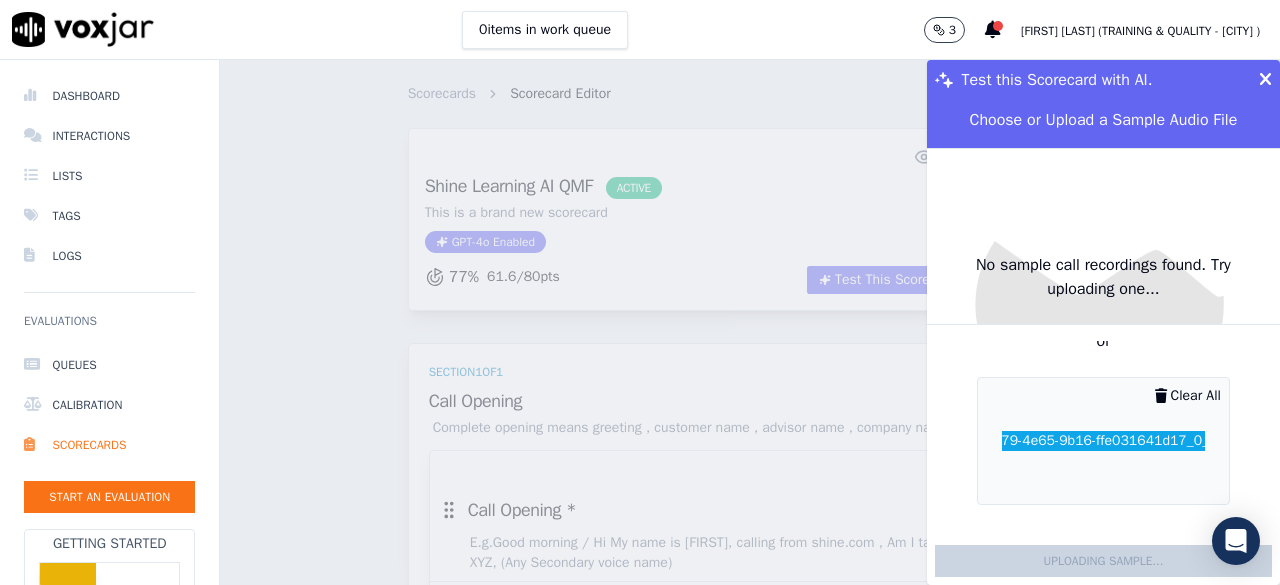 scroll, scrollTop: 0, scrollLeft: 0, axis: both 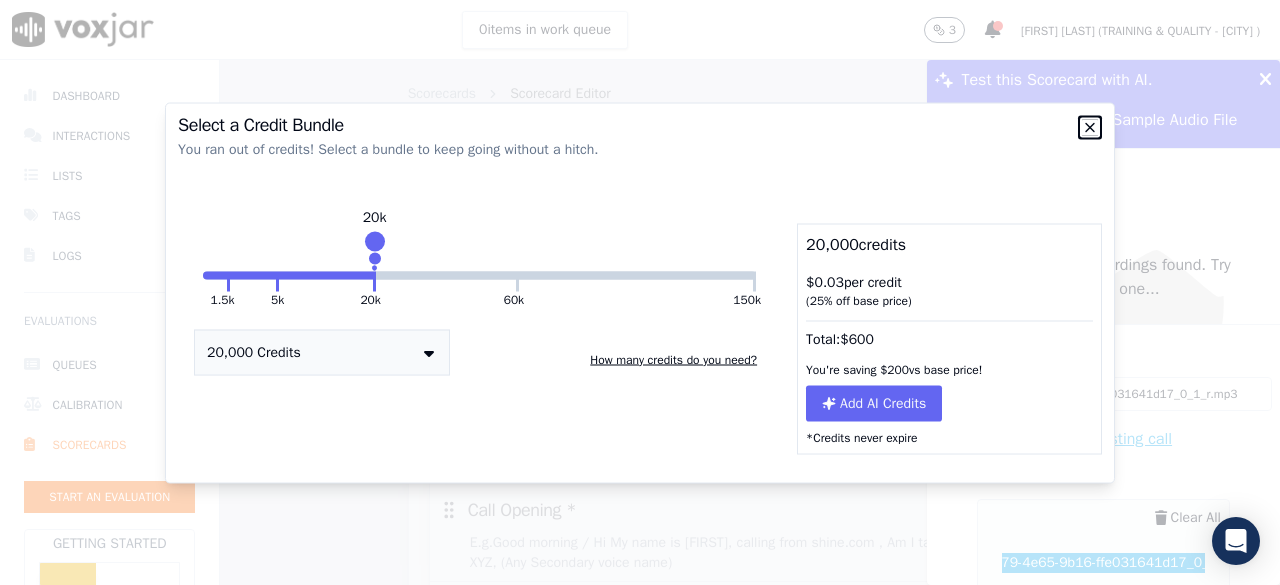 click 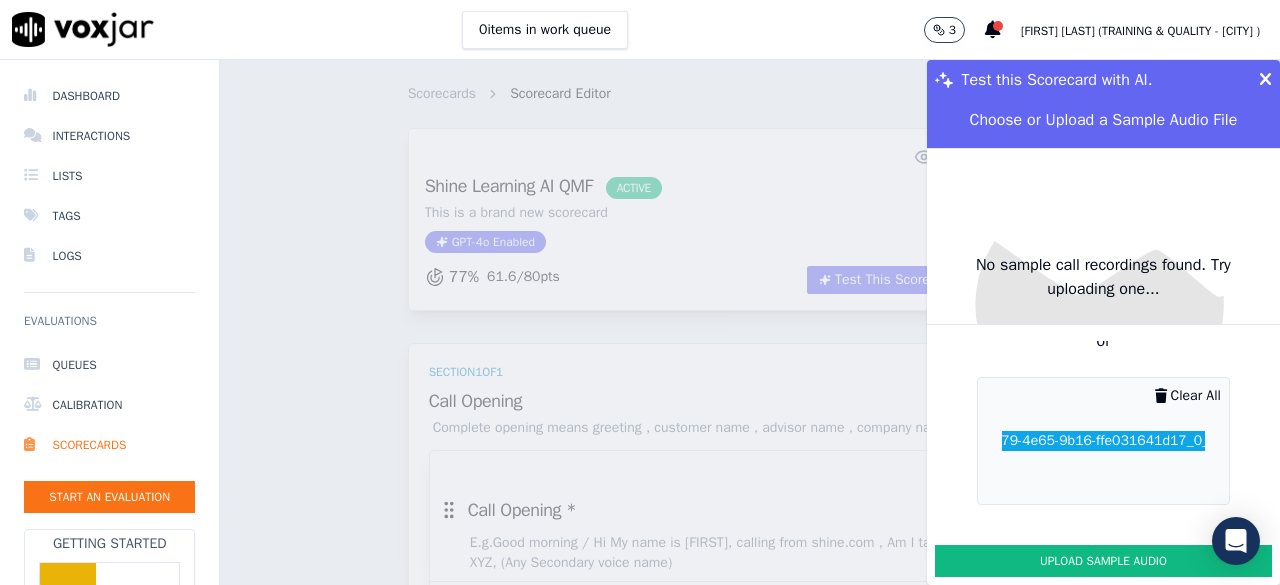 scroll, scrollTop: 152, scrollLeft: 0, axis: vertical 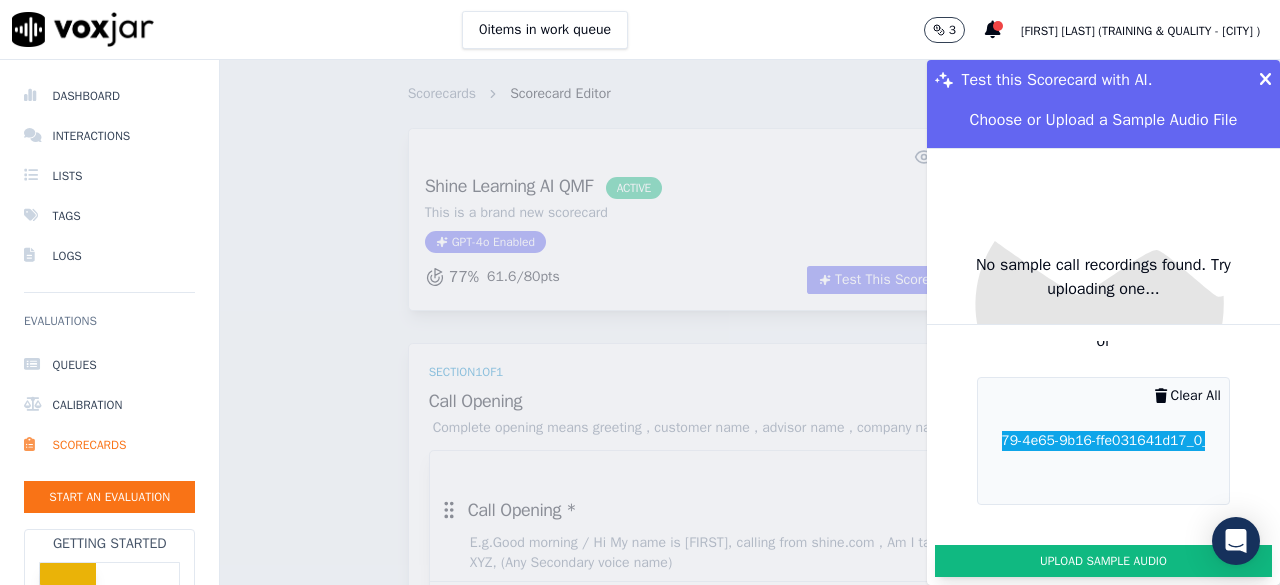 click on "Upload Sample Audio" at bounding box center (1103, 561) 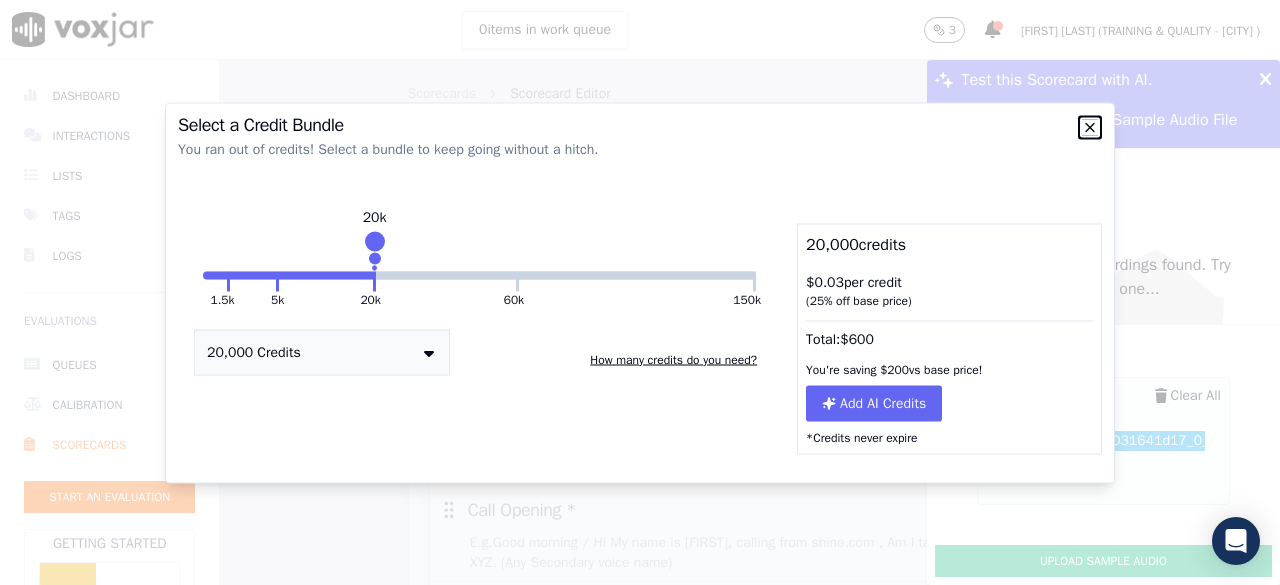 click 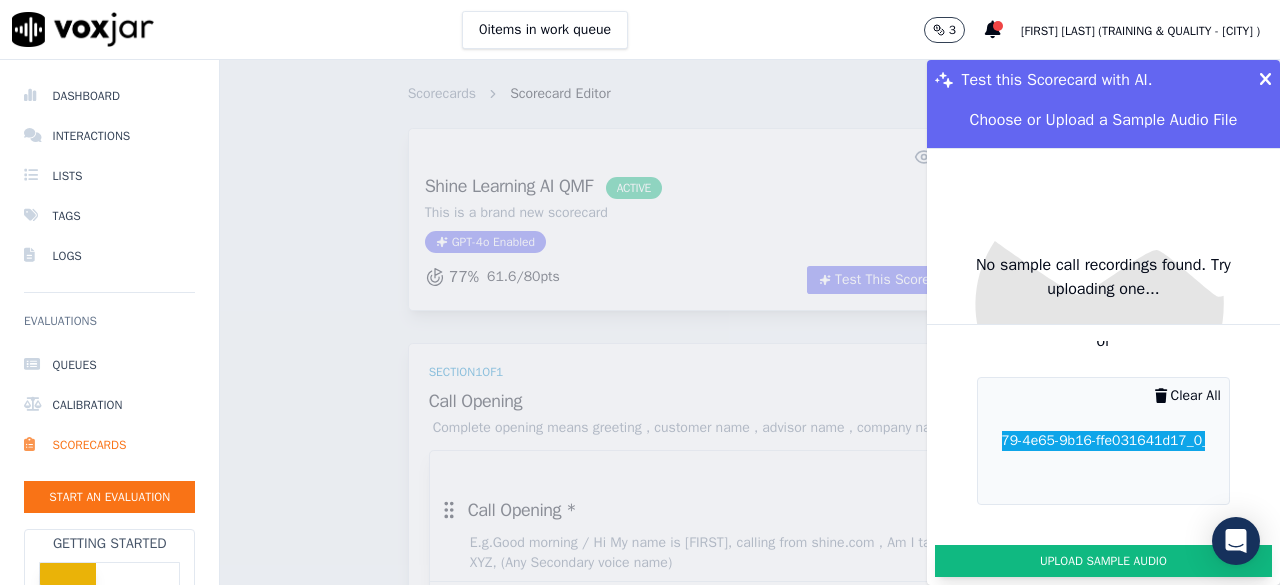 click on "Upload Sample Audio" at bounding box center (1103, 561) 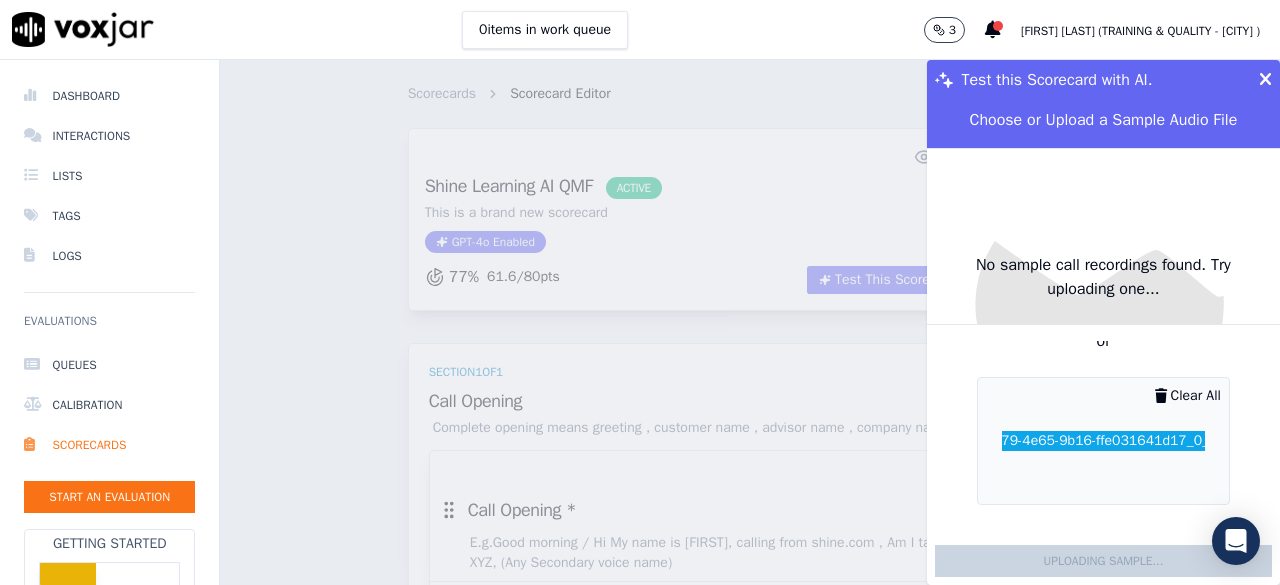 click on "3" at bounding box center (952, 30) 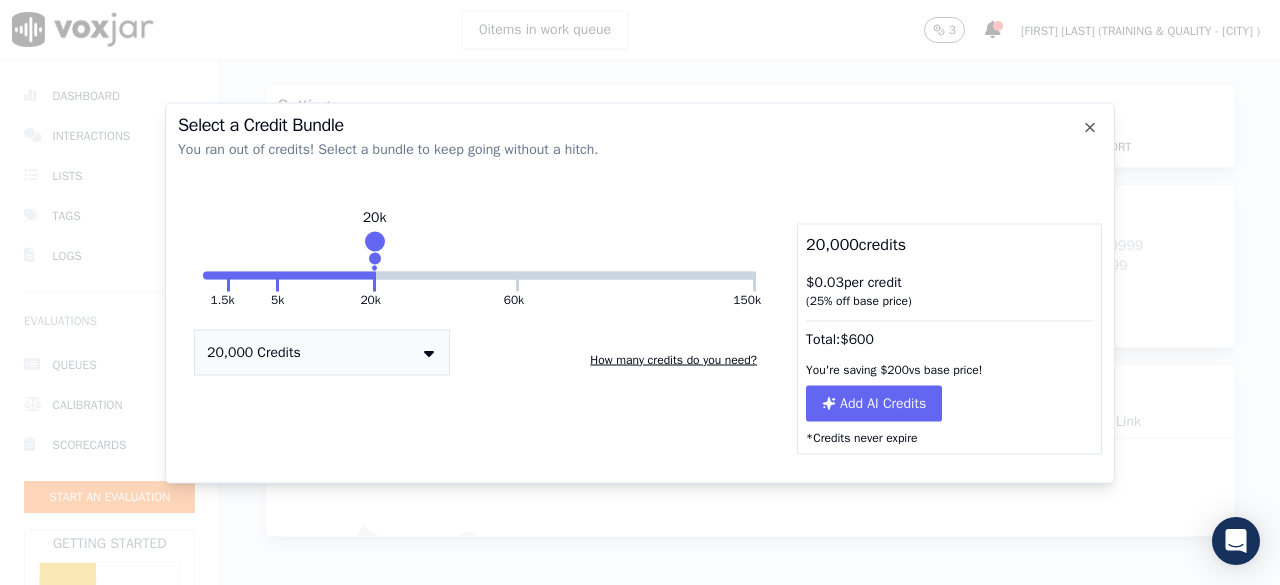 click on "1.5k" at bounding box center [214, 275] 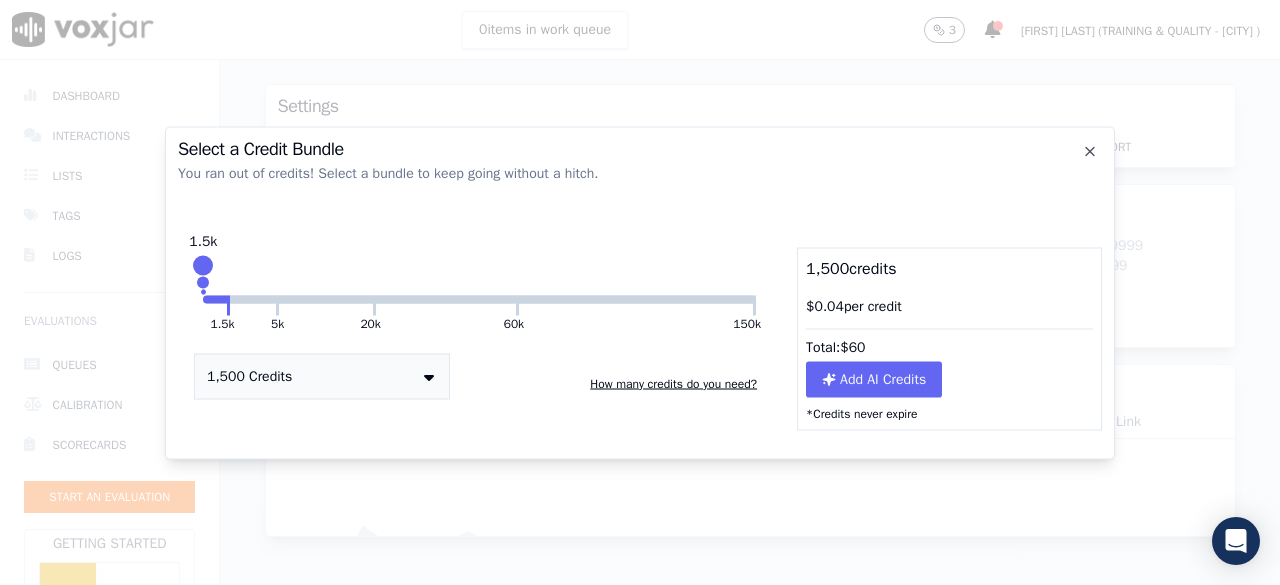 drag, startPoint x: 228, startPoint y: 291, endPoint x: 202, endPoint y: 298, distance: 26.925823 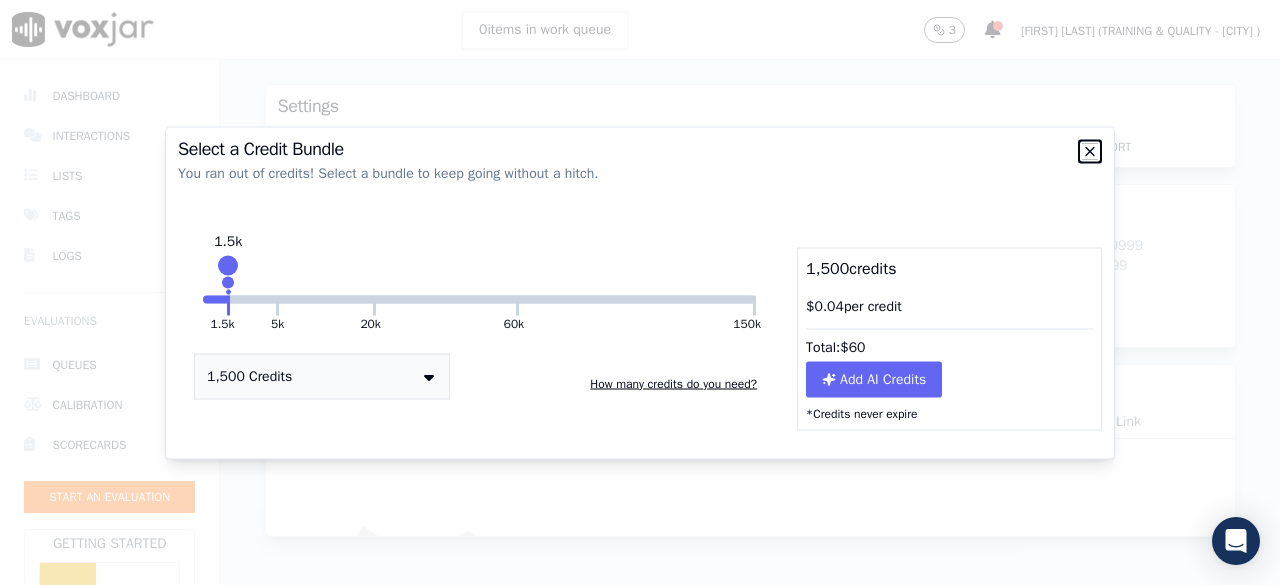 click 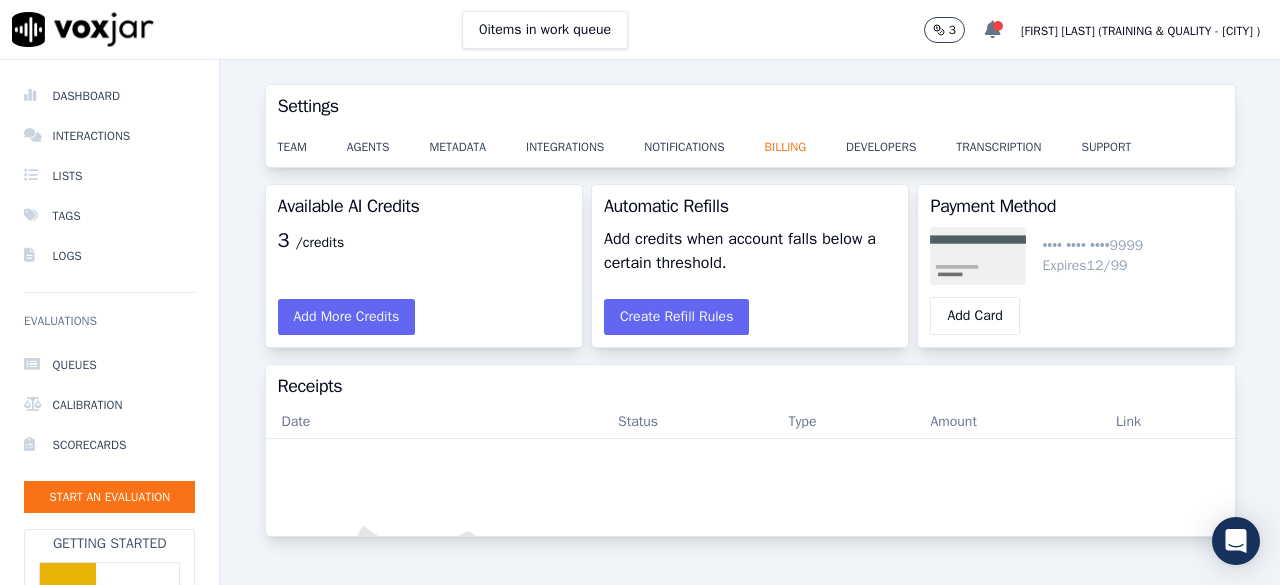 click at bounding box center (993, 30) 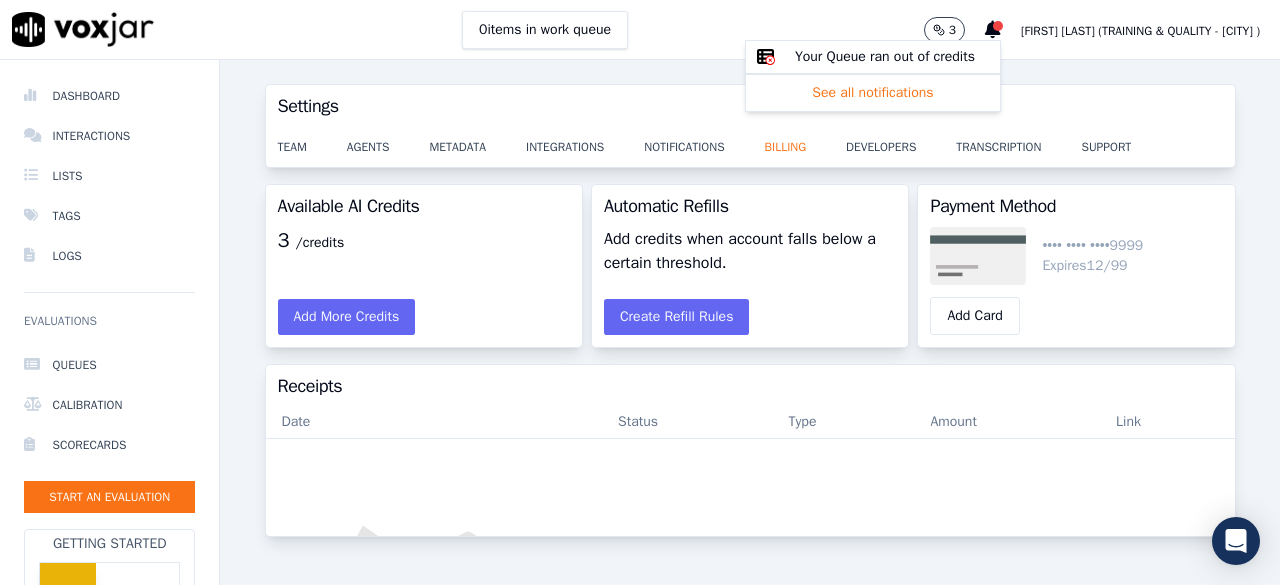 click on "See all notifications" at bounding box center (873, 93) 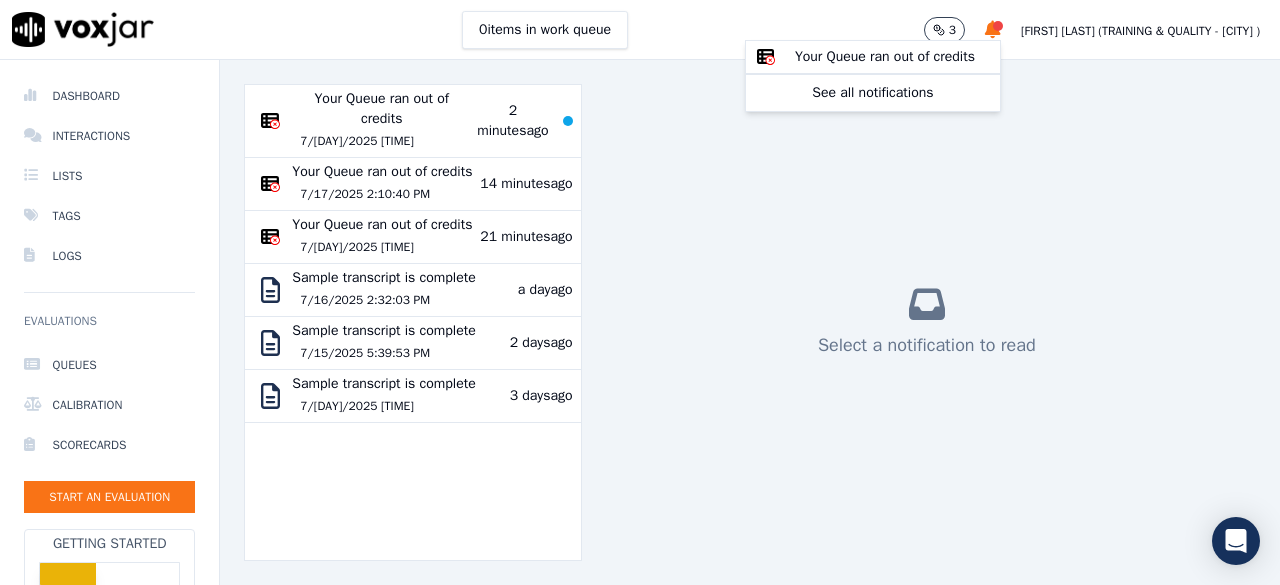 scroll, scrollTop: 0, scrollLeft: 0, axis: both 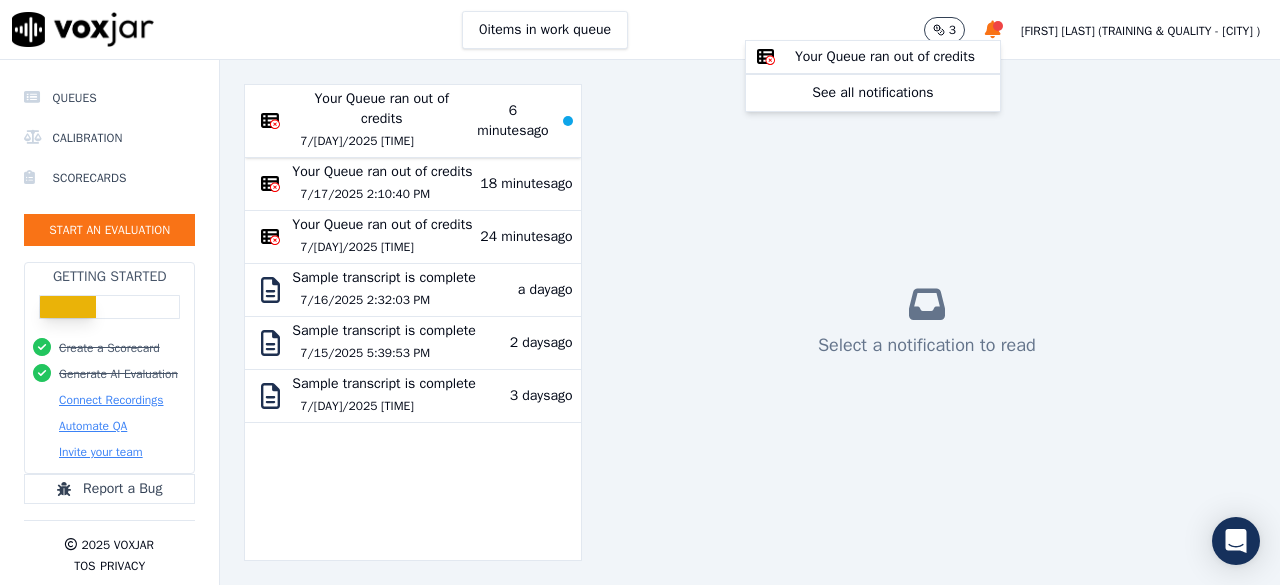click on "Your Queue ran out of credits   7/[DATE] [TIME]   [TIME_AGO]" at bounding box center [381, 121] 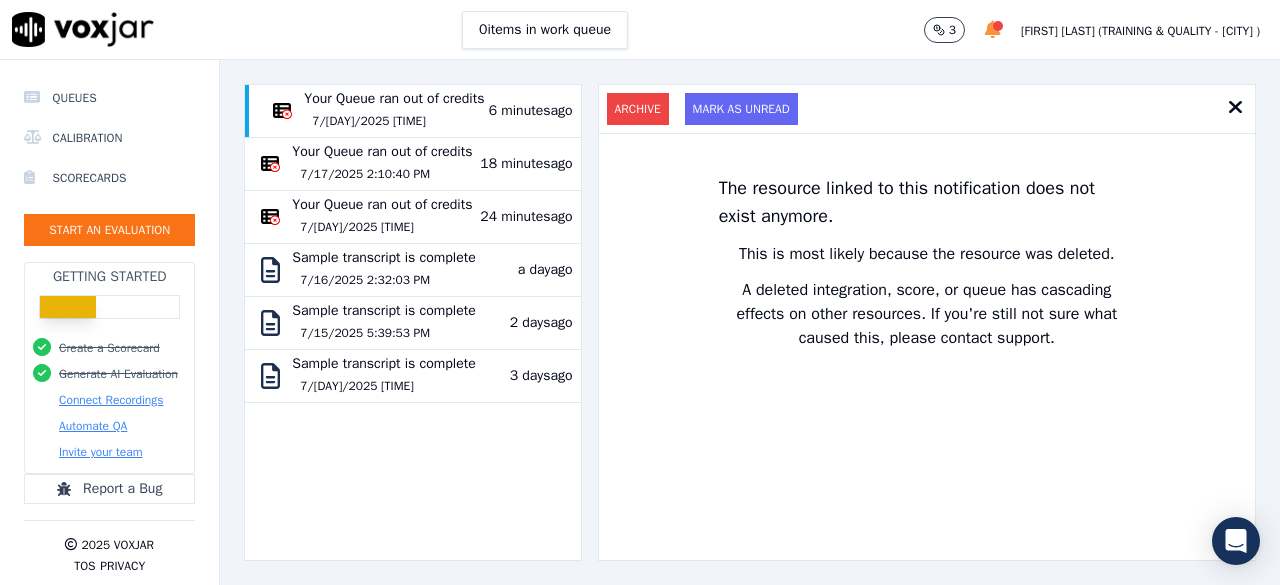 click at bounding box center [993, 30] 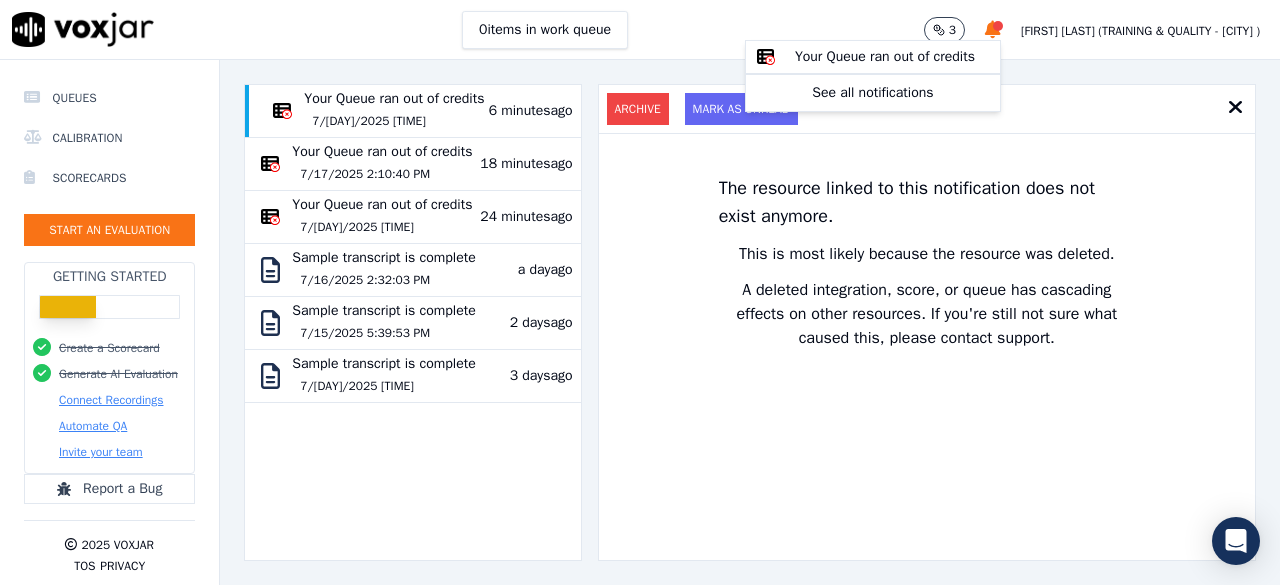 click on "The resource linked to this notification does not exist anymore.   This is most likely because the resource was deleted.   A deleted integration, score, or queue has cascading effects on other resources. If you're still not sure what caused this, please contact support." at bounding box center (927, 347) 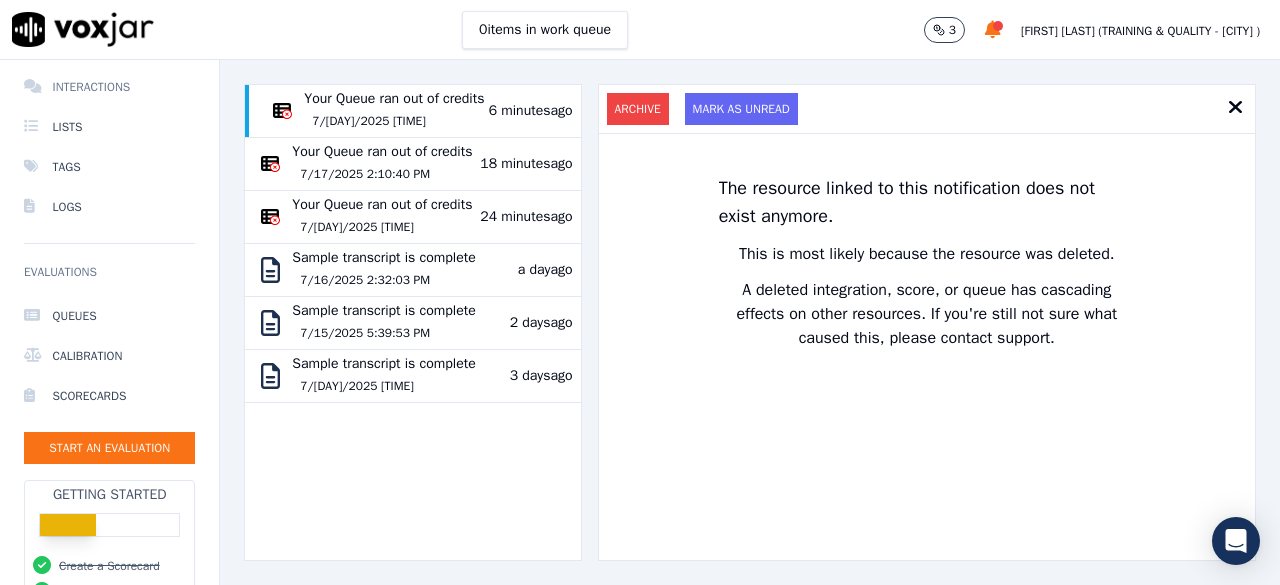 scroll, scrollTop: 0, scrollLeft: 0, axis: both 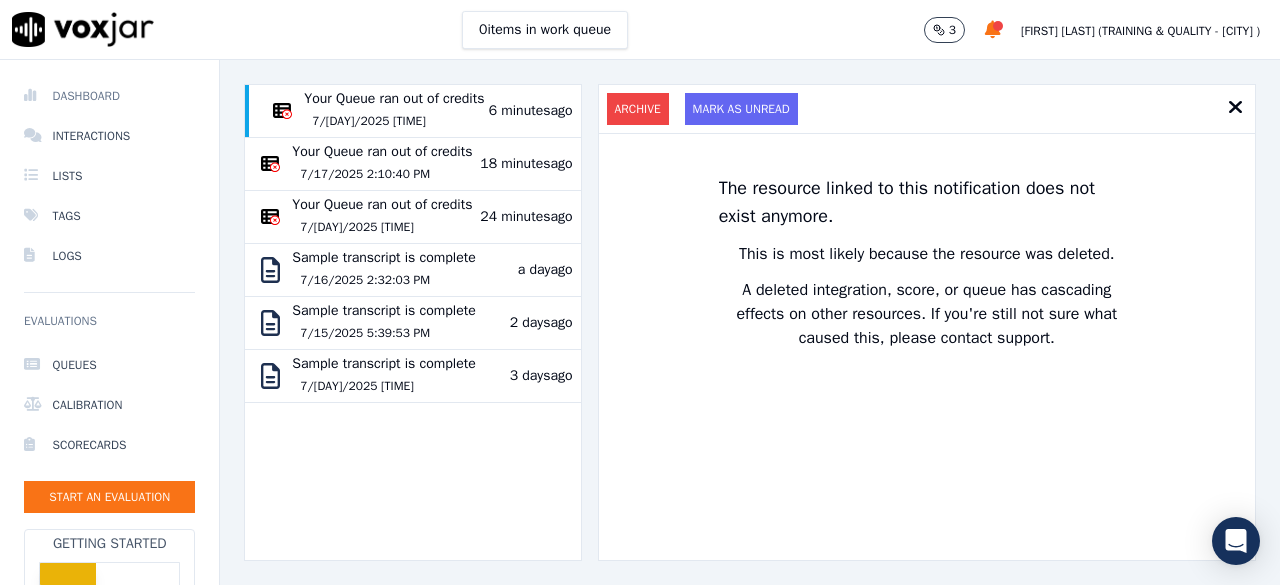 click on "Dashboard" at bounding box center (109, 96) 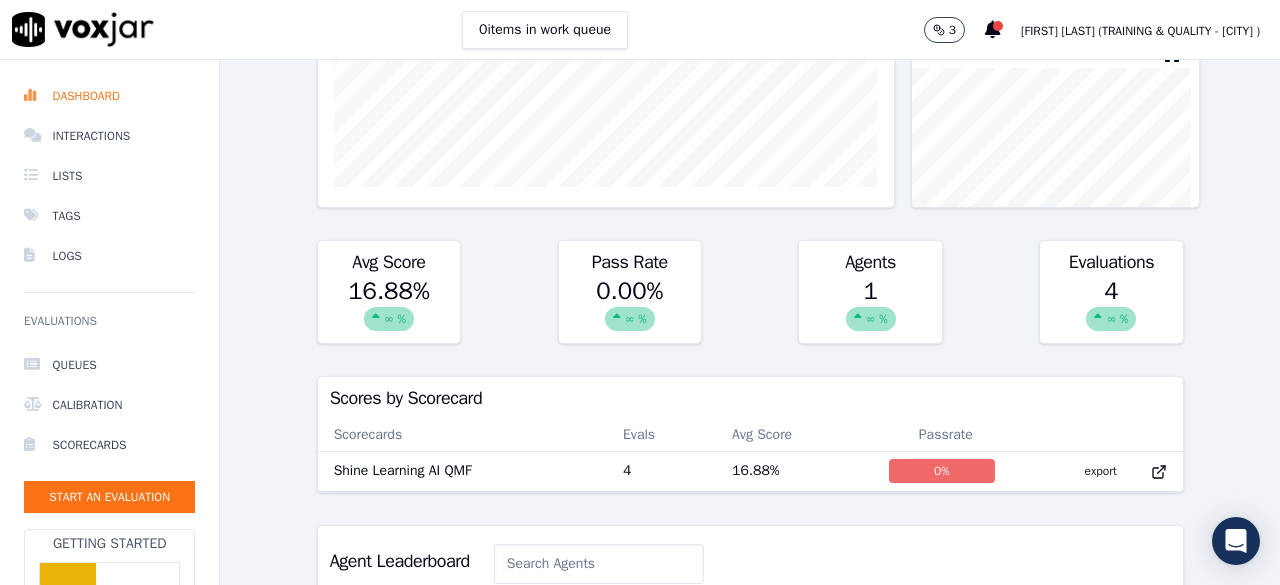 scroll, scrollTop: 300, scrollLeft: 0, axis: vertical 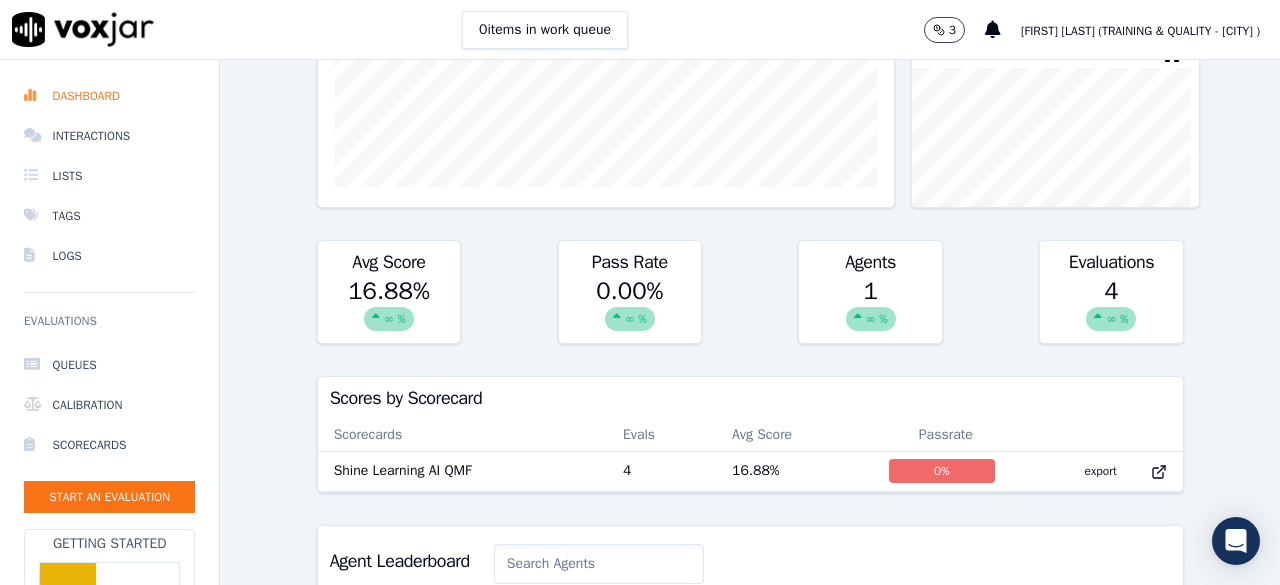 click on "∞ %" at bounding box center (871, 319) 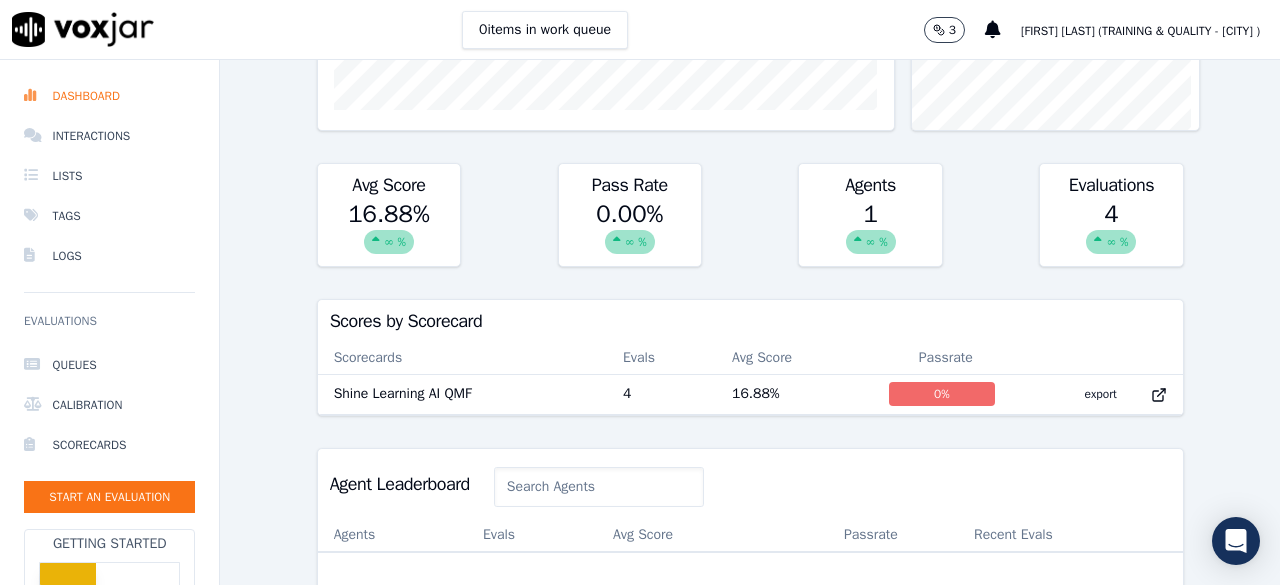 scroll, scrollTop: 500, scrollLeft: 0, axis: vertical 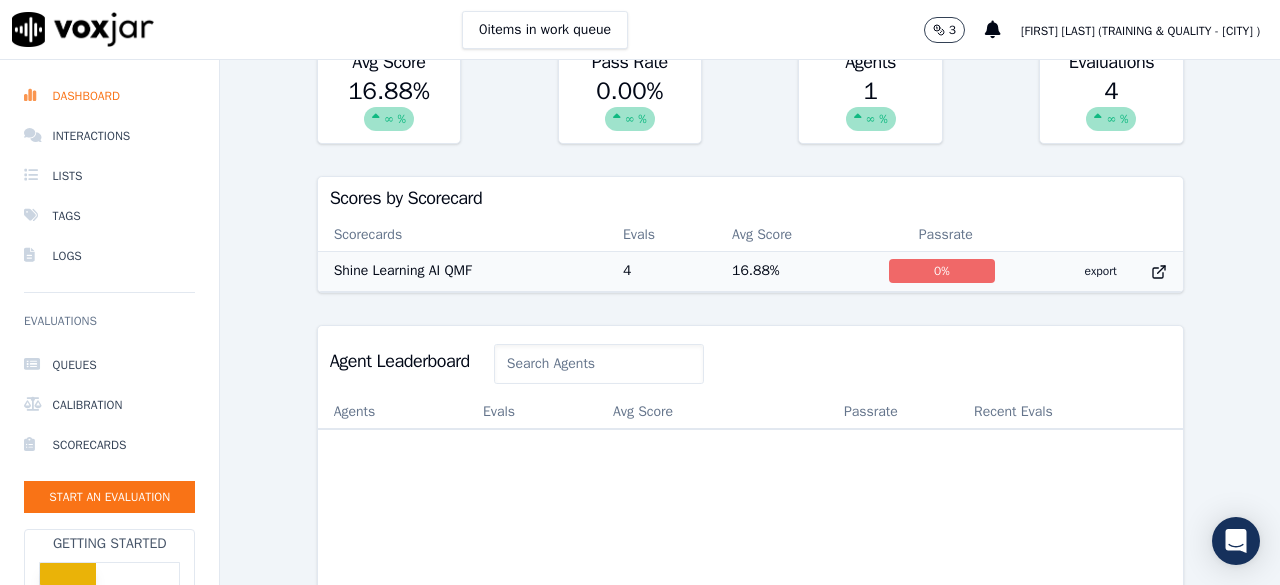 click on "0 %" at bounding box center [942, 271] 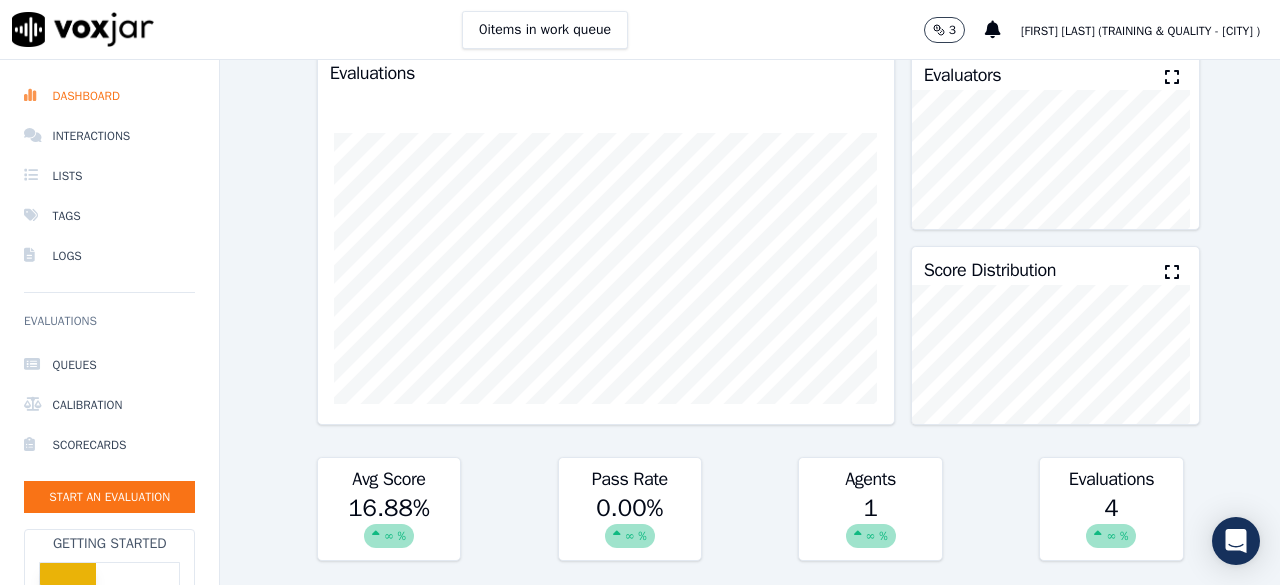 scroll, scrollTop: 0, scrollLeft: 0, axis: both 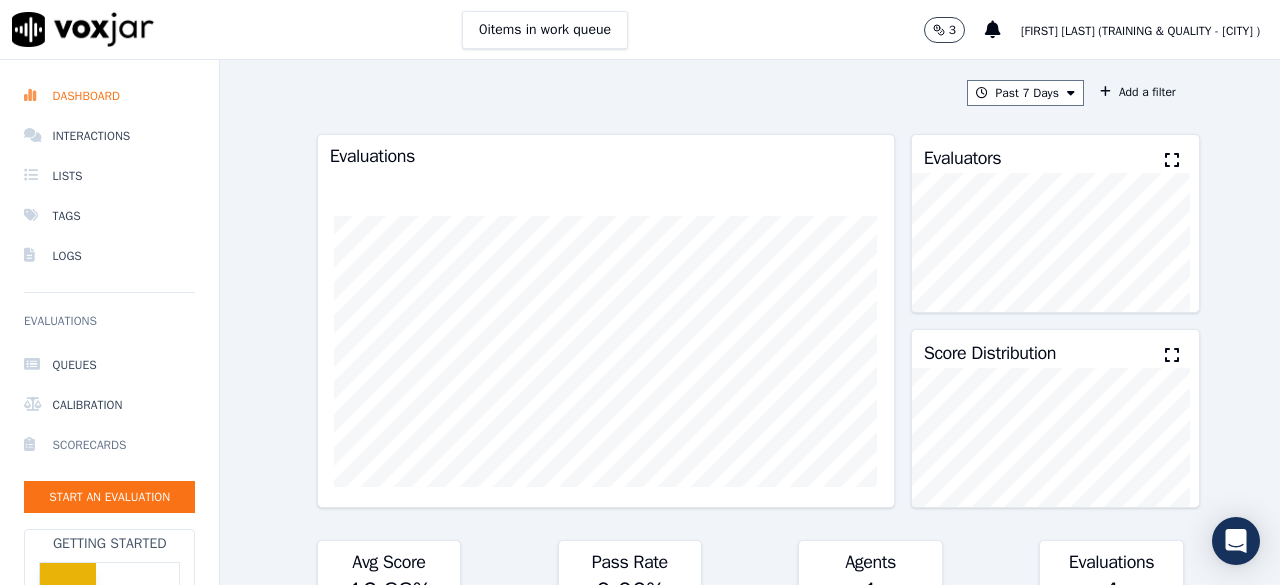 click on "Scorecards" at bounding box center [109, 445] 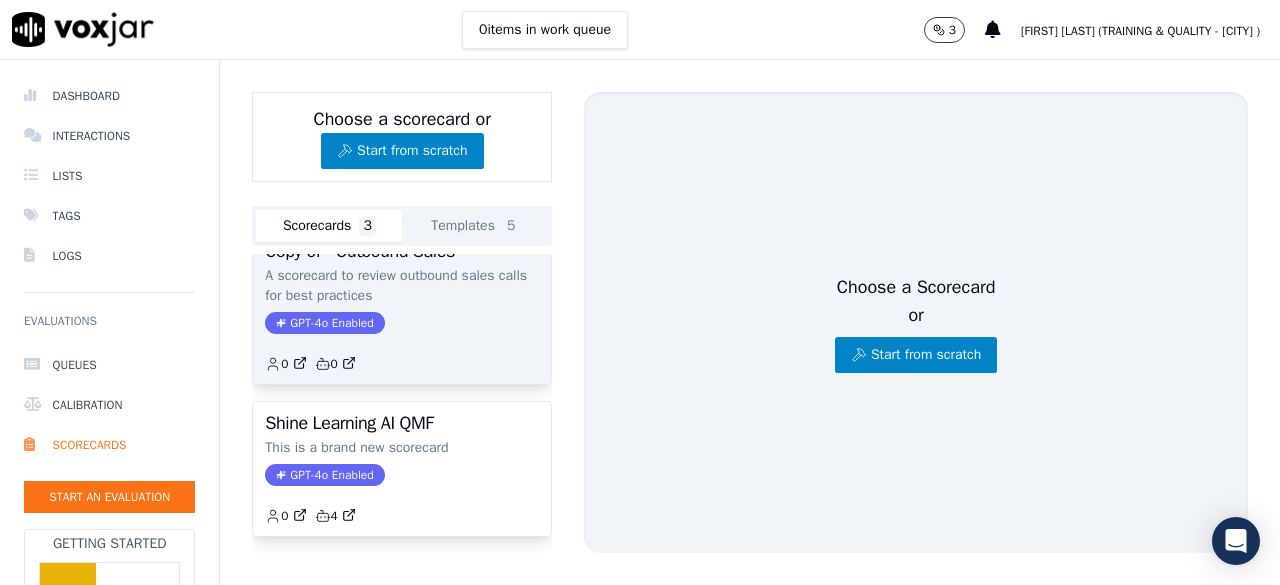 scroll, scrollTop: 253, scrollLeft: 0, axis: vertical 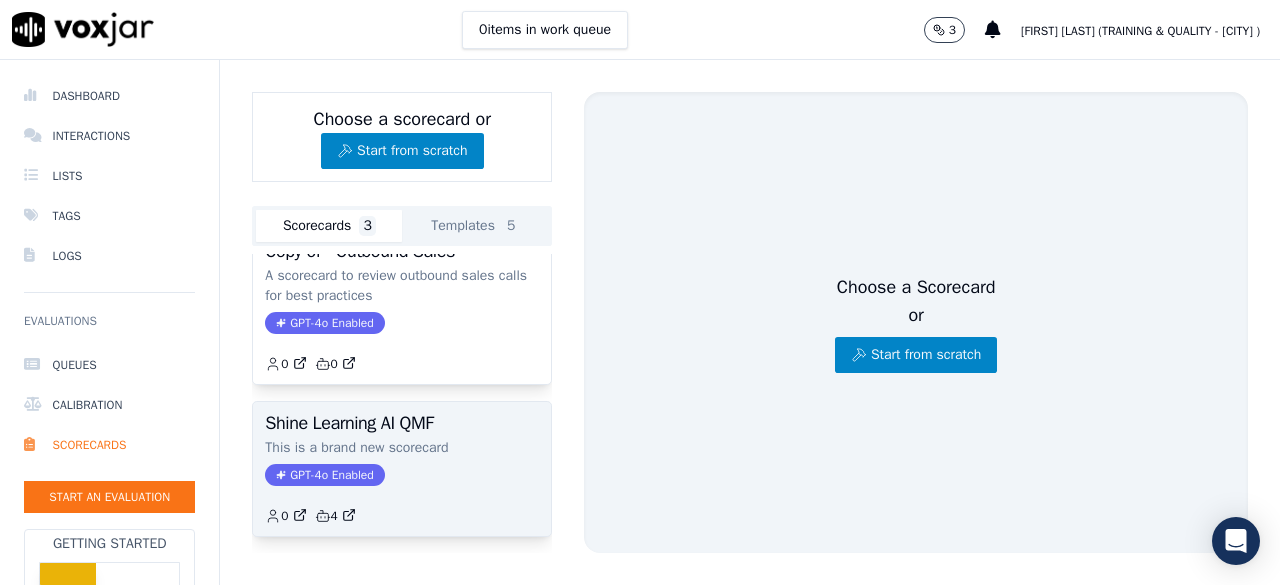 click on "This is a brand new scorecard" 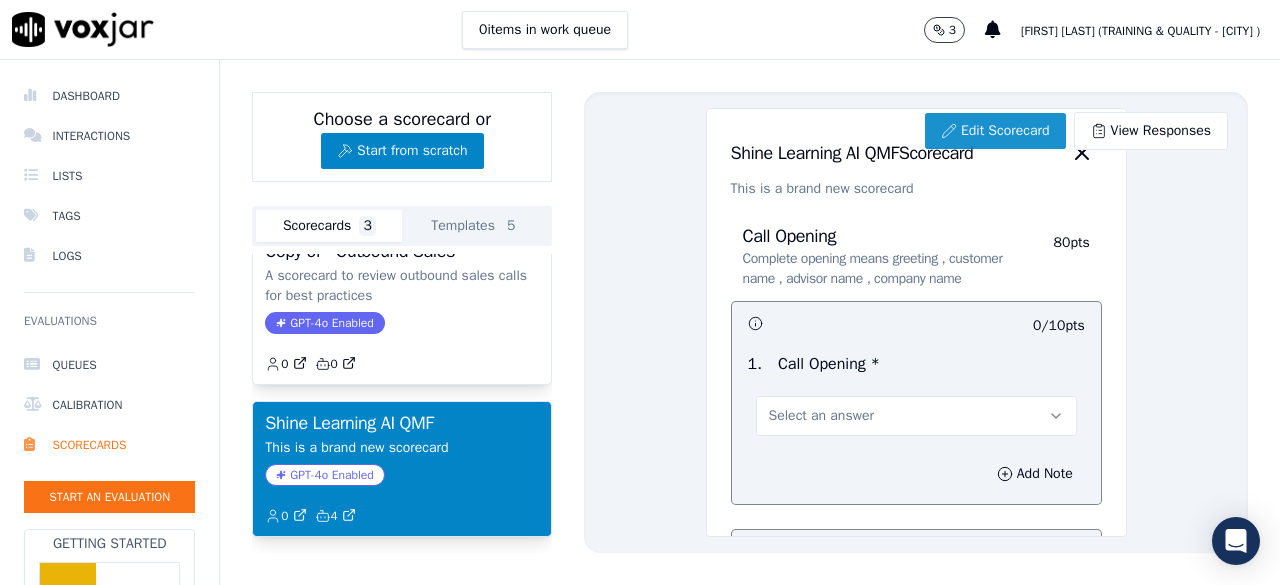 click on "Edit Scorecard" at bounding box center [995, 131] 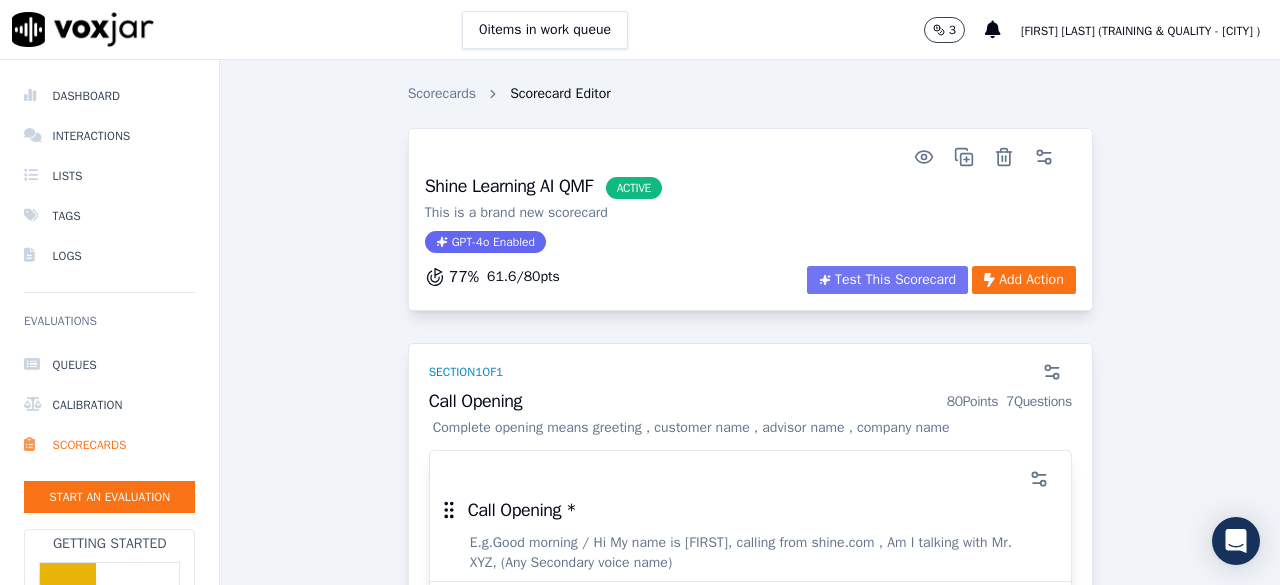 click on "Test This Scorecard" at bounding box center [887, 280] 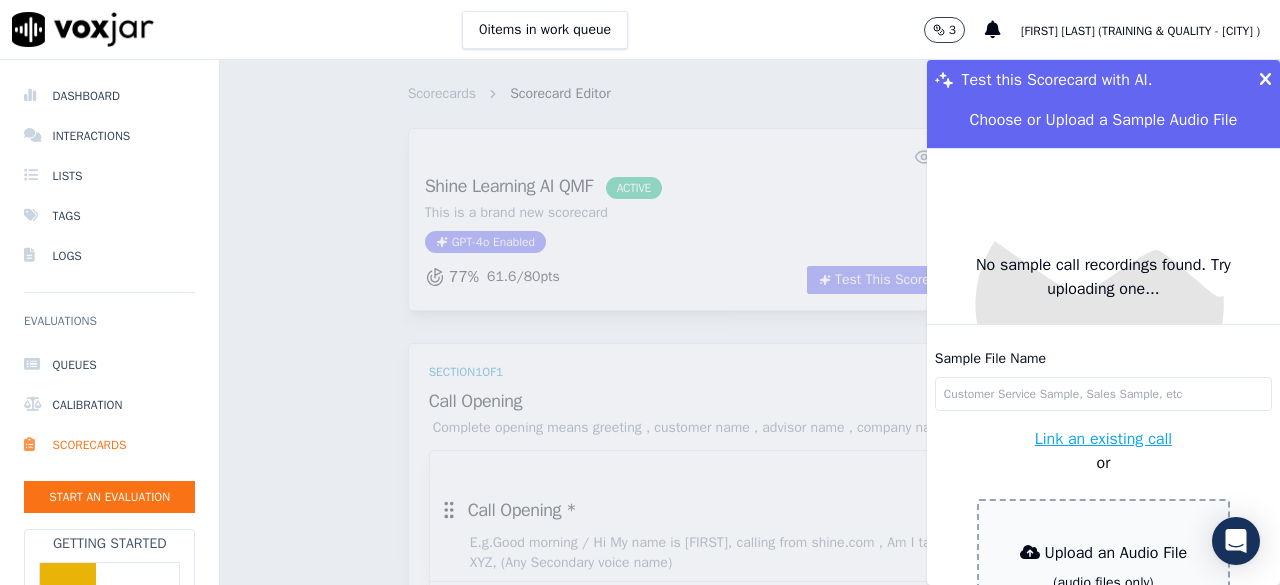 click at bounding box center (1265, 80) 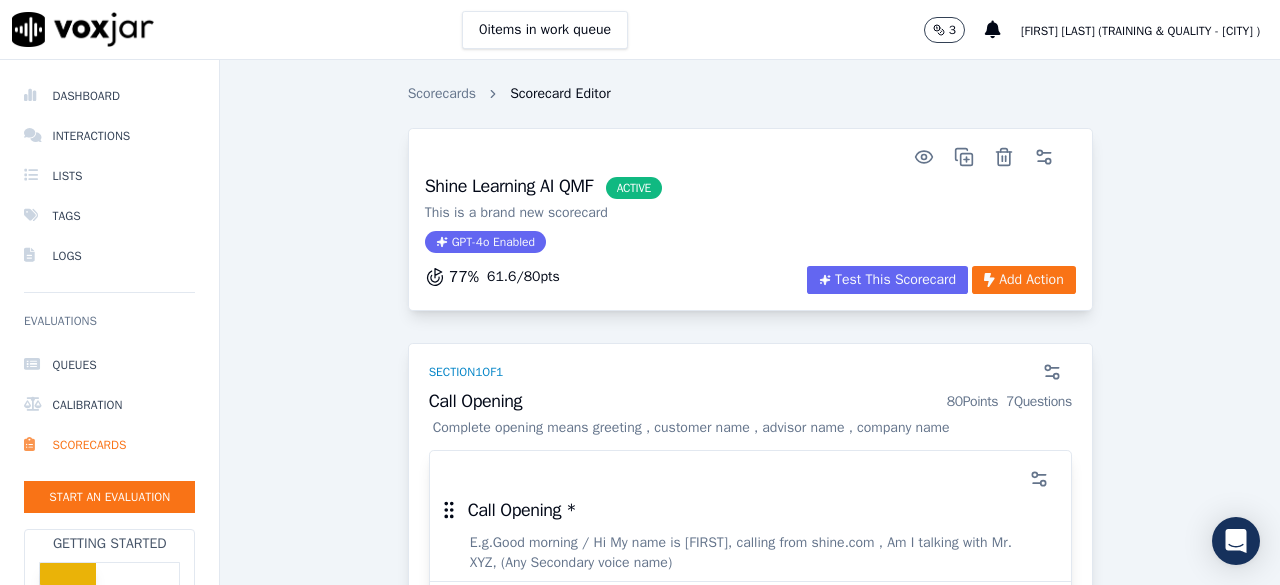 scroll, scrollTop: 100, scrollLeft: 0, axis: vertical 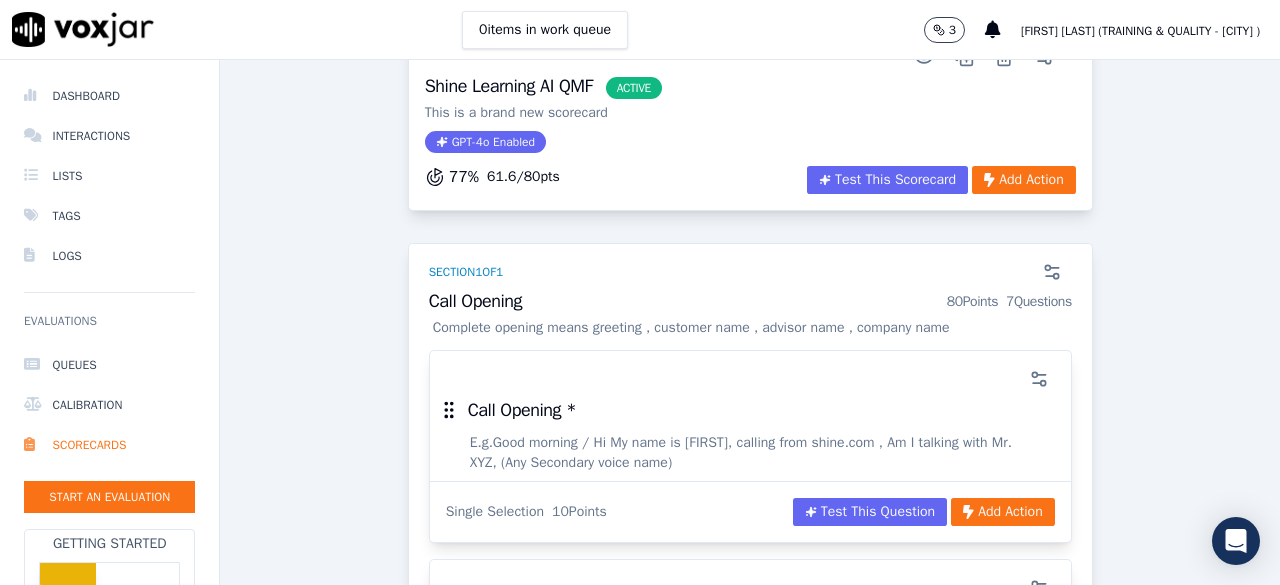 click on "Shine Learning AI QMF   ACTIVE   This is a brand new scorecard     GPT-4o Enabled" at bounding box center [750, 121] 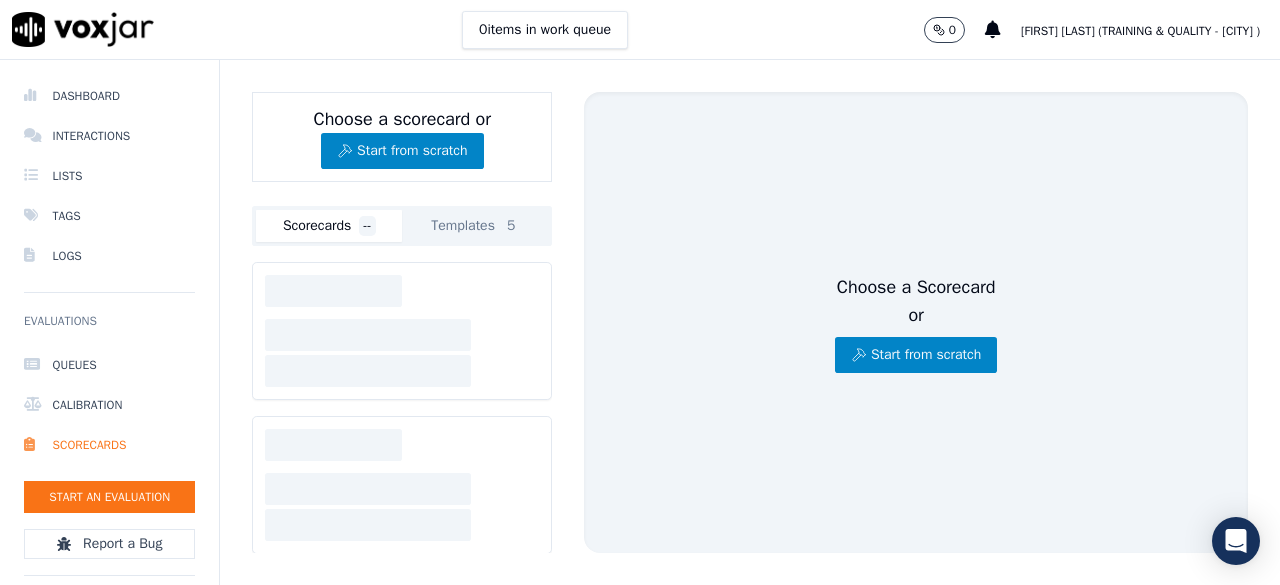 scroll, scrollTop: 0, scrollLeft: 0, axis: both 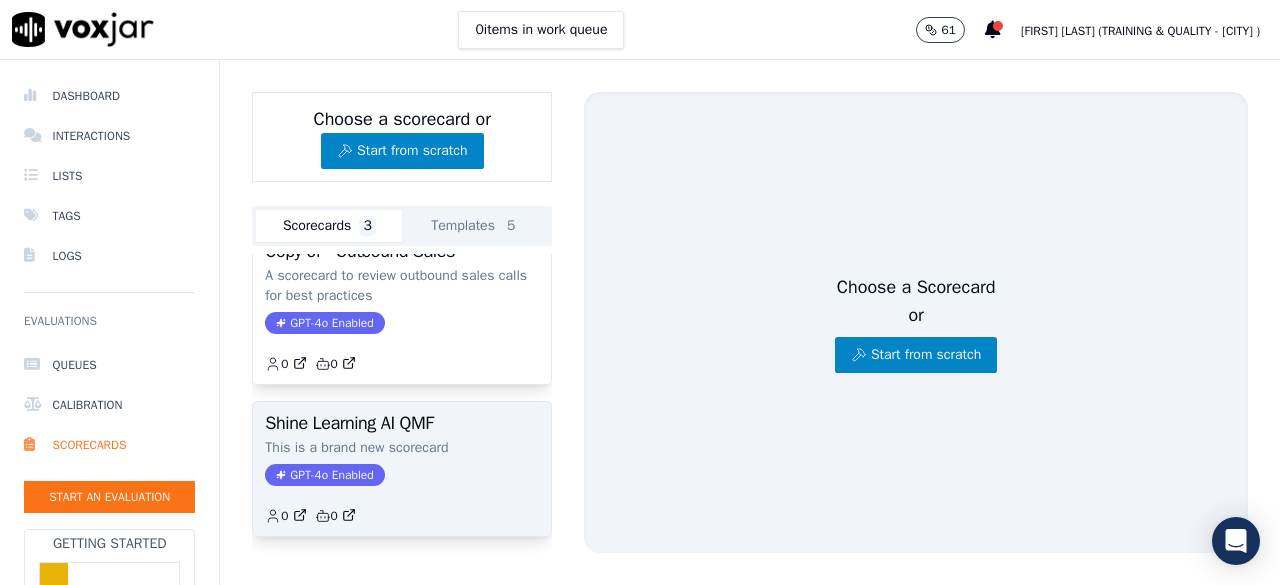 click on "This is a brand new scorecard" 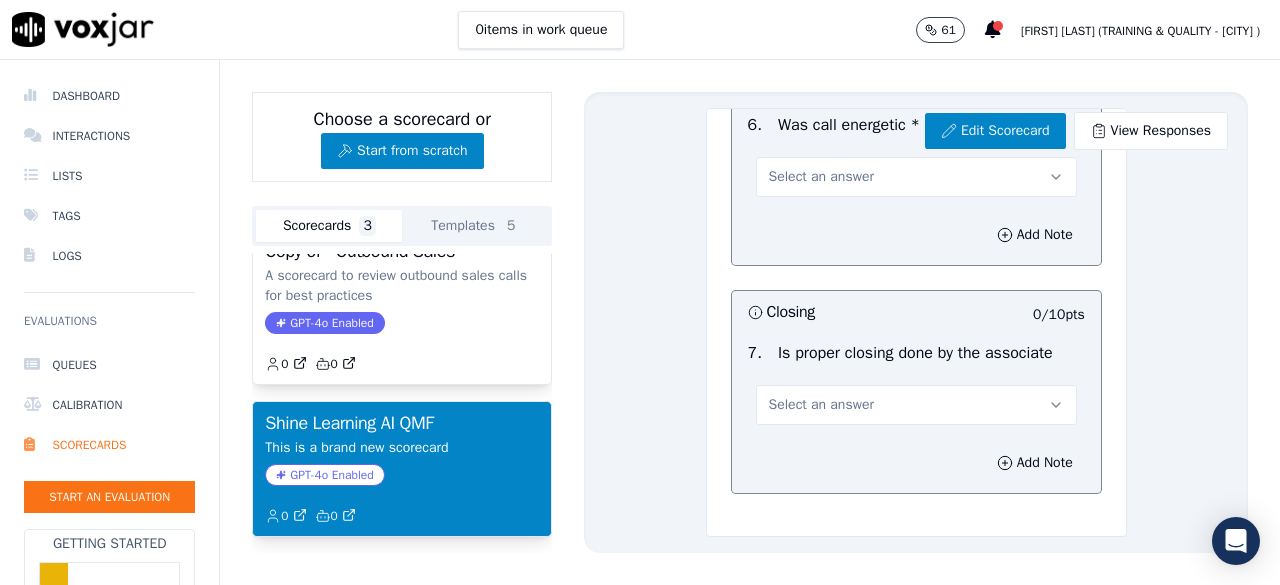 scroll, scrollTop: 1648, scrollLeft: 0, axis: vertical 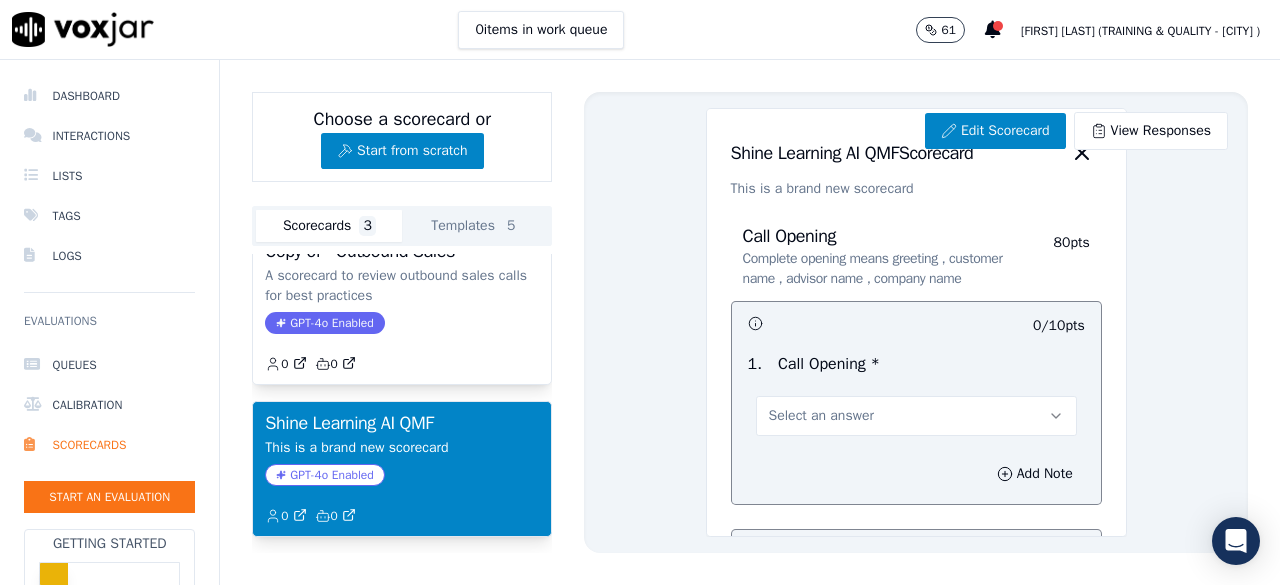 click on "This is a brand new scorecard" 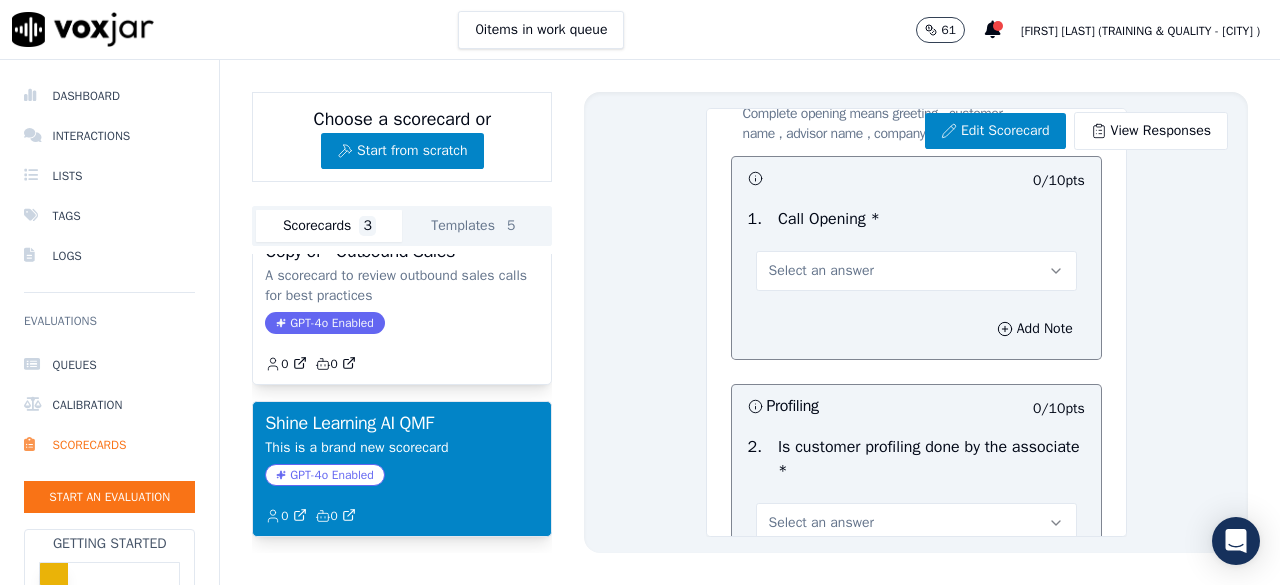 scroll, scrollTop: 100, scrollLeft: 0, axis: vertical 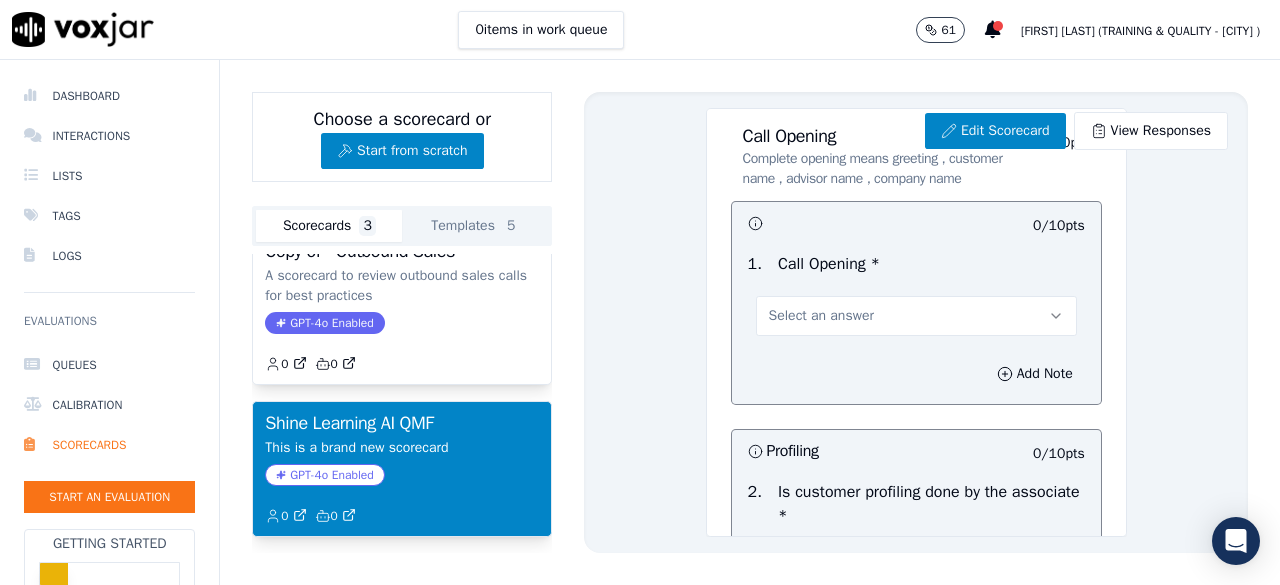 click on "Select an answer" at bounding box center (916, 316) 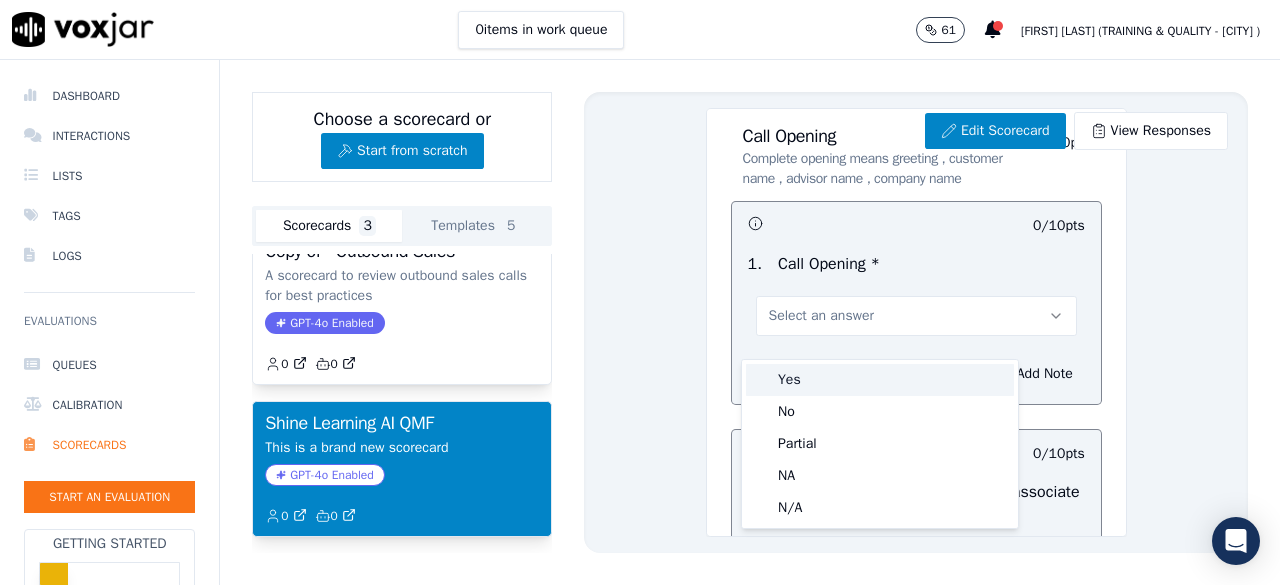 click on "Yes" at bounding box center [880, 380] 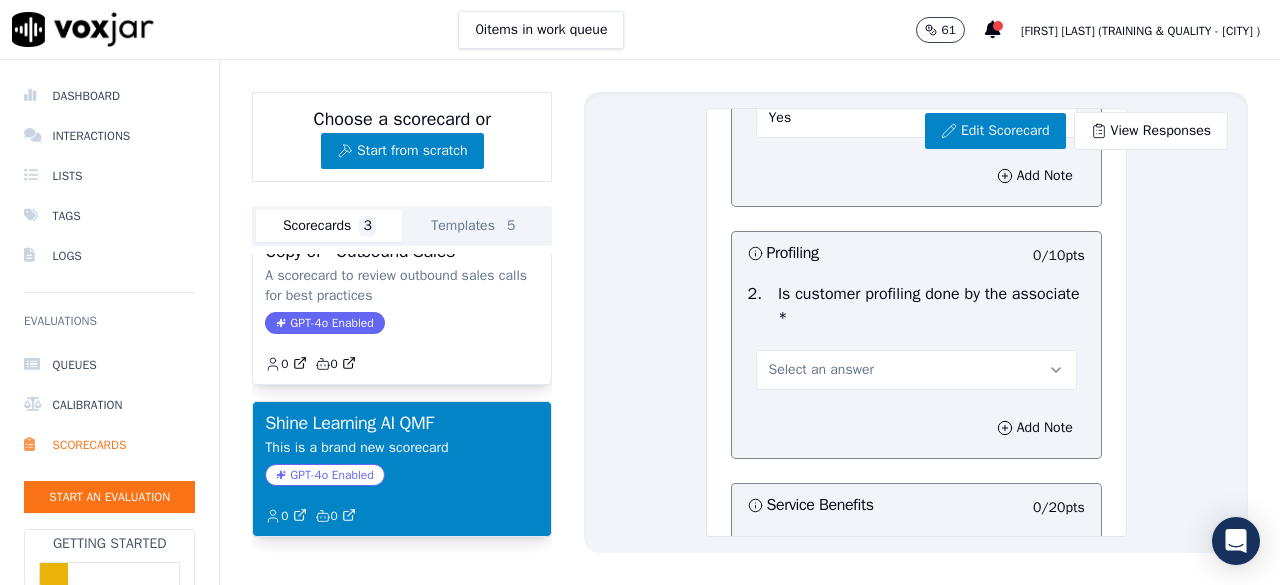 scroll, scrollTop: 300, scrollLeft: 0, axis: vertical 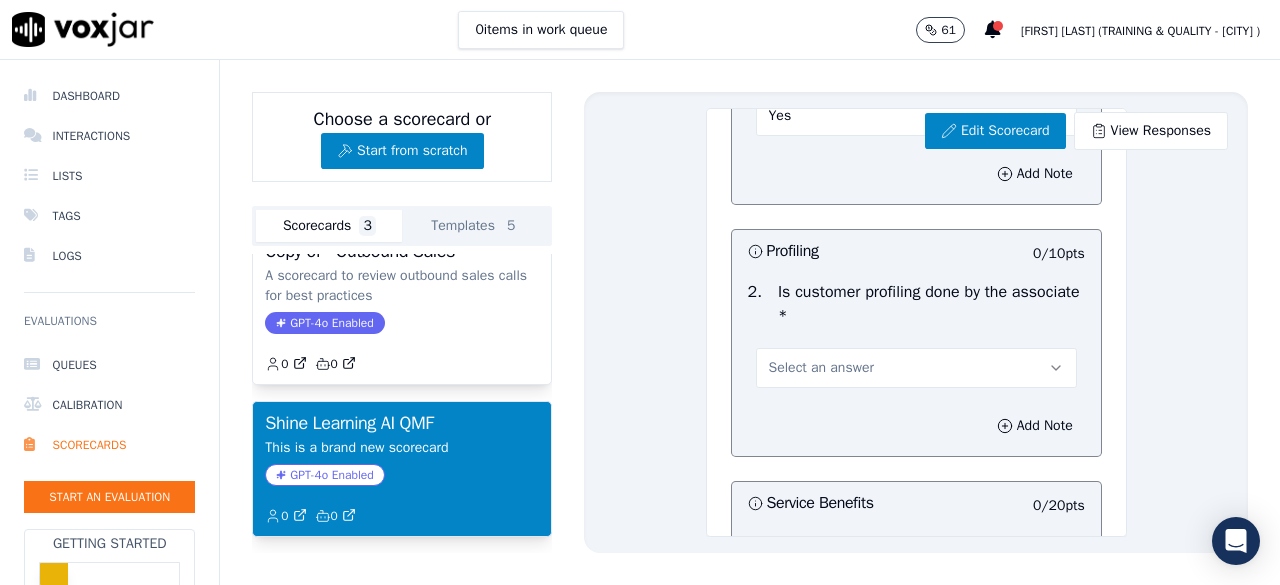 click on "Select an answer" at bounding box center (916, 368) 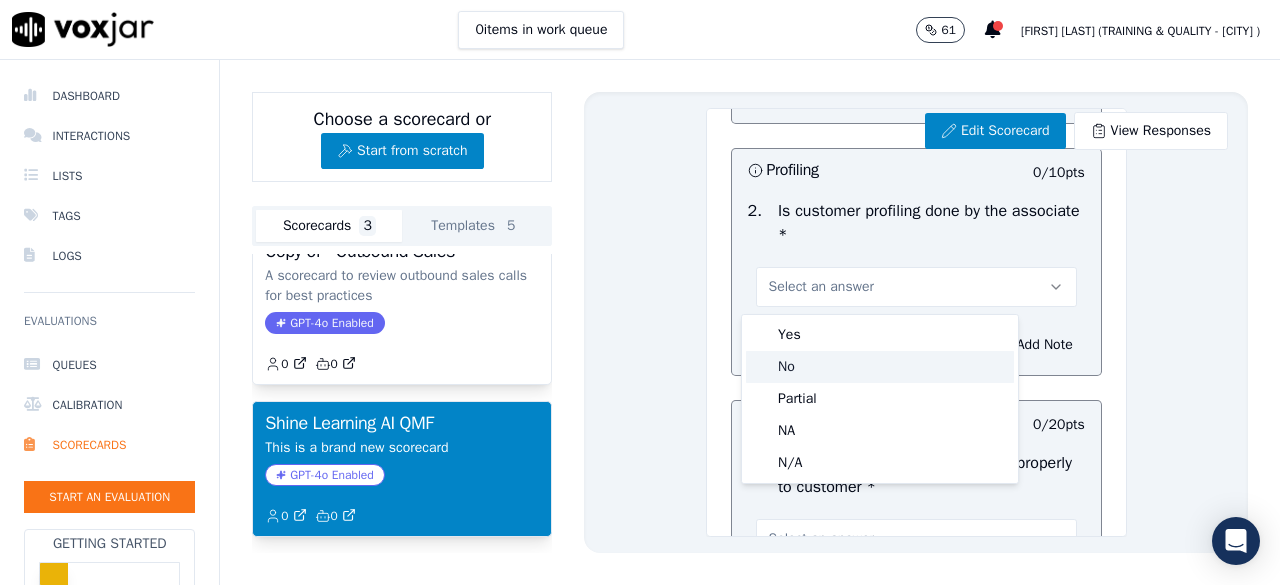 scroll, scrollTop: 400, scrollLeft: 0, axis: vertical 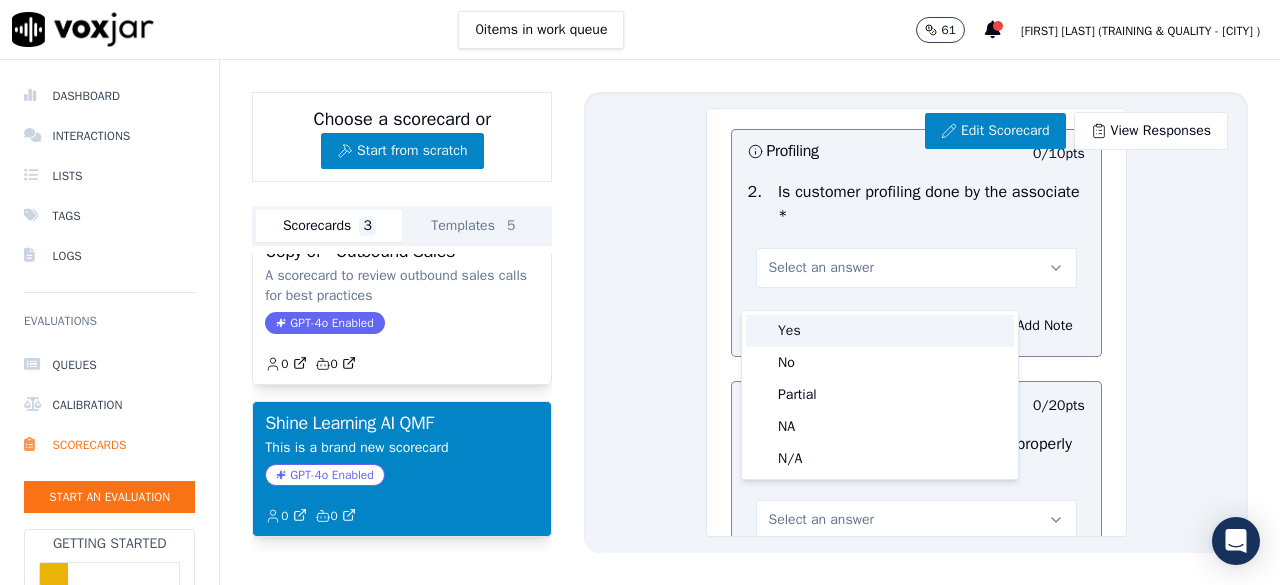 click on "Yes" at bounding box center [880, 331] 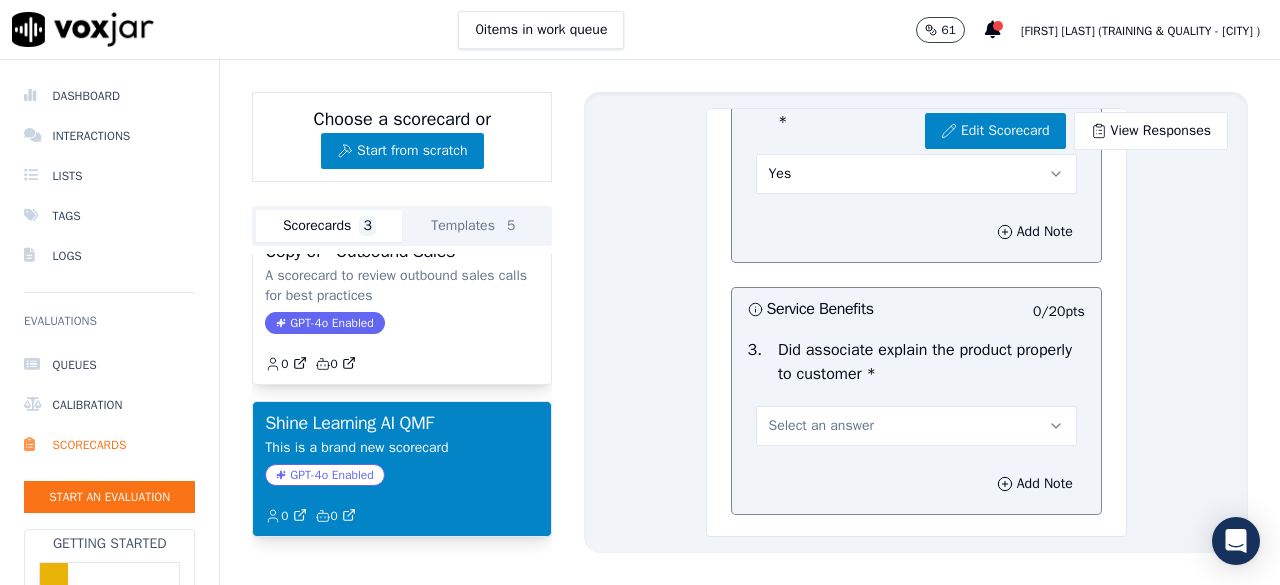 scroll, scrollTop: 600, scrollLeft: 0, axis: vertical 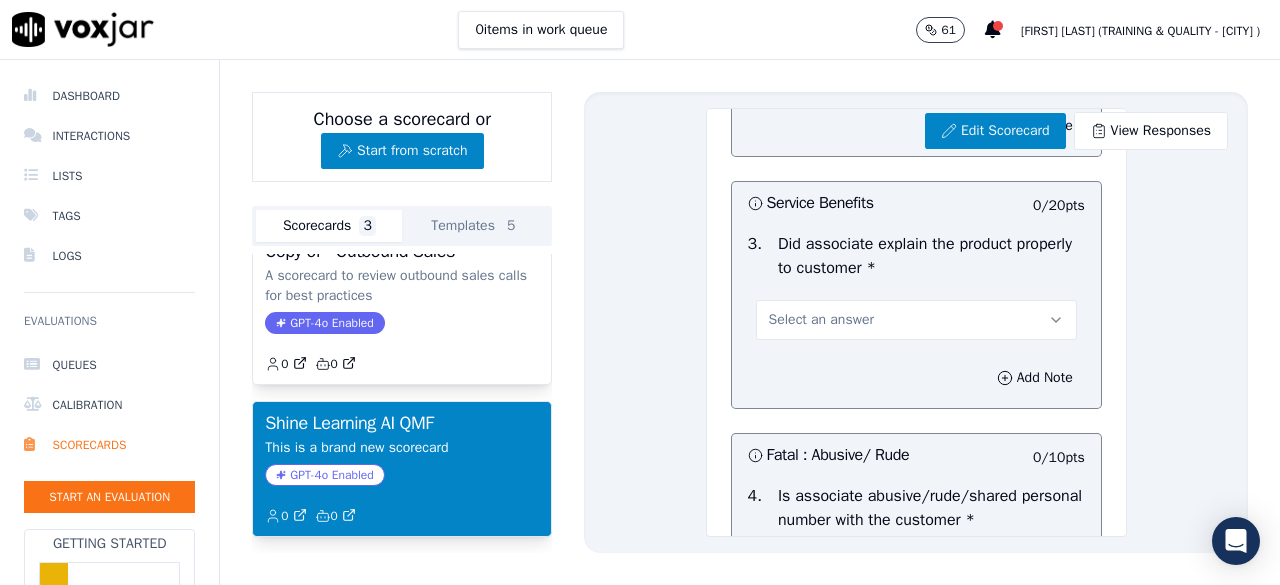 click on "Select an answer" at bounding box center [916, 320] 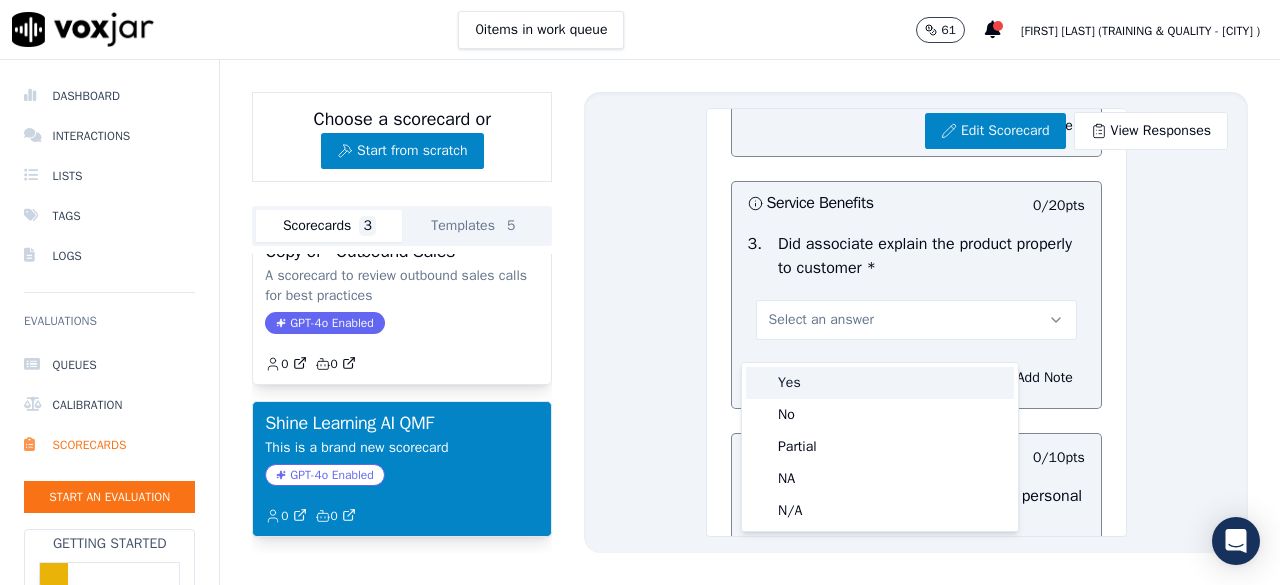 click on "Yes" at bounding box center [880, 383] 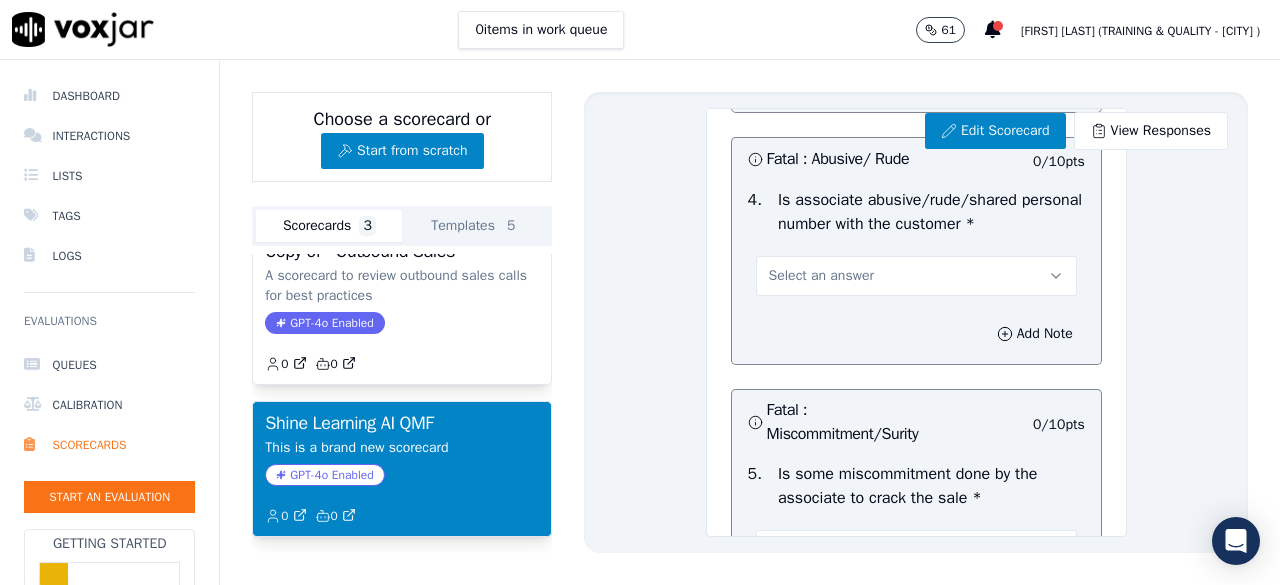 scroll, scrollTop: 900, scrollLeft: 0, axis: vertical 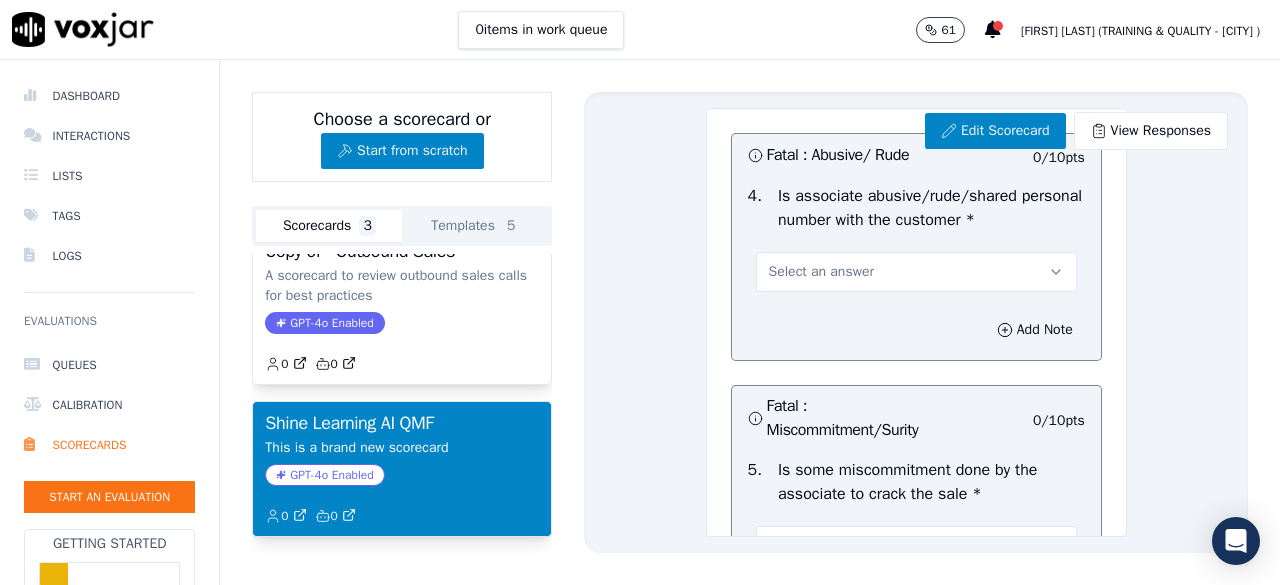 click on "Select an answer" at bounding box center (916, 272) 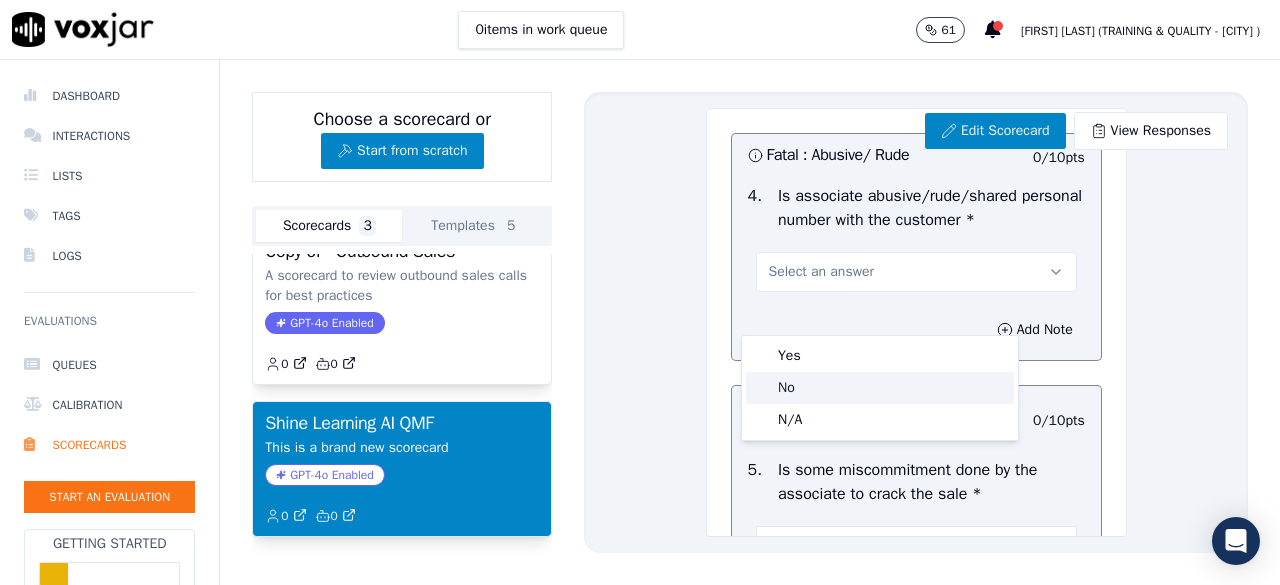 click on "No" 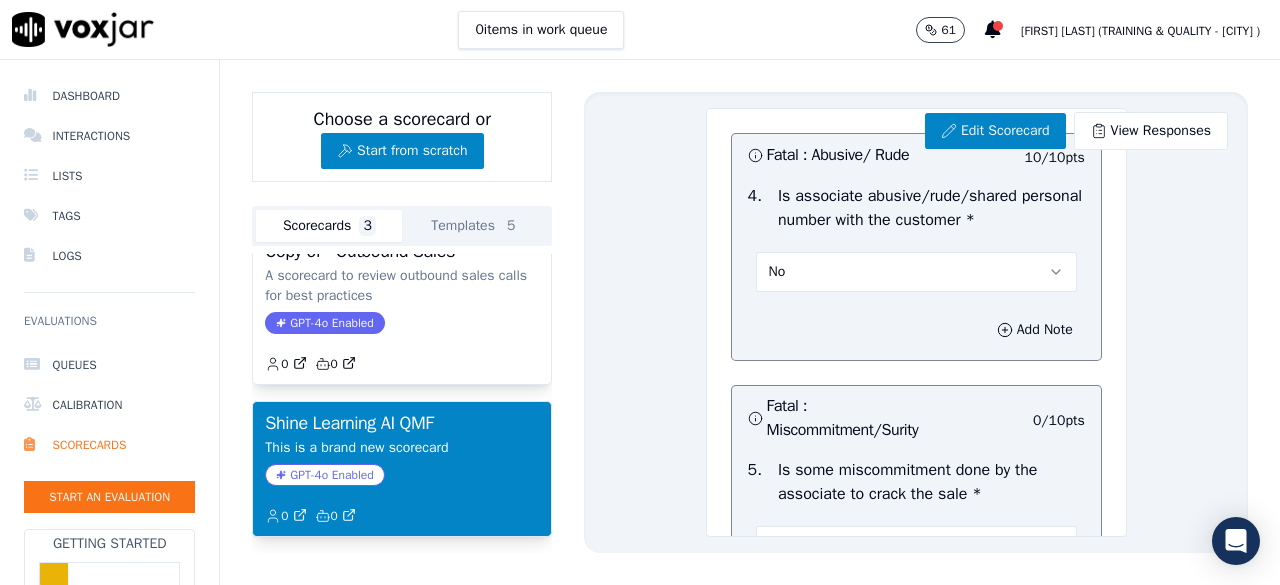 scroll, scrollTop: 1100, scrollLeft: 0, axis: vertical 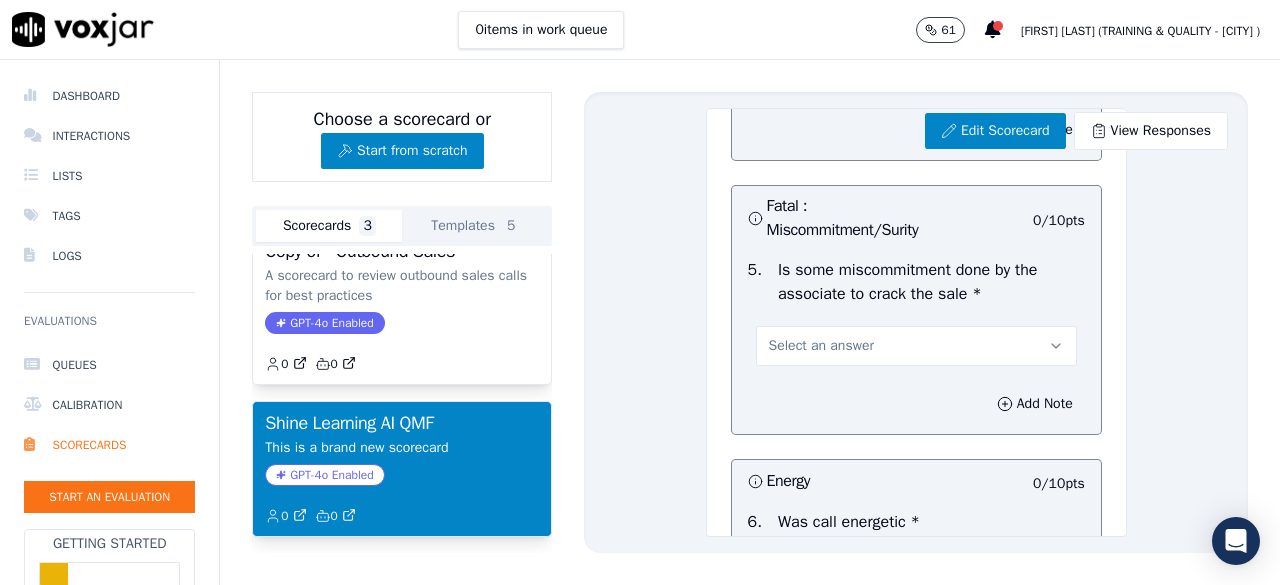 click on "Select an answer" at bounding box center (916, 346) 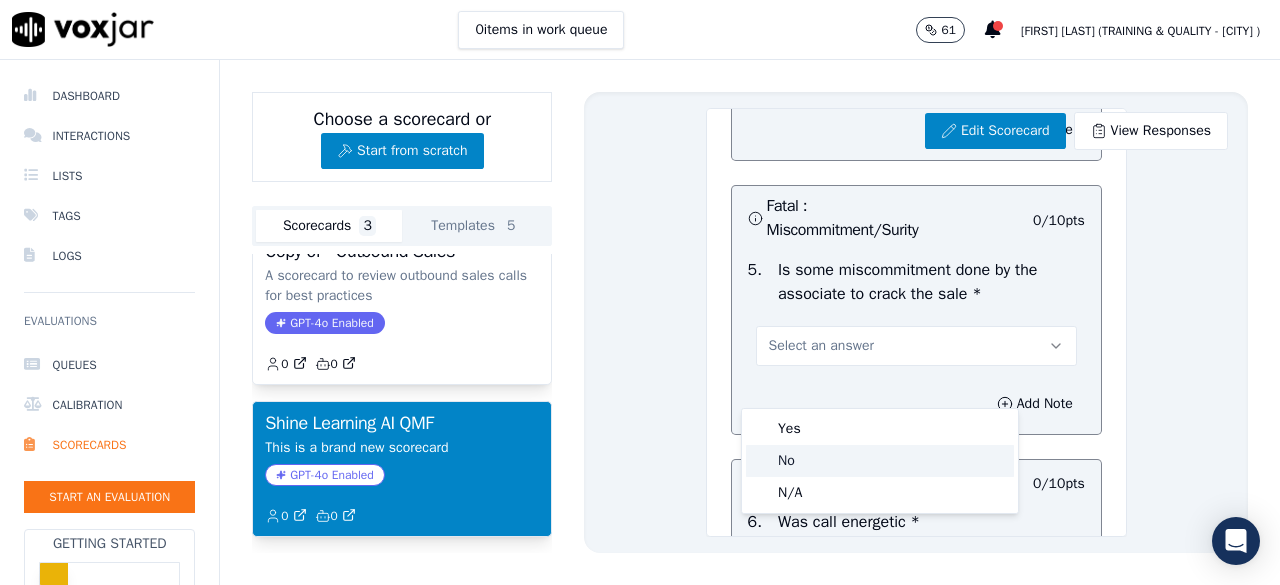 click on "No" 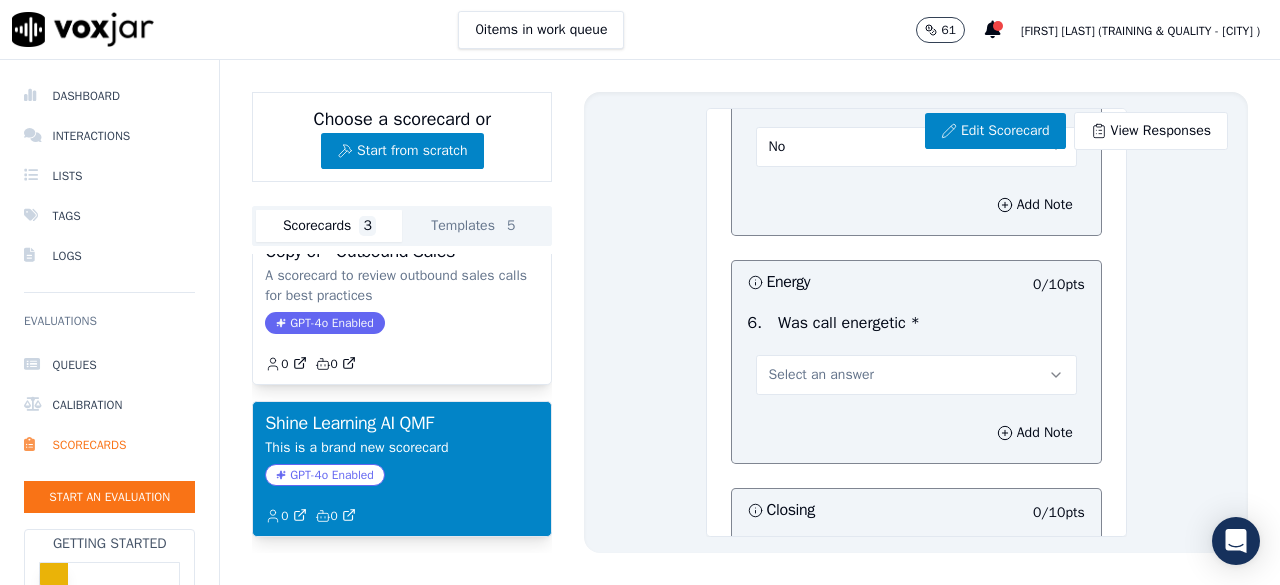 scroll, scrollTop: 1300, scrollLeft: 0, axis: vertical 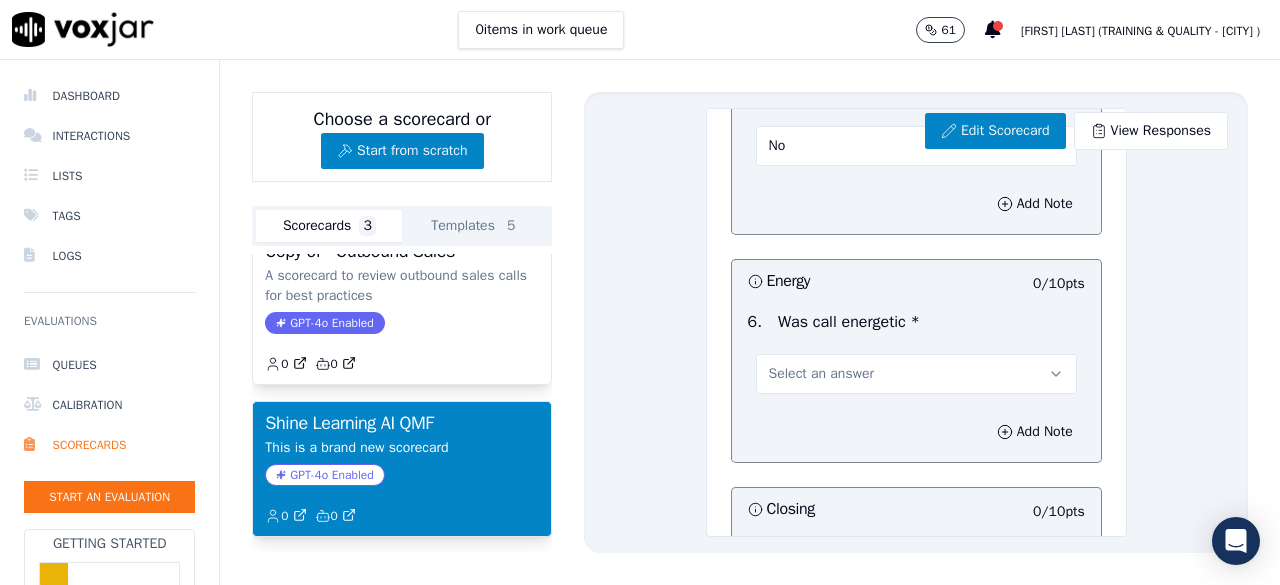 click on "Select an answer" at bounding box center (916, 374) 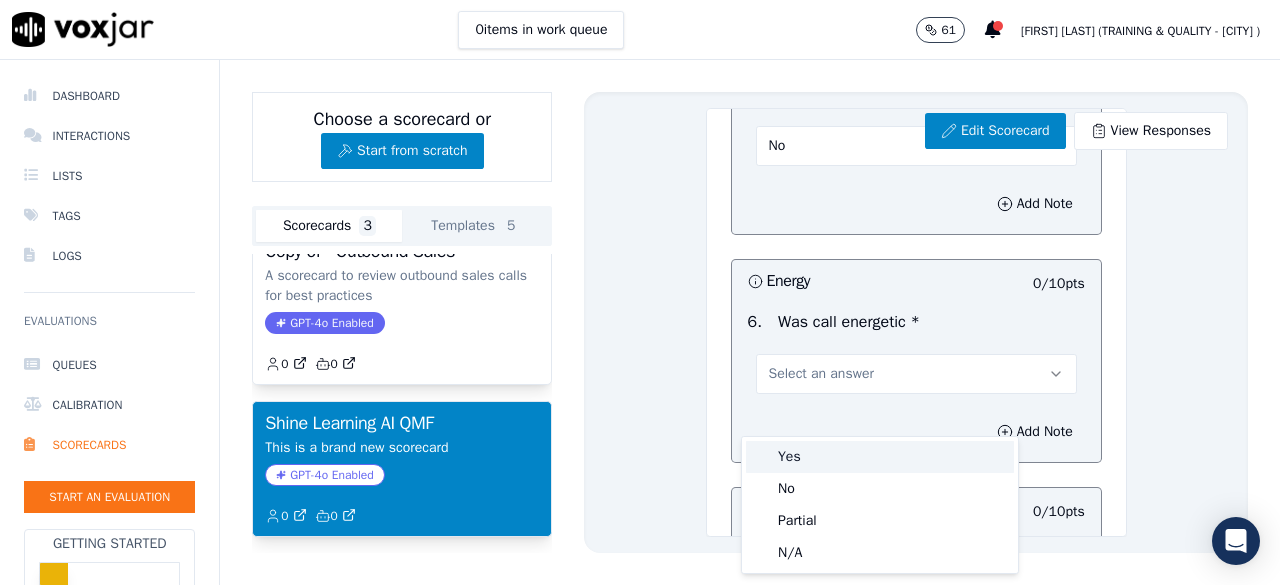 click on "Yes" at bounding box center [880, 457] 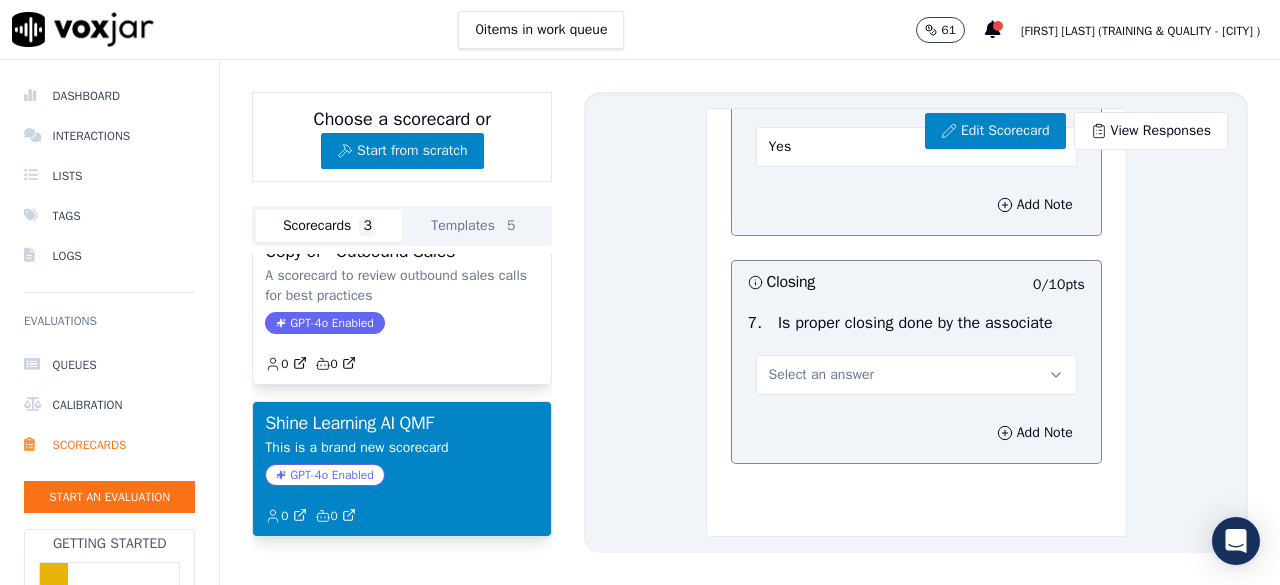 scroll, scrollTop: 1648, scrollLeft: 0, axis: vertical 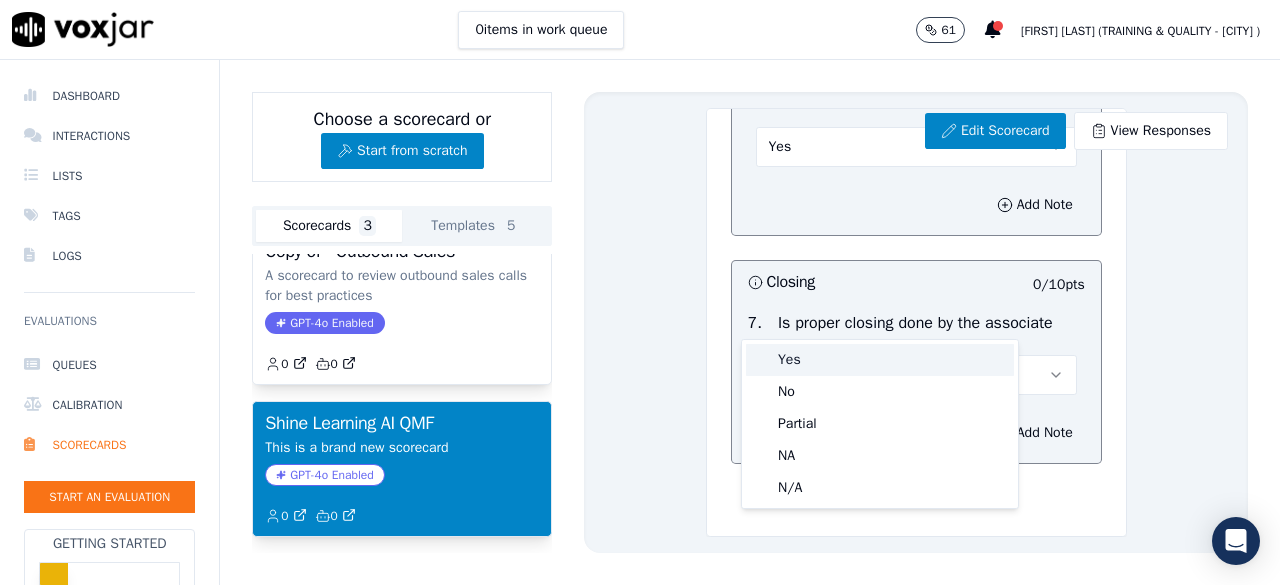 drag, startPoint x: 799, startPoint y: 371, endPoint x: 812, endPoint y: 361, distance: 16.40122 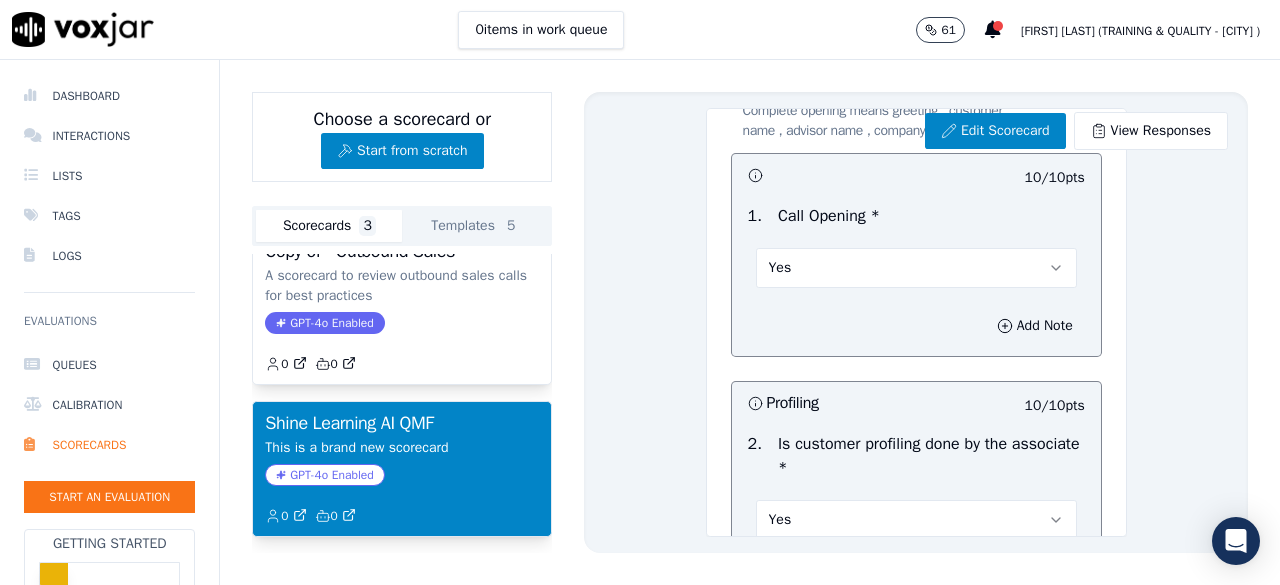 scroll, scrollTop: 0, scrollLeft: 0, axis: both 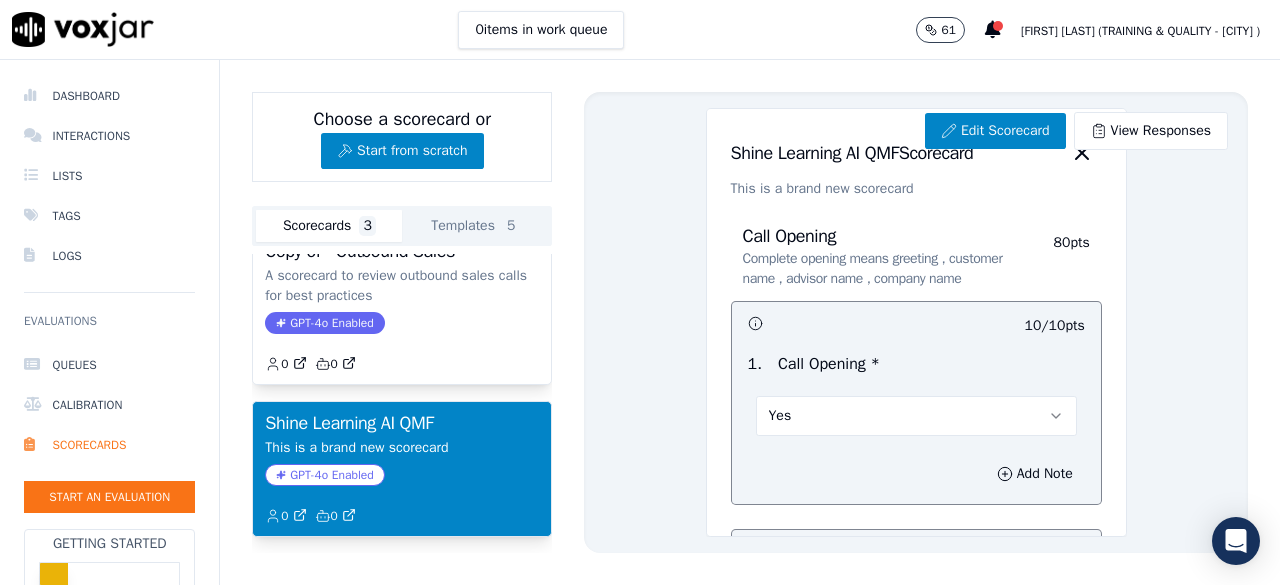 click on "80  pts" 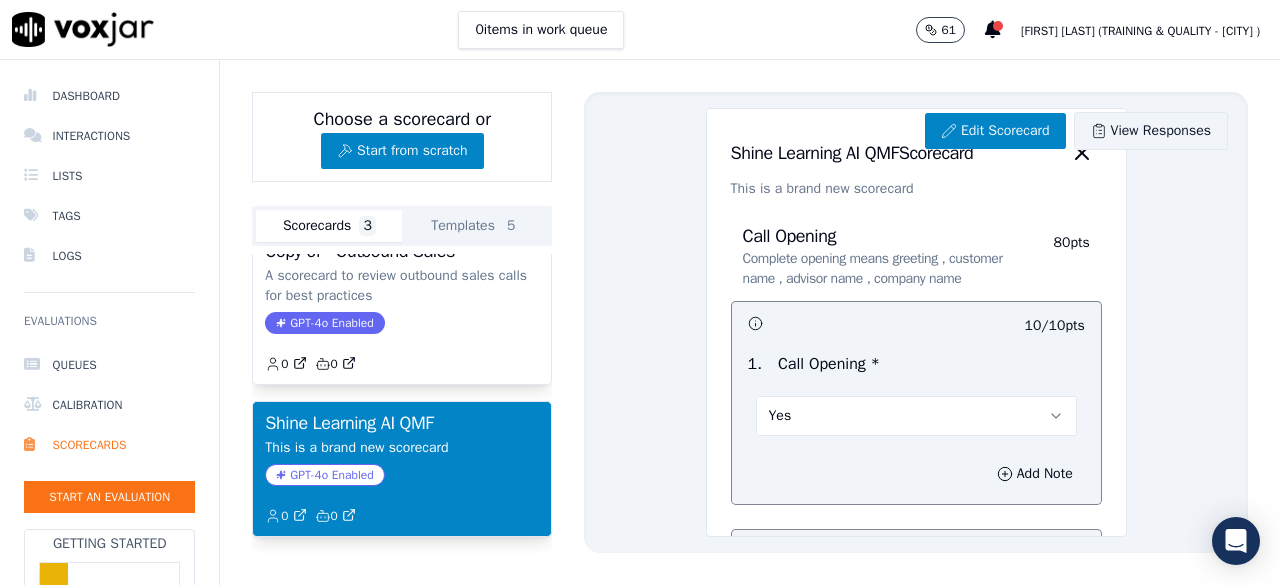 click on "View Responses" at bounding box center (1151, 131) 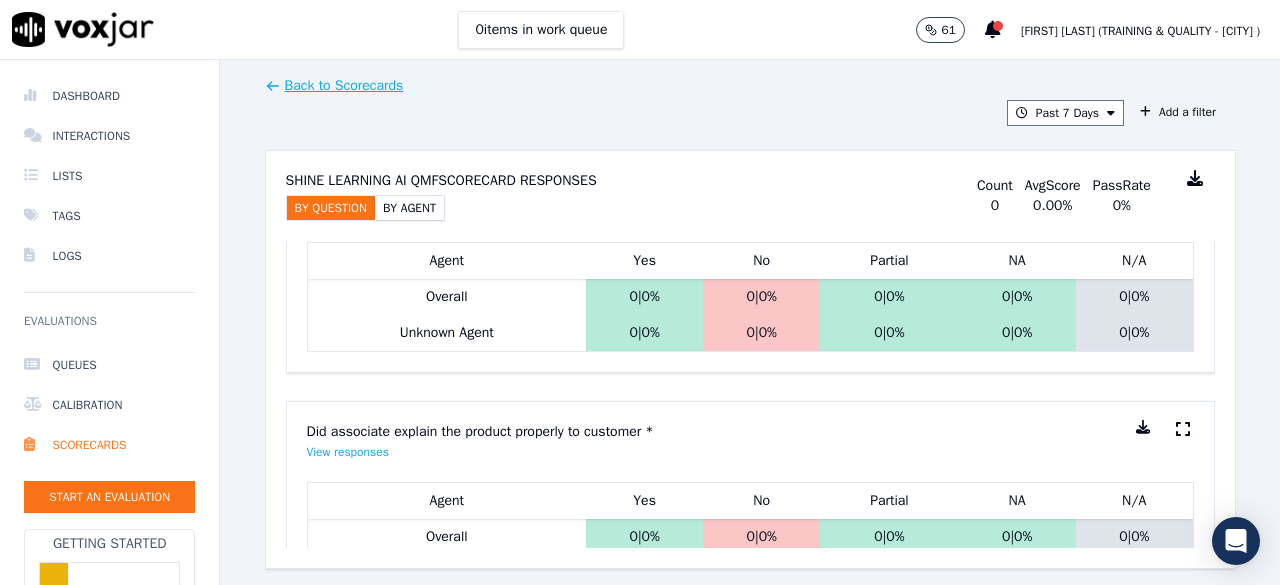 scroll, scrollTop: 0, scrollLeft: 0, axis: both 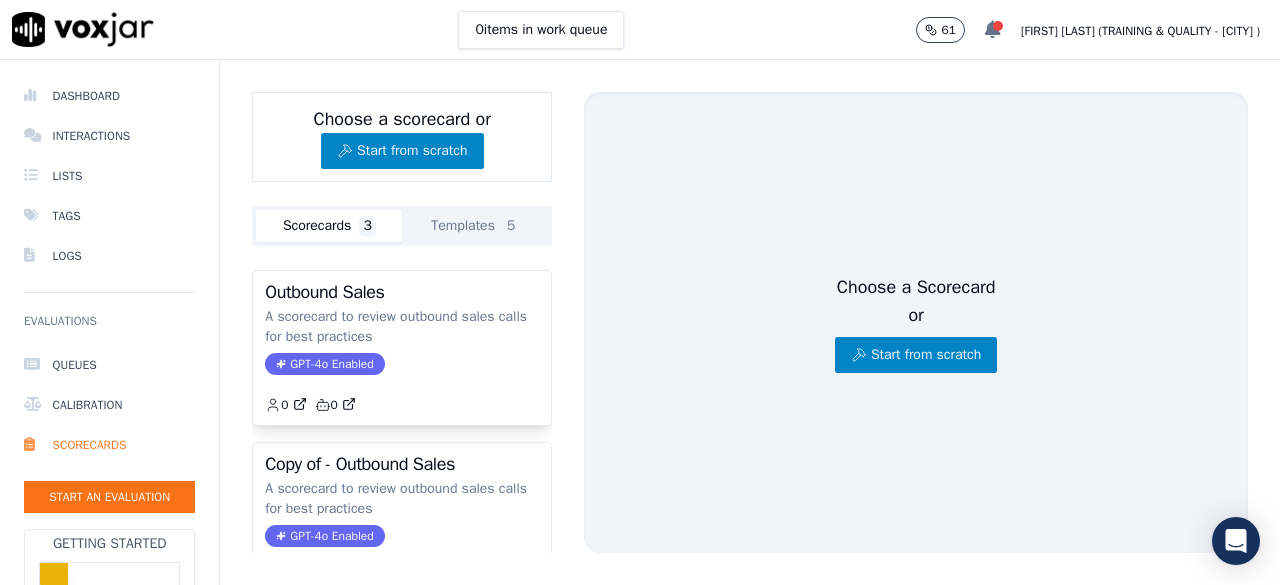click at bounding box center [993, 30] 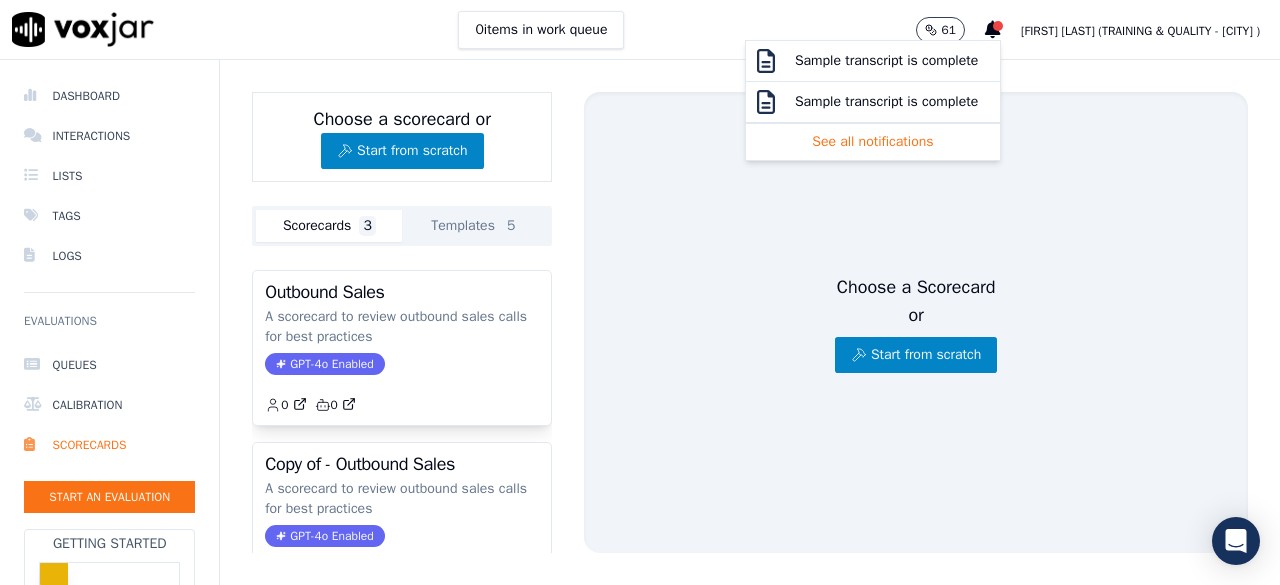click on "See all notifications" at bounding box center [873, 142] 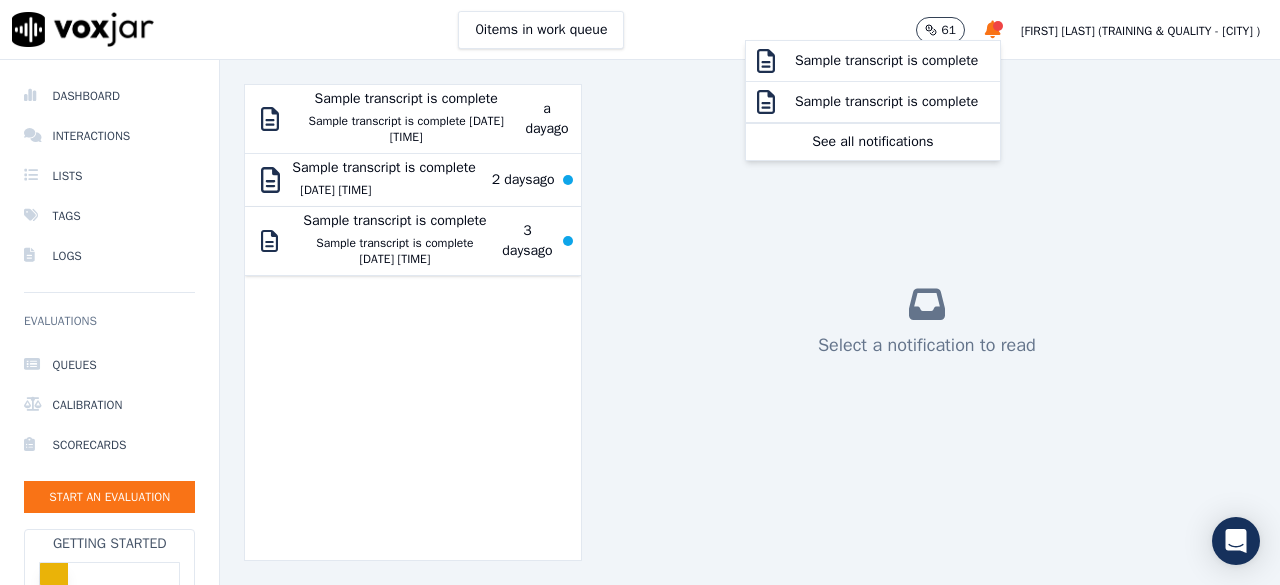 click on "Sample transcript is complete   7/14/2025 5:13:01 PM" at bounding box center [395, 241] 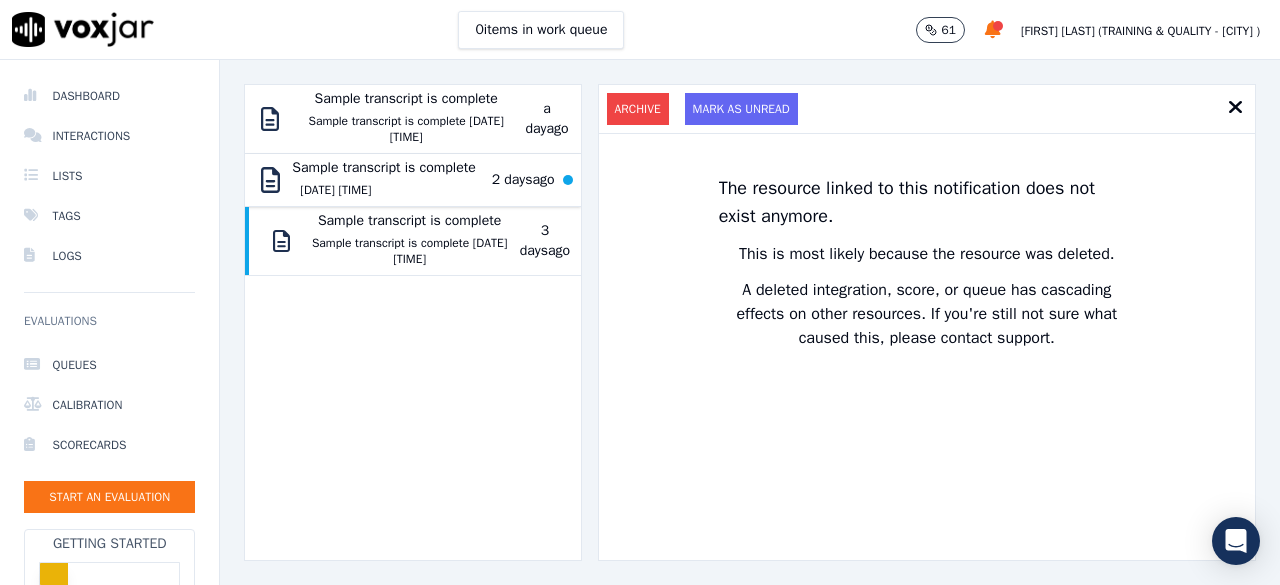 click on "Sample transcript is complete   7/15/2025 5:39:53 PM" at bounding box center (383, 180) 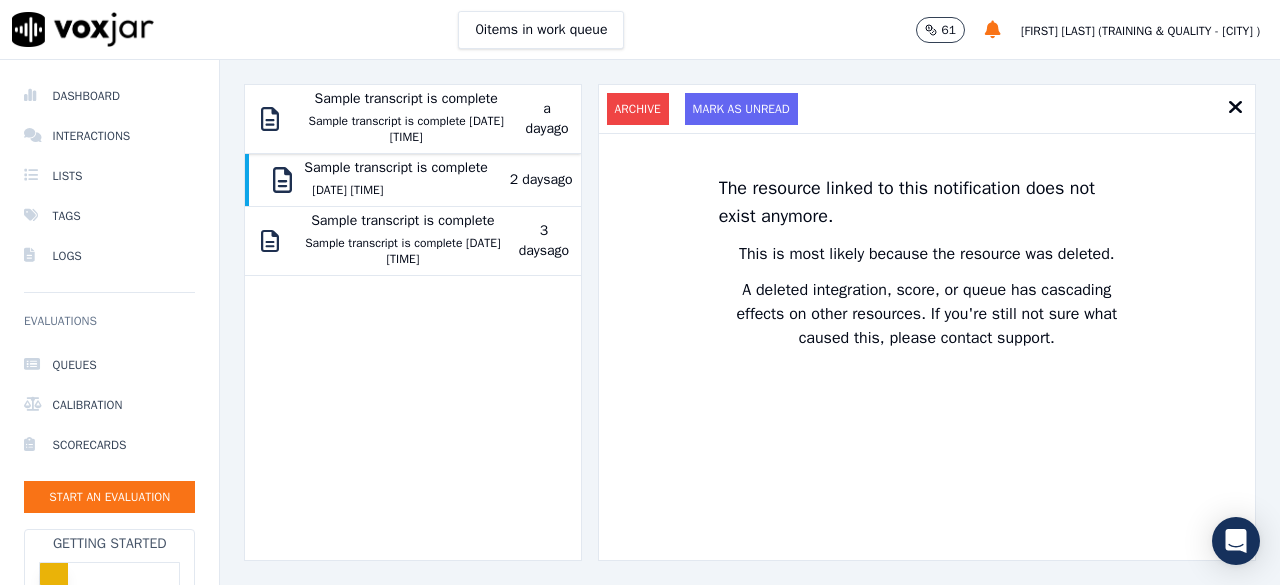click on "7/16/2025 2:32:03 PM" at bounding box center [406, 129] 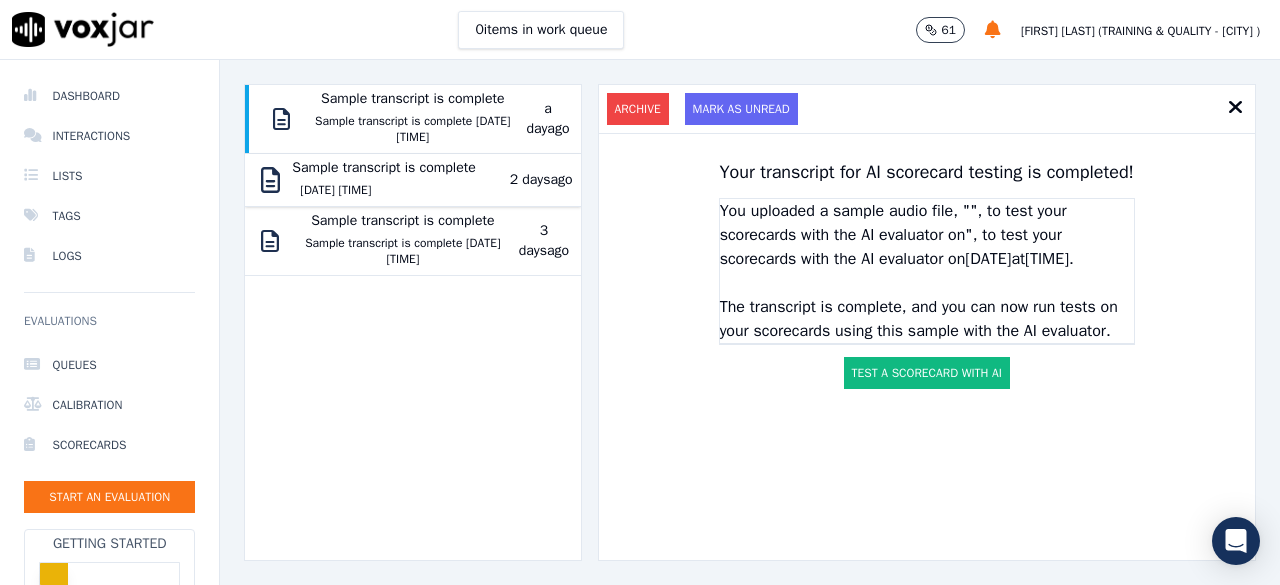 type 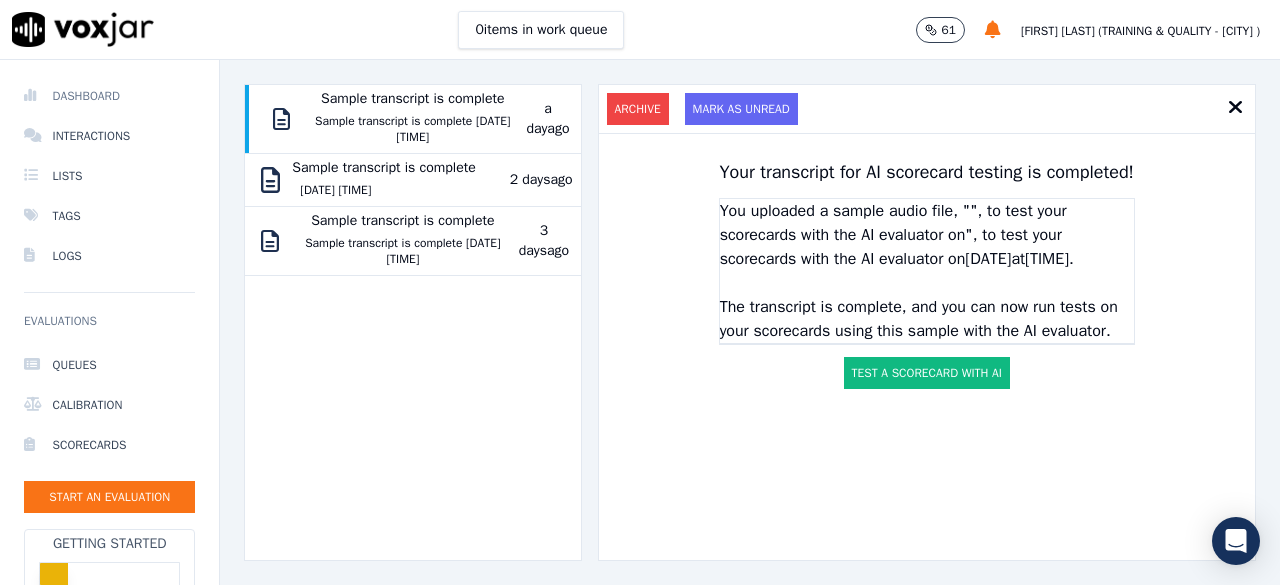 click on "Dashboard" at bounding box center [109, 96] 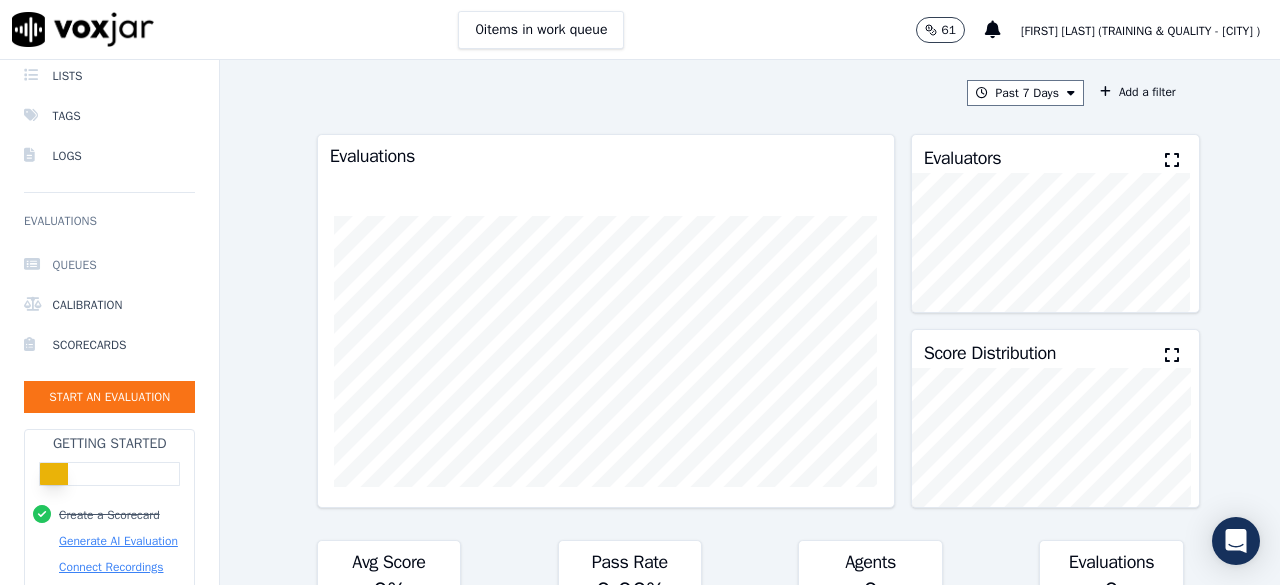 scroll, scrollTop: 293, scrollLeft: 0, axis: vertical 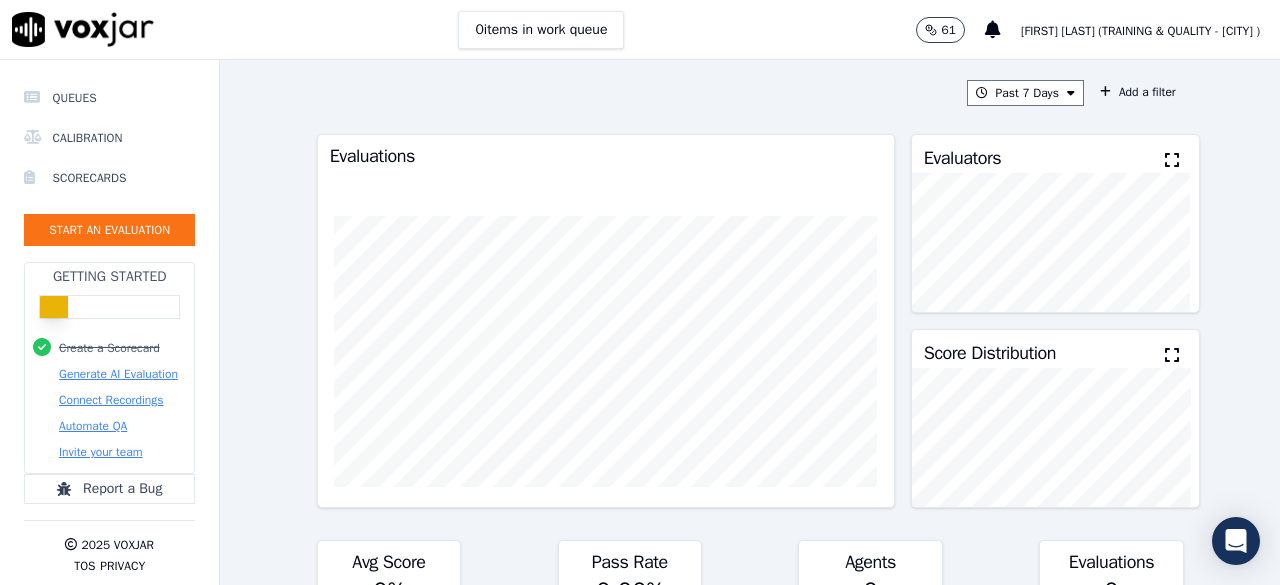 click on "Invite your team" at bounding box center (101, 452) 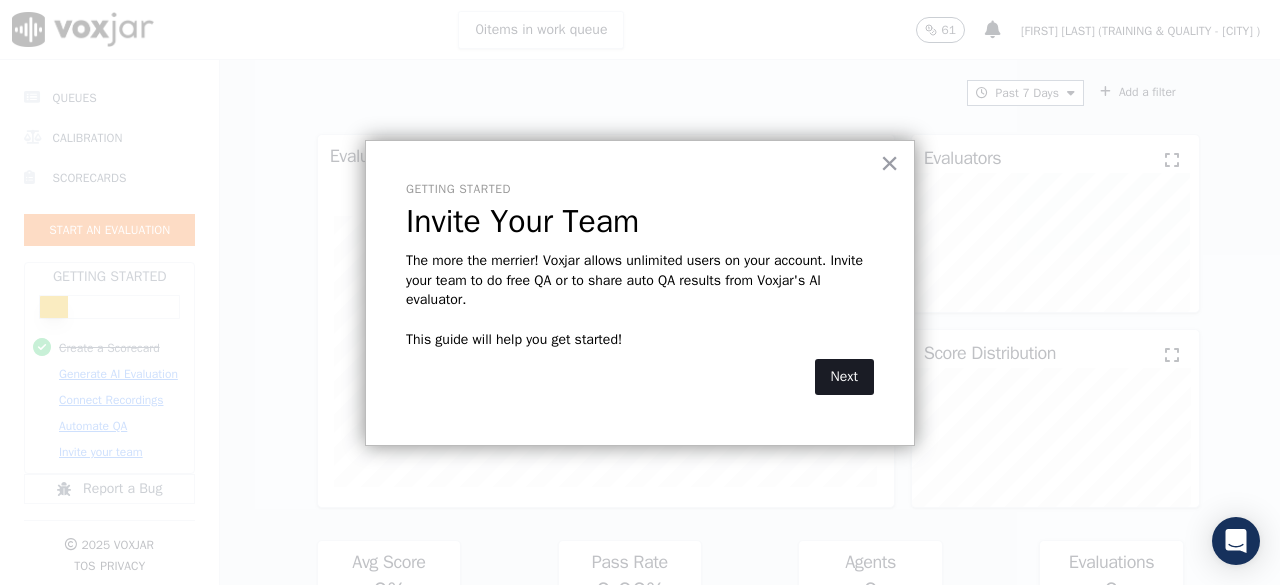 click on "Next" at bounding box center (844, 377) 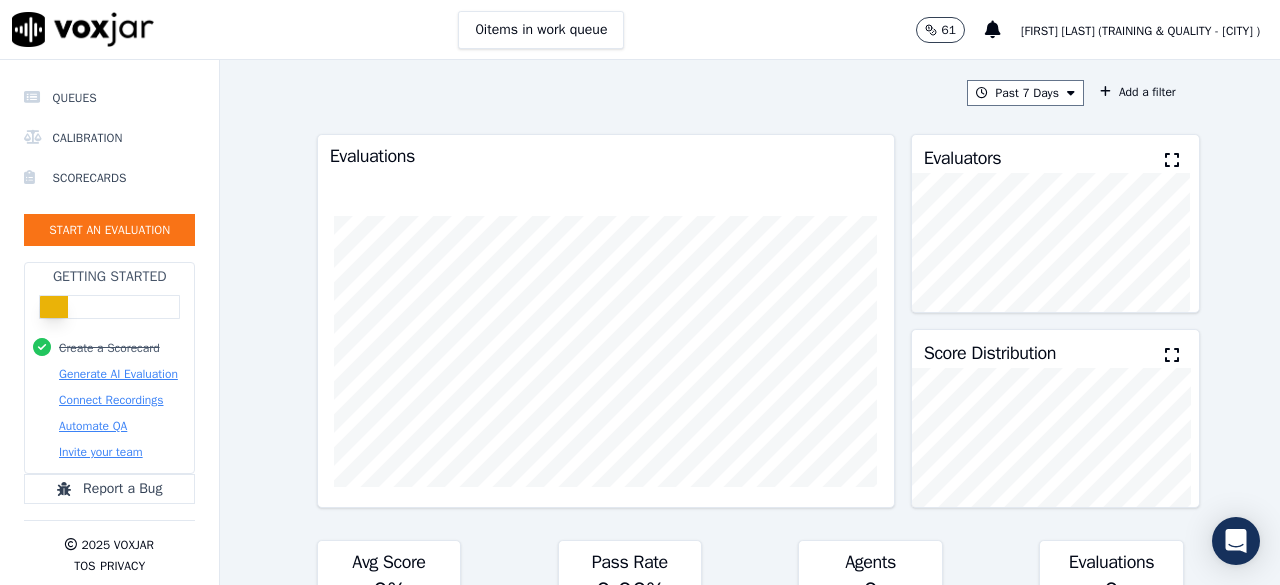 click on "Generate AI Evaluation" at bounding box center (118, 374) 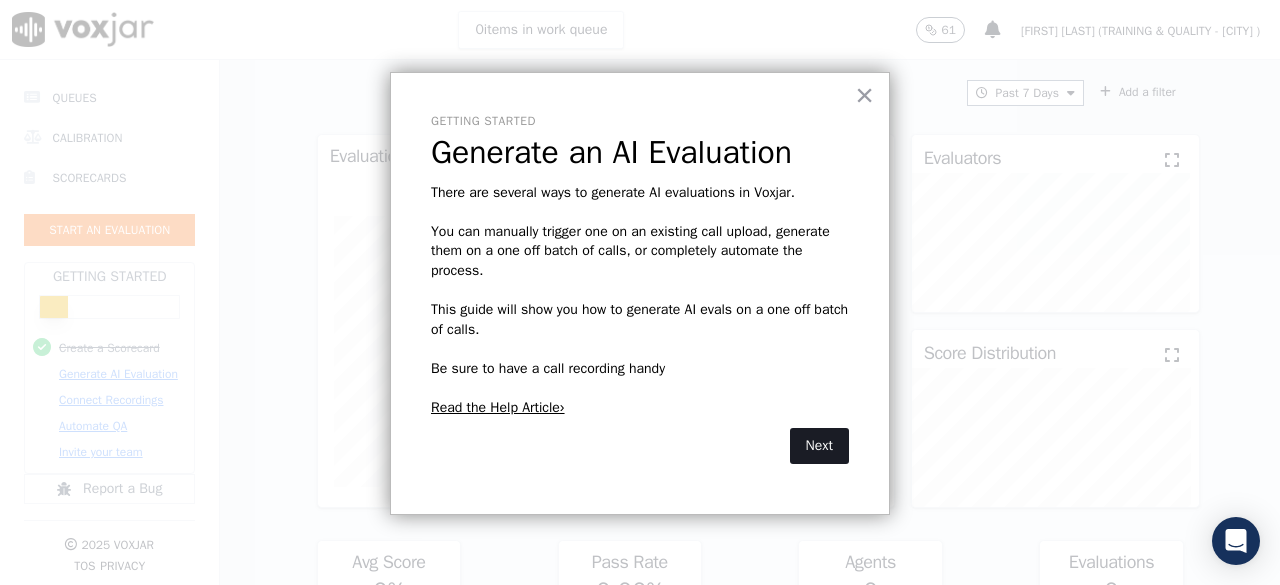 click on "Next" at bounding box center (819, 446) 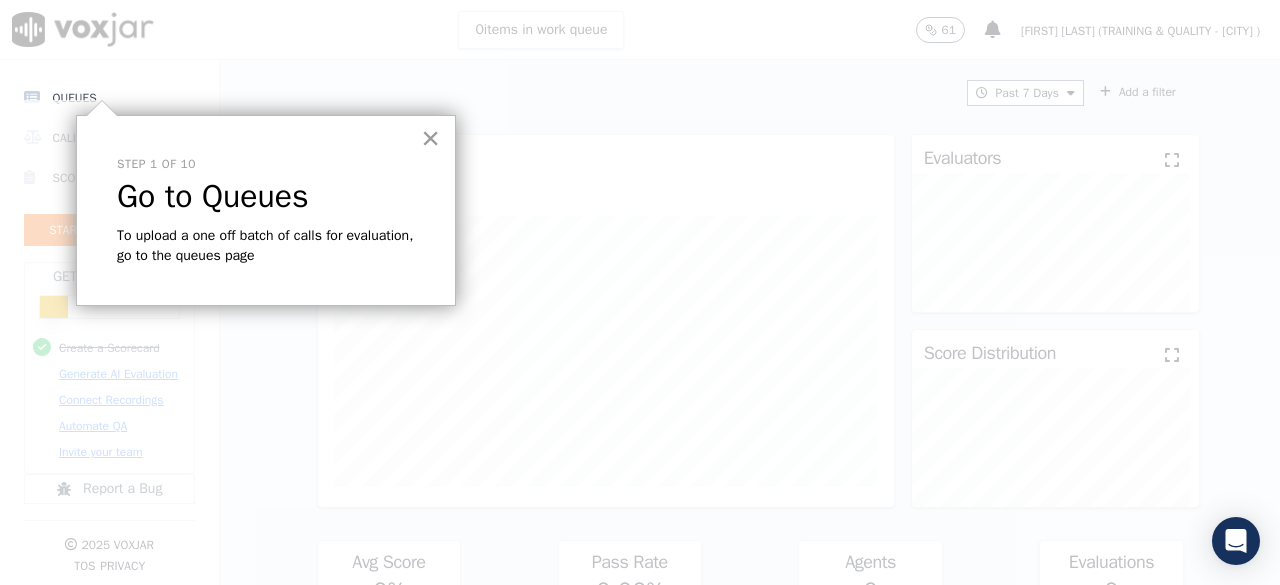click on "×" at bounding box center [430, 138] 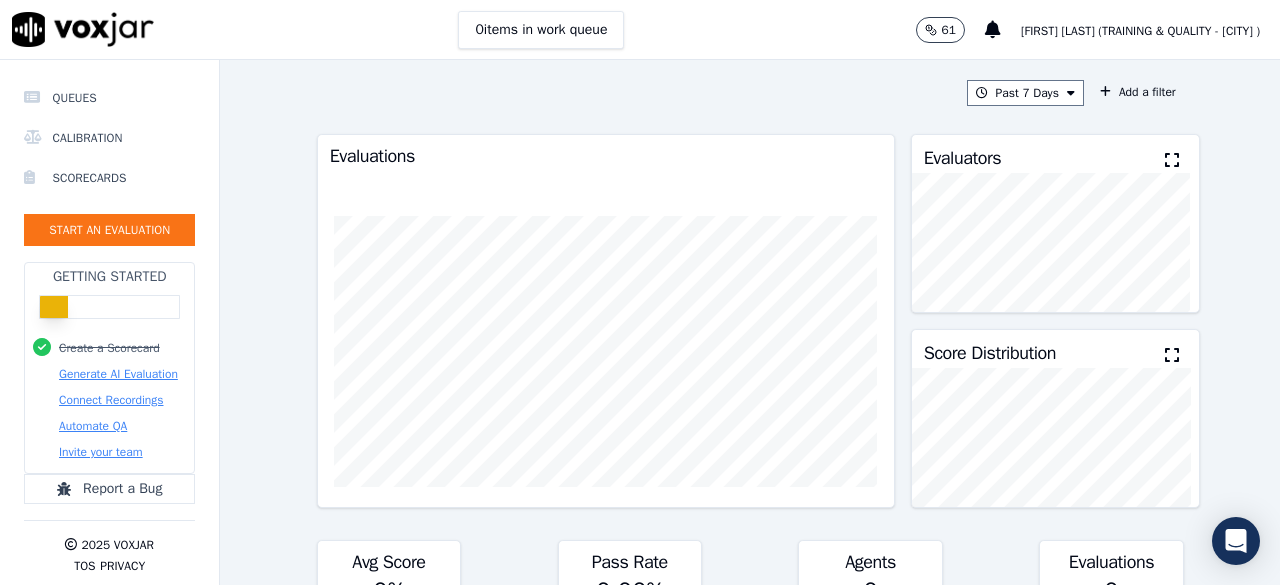 click on "Connect Recordings" at bounding box center (111, 400) 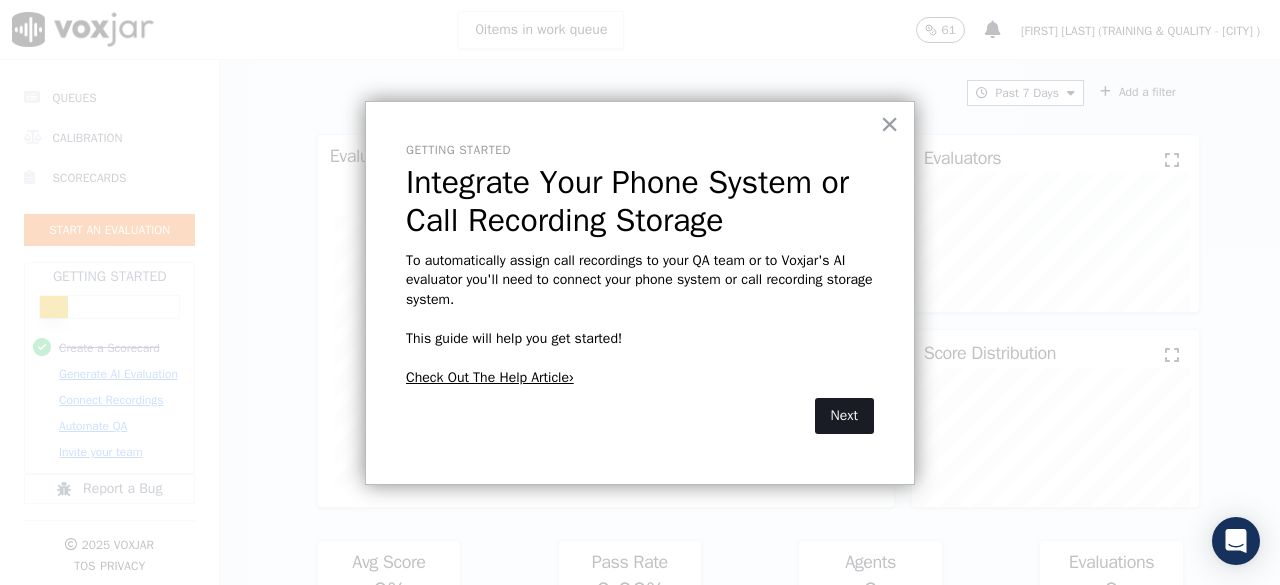 click on "Next" at bounding box center [844, 416] 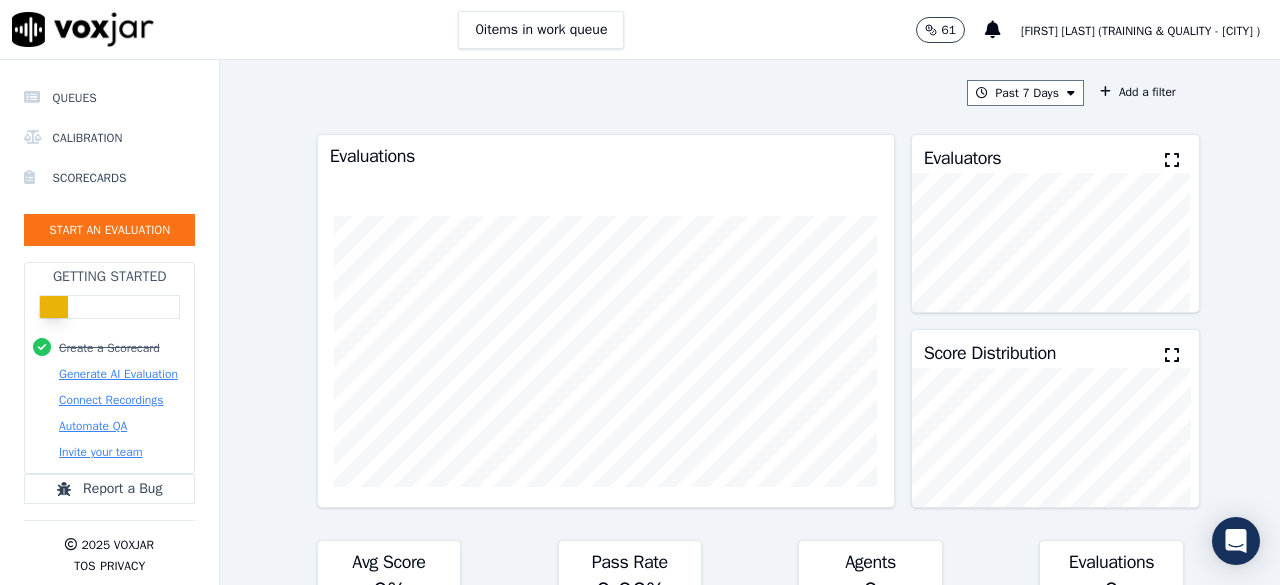 click on "Automate QA" at bounding box center [93, 426] 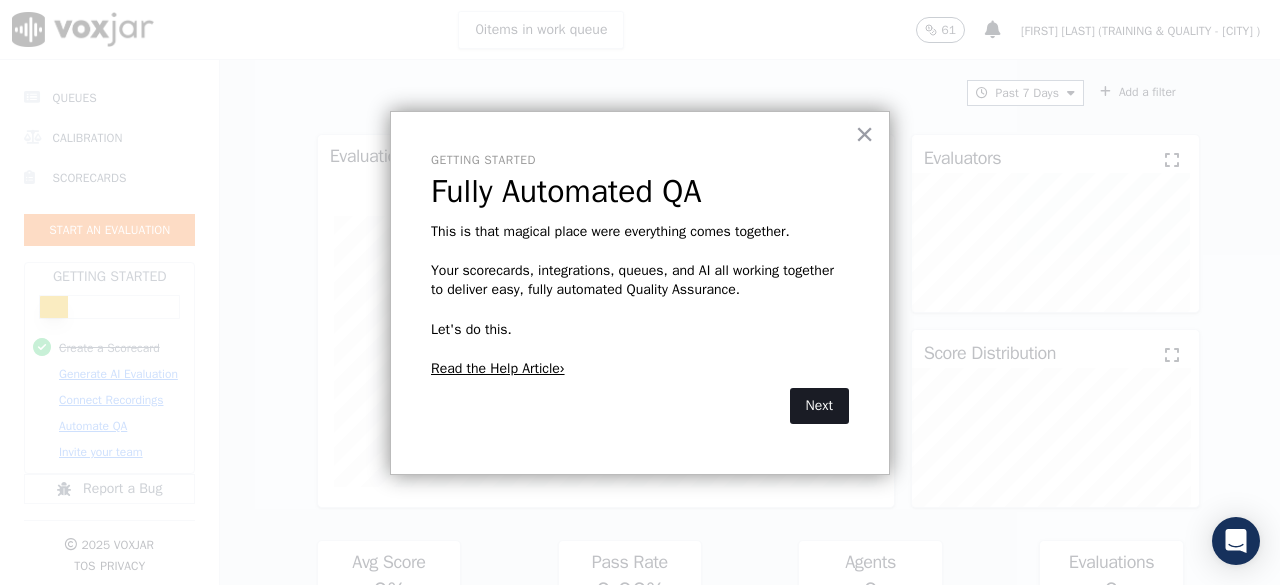 click on "Next" at bounding box center (819, 406) 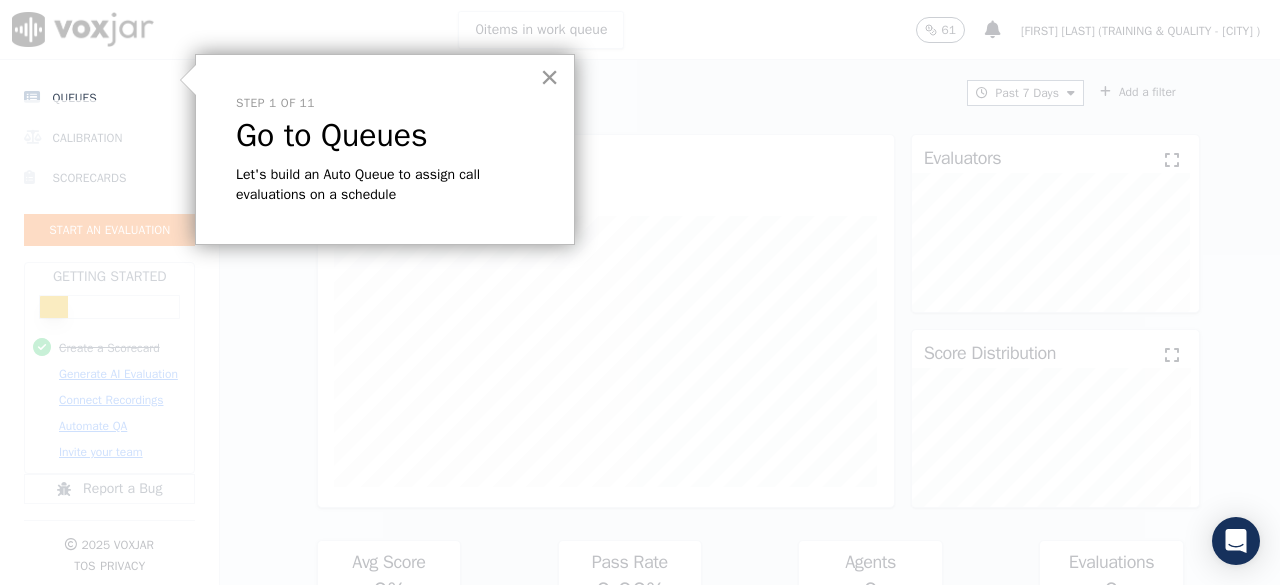 click on "×" at bounding box center (549, 77) 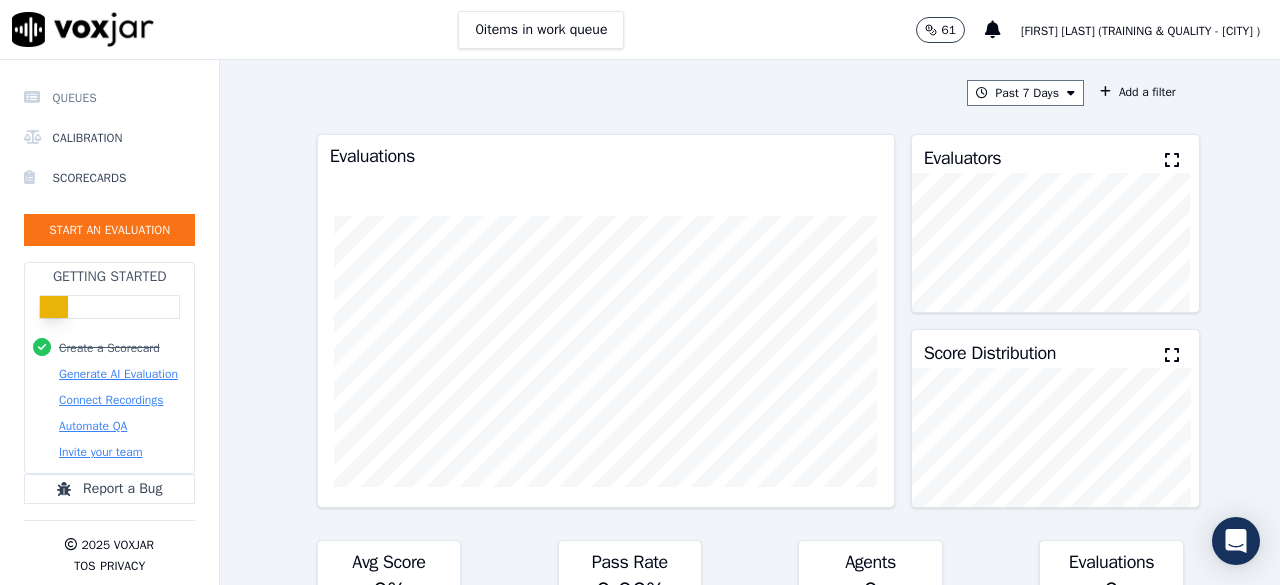 click on "Queues" at bounding box center [109, 98] 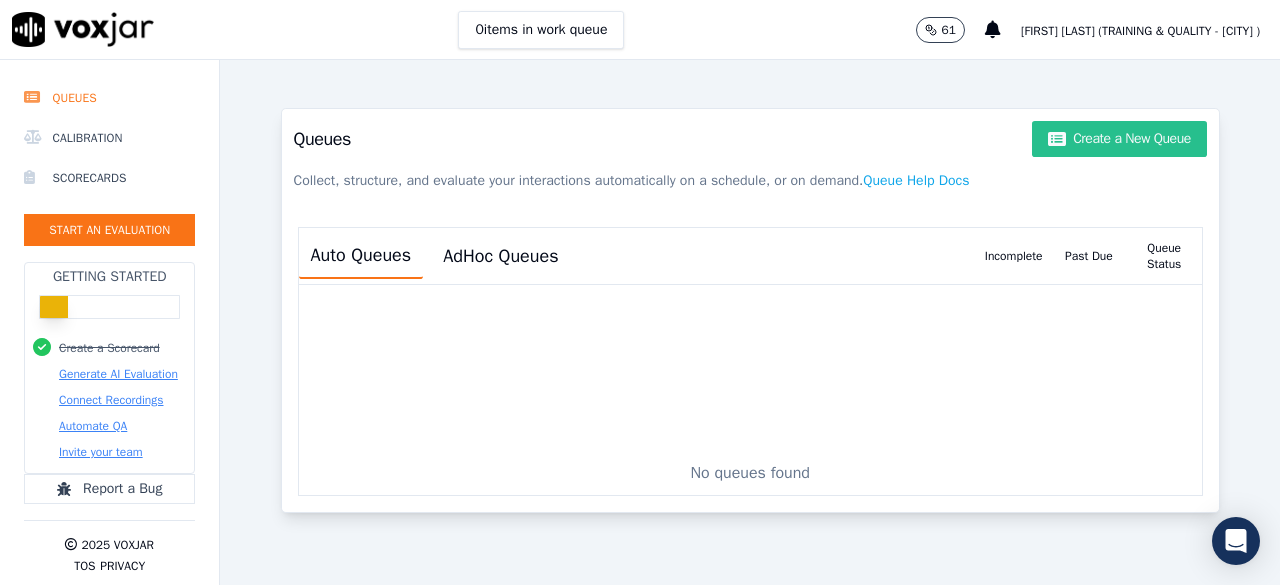 click on "Create a New Queue" at bounding box center [1119, 139] 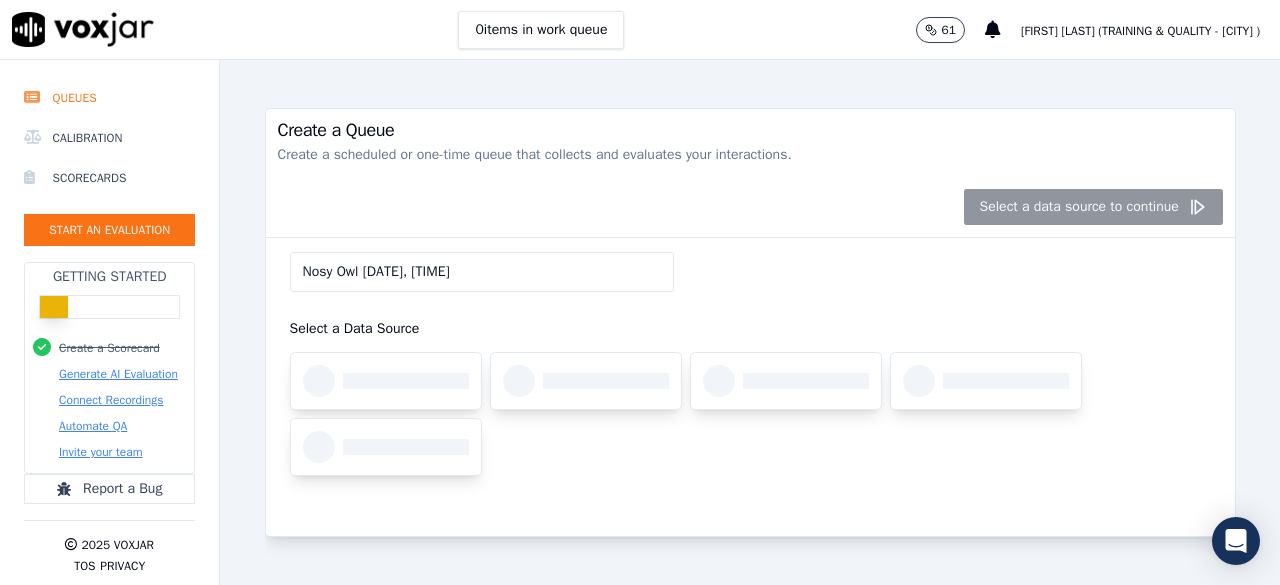scroll, scrollTop: 0, scrollLeft: 0, axis: both 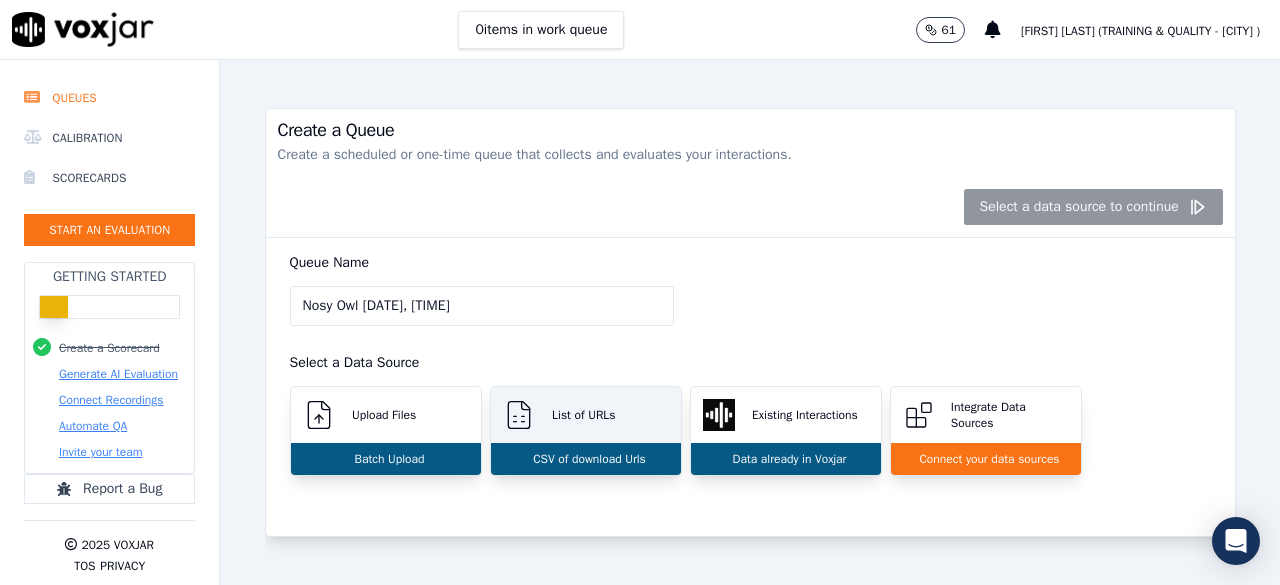 click on "CSV of download Urls" at bounding box center [585, 459] 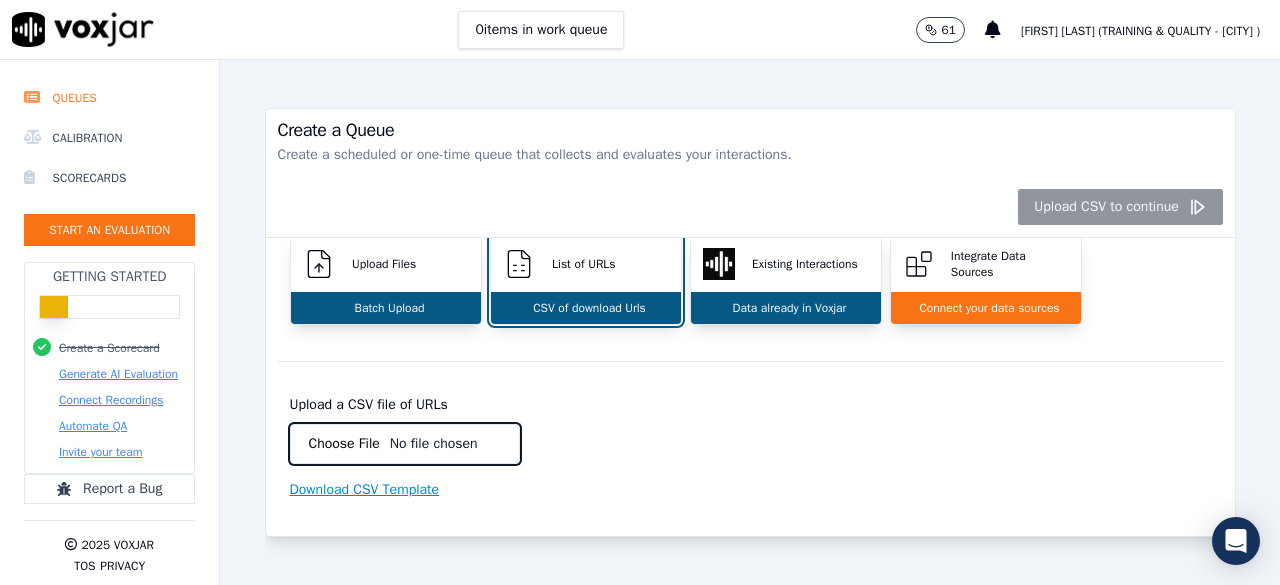 scroll, scrollTop: 194, scrollLeft: 0, axis: vertical 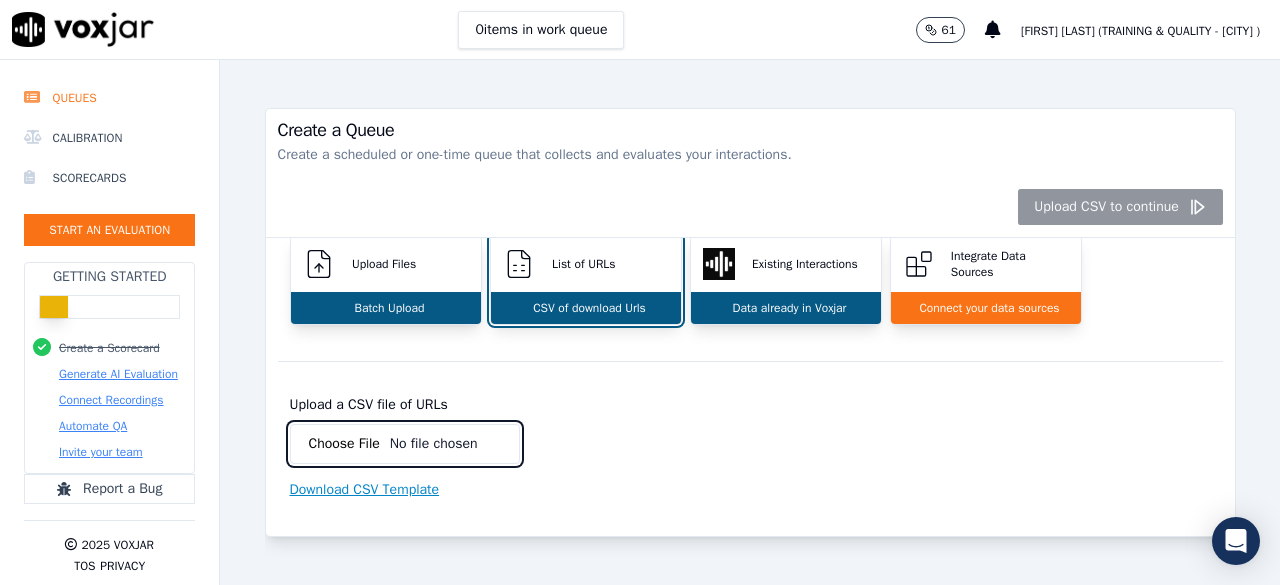 click on "Upload a CSV file of URLs" at bounding box center [405, 444] 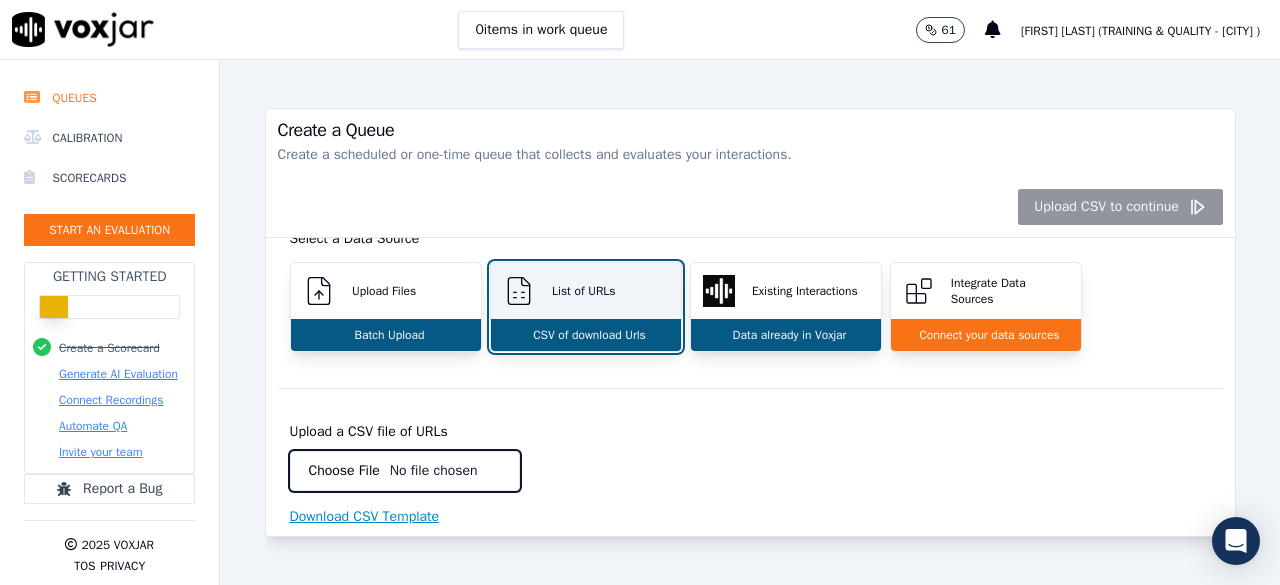 scroll, scrollTop: 94, scrollLeft: 0, axis: vertical 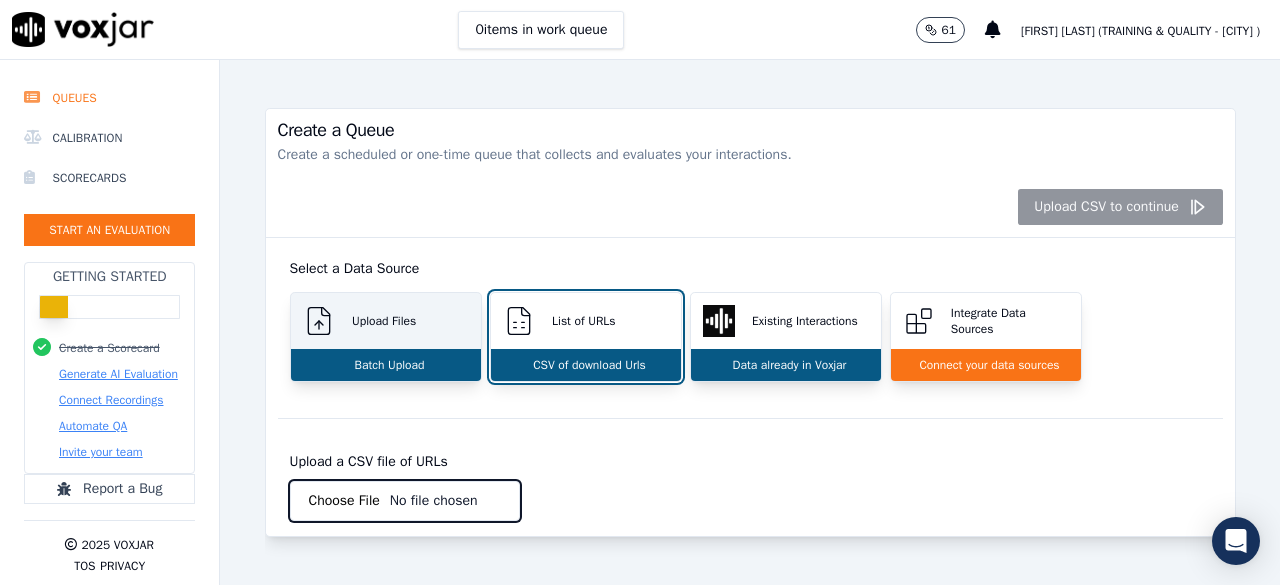 click on "Upload Files" at bounding box center (386, 321) 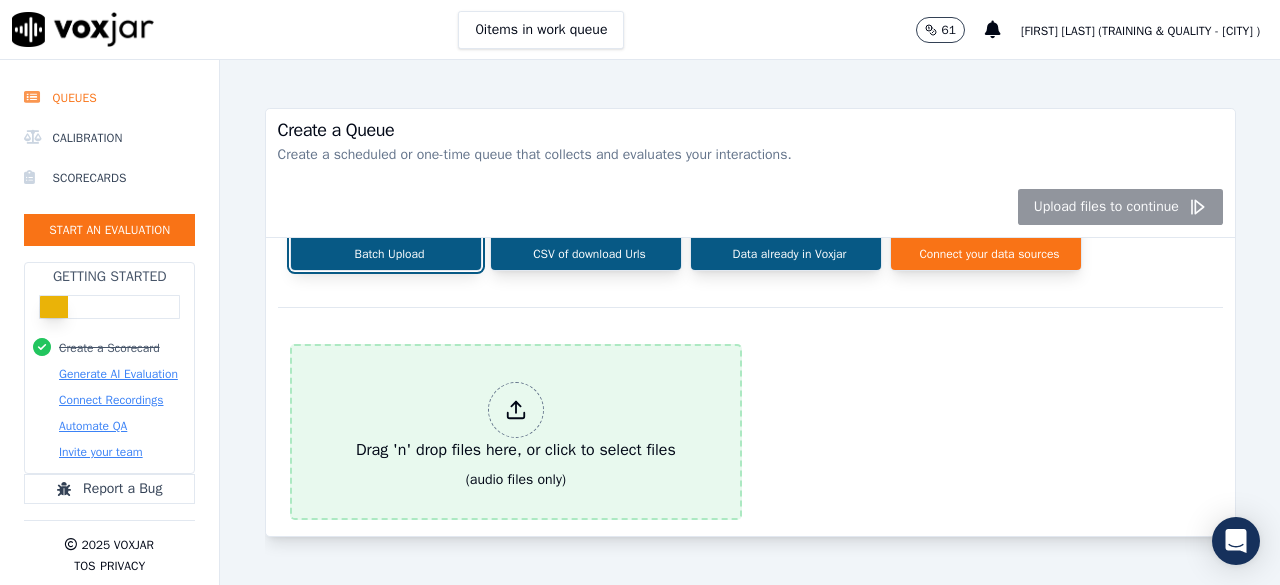 scroll, scrollTop: 174, scrollLeft: 0, axis: vertical 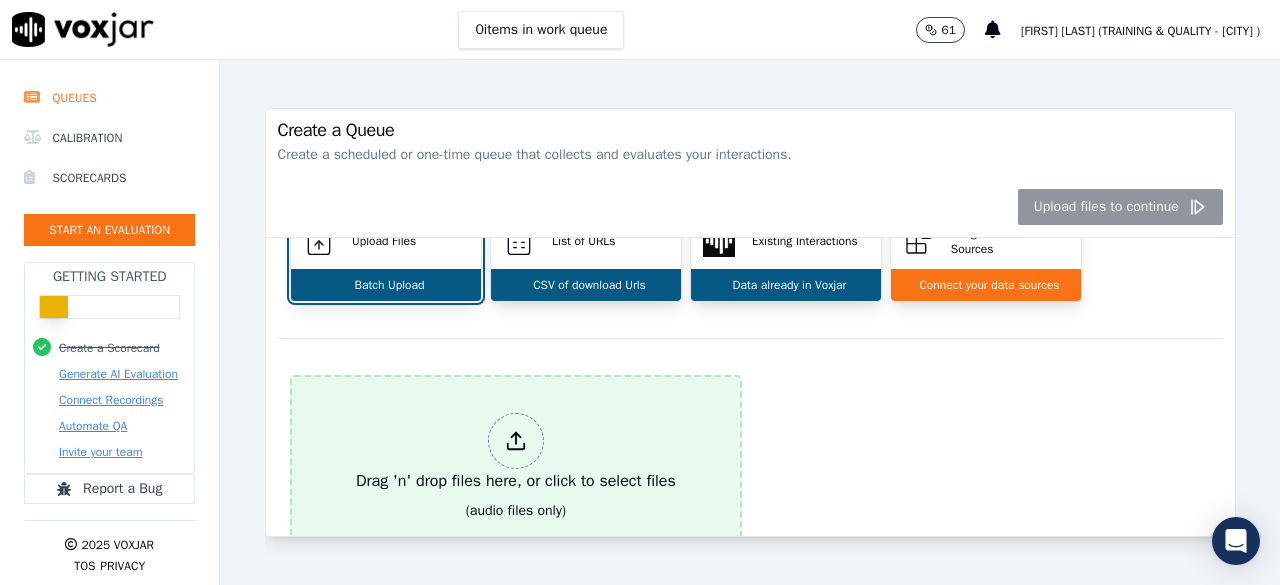 click 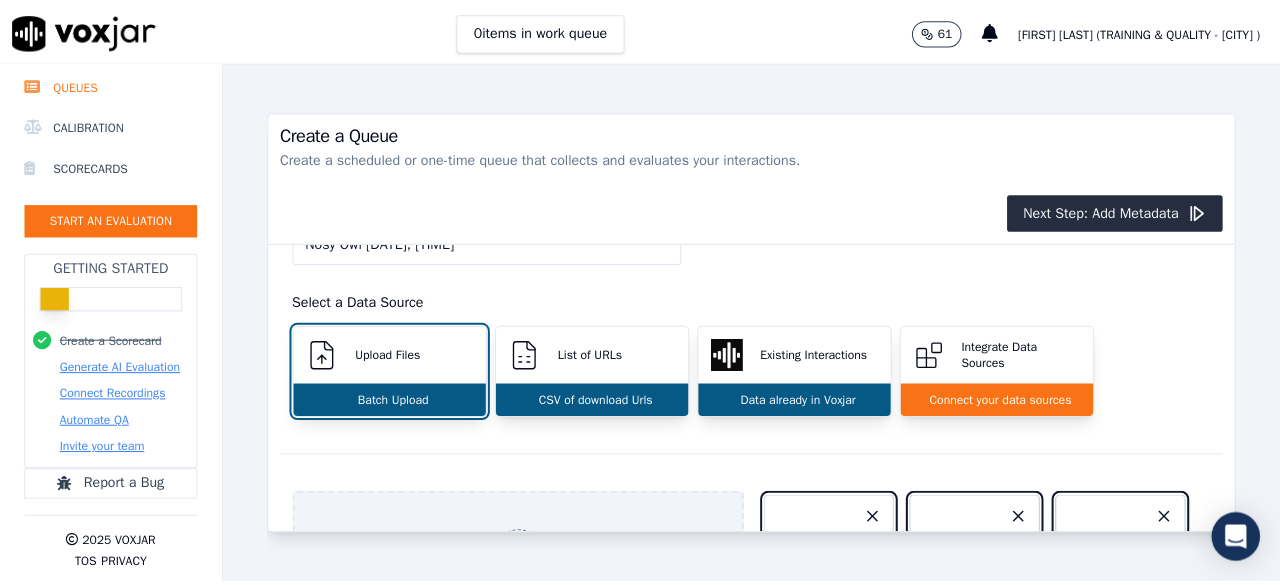scroll, scrollTop: 0, scrollLeft: 0, axis: both 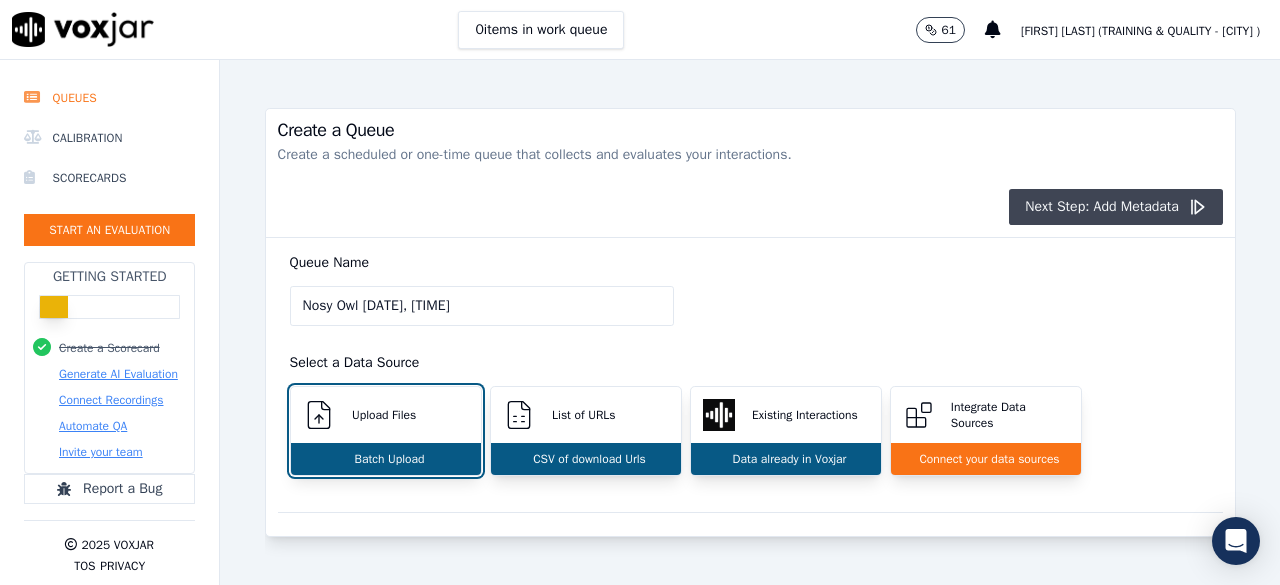 click on "Next Step: Add Metadata" at bounding box center (1116, 207) 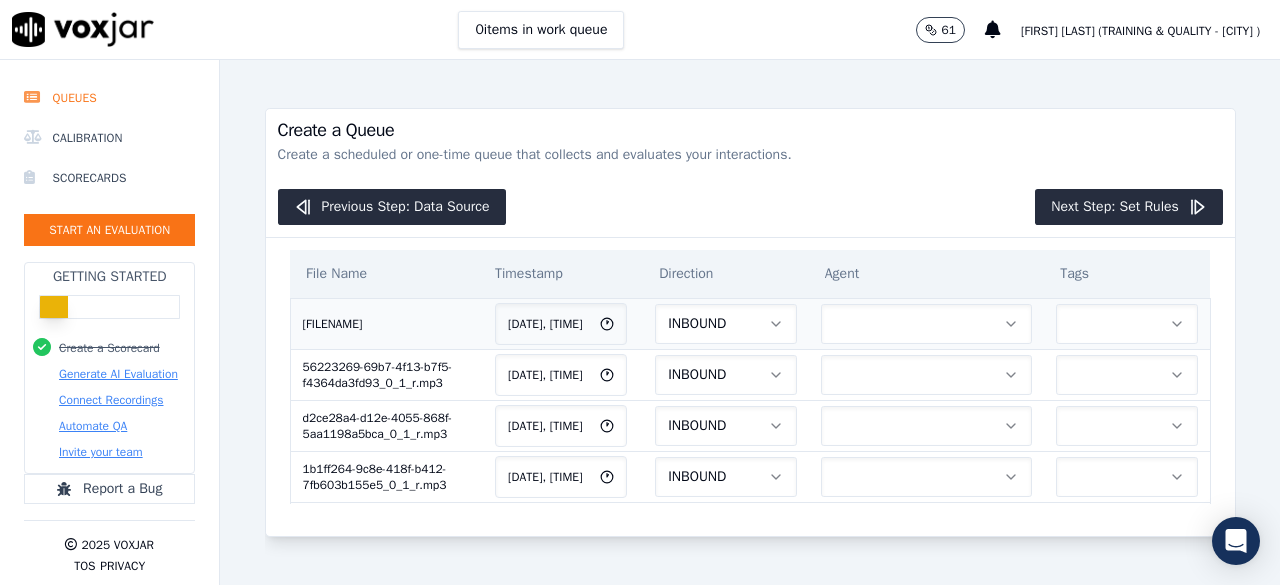 click on "INBOUND" at bounding box center (726, 324) 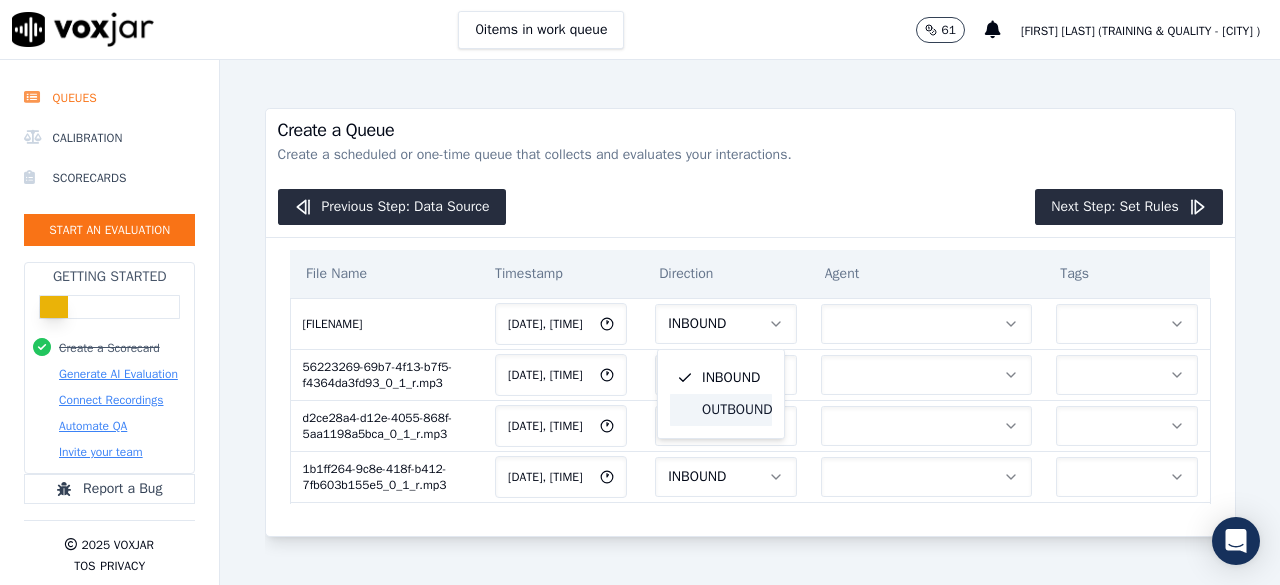 click on "OUTBOUND" 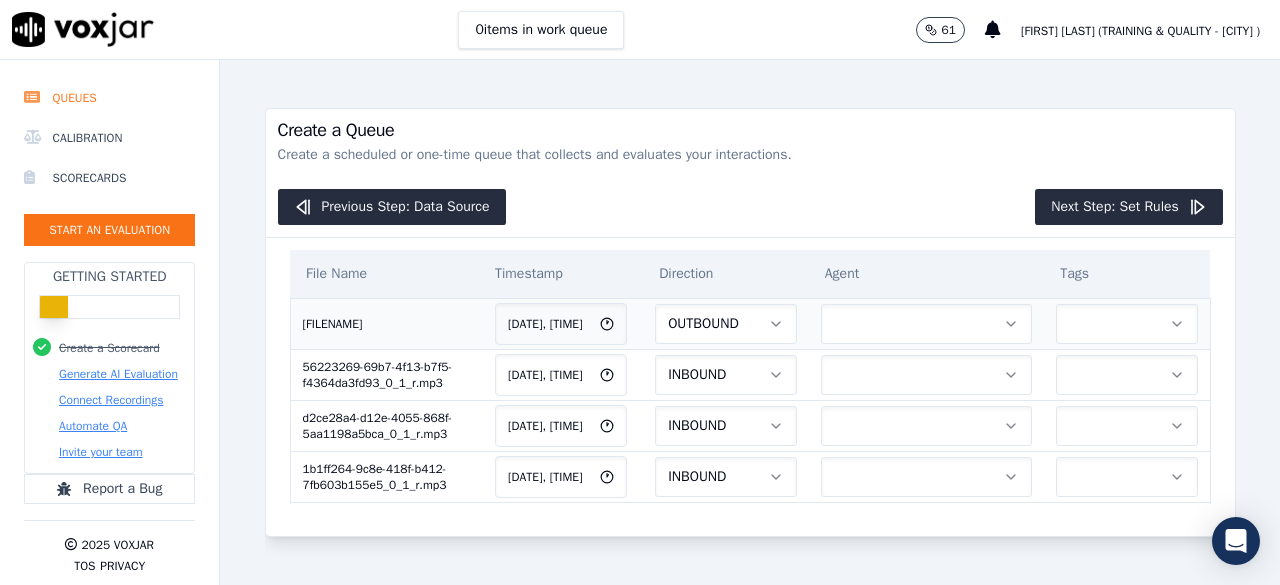 scroll, scrollTop: 100, scrollLeft: 0, axis: vertical 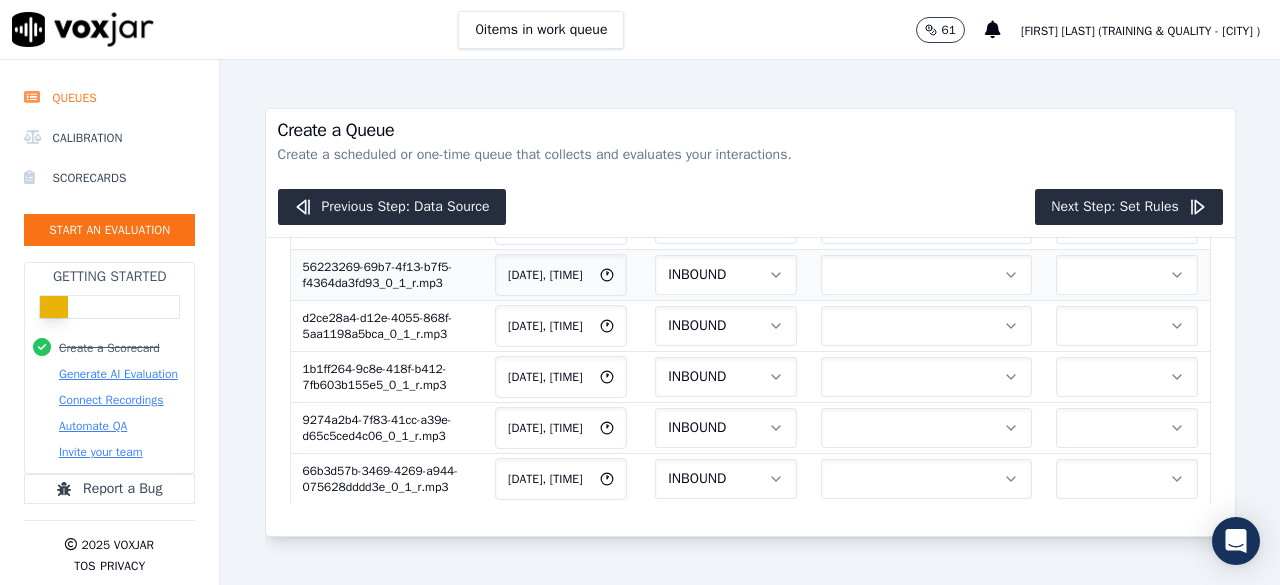 click 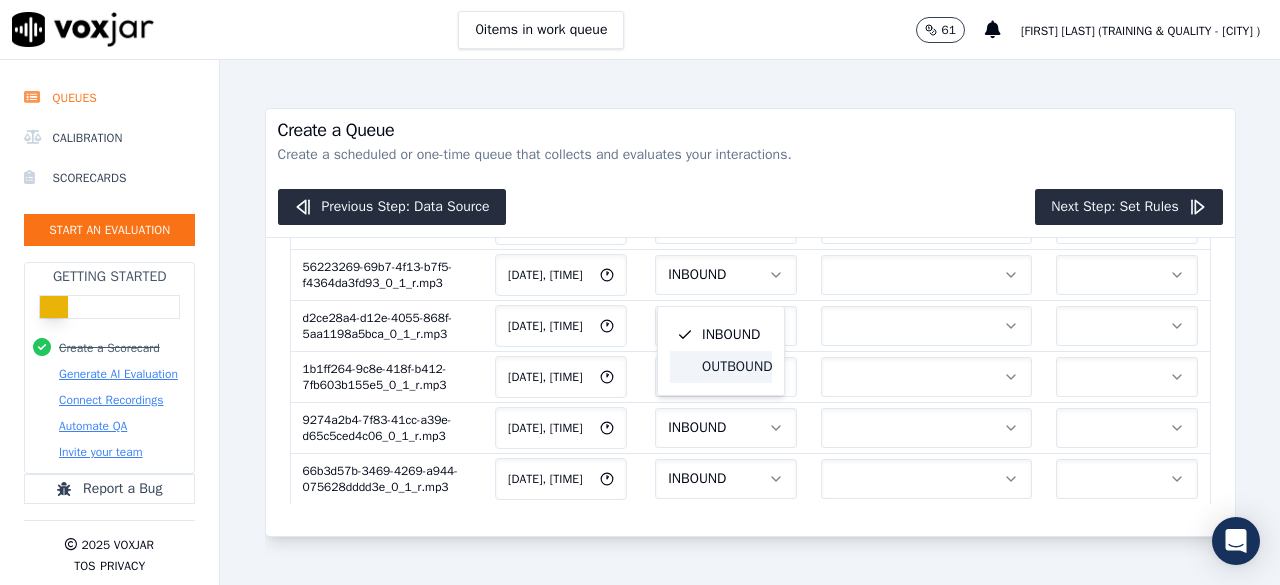 click on "OUTBOUND" 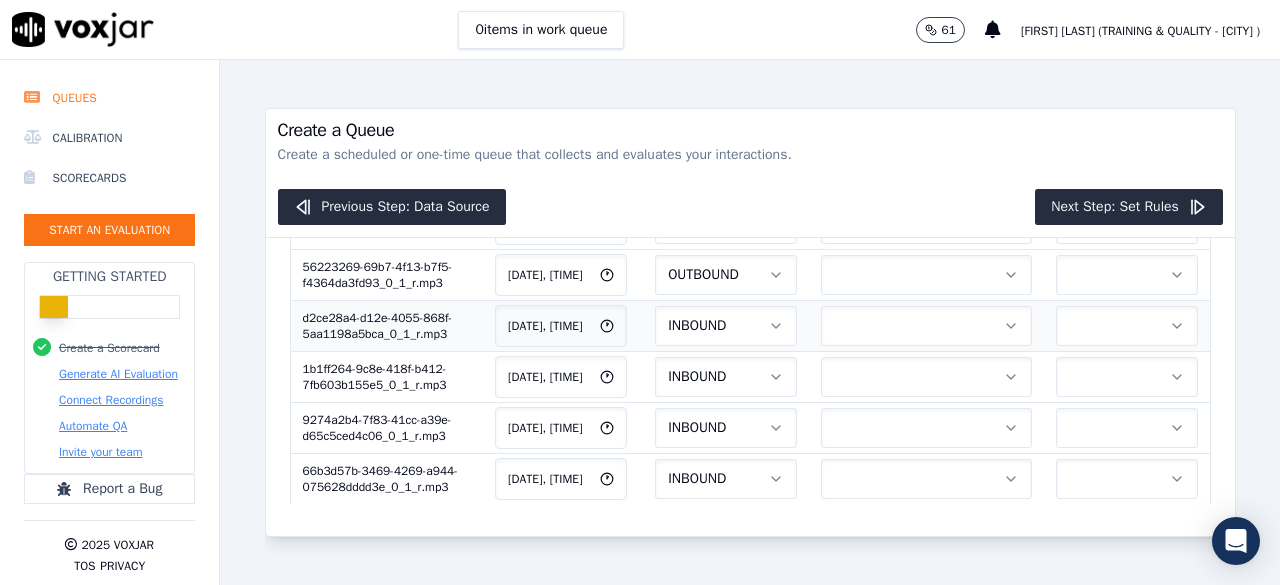 click on "INBOUND" at bounding box center (726, 326) 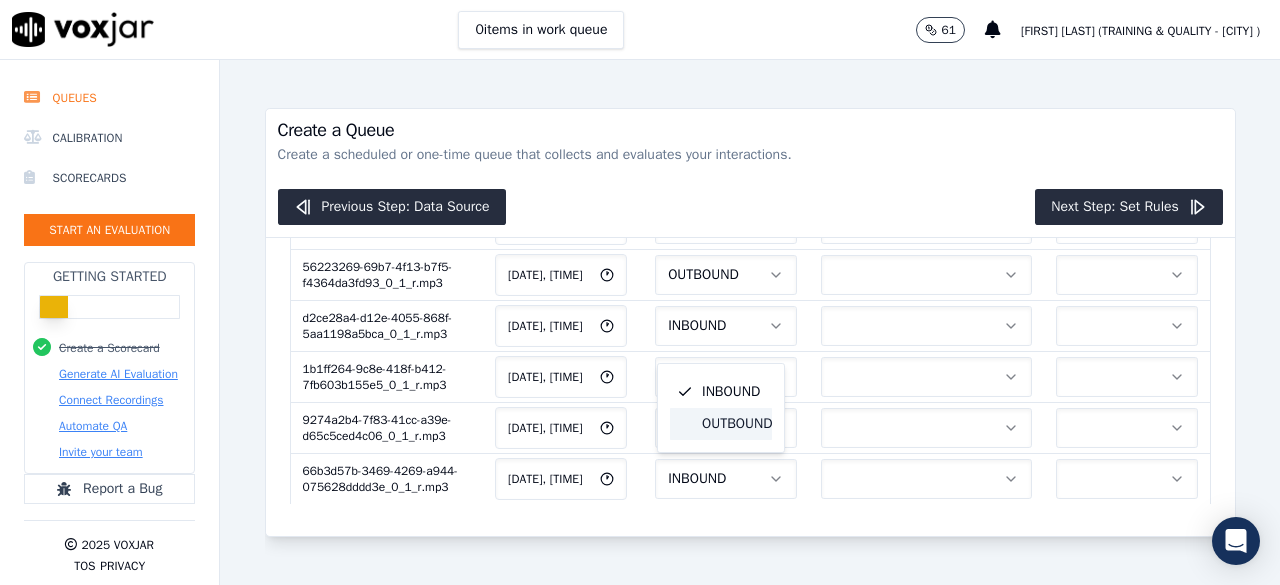 click on "OUTBOUND" 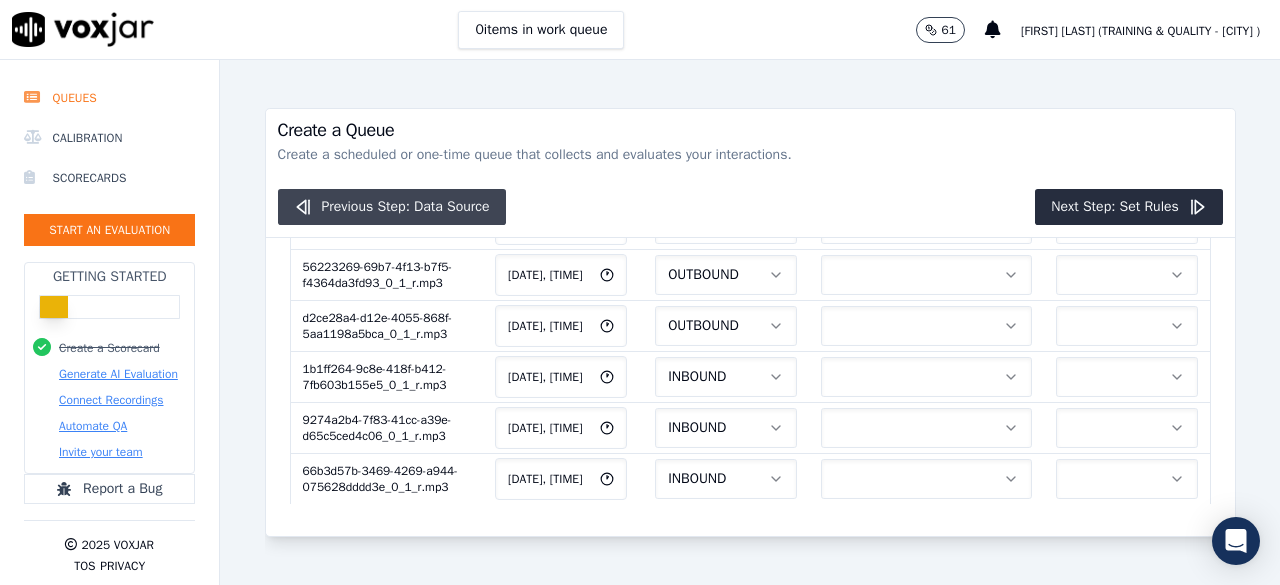 click on "Previous Step: Data Source" at bounding box center [392, 207] 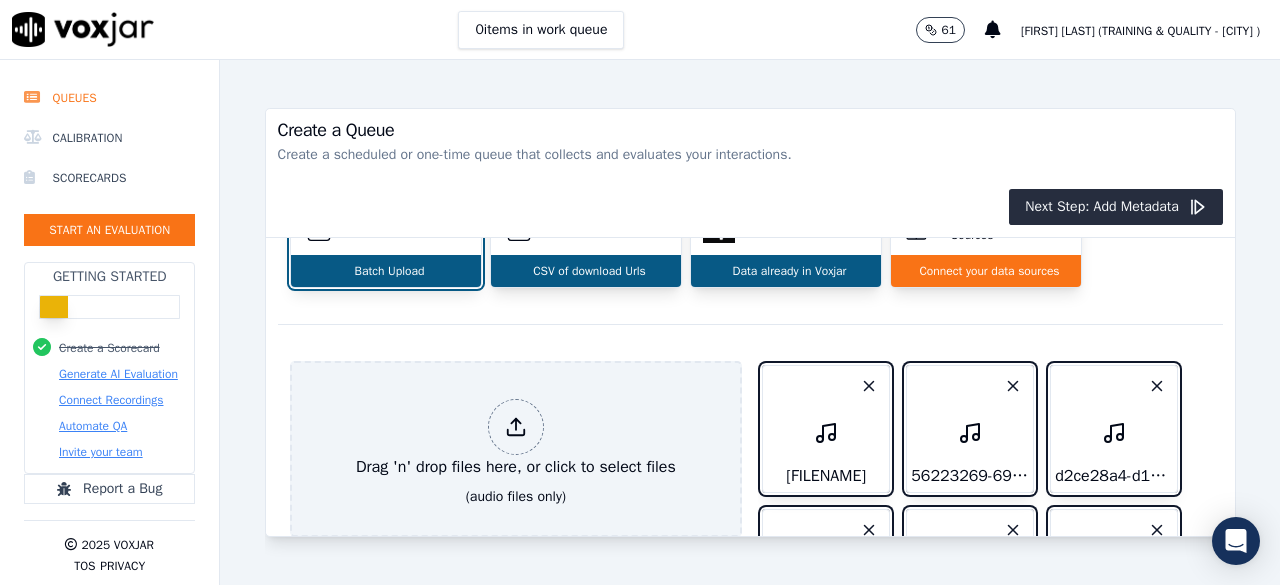 scroll, scrollTop: 100, scrollLeft: 0, axis: vertical 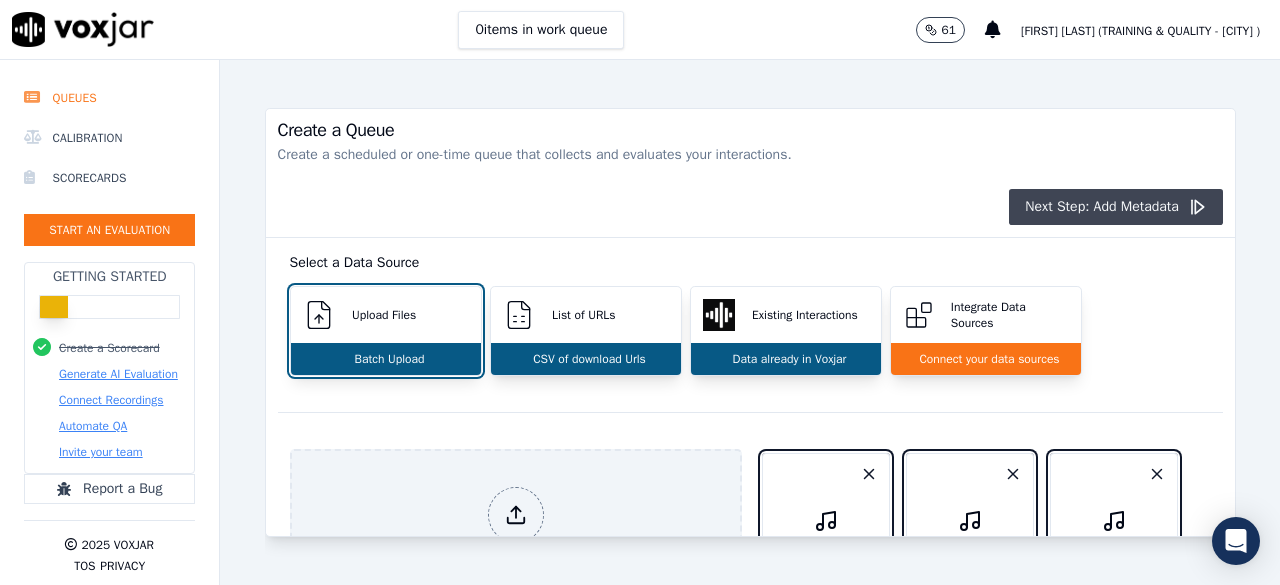click on "Next Step: Add Metadata" at bounding box center [1116, 207] 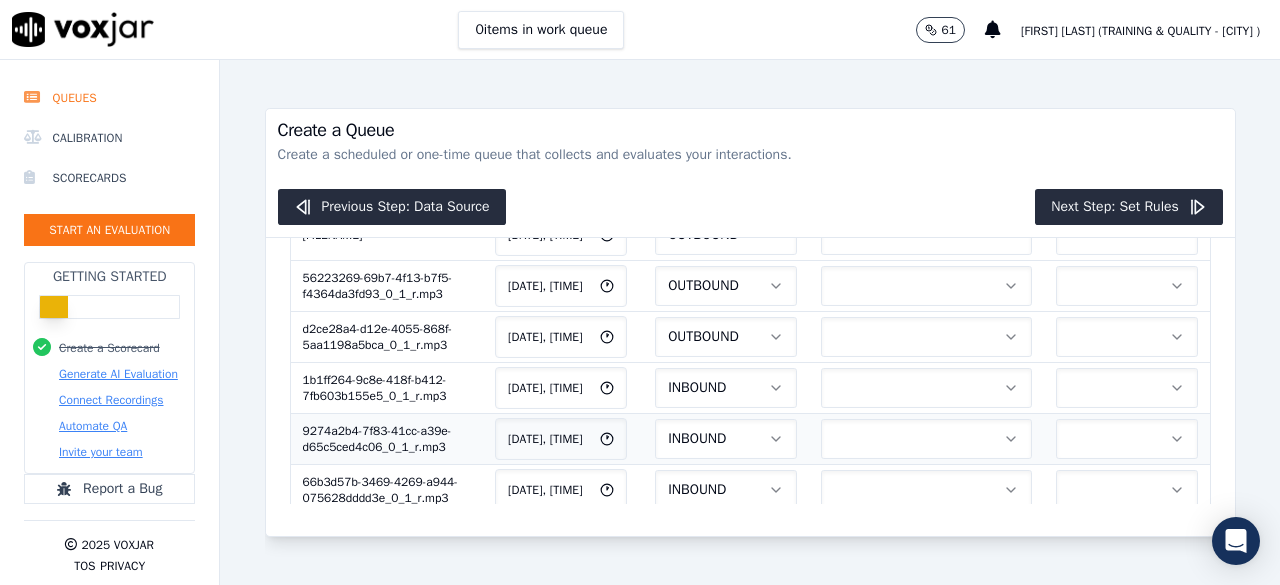 scroll, scrollTop: 200, scrollLeft: 0, axis: vertical 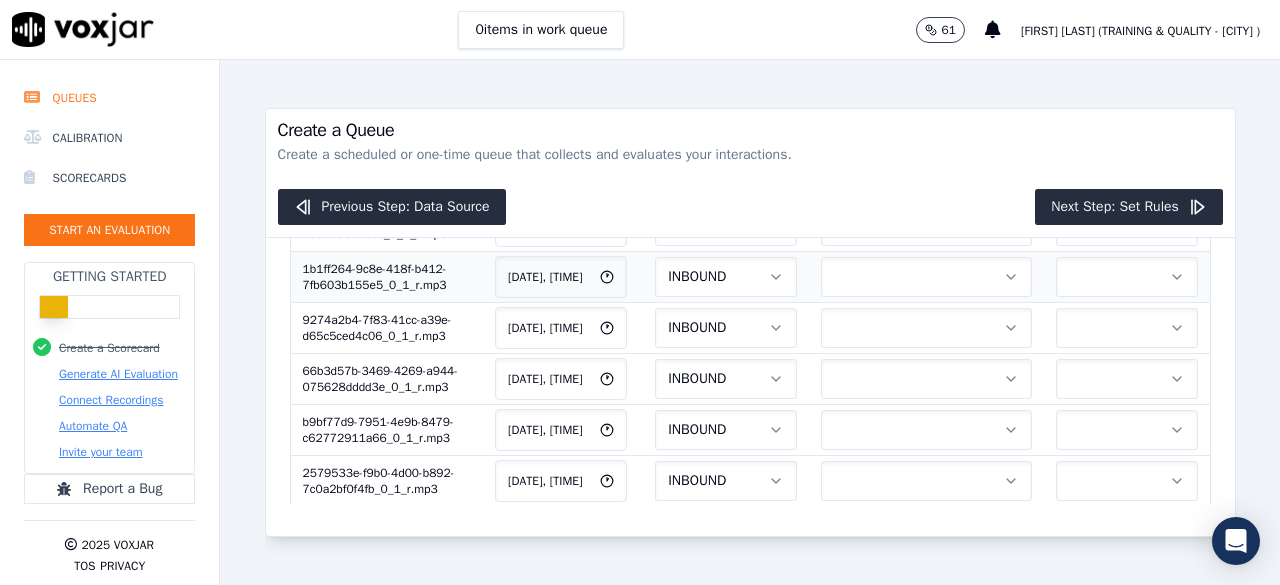 click on "INBOUND" at bounding box center [726, 277] 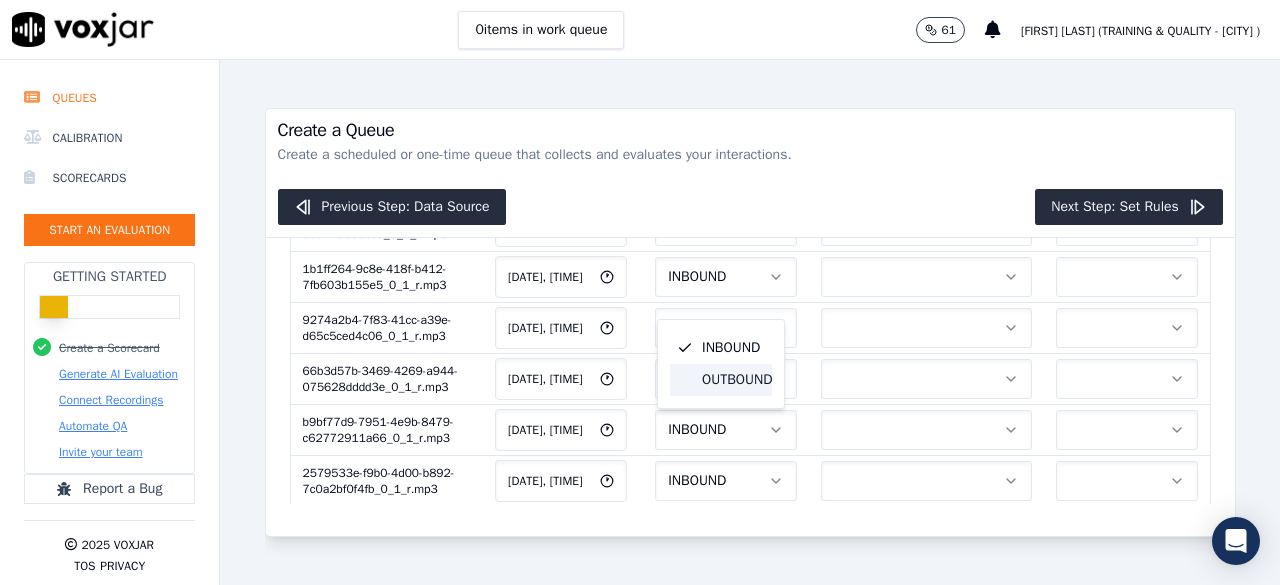 click on "OUTBOUND" 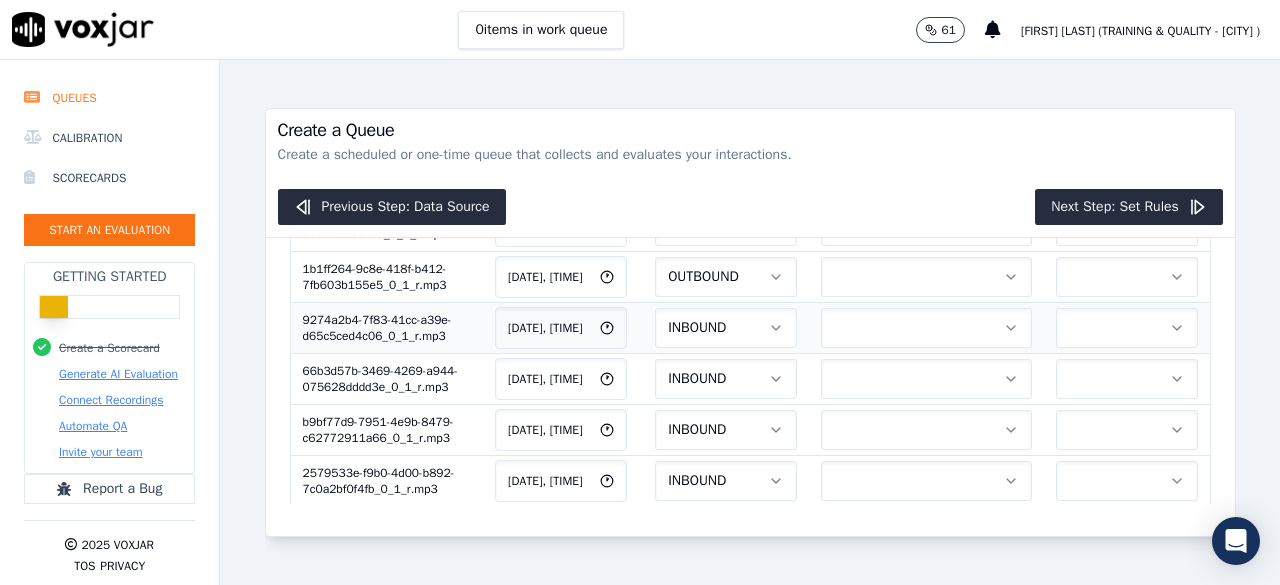 click on "INBOUND" at bounding box center (726, 328) 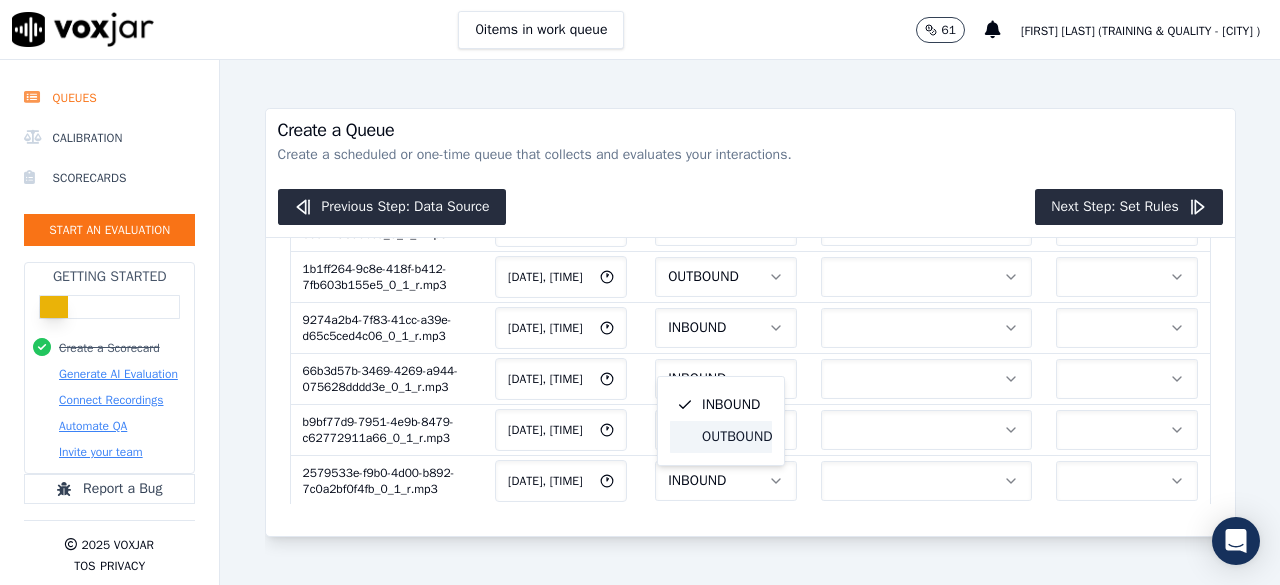 click on "OUTBOUND" 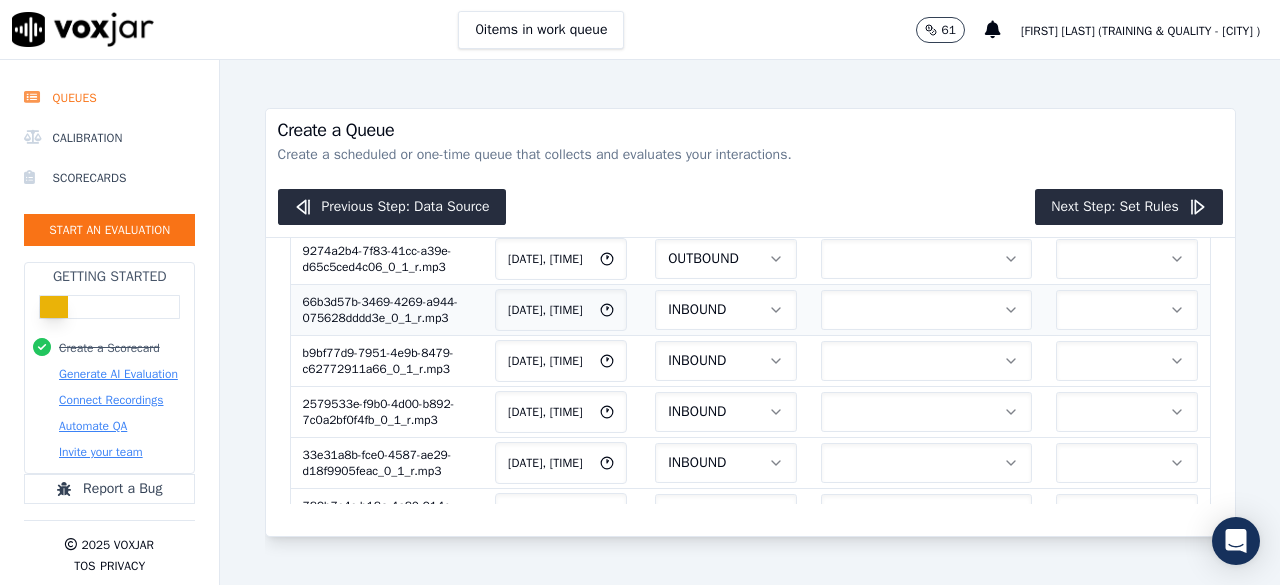 scroll, scrollTop: 300, scrollLeft: 0, axis: vertical 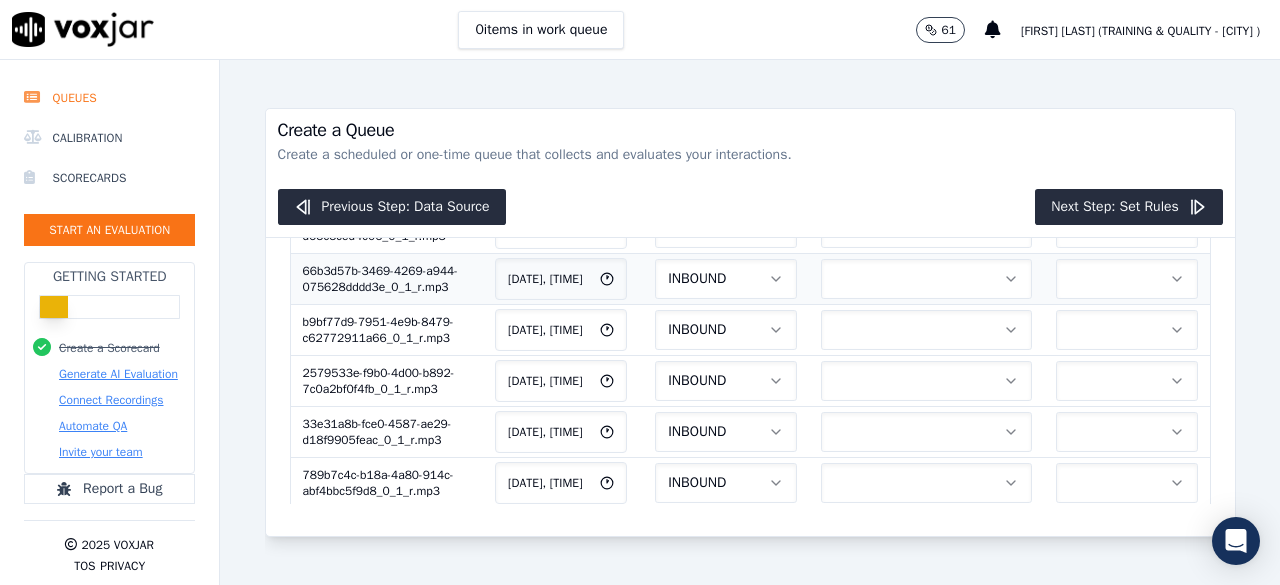 click on "INBOUND" at bounding box center (726, 279) 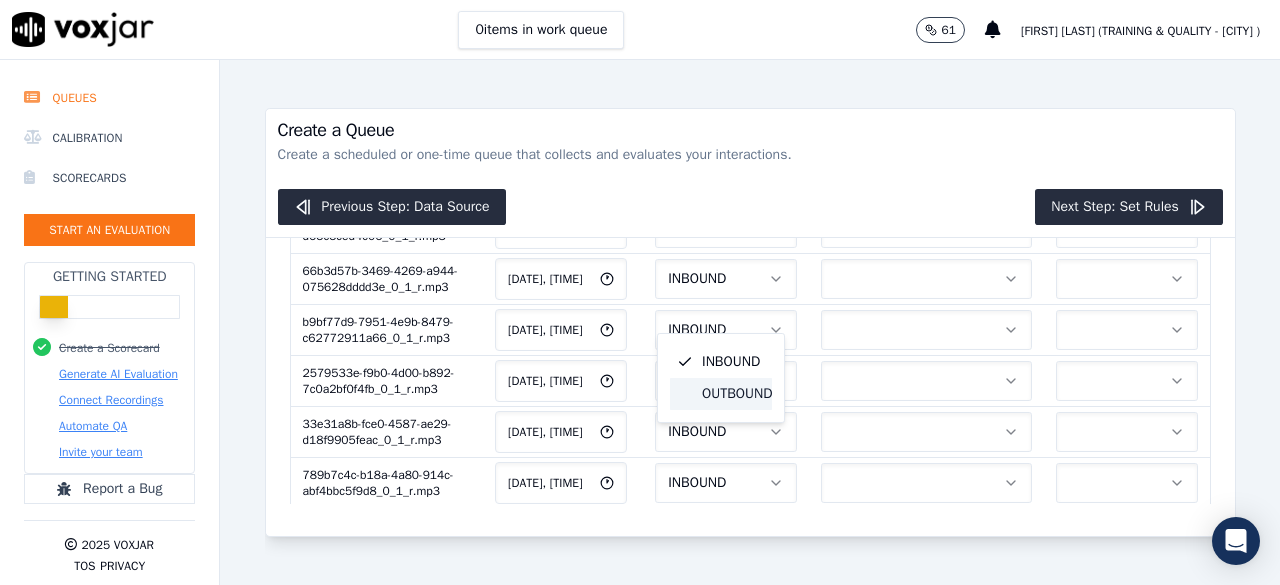 click on "OUTBOUND" 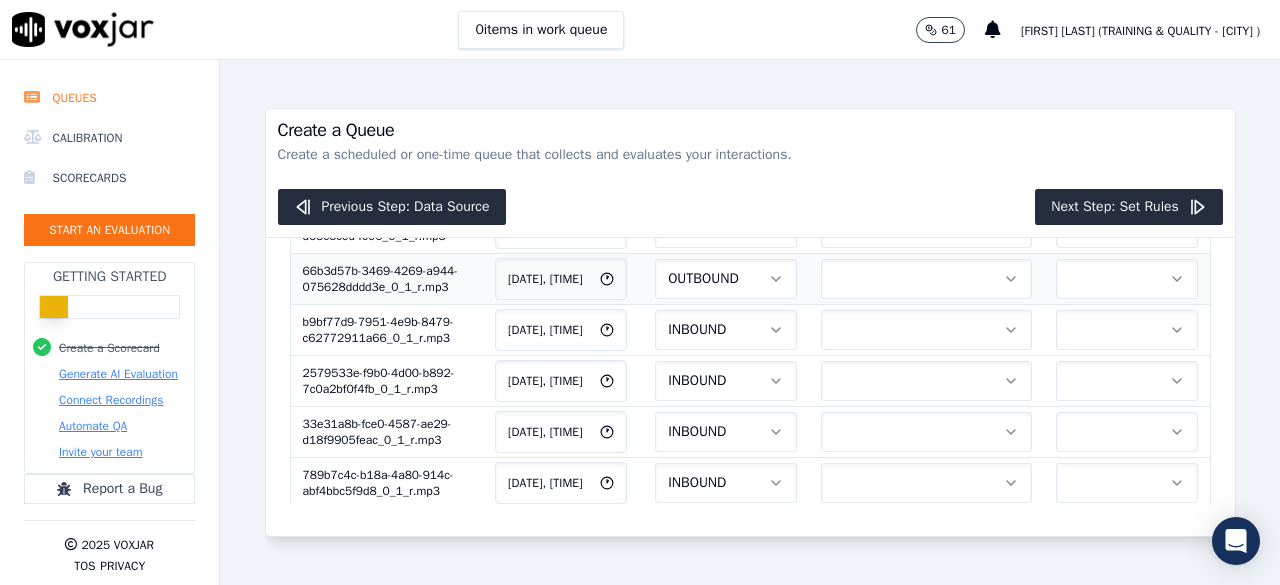 scroll, scrollTop: 400, scrollLeft: 0, axis: vertical 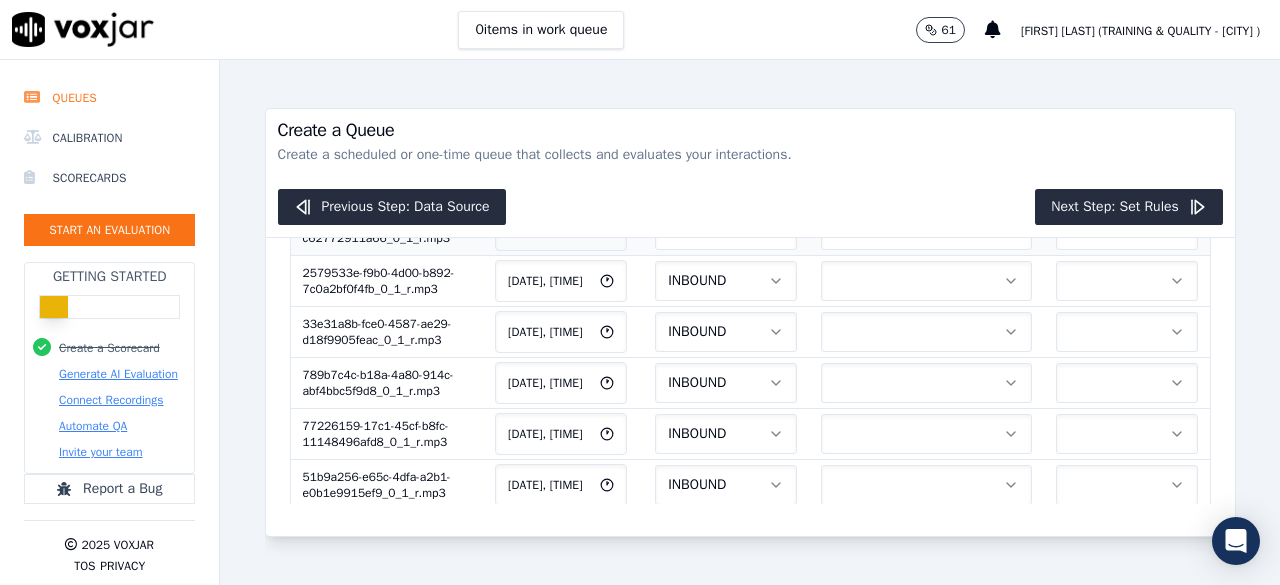 click on "INBOUND" at bounding box center [726, 230] 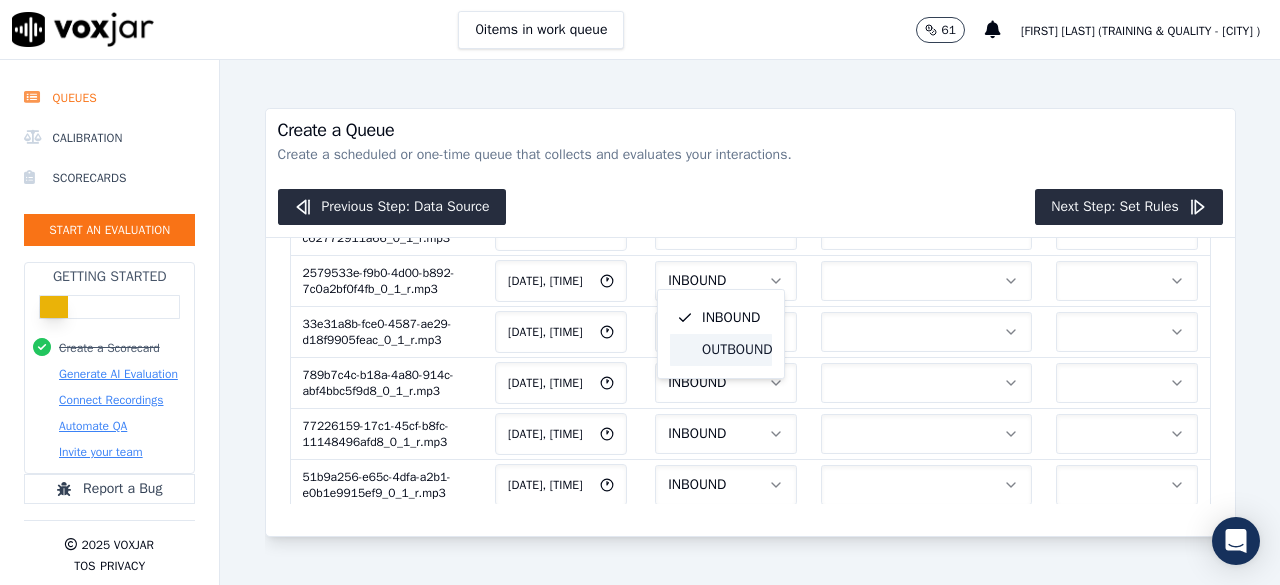 click on "OUTBOUND" 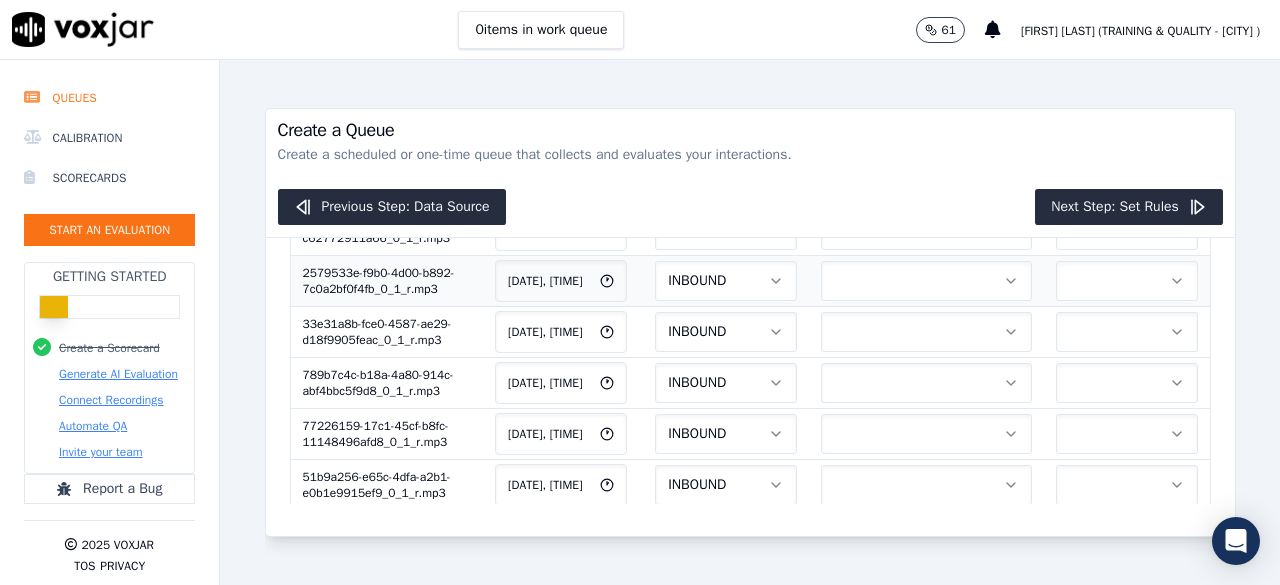 click on "INBOUND" at bounding box center (726, 281) 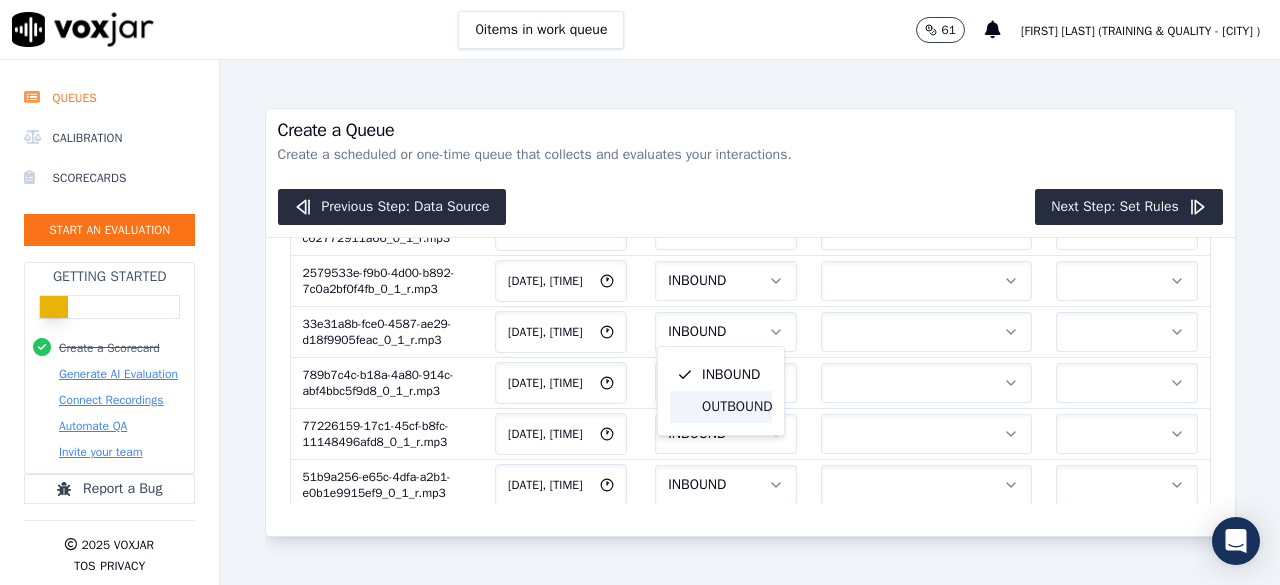 click on "OUTBOUND" 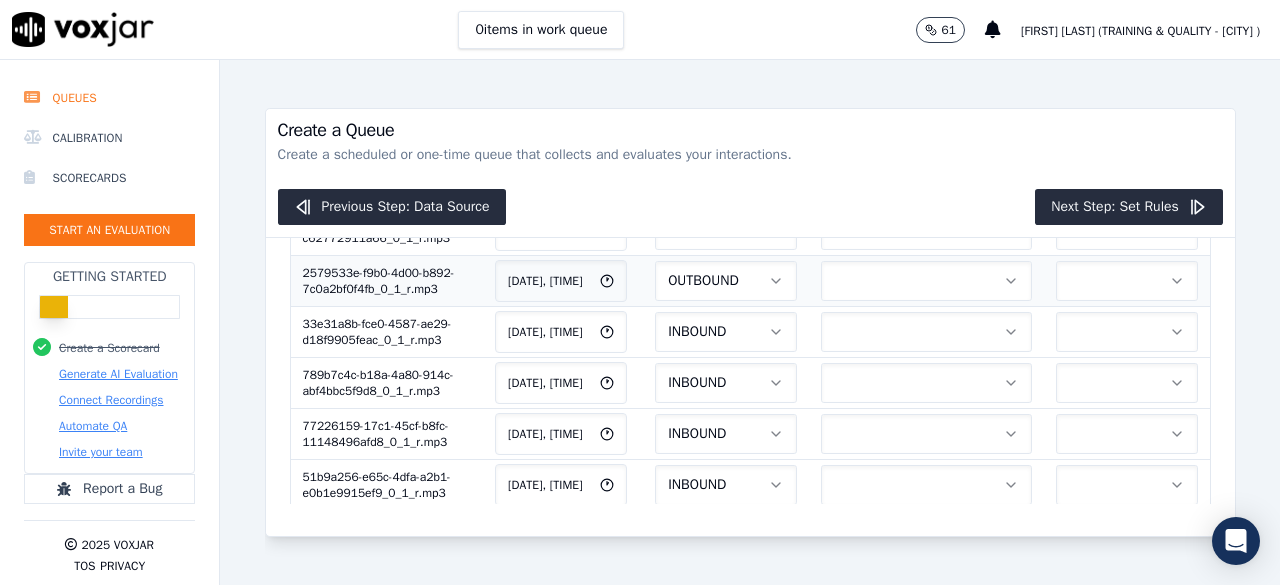scroll, scrollTop: 500, scrollLeft: 0, axis: vertical 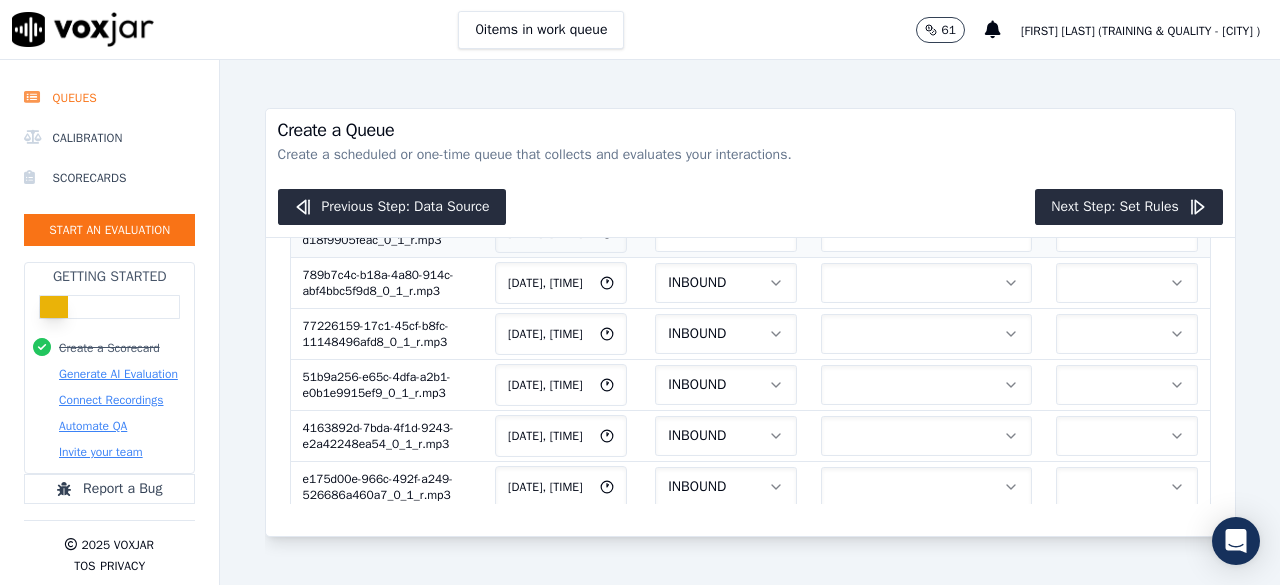 click on "INBOUND" at bounding box center (726, 232) 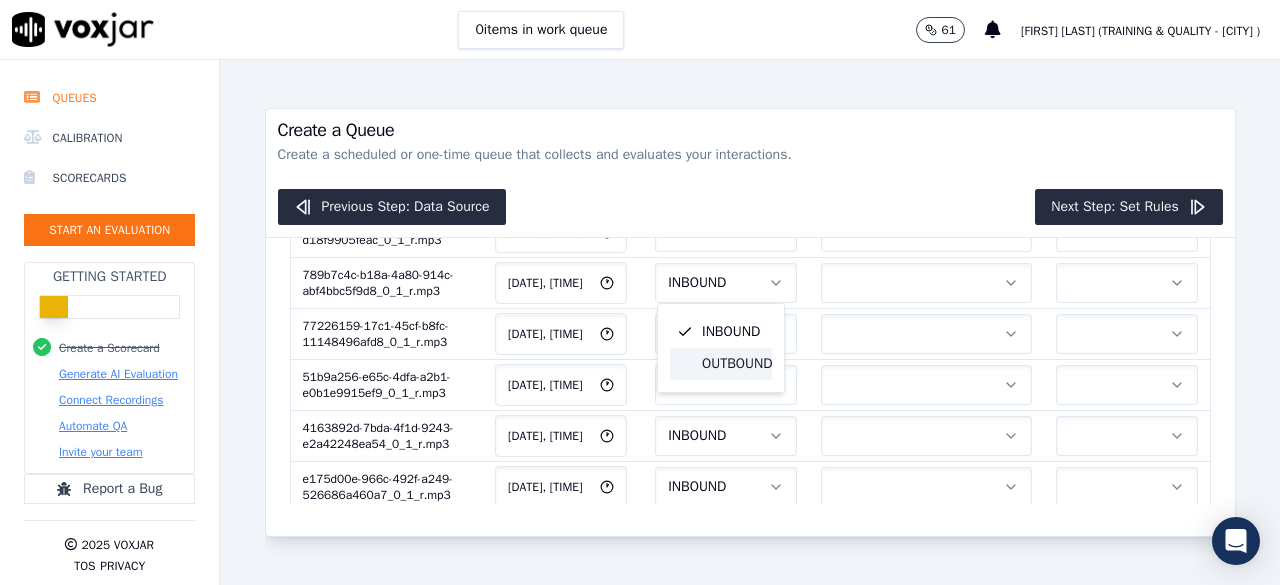 click on "OUTBOUND" 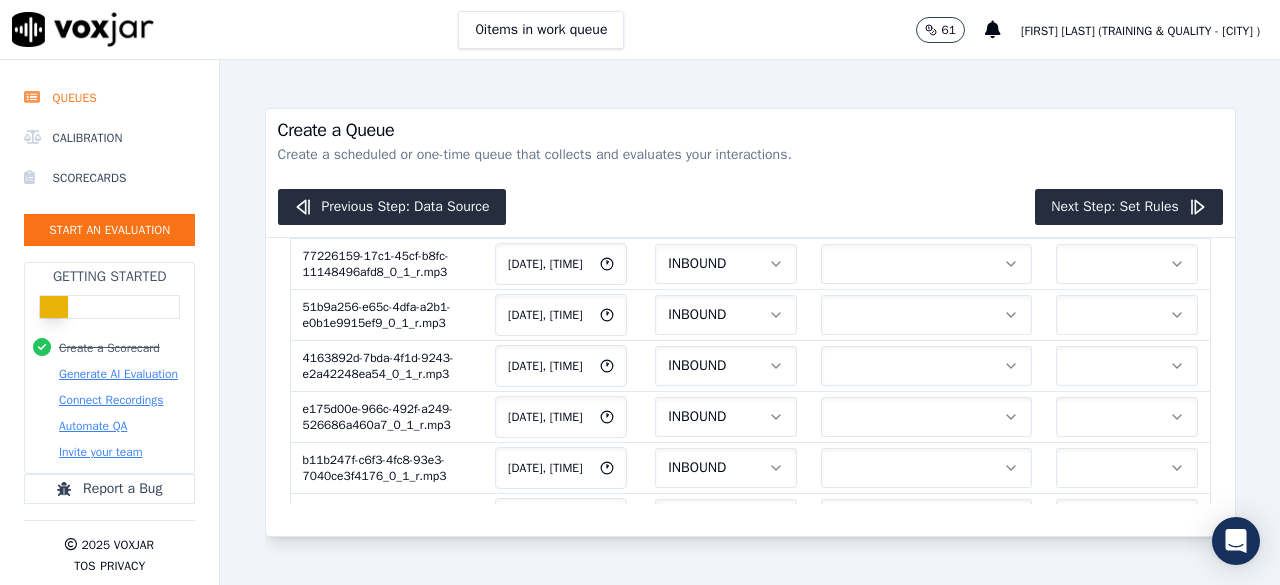 scroll, scrollTop: 600, scrollLeft: 0, axis: vertical 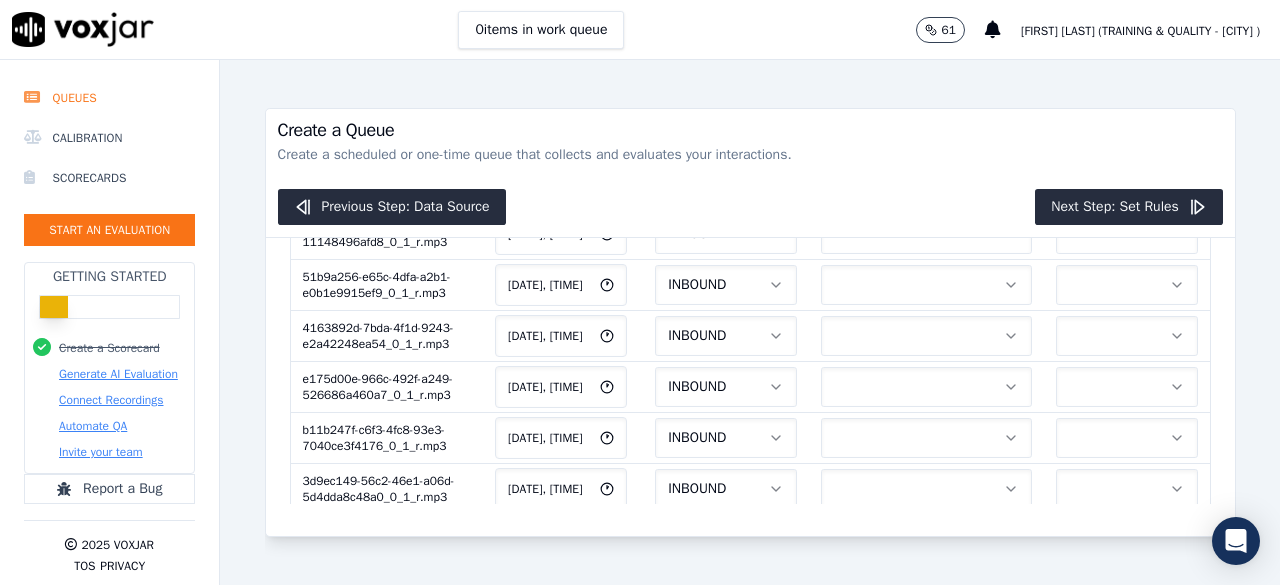 click on "INBOUND" at bounding box center [726, 183] 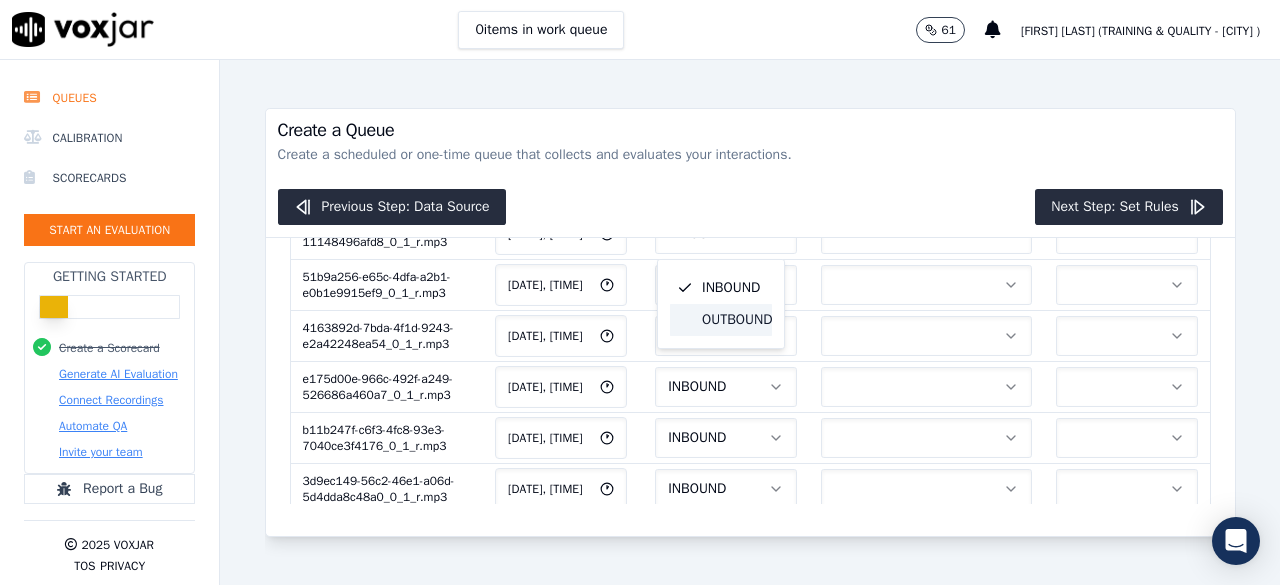 click on "OUTBOUND" 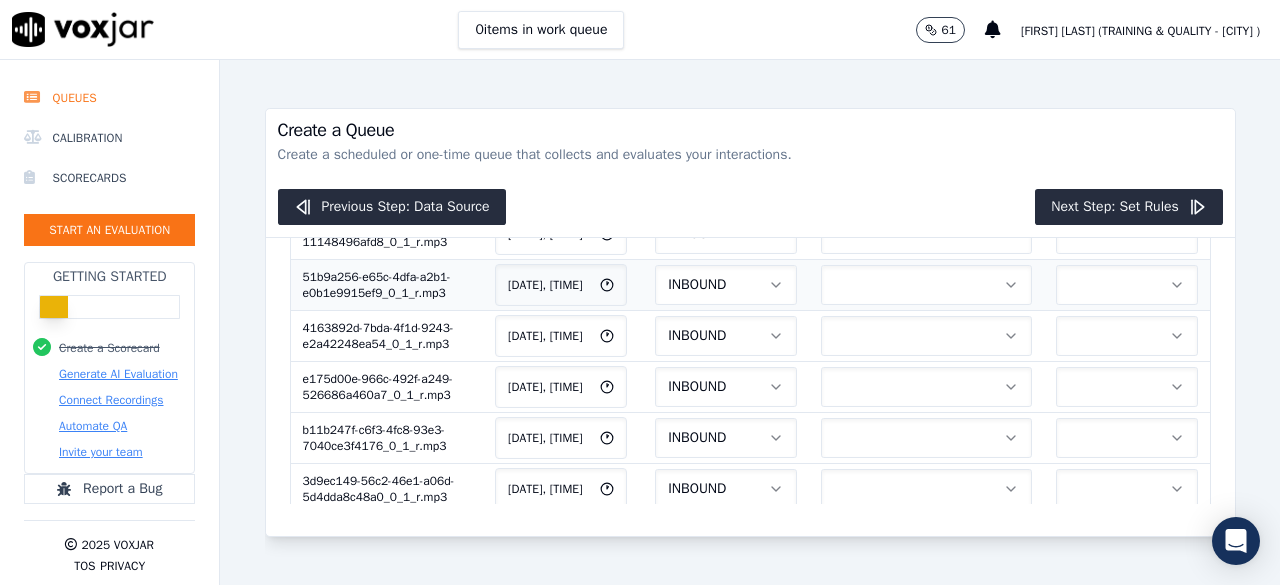 click on "INBOUND" at bounding box center [726, 285] 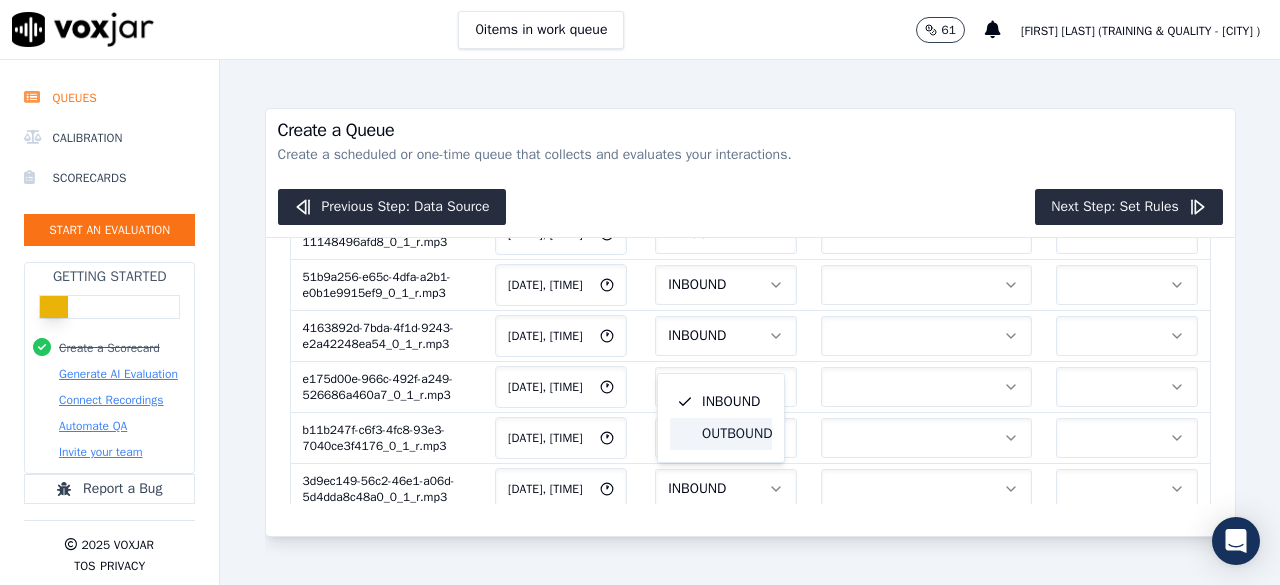 drag, startPoint x: 730, startPoint y: 426, endPoint x: 732, endPoint y: 397, distance: 29.068884 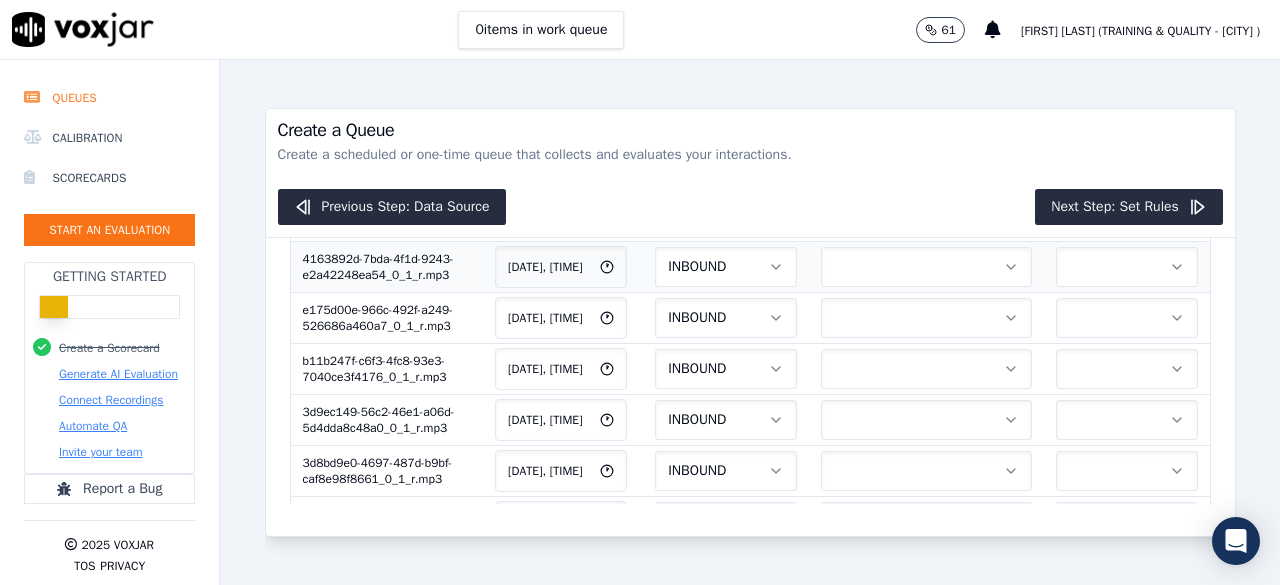 scroll, scrollTop: 700, scrollLeft: 0, axis: vertical 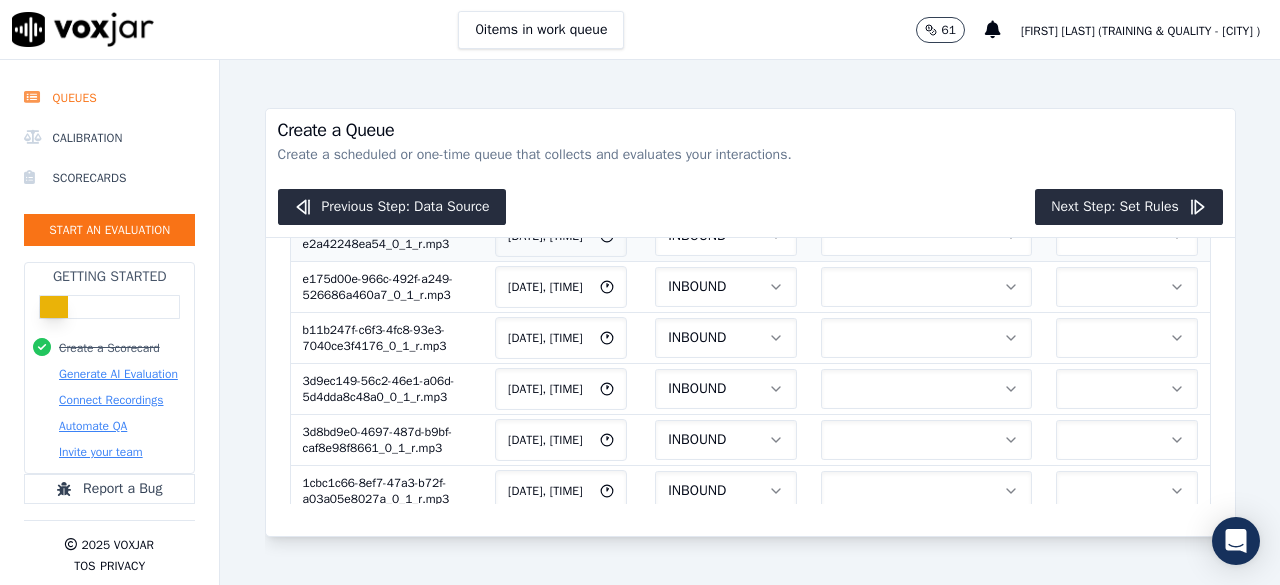 click on "INBOUND" at bounding box center (726, 236) 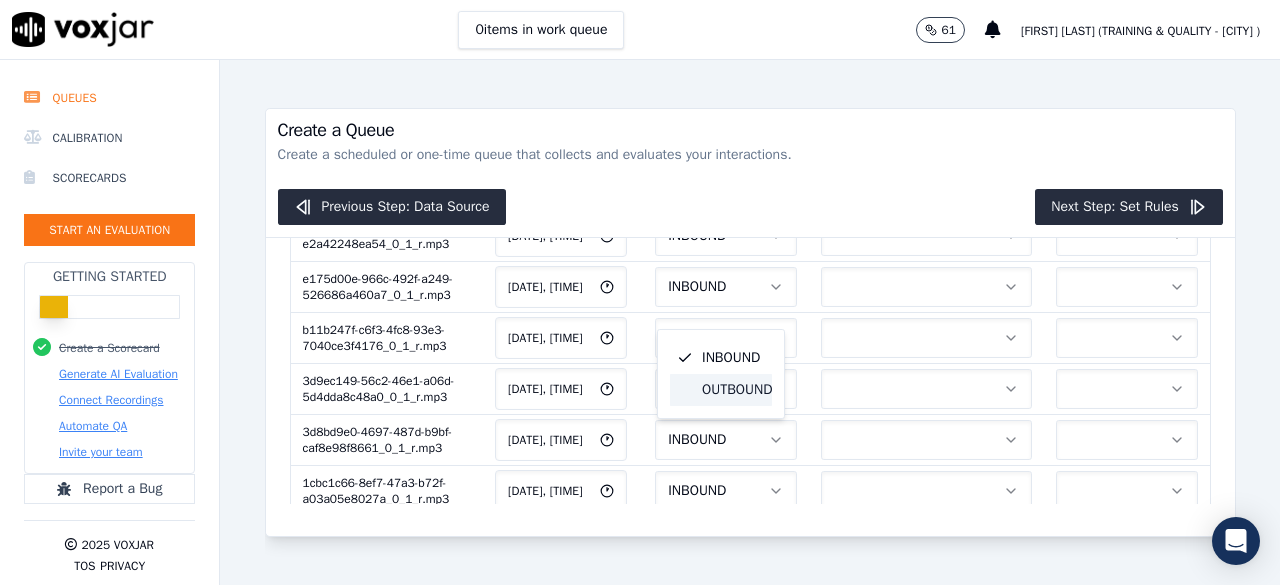 click on "OUTBOUND" 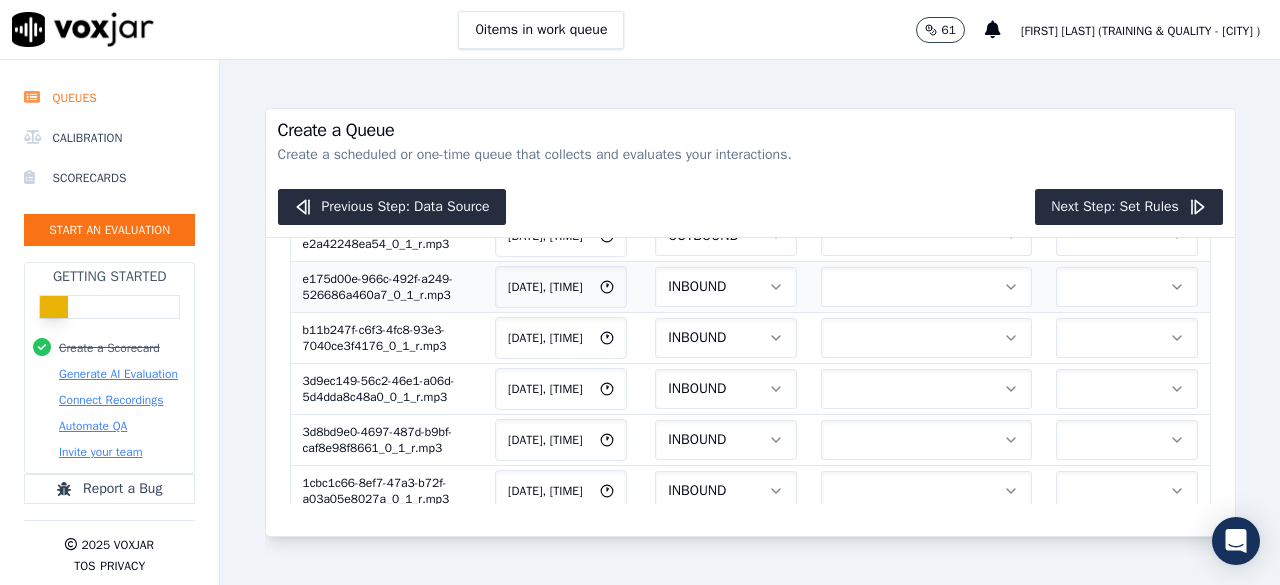 click on "INBOUND" at bounding box center [726, 287] 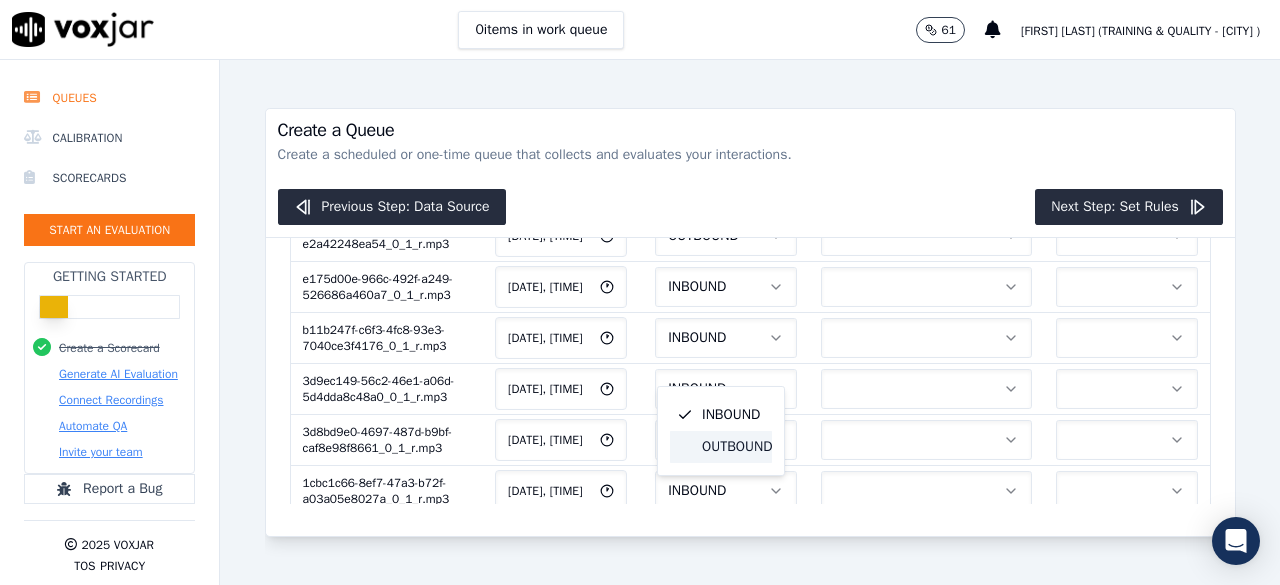 click on "OUTBOUND" 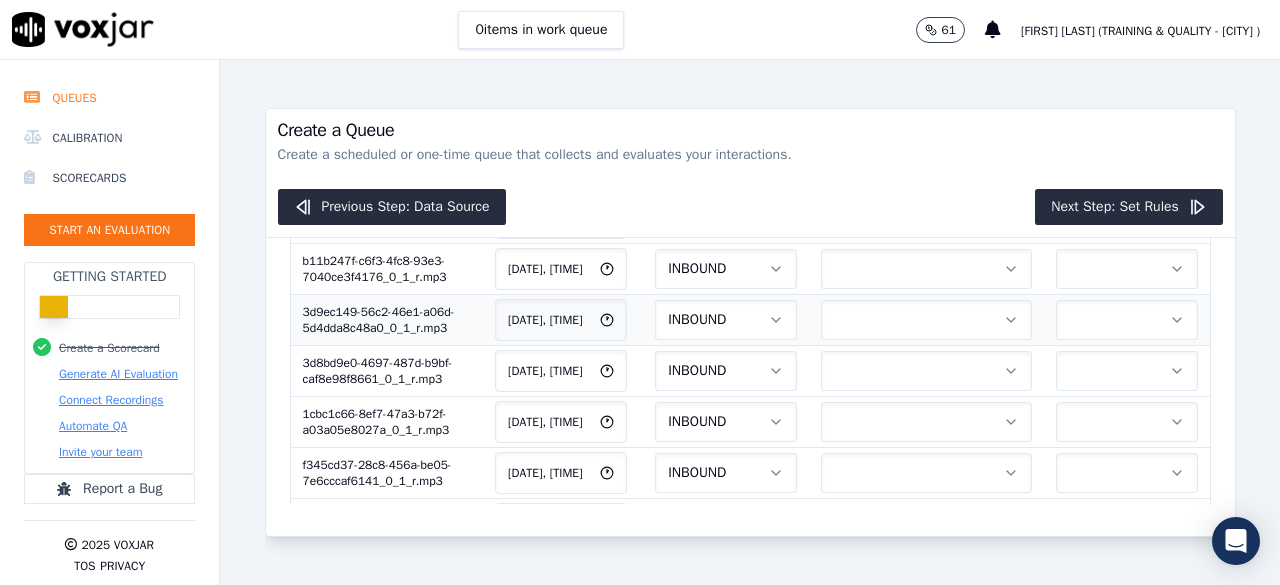 scroll, scrollTop: 800, scrollLeft: 0, axis: vertical 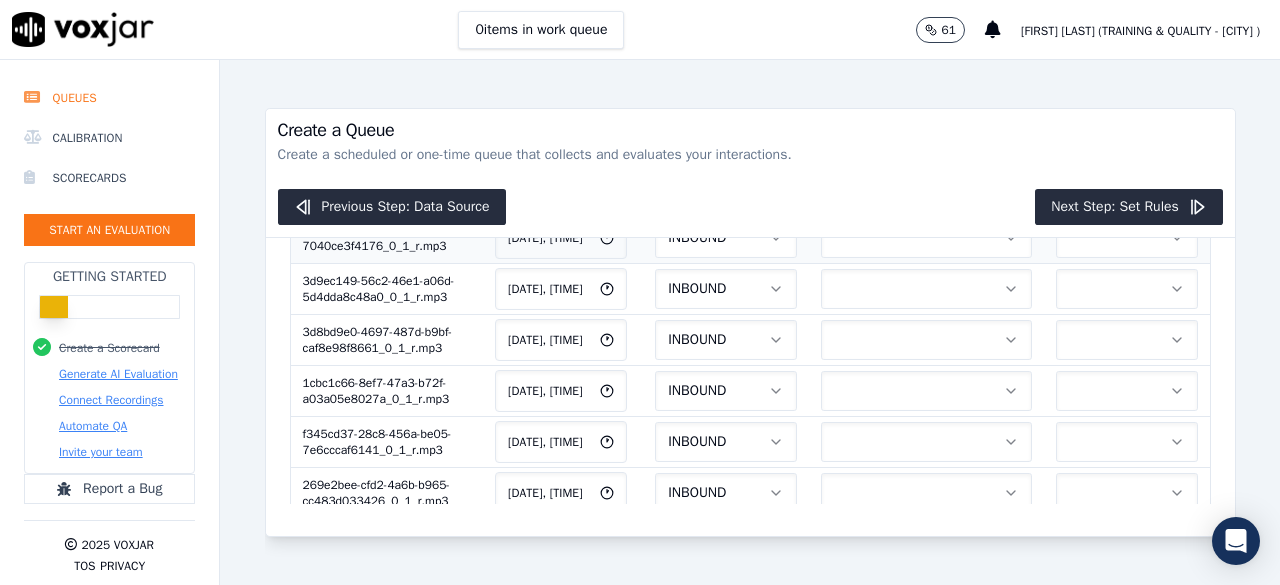 click on "INBOUND" at bounding box center [726, 238] 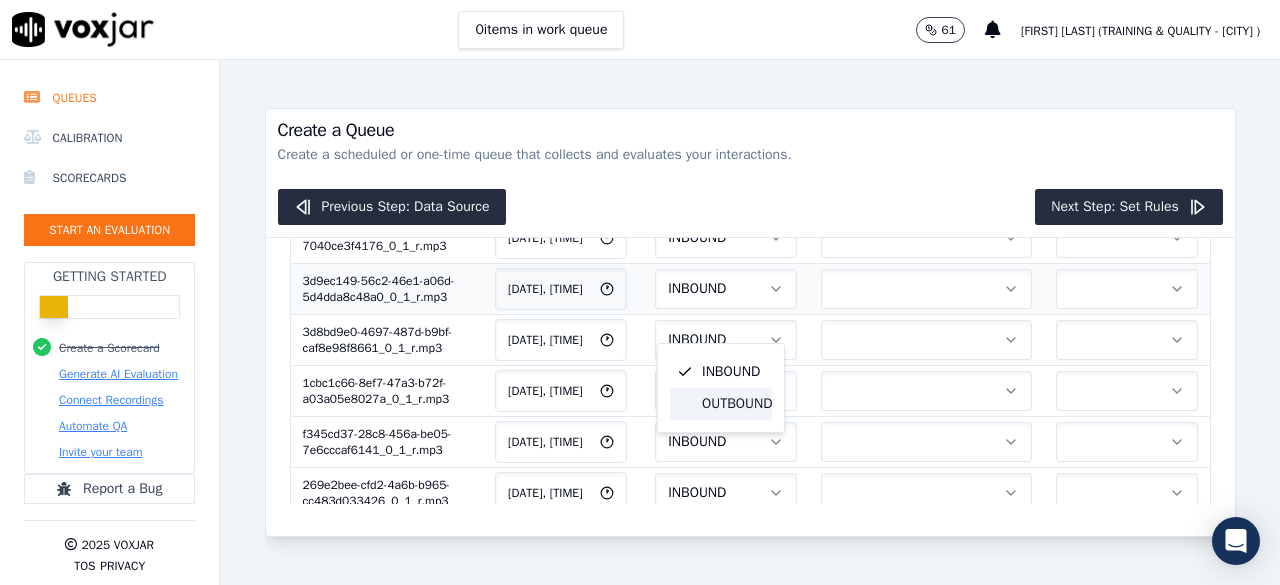 drag, startPoint x: 719, startPoint y: 409, endPoint x: 740, endPoint y: 359, distance: 54.230988 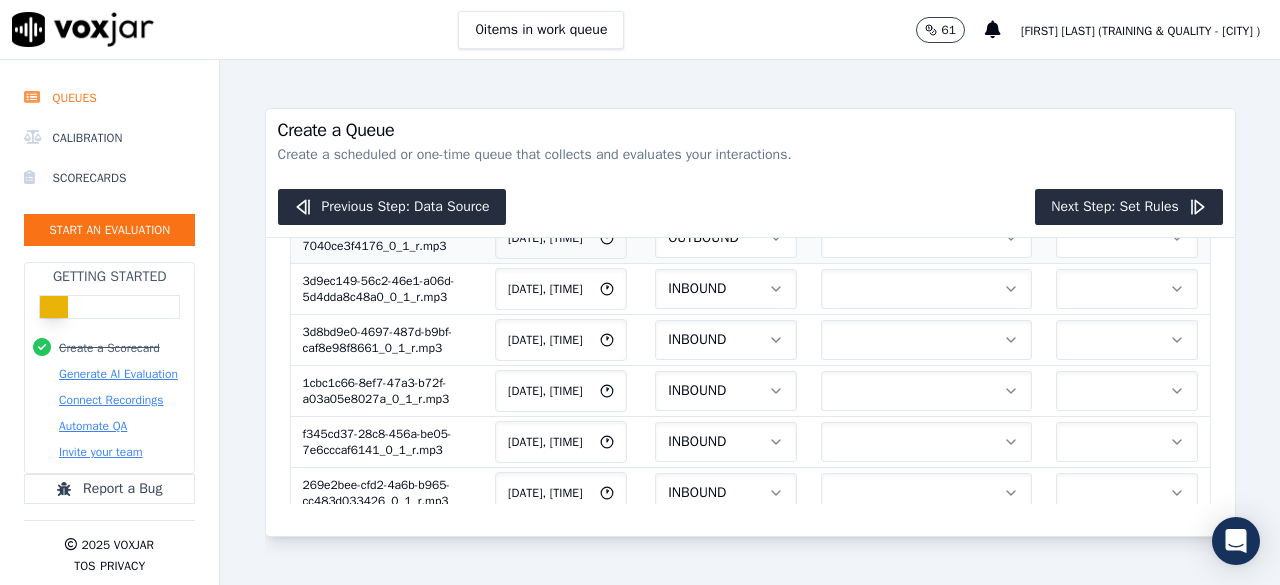 scroll, scrollTop: 900, scrollLeft: 0, axis: vertical 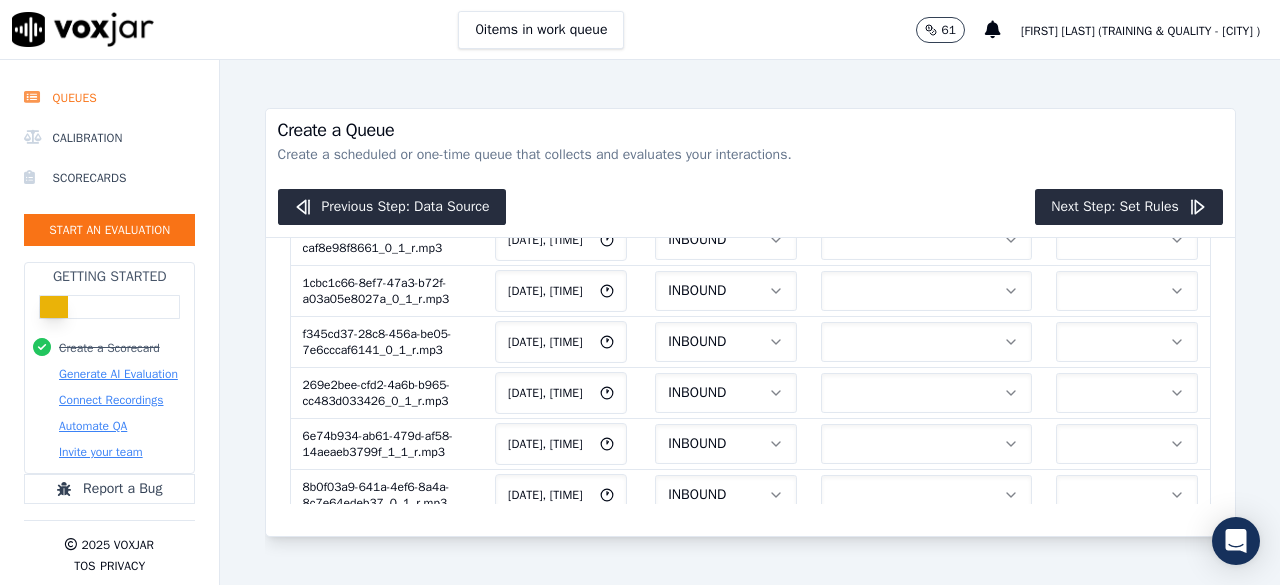 click on "INBOUND" at bounding box center [726, 189] 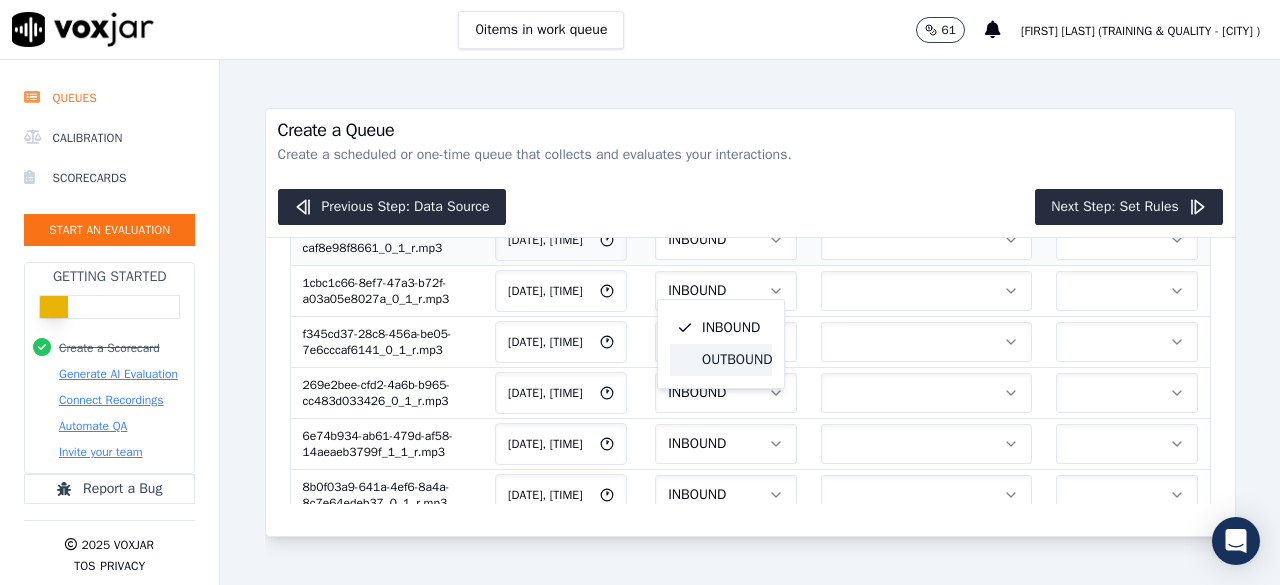 click on "OUTBOUND" 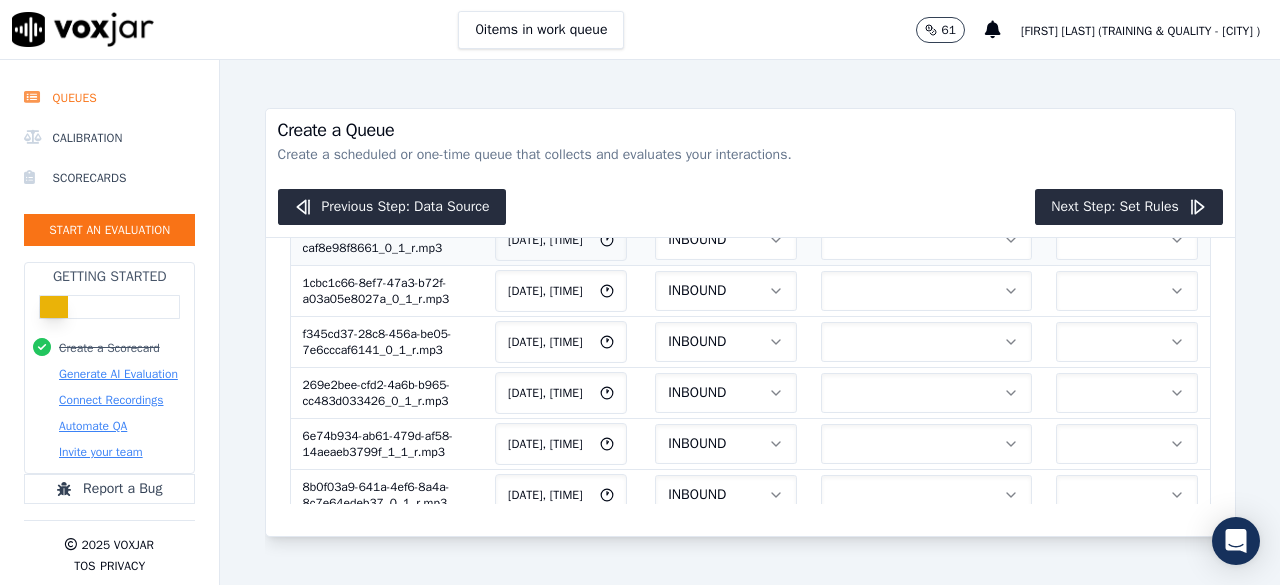 drag, startPoint x: 753, startPoint y: 340, endPoint x: 750, endPoint y: 352, distance: 12.369317 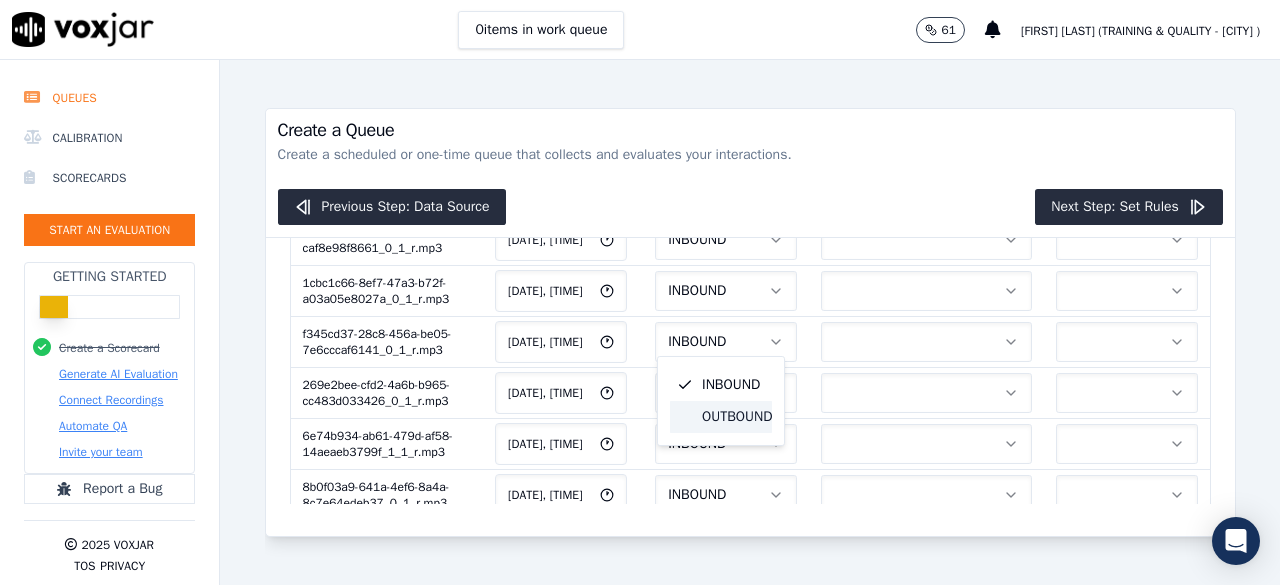 click on "OUTBOUND" 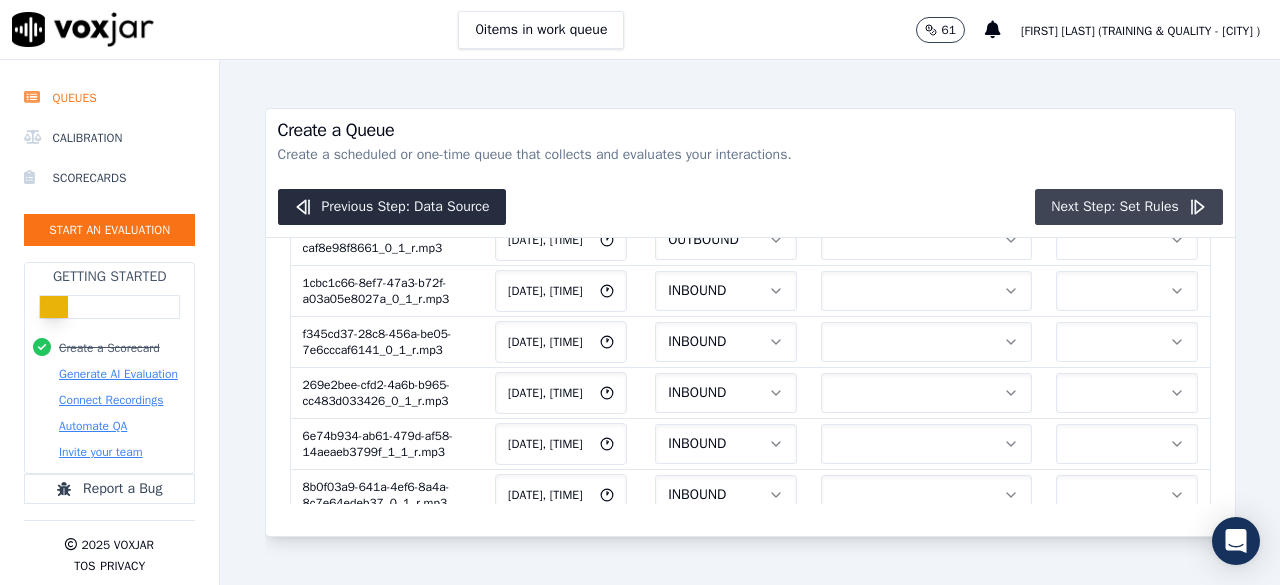 click on "Next Step: Set Rules" 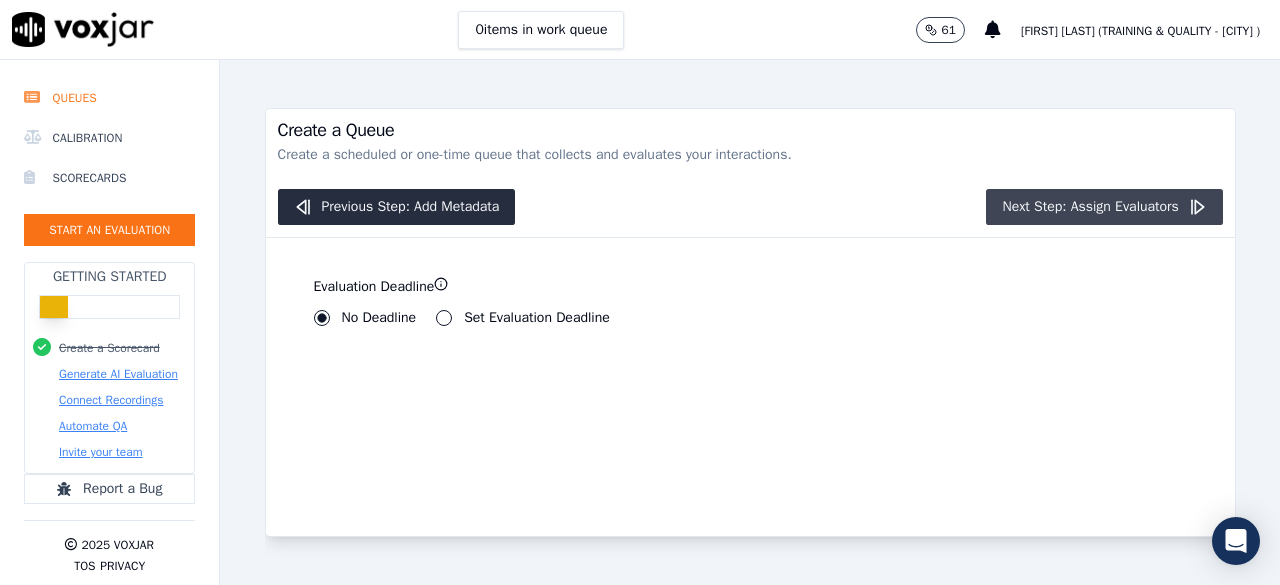 click on "Next Step: Assign Evaluators" 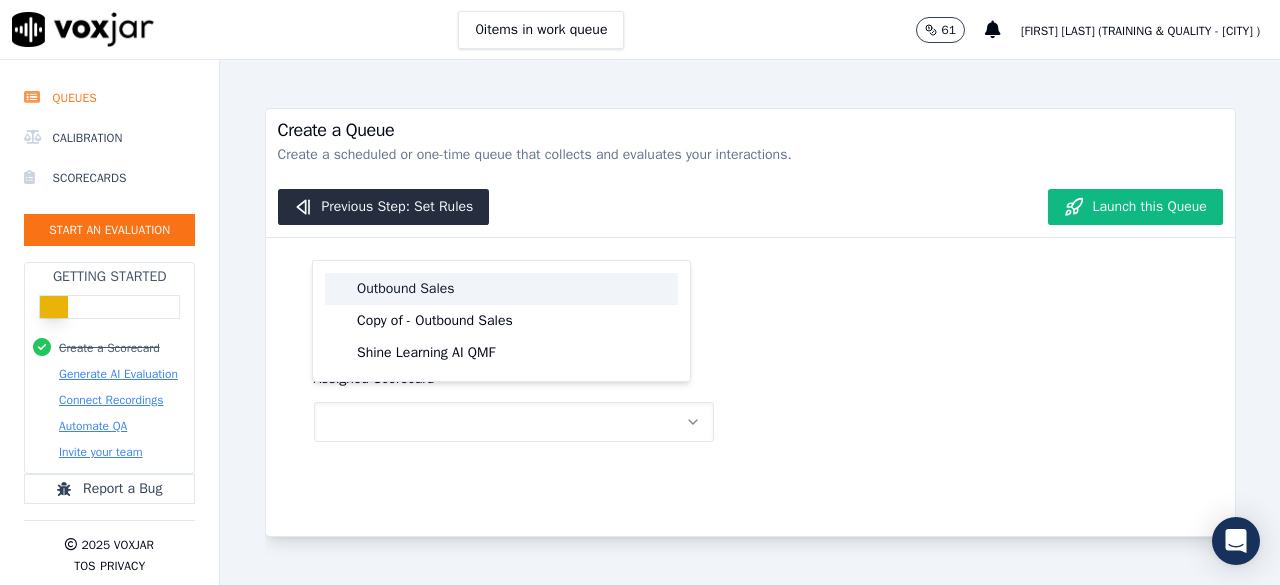 click on "Outbound Sales" at bounding box center [501, 289] 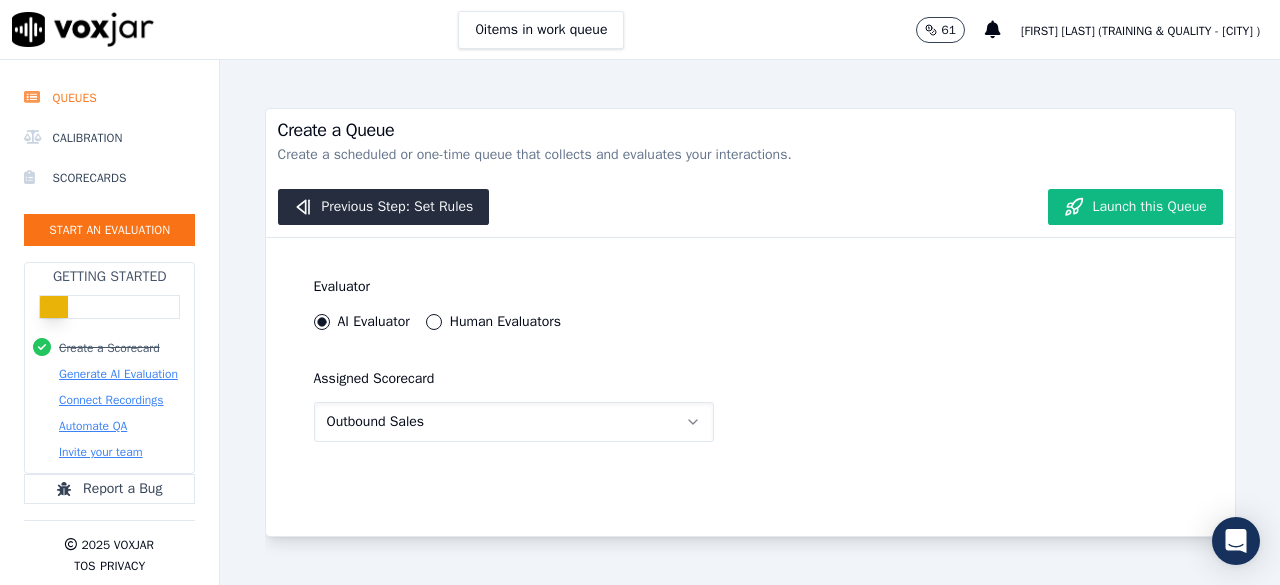 scroll, scrollTop: 22, scrollLeft: 0, axis: vertical 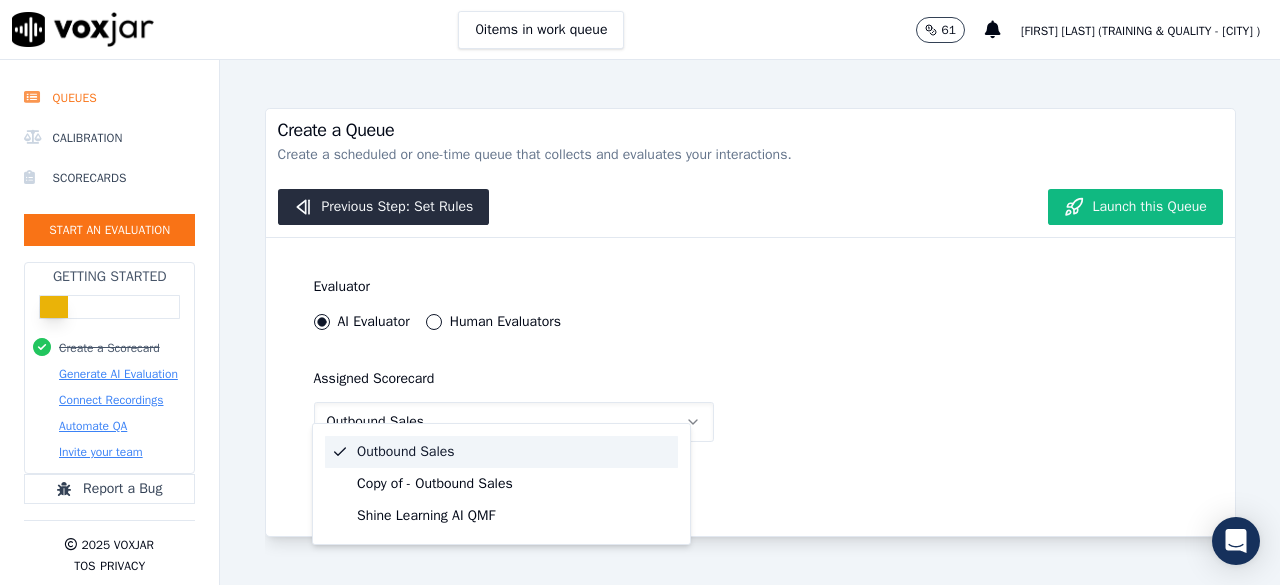 click on "Outbound Sales" at bounding box center (501, 452) 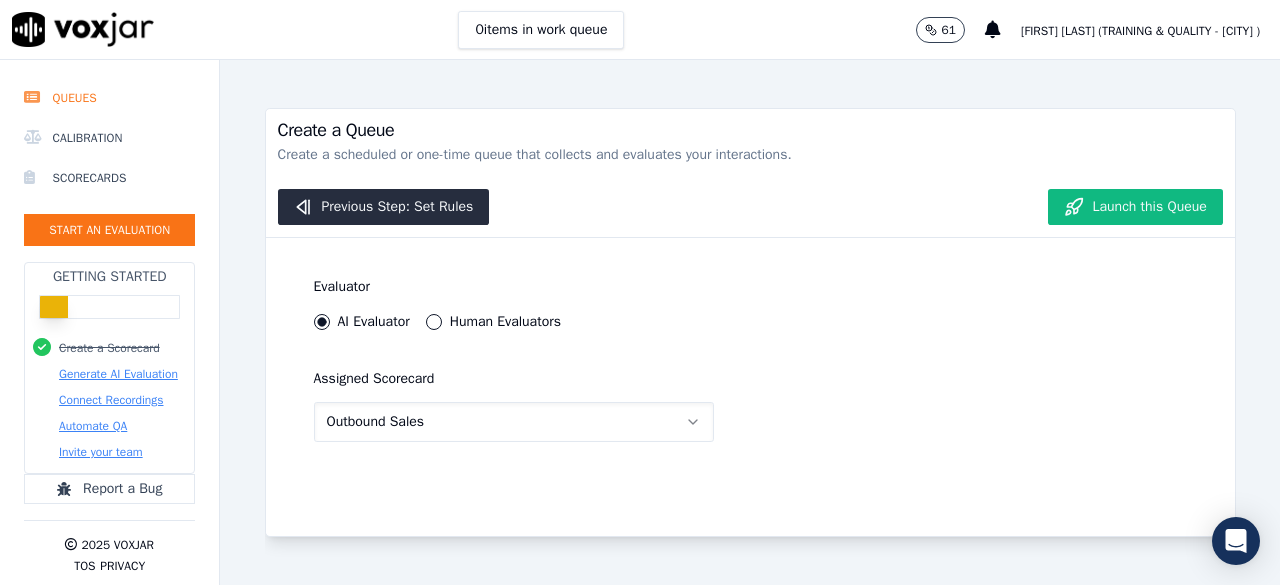 click on "Outbound Sales" 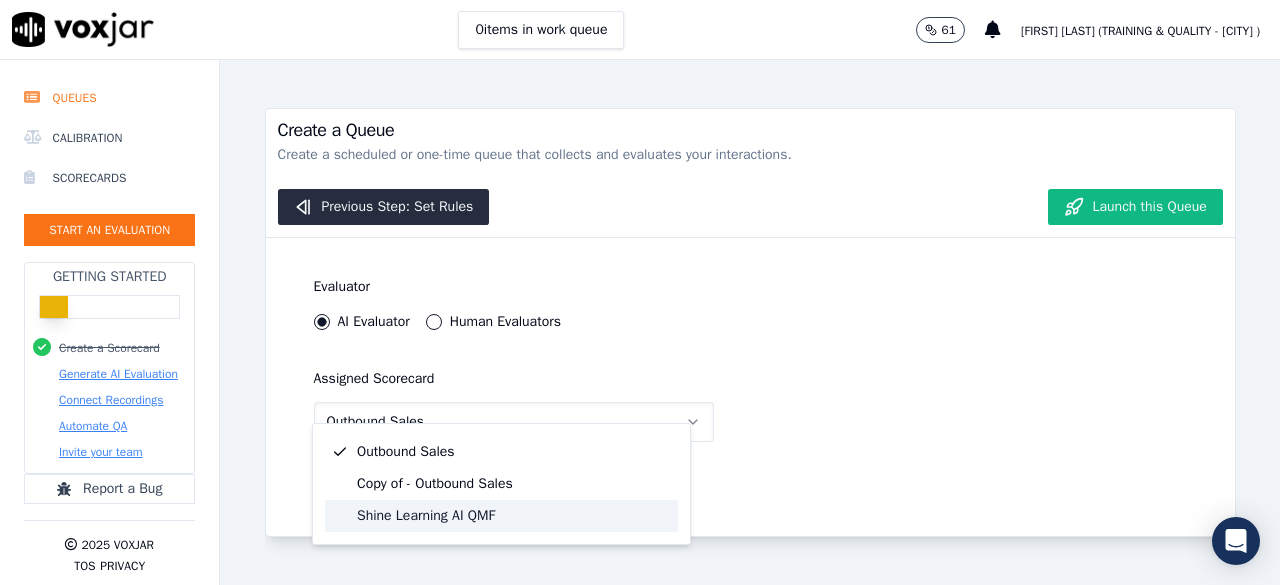 click on "Shine Learning AI QMF" 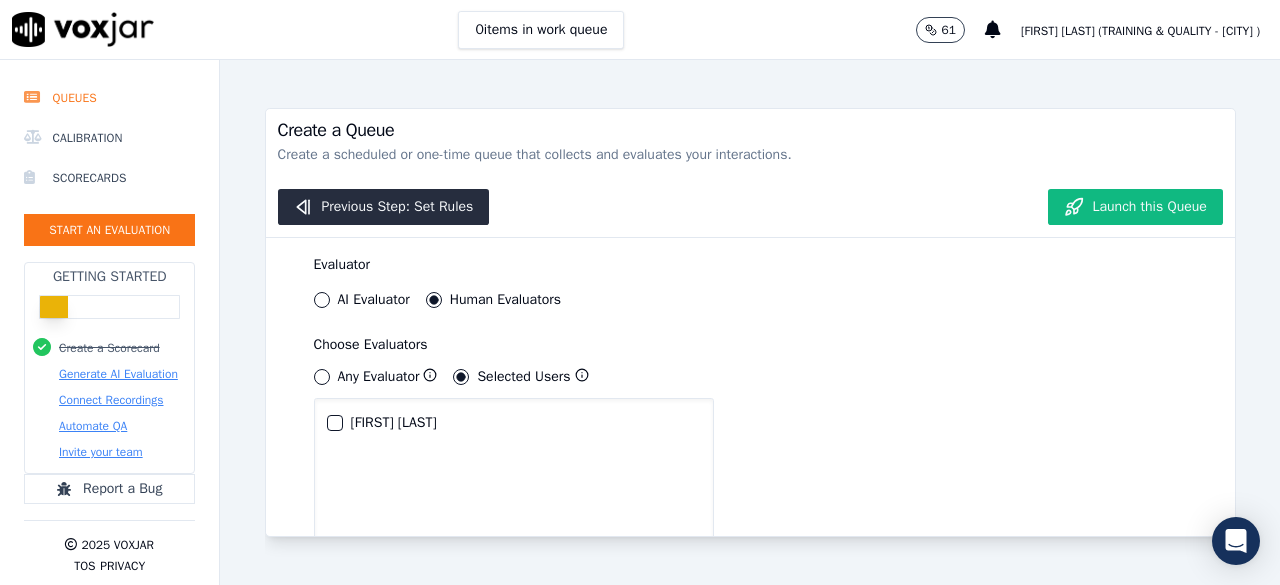 click on "AI Evaluator" at bounding box center (322, 300) 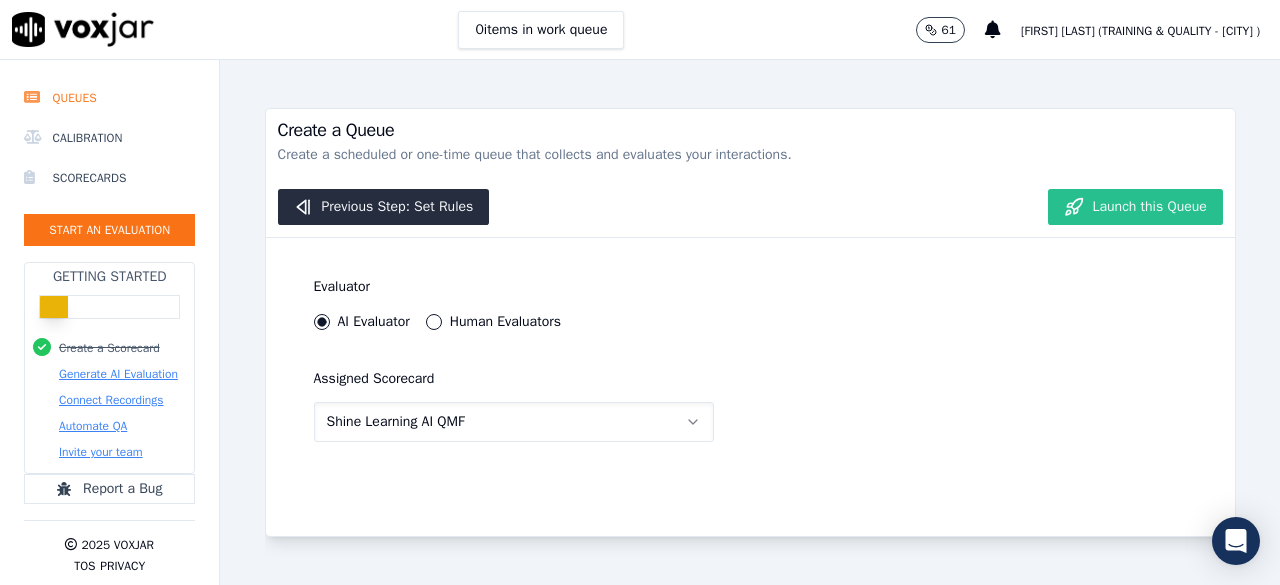 click on "Launch this Queue" 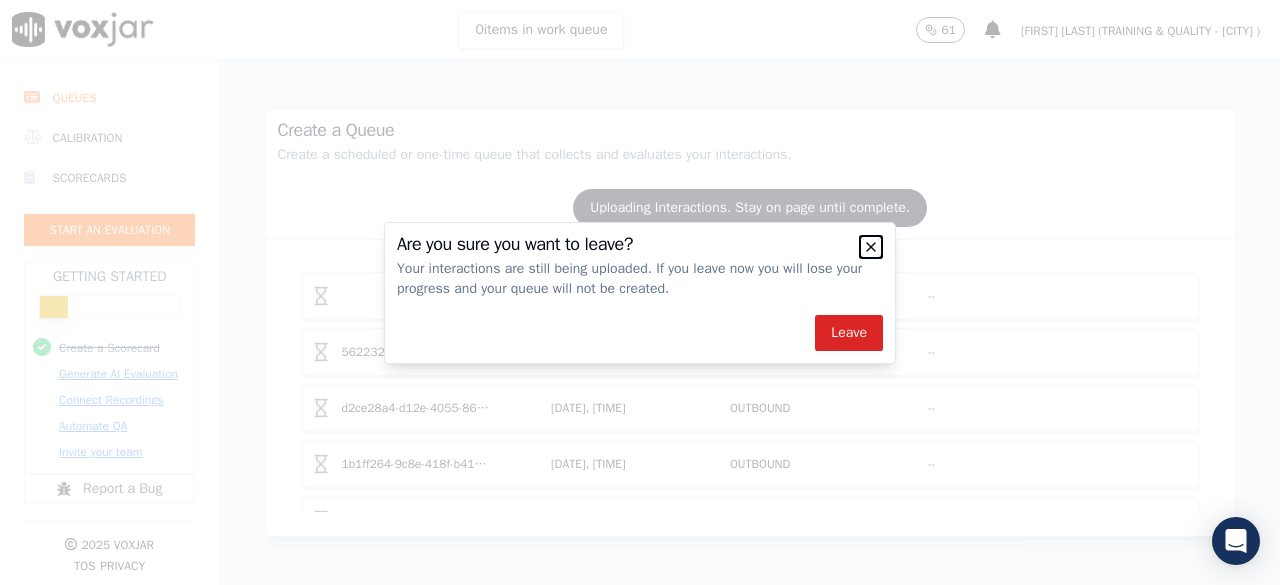 click 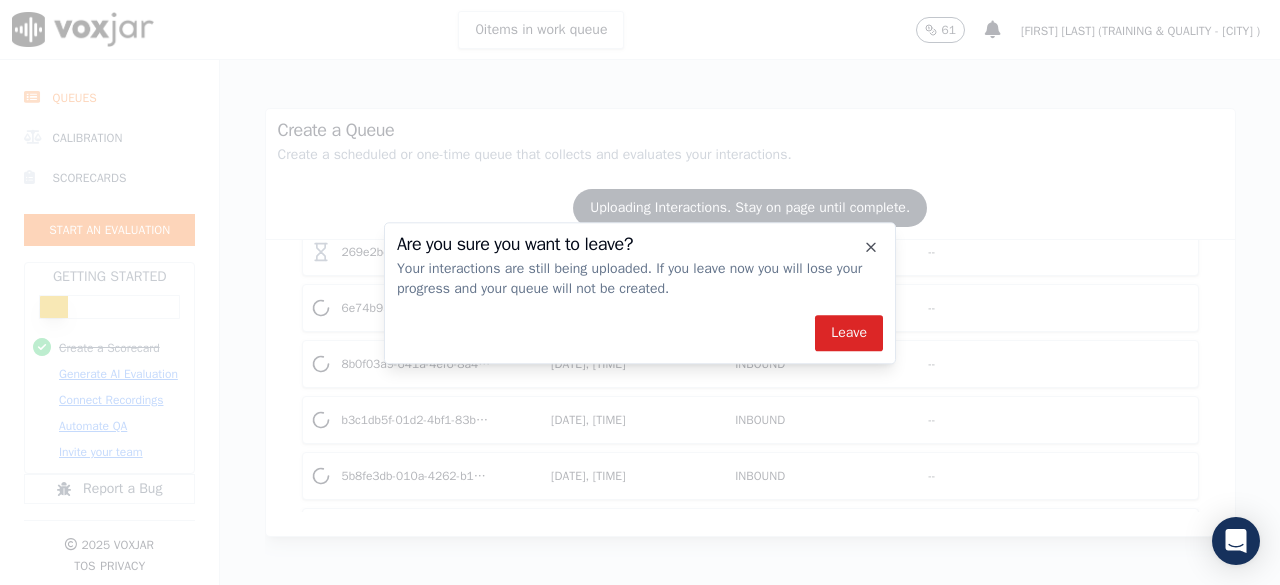 scroll, scrollTop: 1300, scrollLeft: 0, axis: vertical 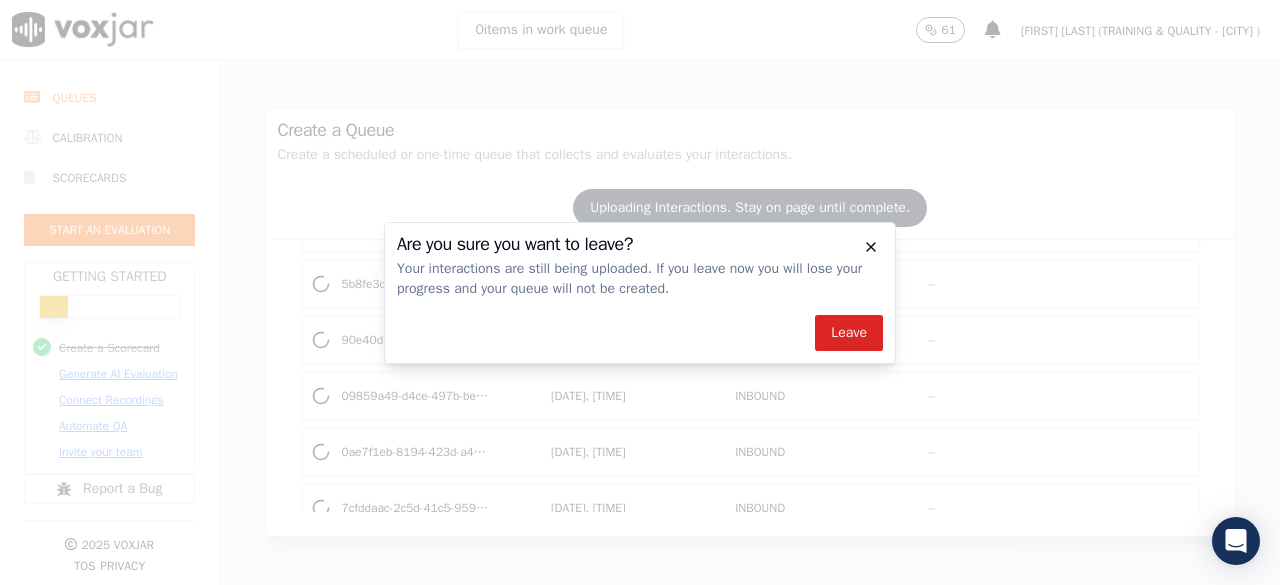 drag, startPoint x: 881, startPoint y: 253, endPoint x: 871, endPoint y: 247, distance: 11.661903 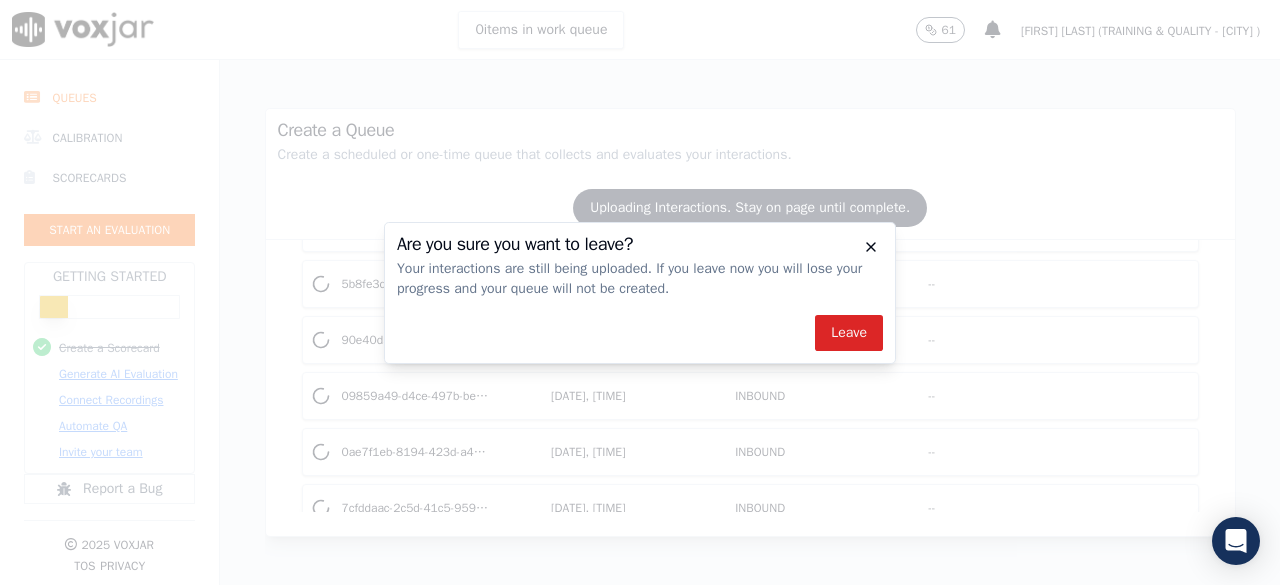 click on "Are you sure you want to leave?   Your interactions are still being uploaded. If you leave now you will lose your progress and your queue will not be created.   Leave     Close" 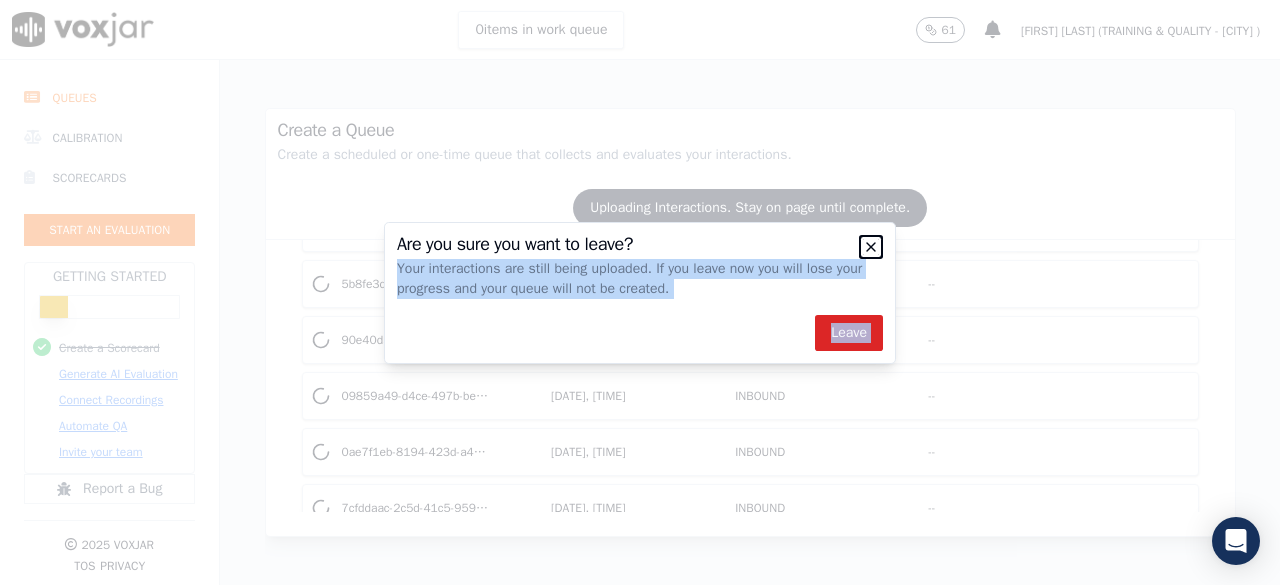 click 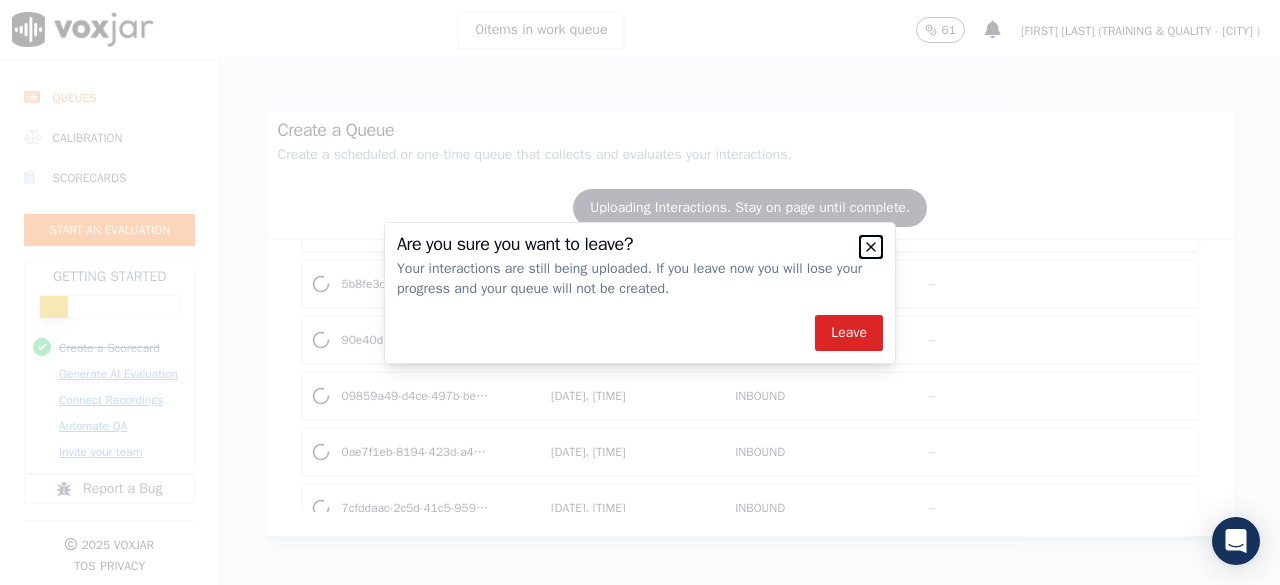 click 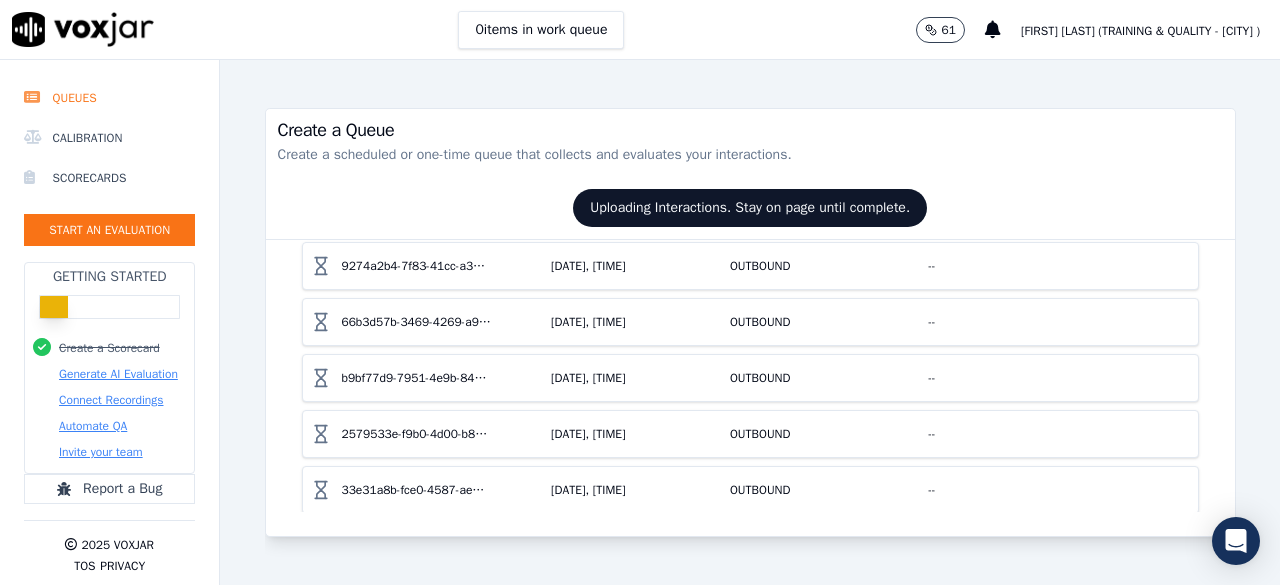 scroll, scrollTop: 0, scrollLeft: 0, axis: both 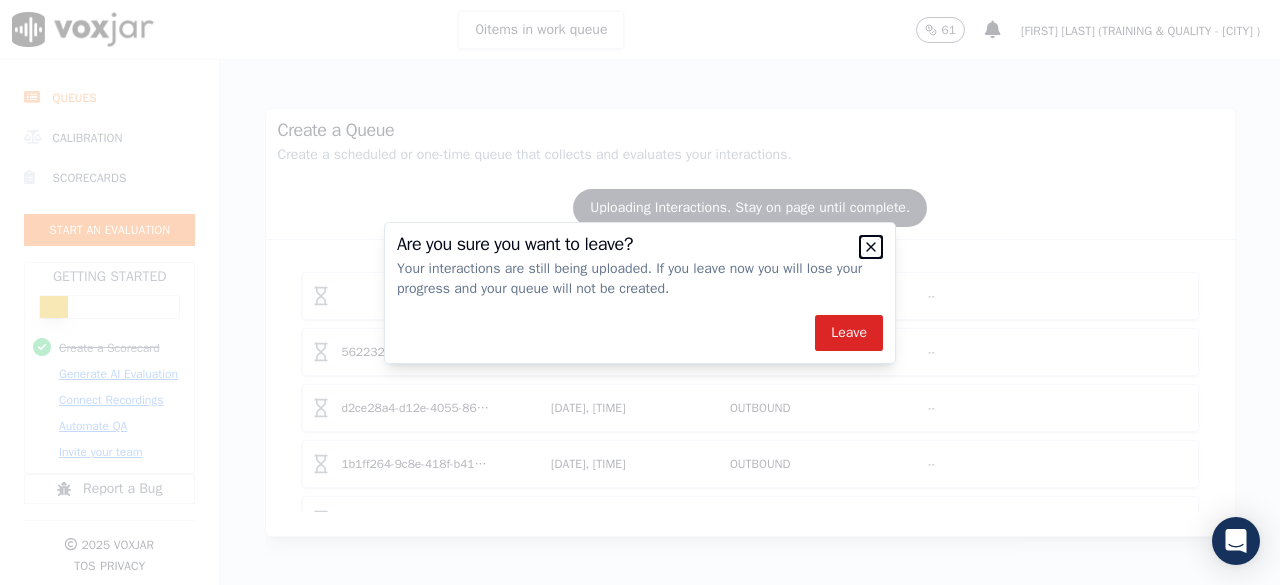click 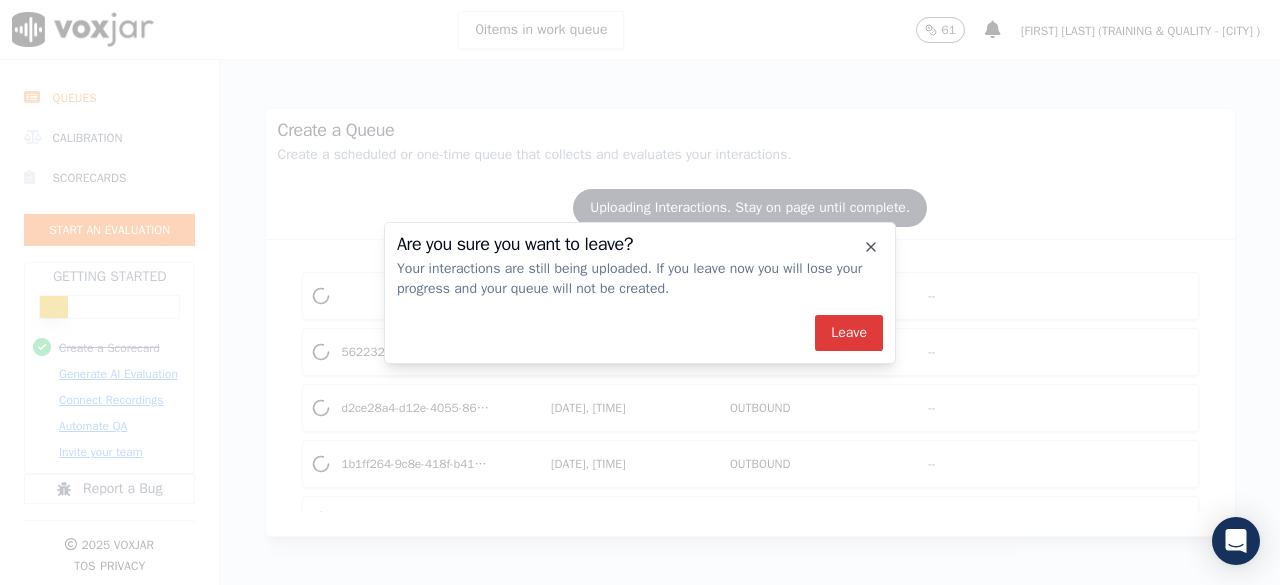click on "Leave" at bounding box center (849, 333) 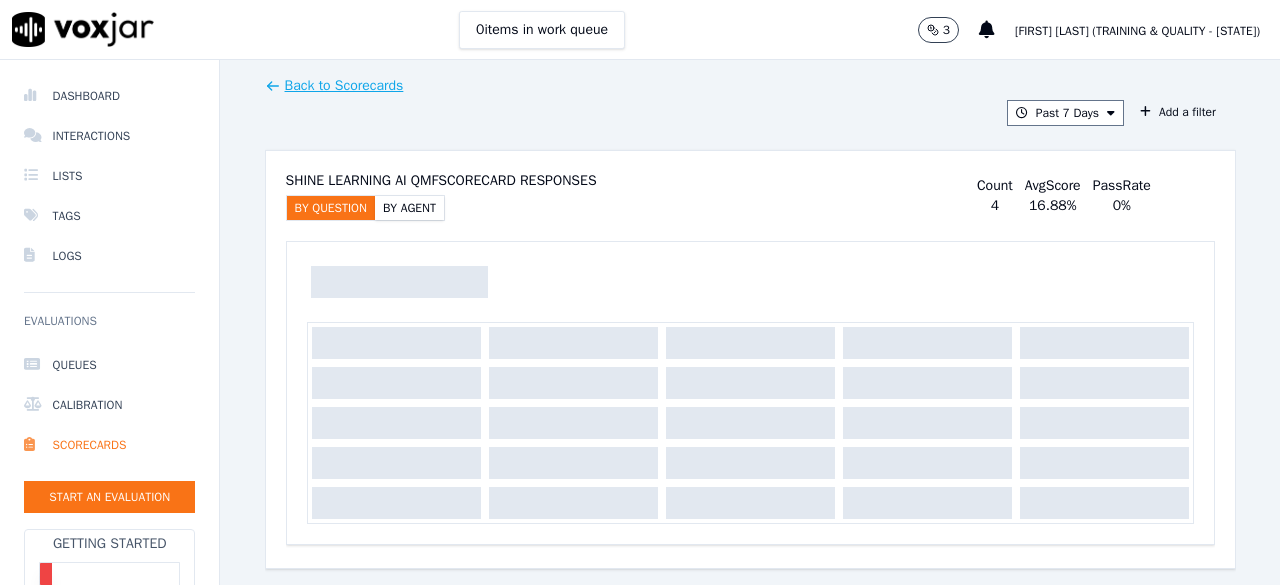 scroll, scrollTop: 0, scrollLeft: 0, axis: both 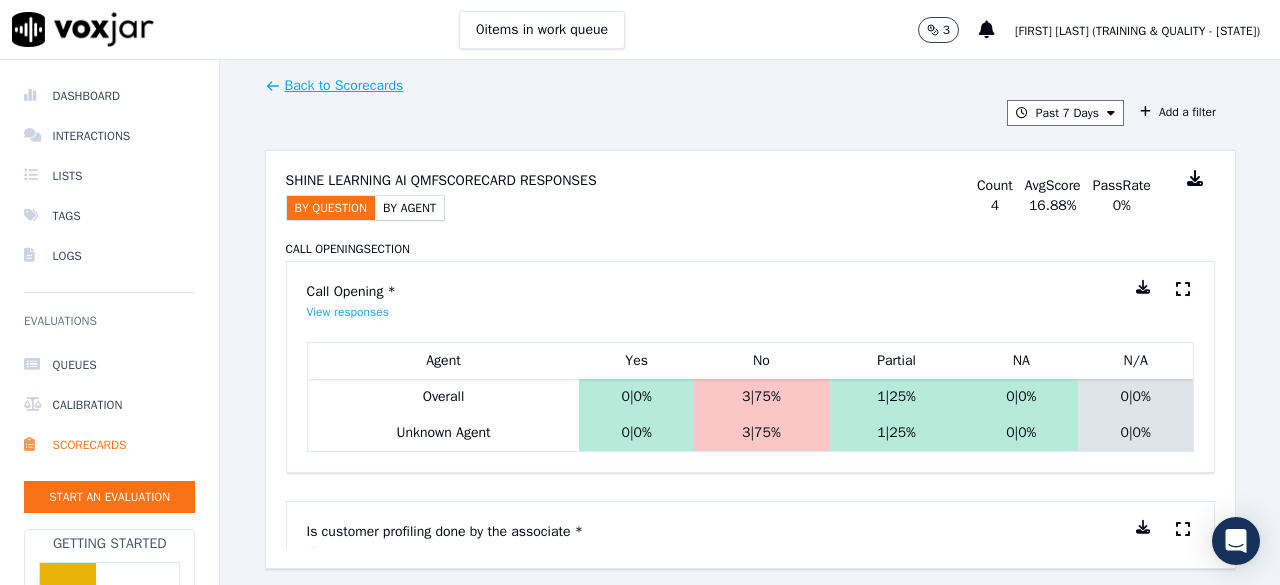 click on "By Agent" at bounding box center [409, 208] 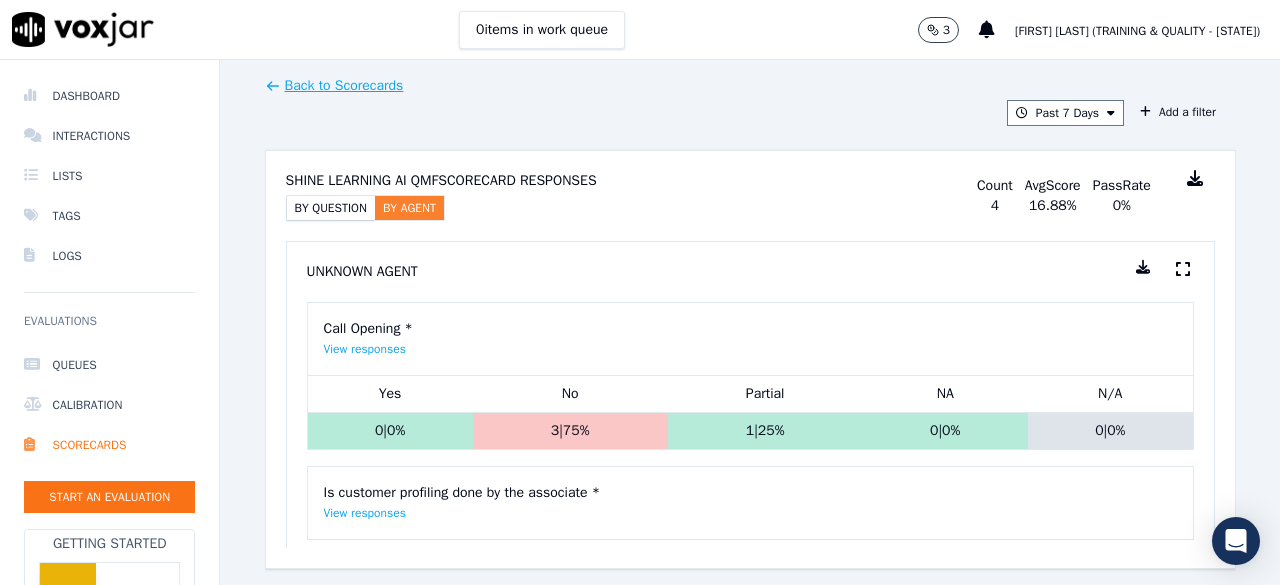 click on "By Question" at bounding box center [331, 208] 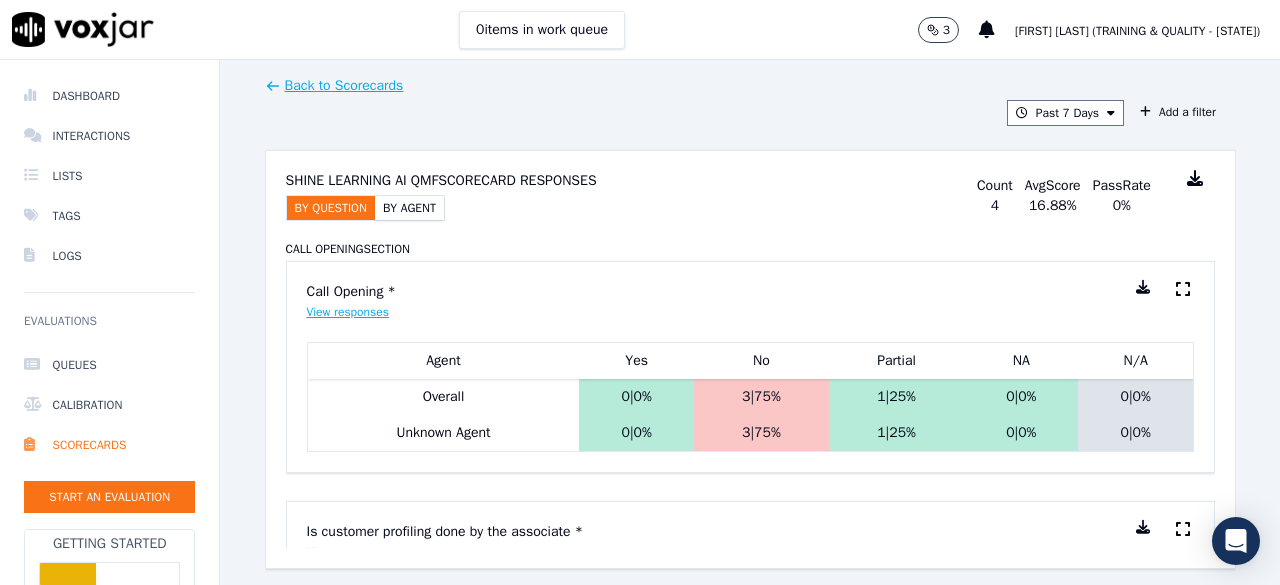 click on "View responses" at bounding box center (348, 312) 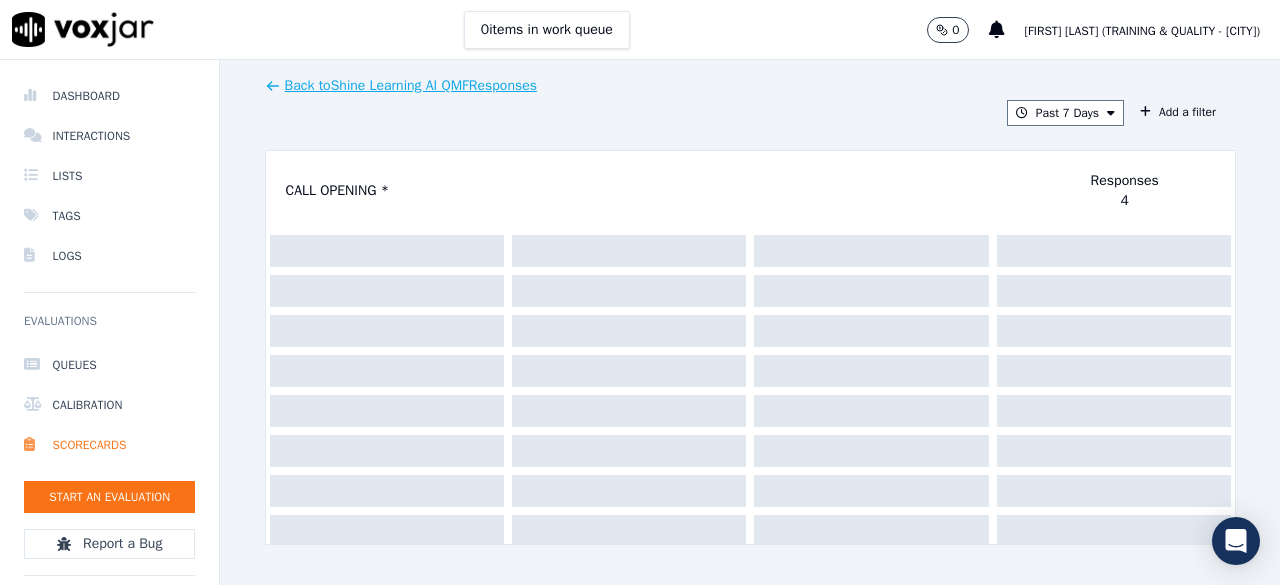 scroll, scrollTop: 0, scrollLeft: 0, axis: both 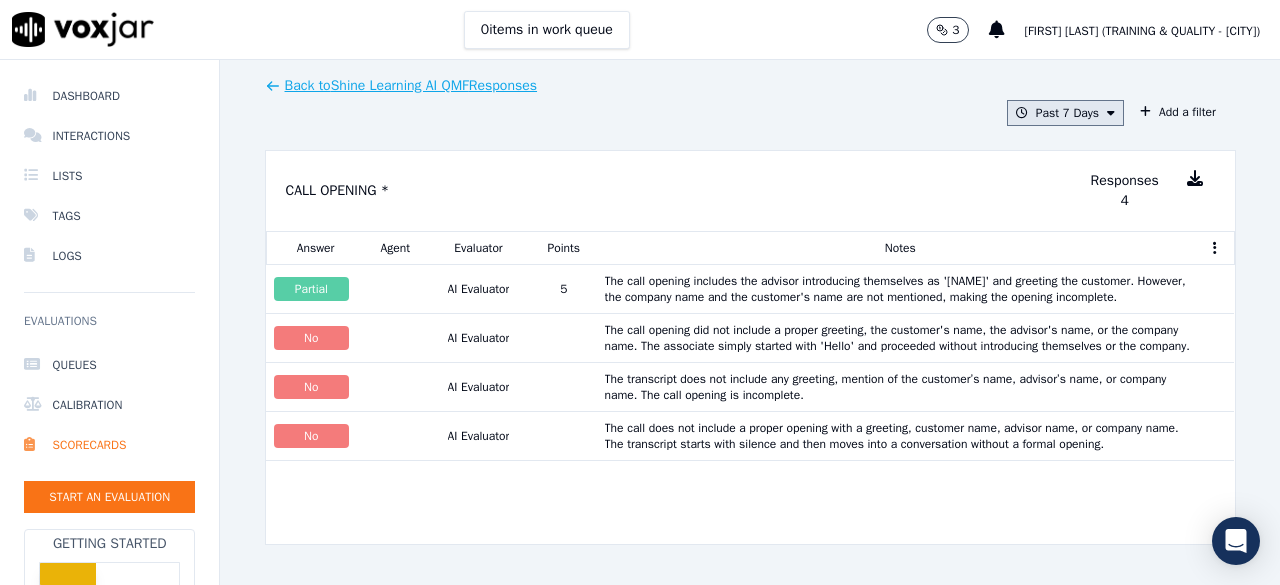 click on "Past 7 Days" at bounding box center (1065, 113) 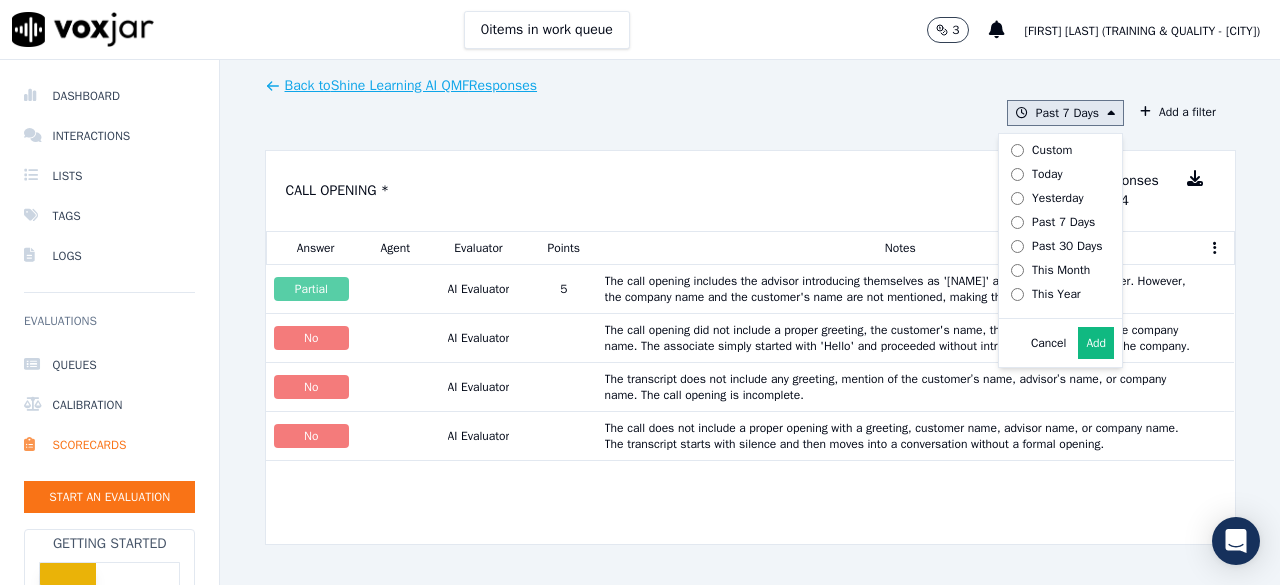 click on "Yesterday" at bounding box center [1058, 198] 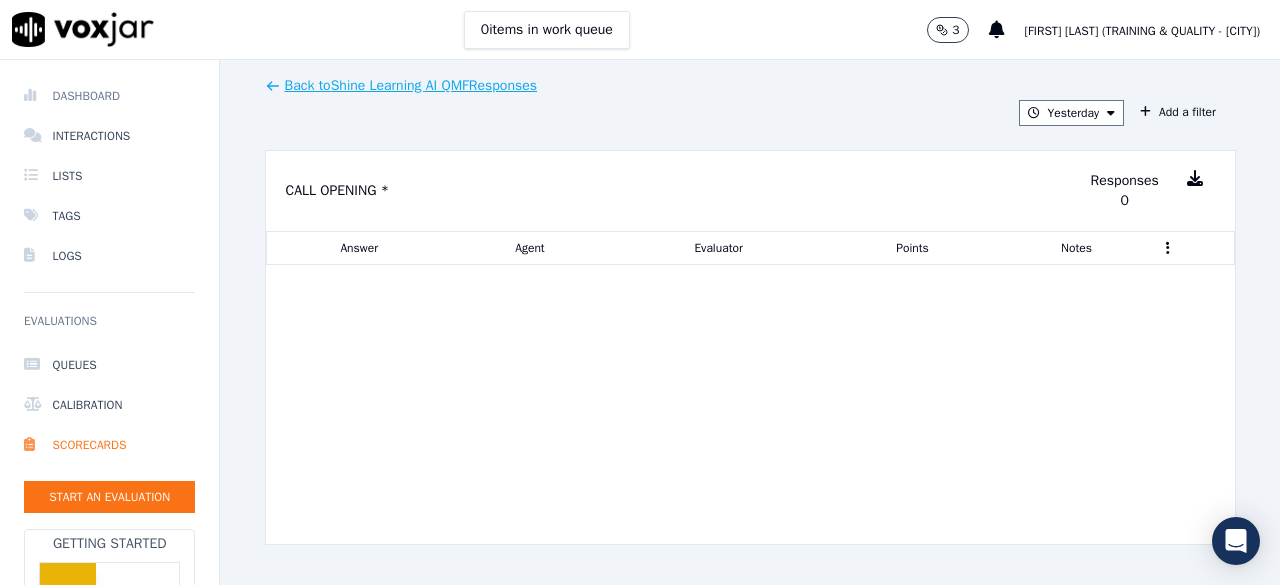 click on "Dashboard" at bounding box center [109, 96] 